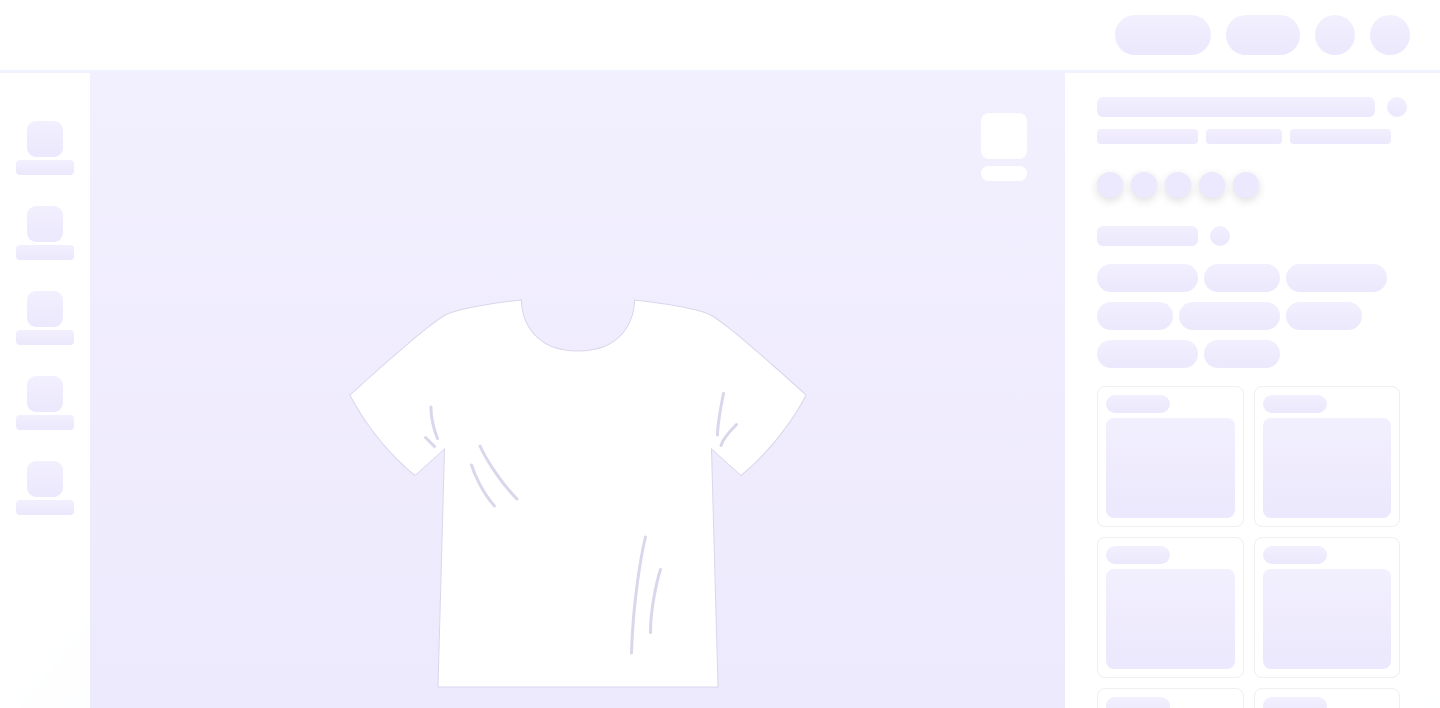 scroll, scrollTop: 0, scrollLeft: 0, axis: both 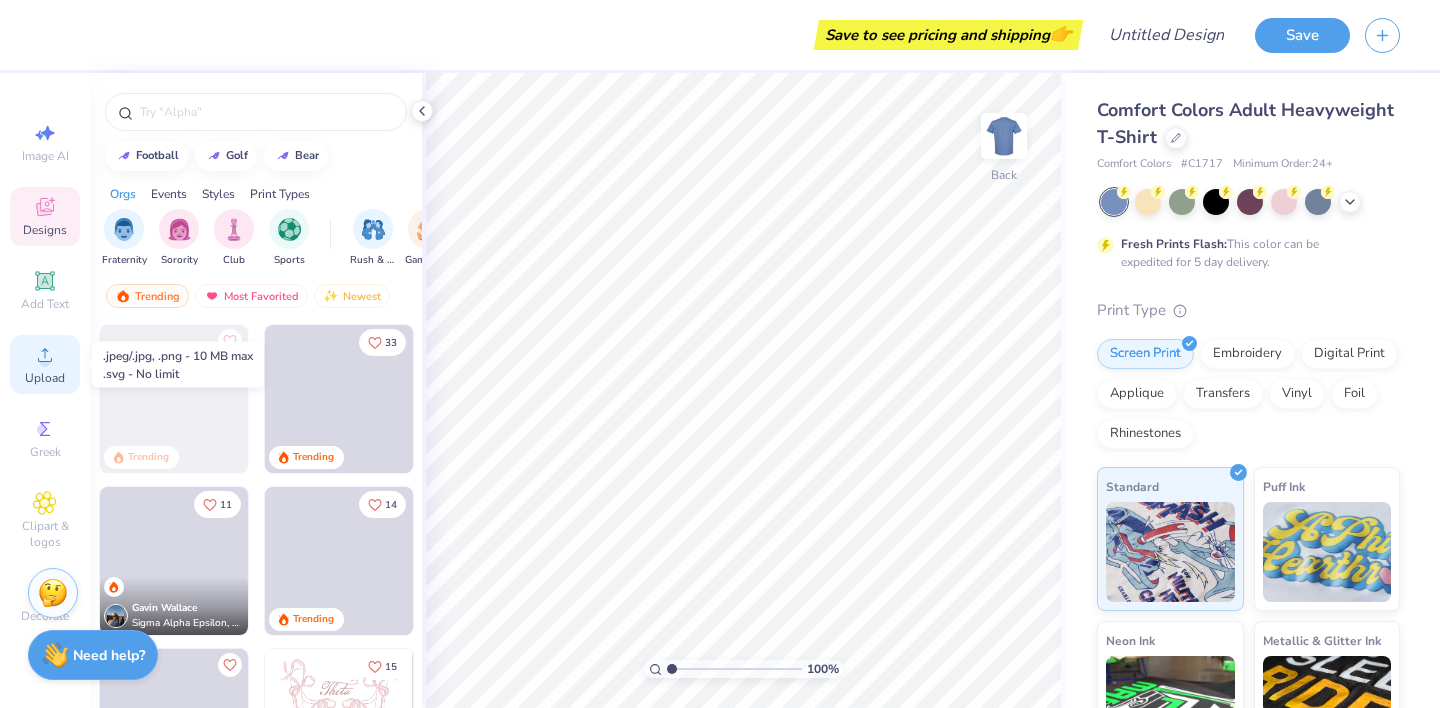 click on "Upload" at bounding box center [45, 378] 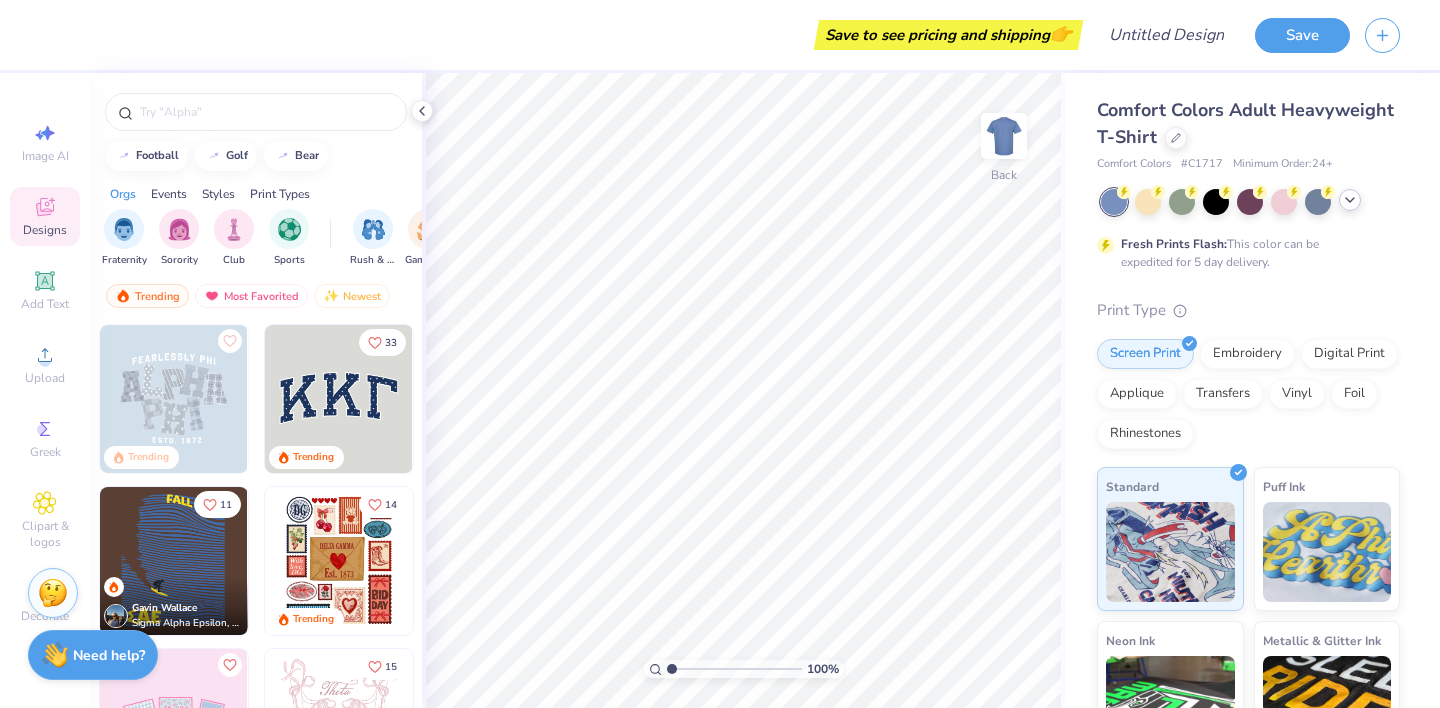 click 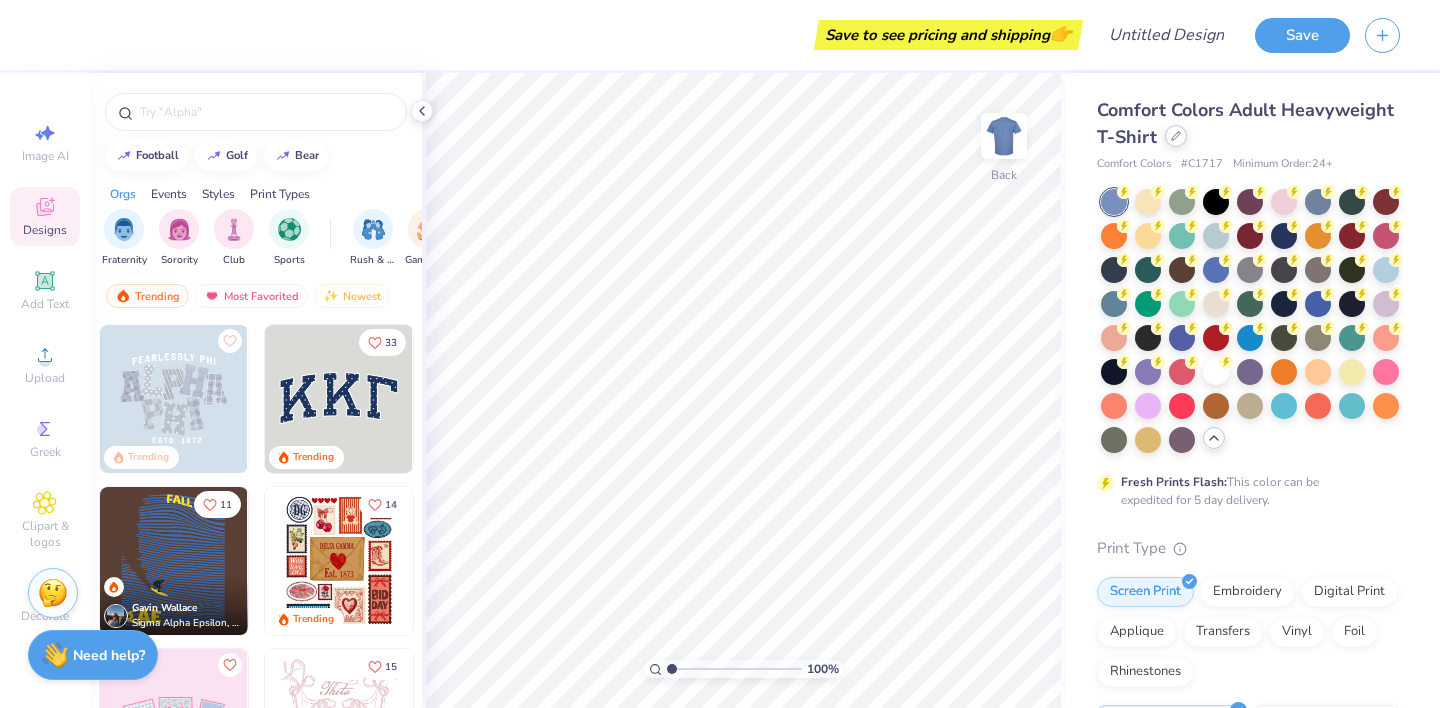 click at bounding box center (1176, 136) 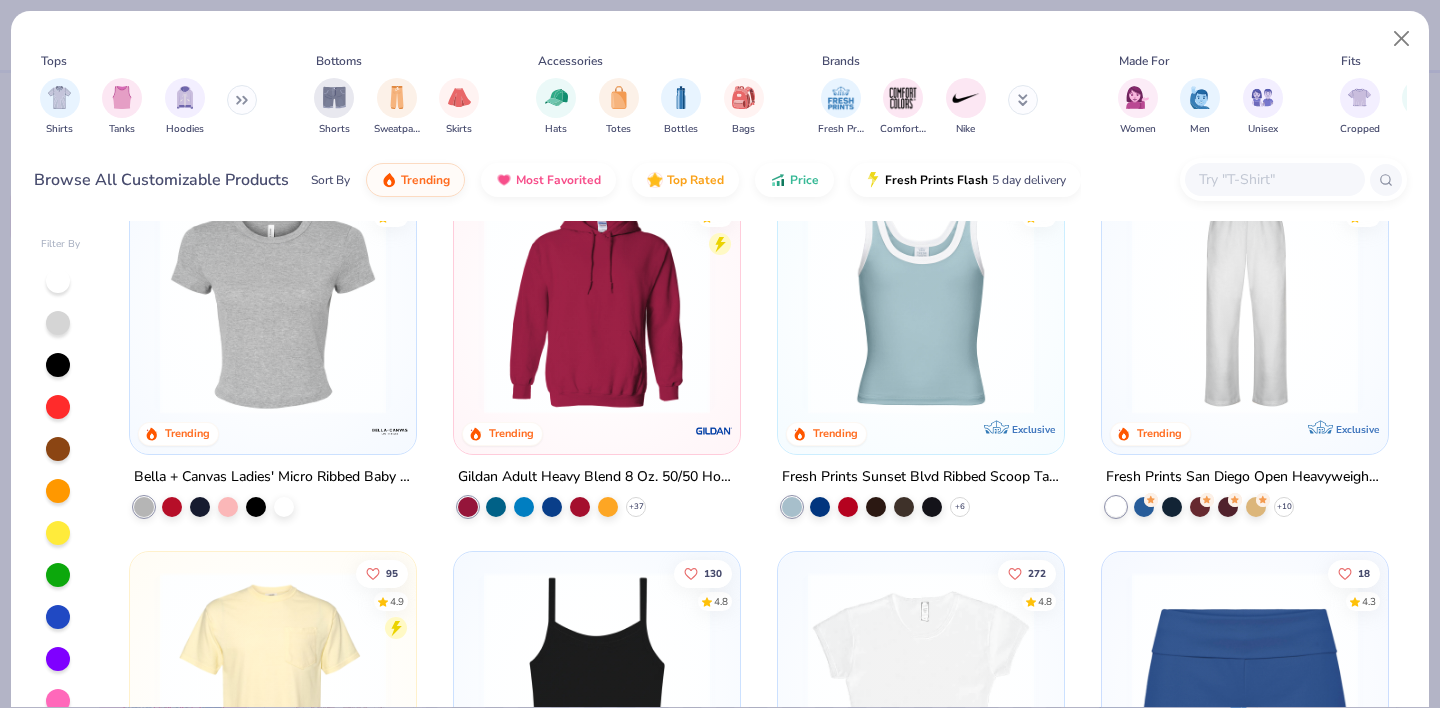 scroll, scrollTop: 831, scrollLeft: 0, axis: vertical 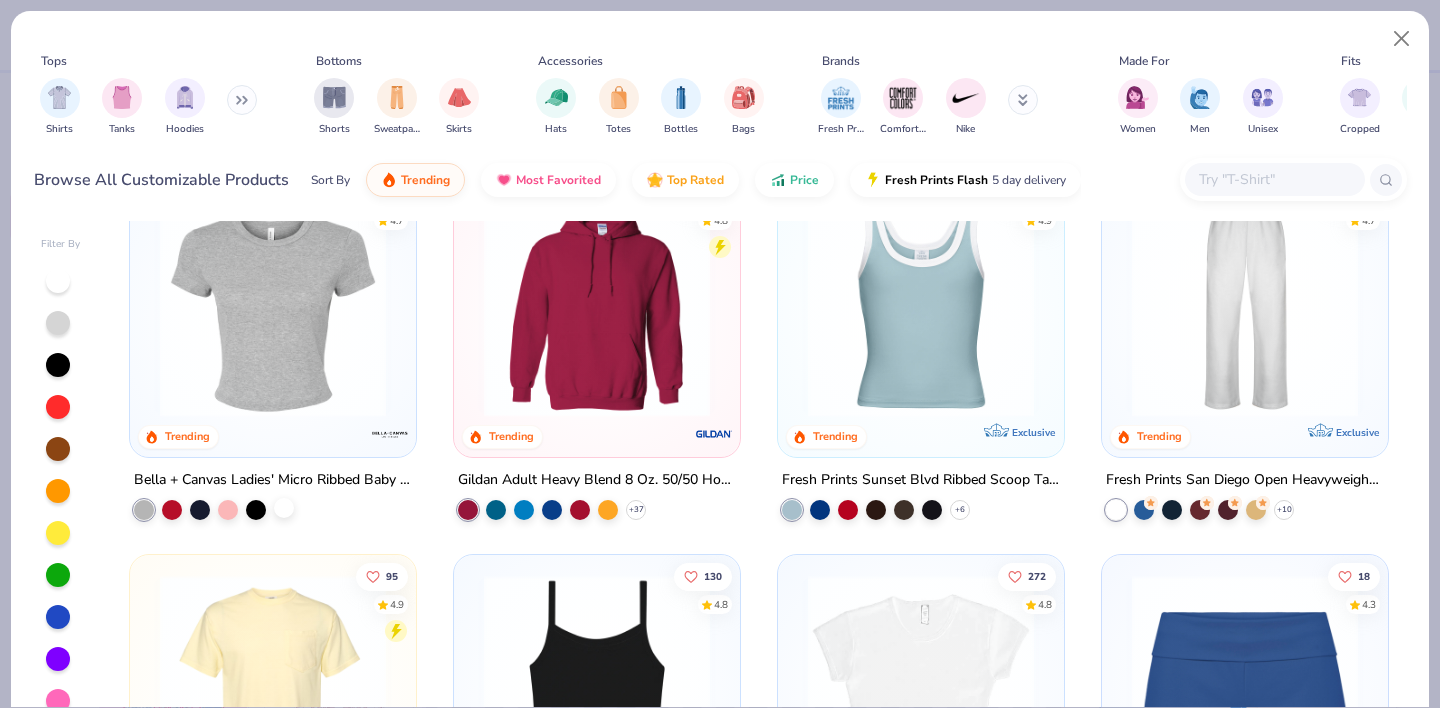click on "4.7 Trending Bella + Canvas Ladies' Micro Ribbed Baby Tee" at bounding box center (273, 344) 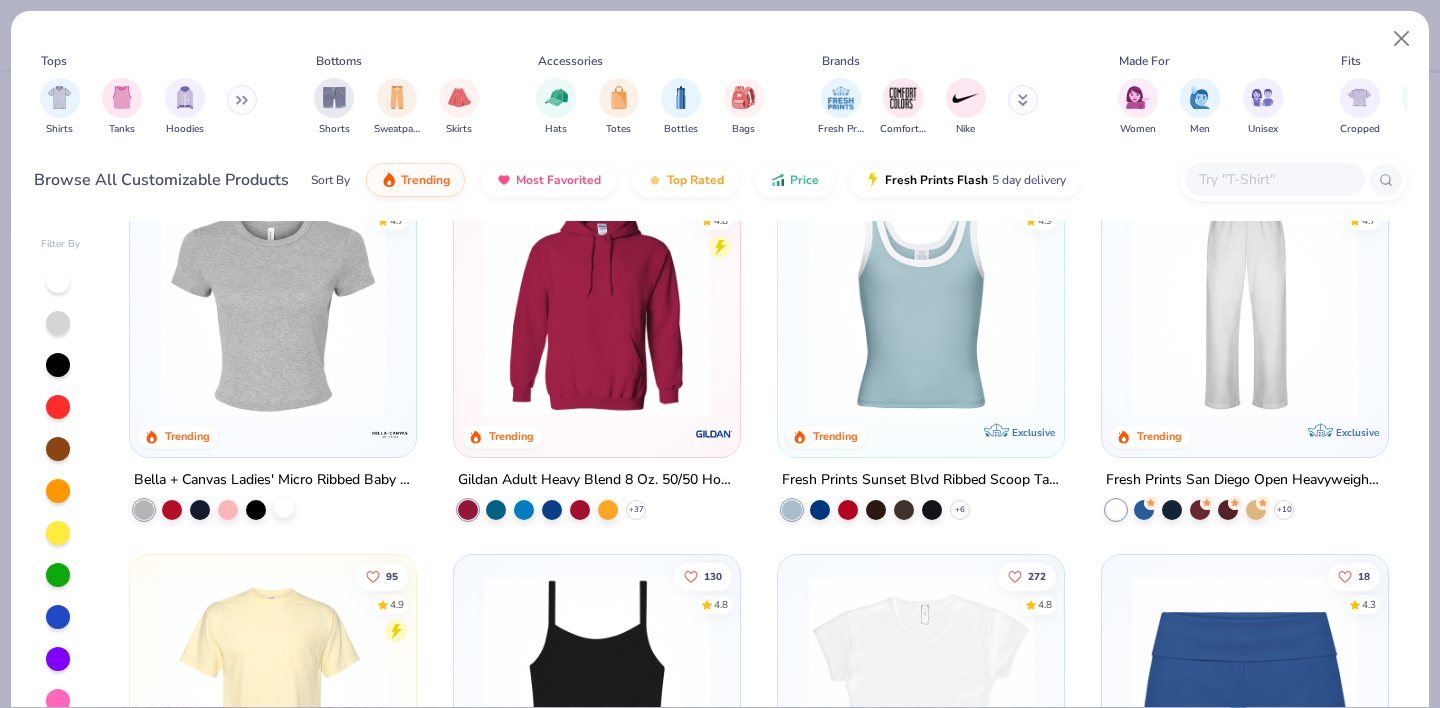 click at bounding box center (284, 507) 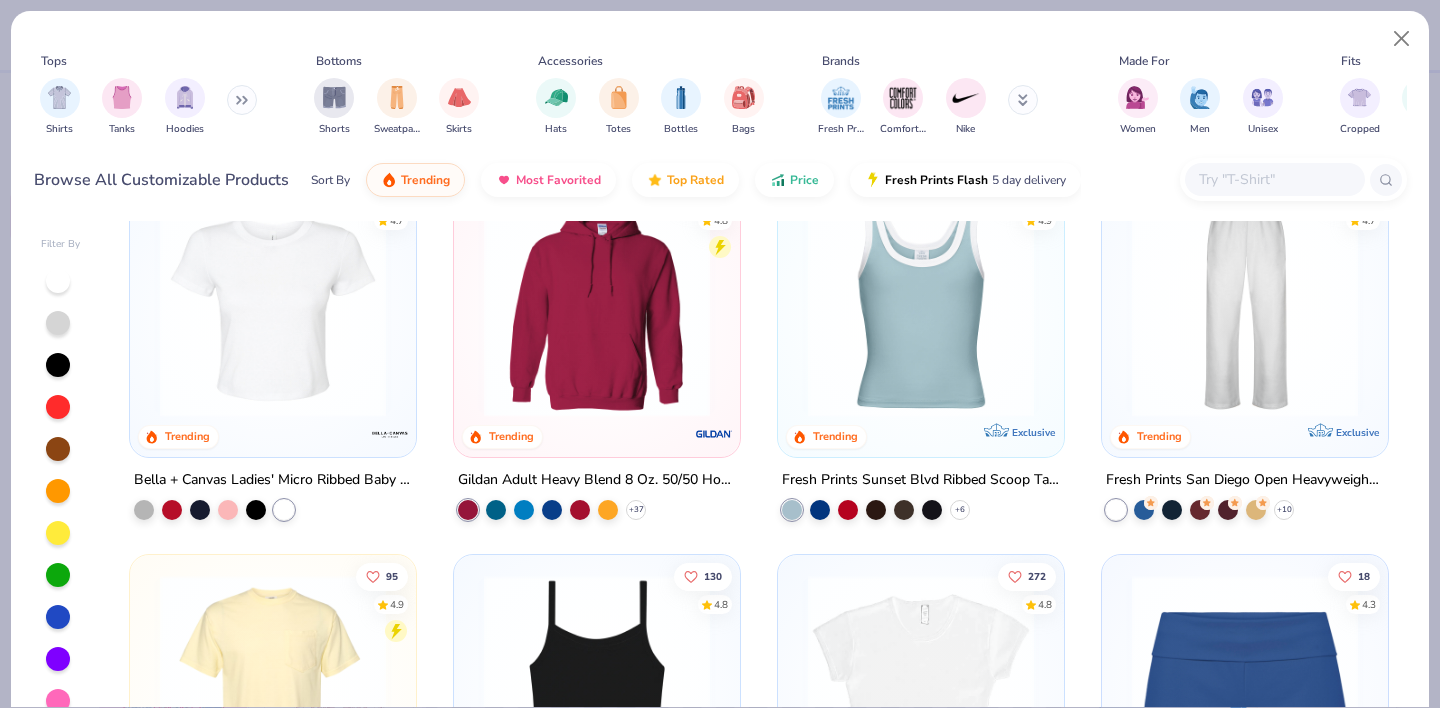 click at bounding box center (273, 303) 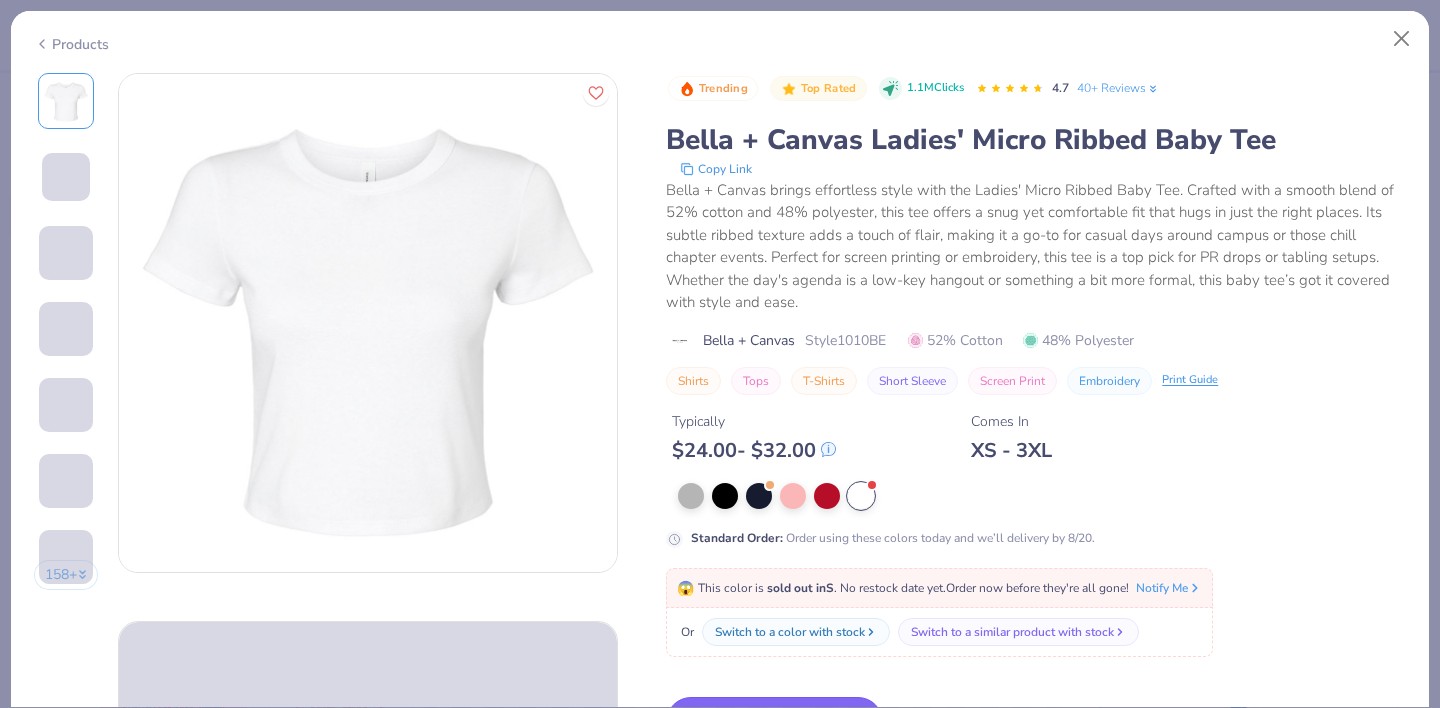 click on "Or Switch to a color with stock Switch to a similar product with stock" at bounding box center (939, 632) 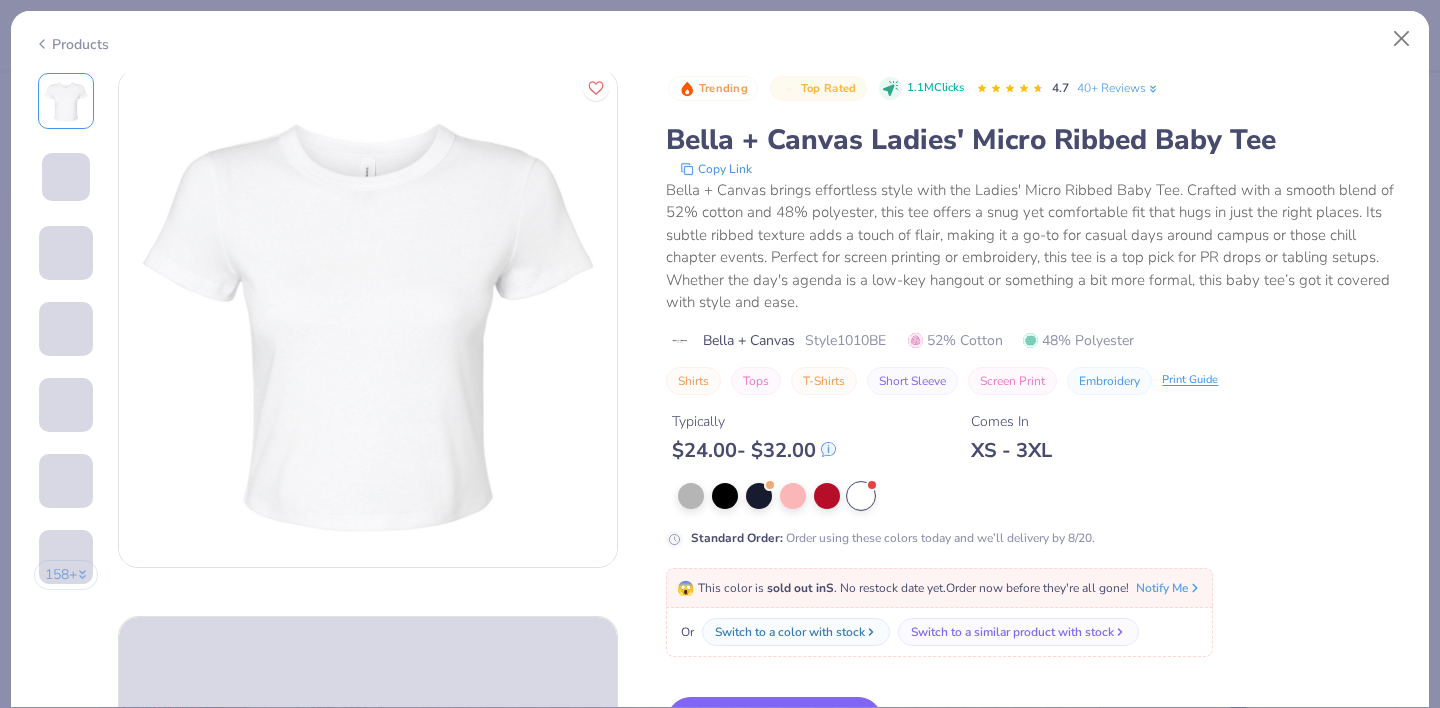 scroll, scrollTop: 0, scrollLeft: 0, axis: both 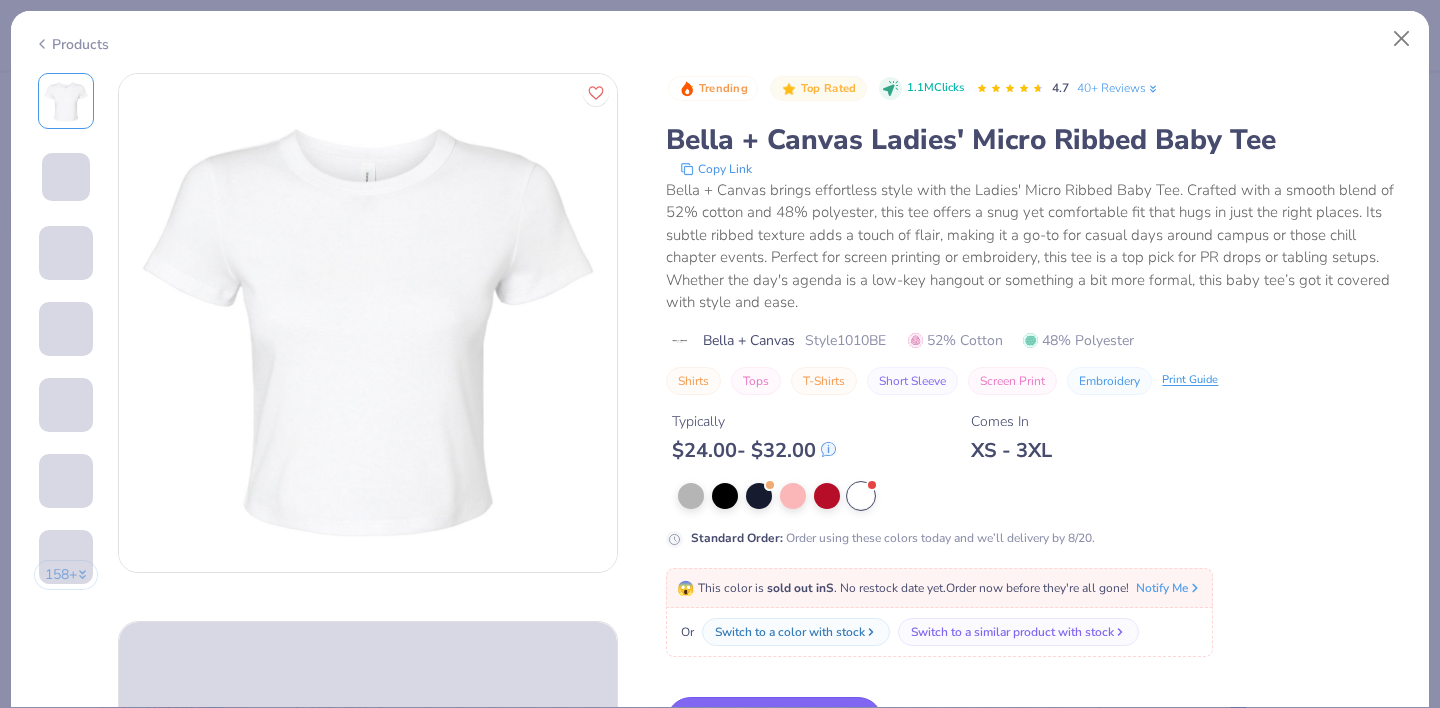 click on "Switch to This" at bounding box center (774, 722) 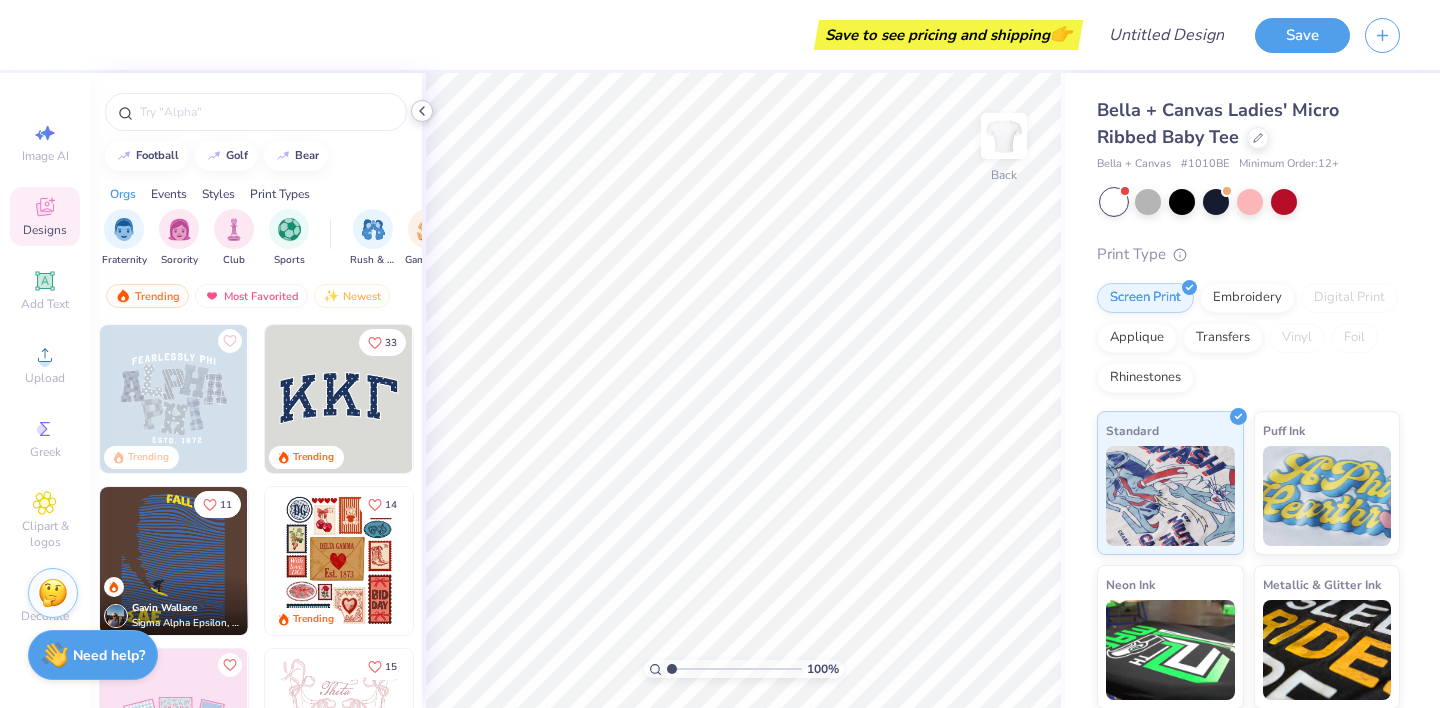 click 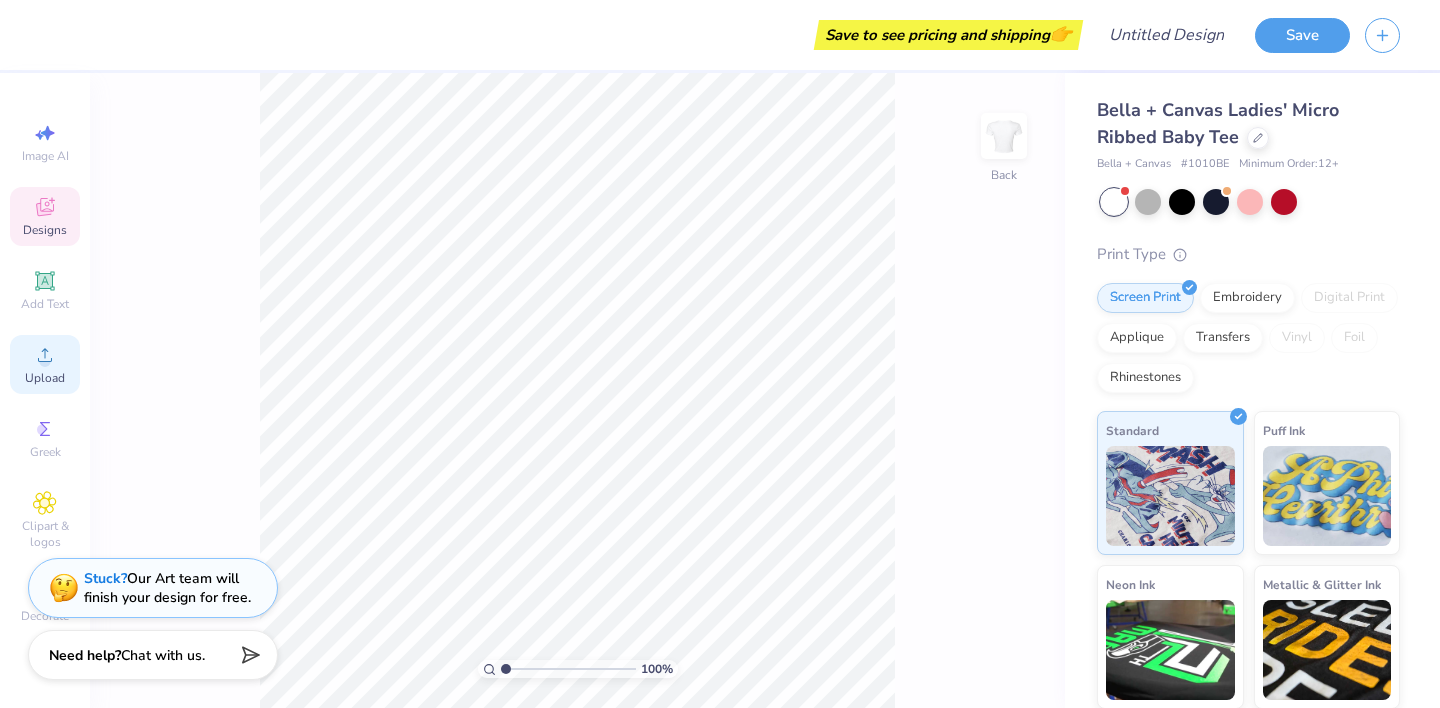 click 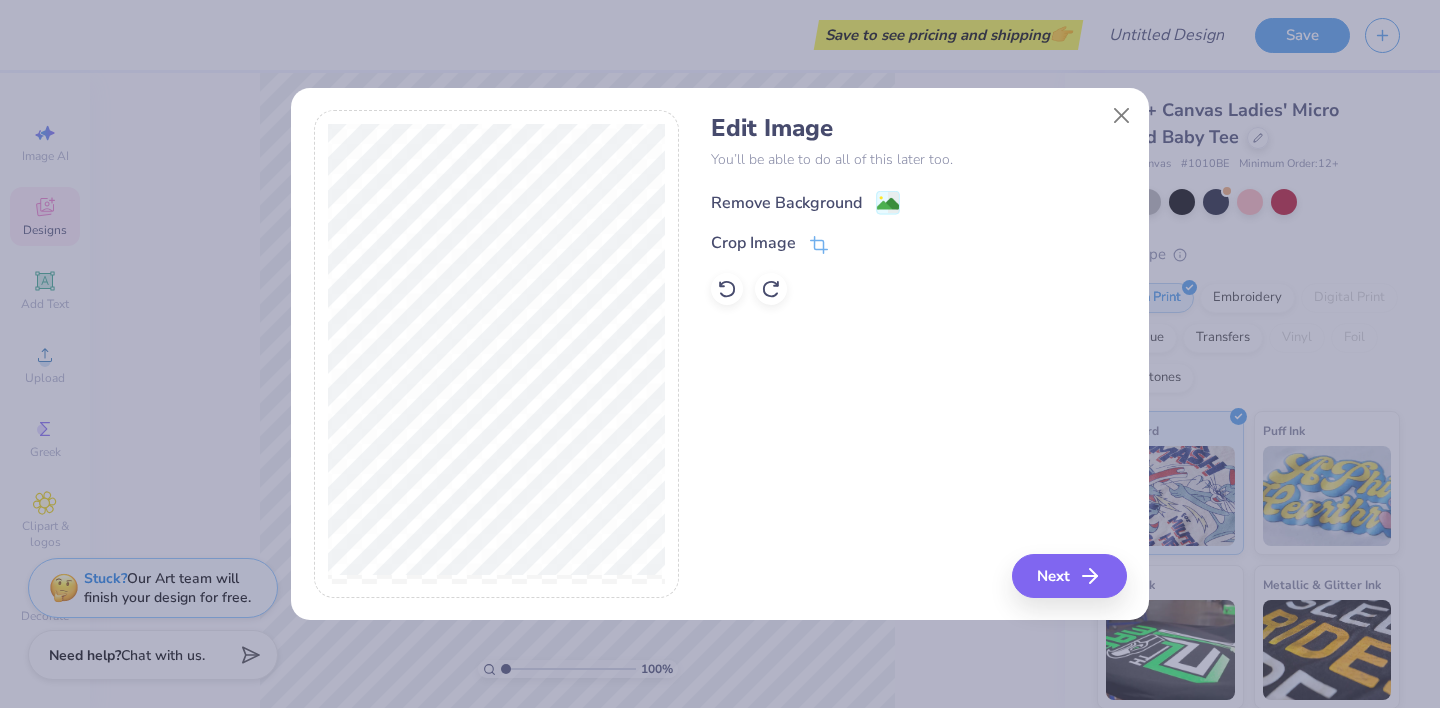 click on "Remove Background" at bounding box center (786, 203) 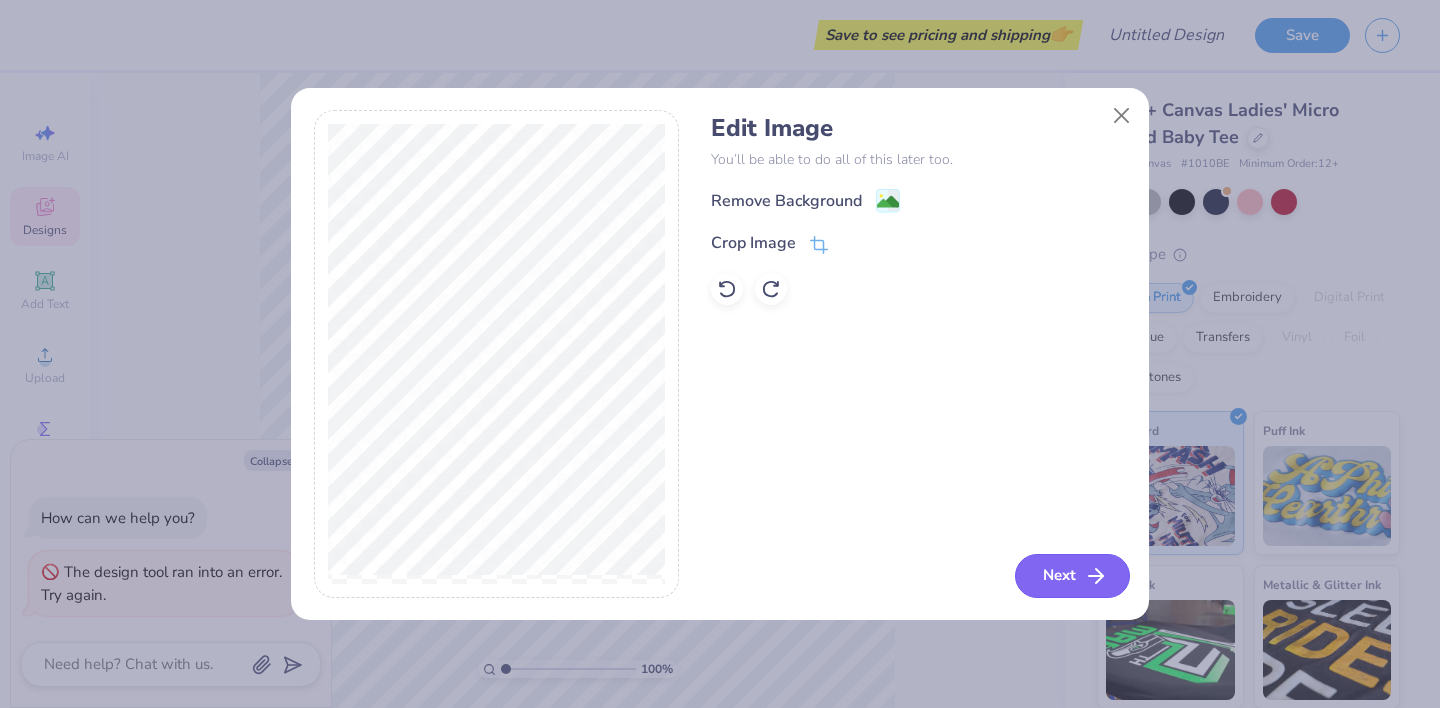 click on "Next" at bounding box center (1072, 576) 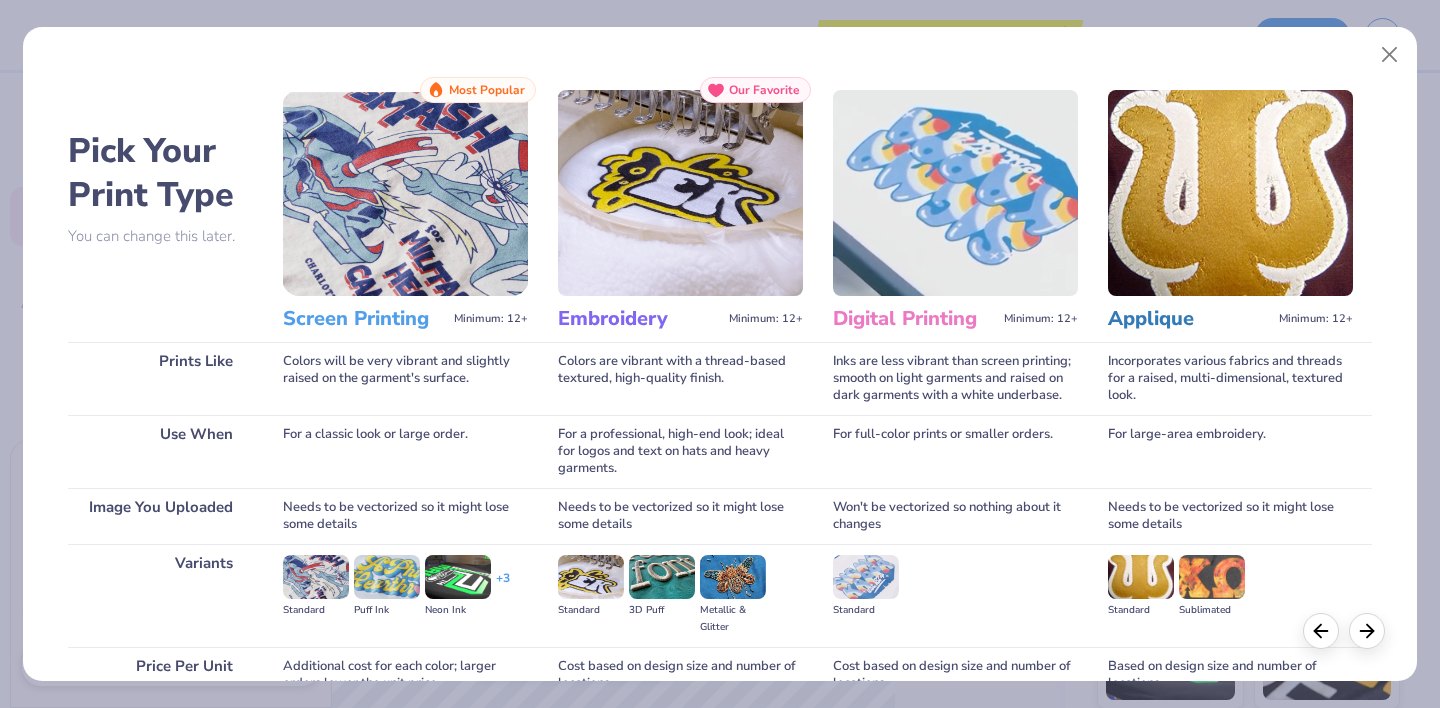 scroll, scrollTop: 189, scrollLeft: 0, axis: vertical 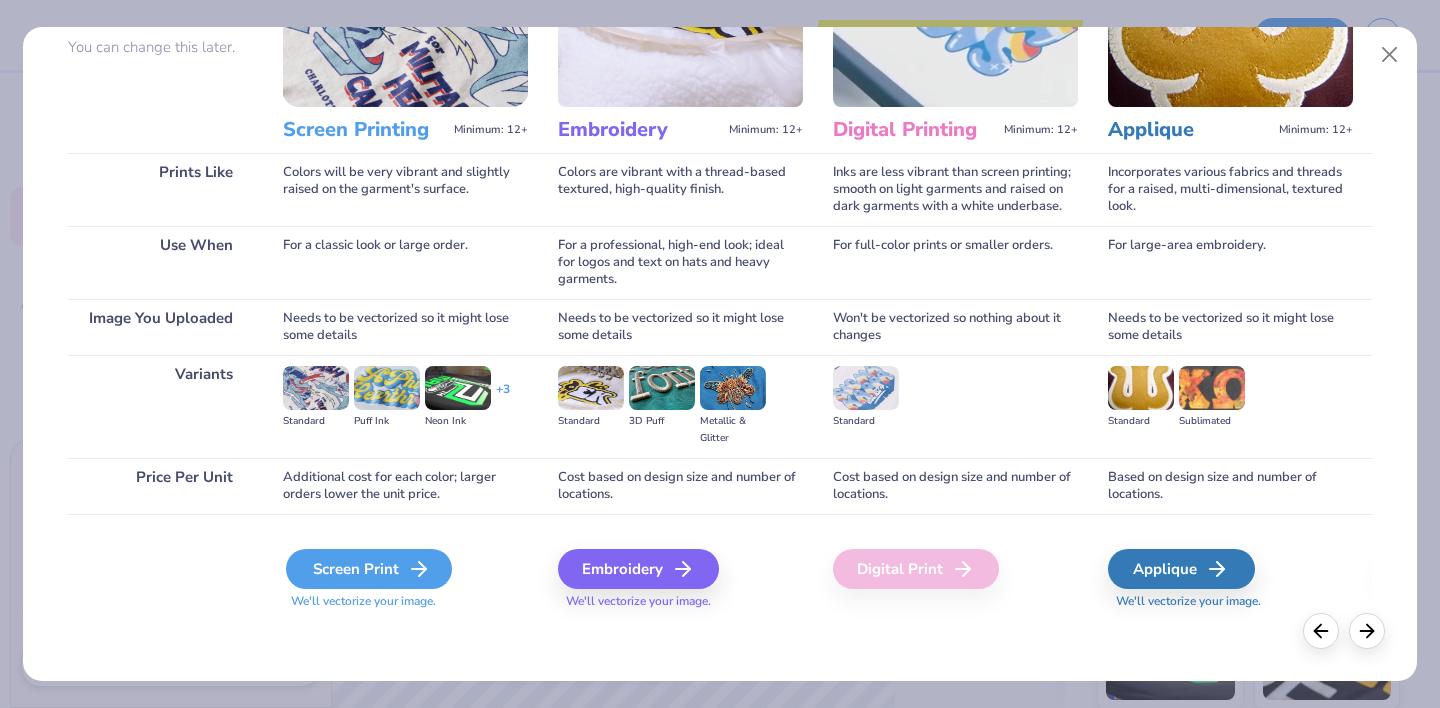 click on "Screen Print" at bounding box center (369, 569) 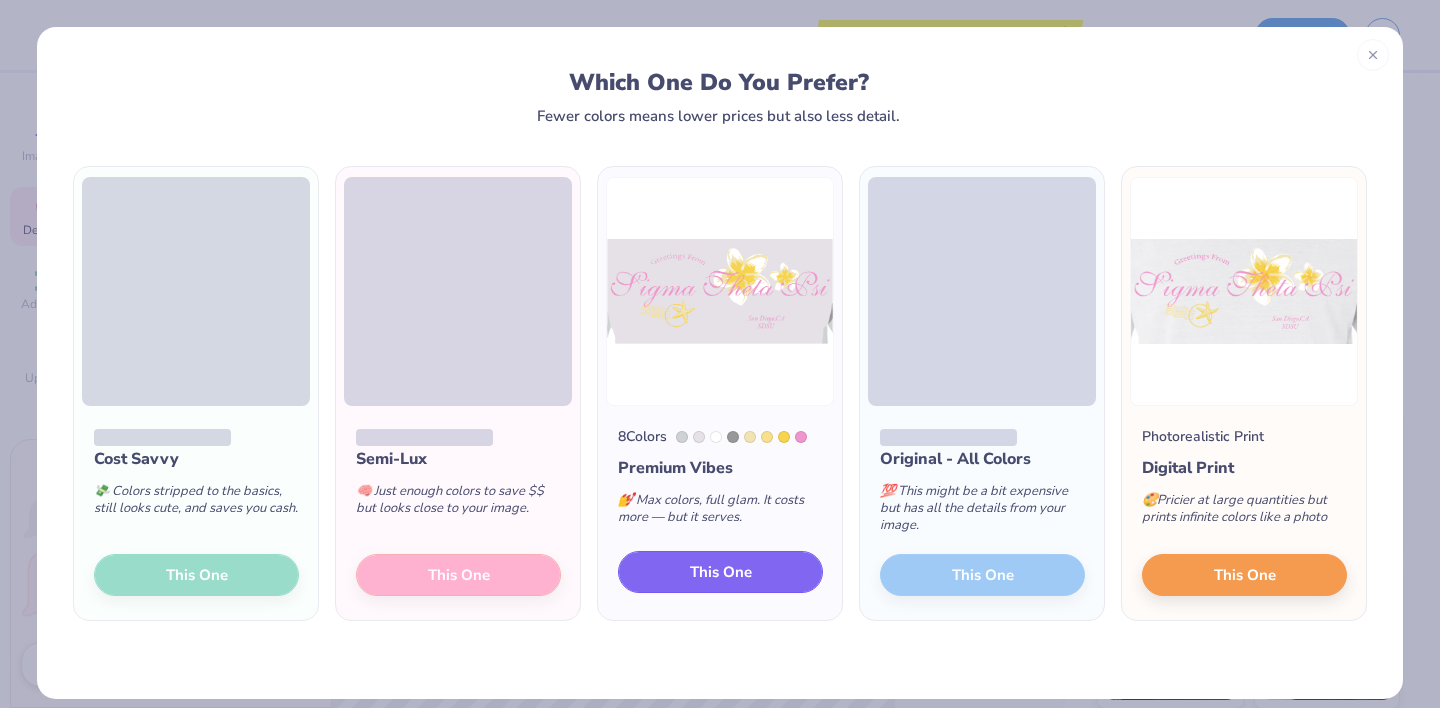 click on "This One" at bounding box center [720, 572] 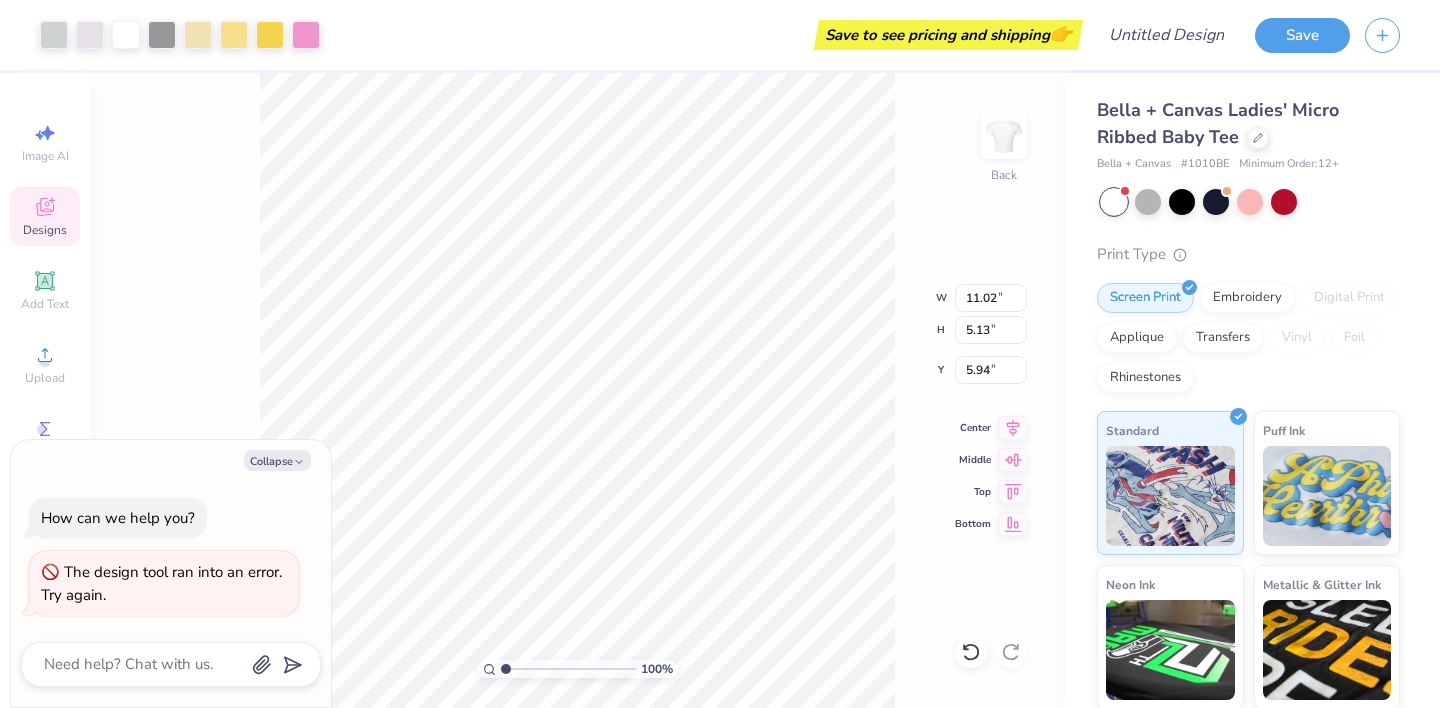 type on "x" 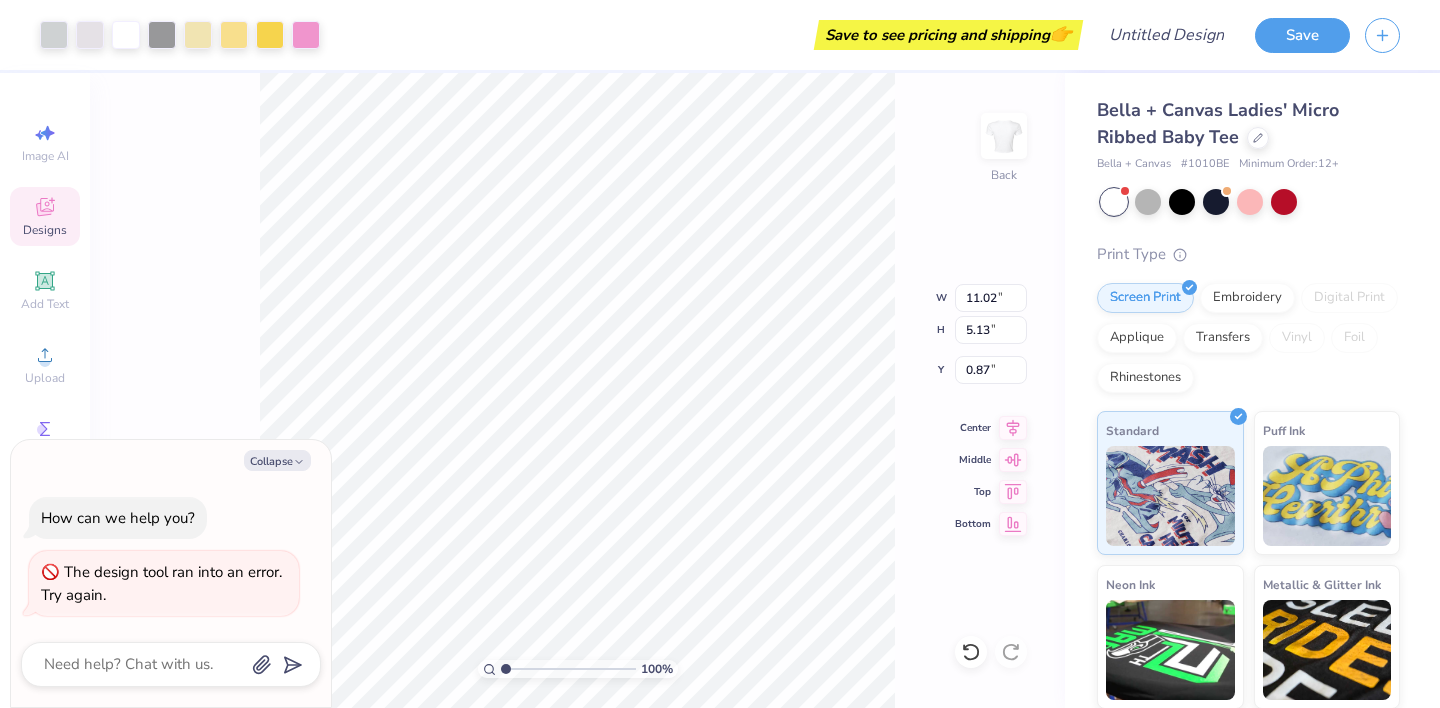 type on "x" 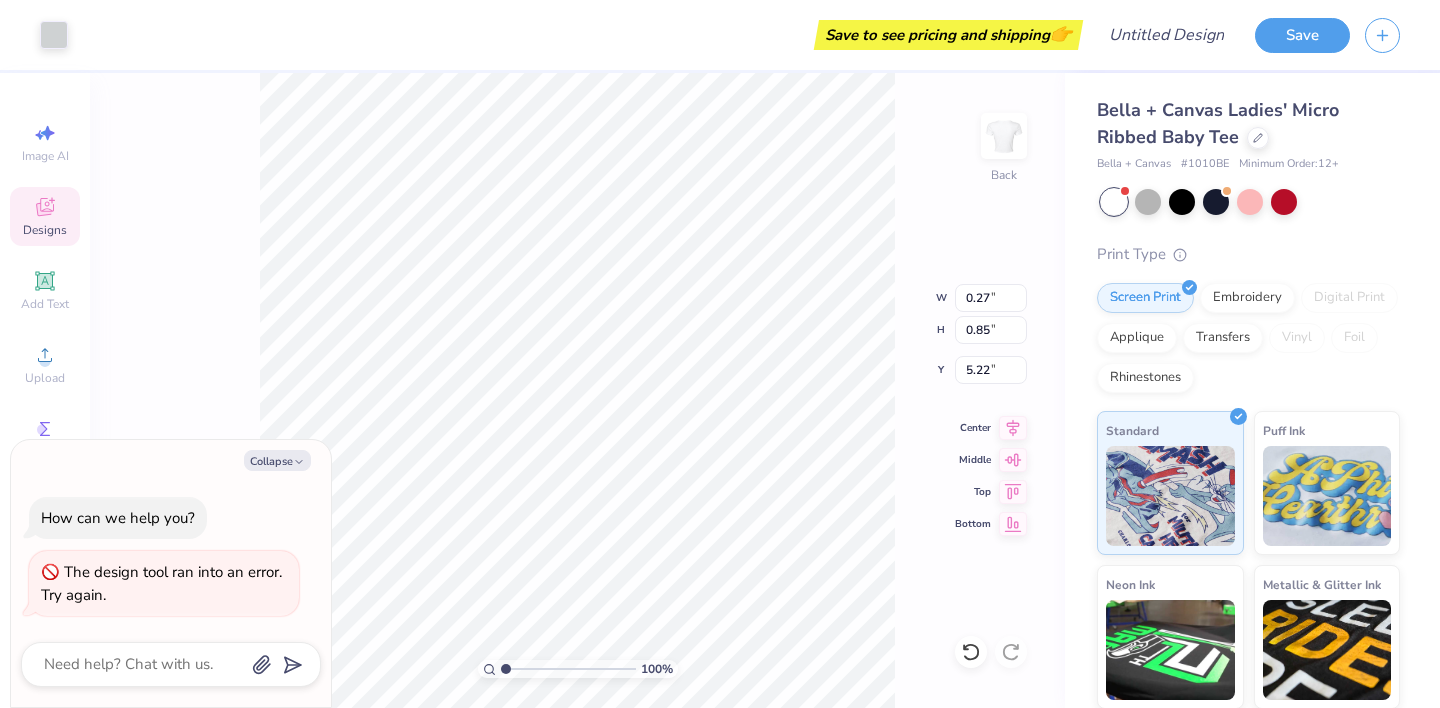 type on "x" 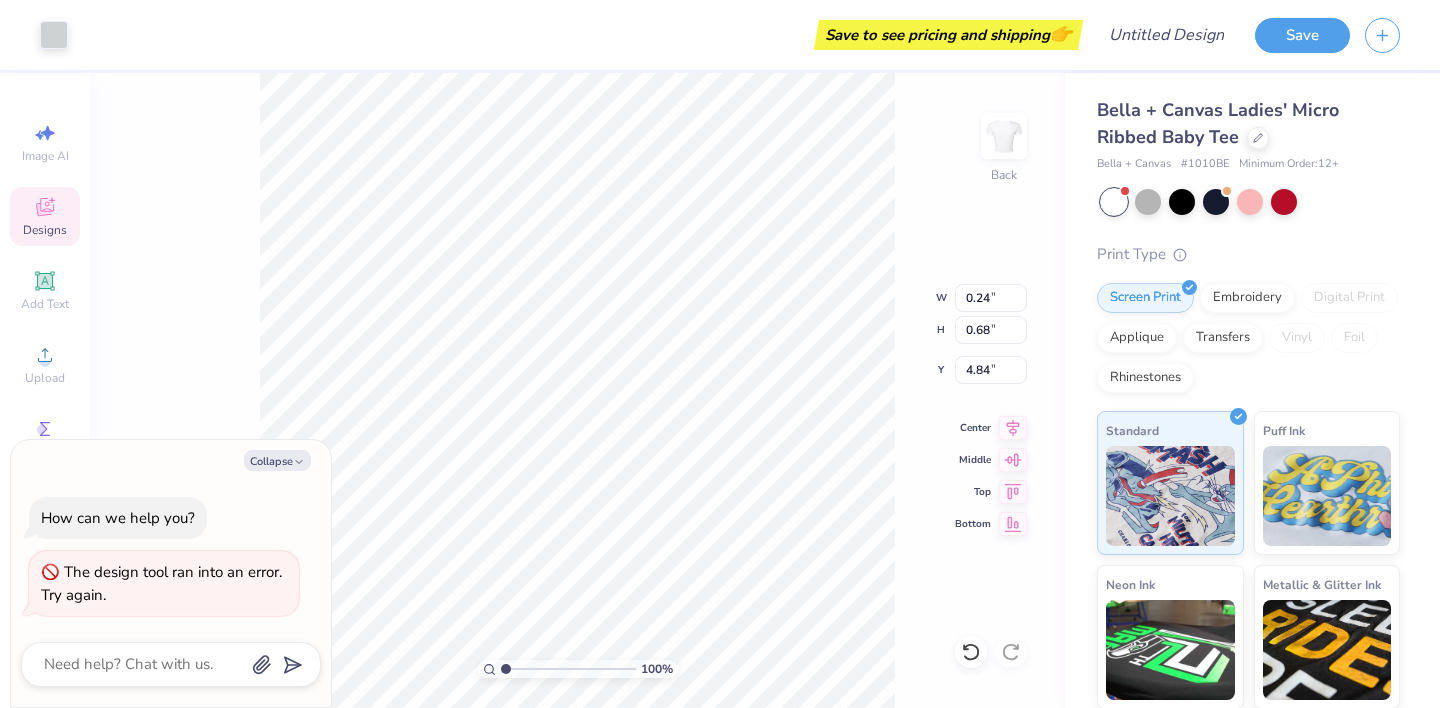 type on "x" 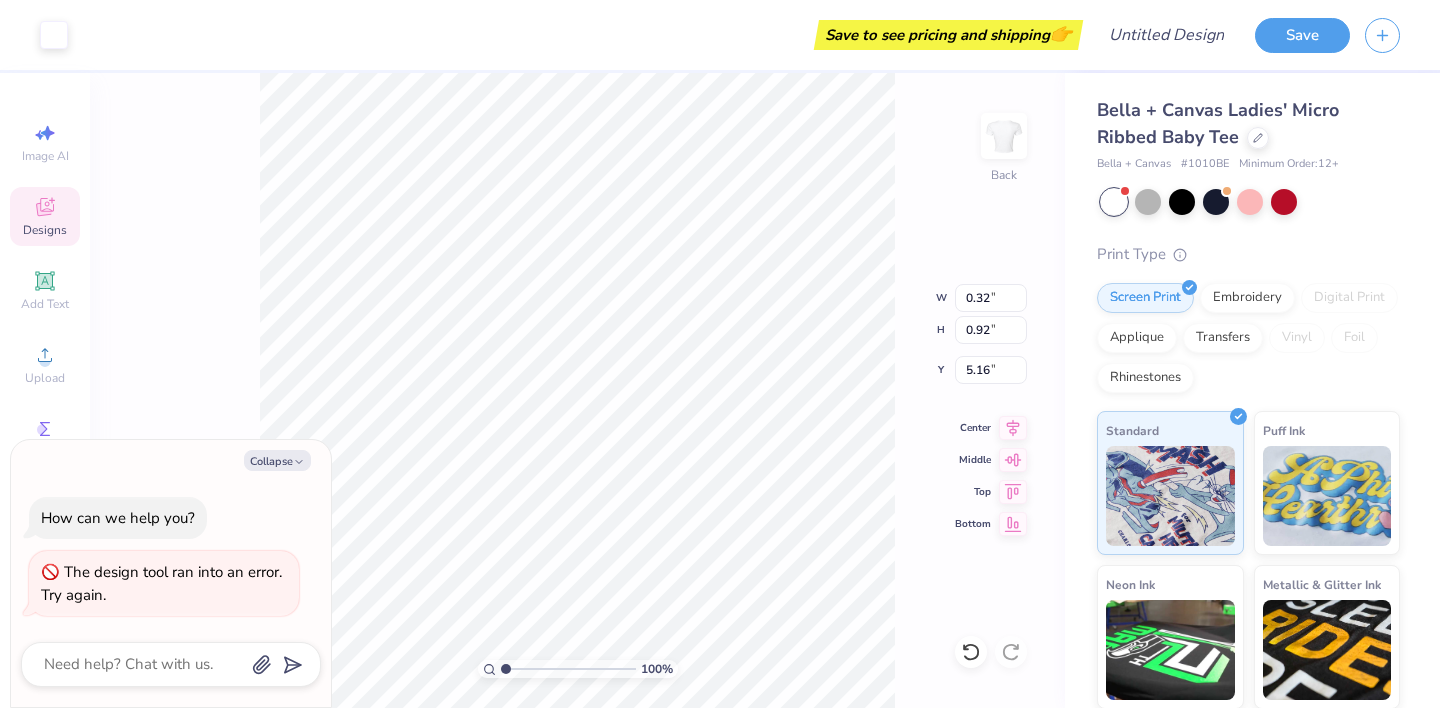 type on "x" 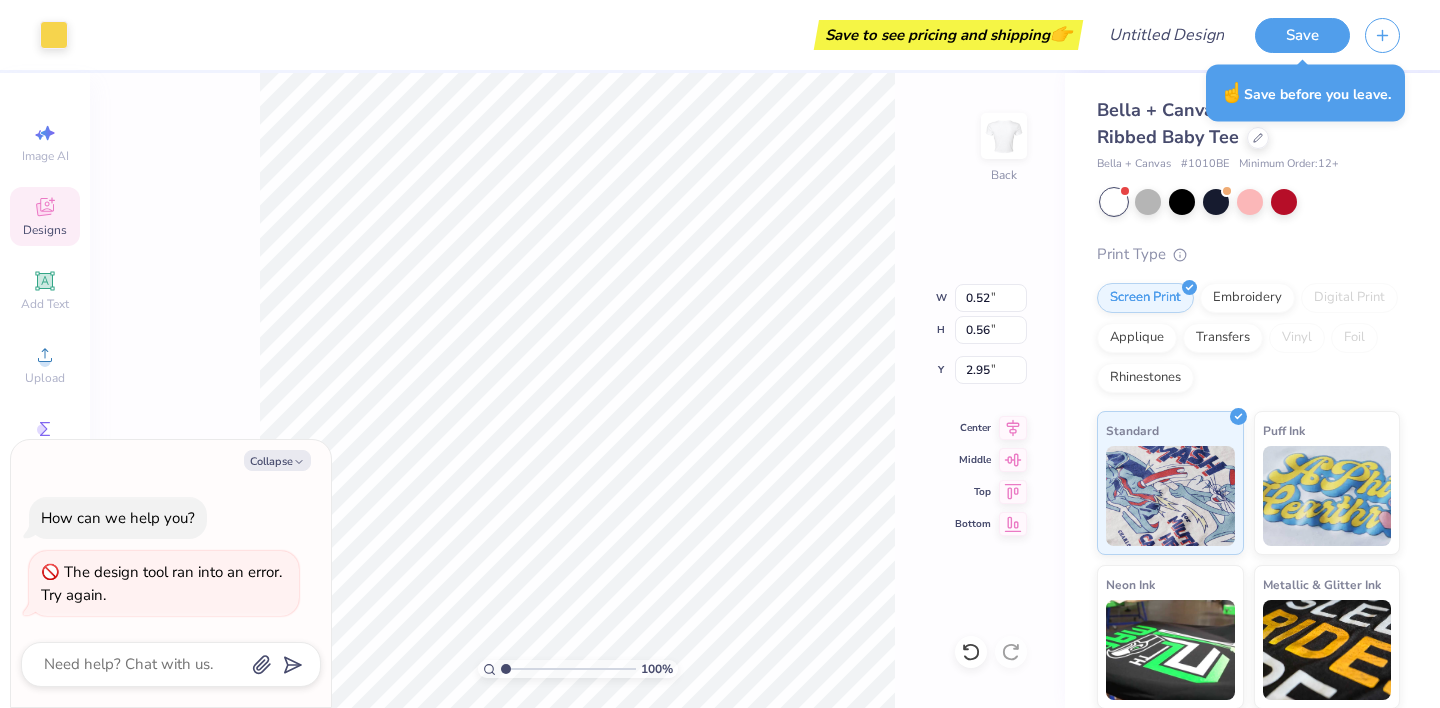 type on "x" 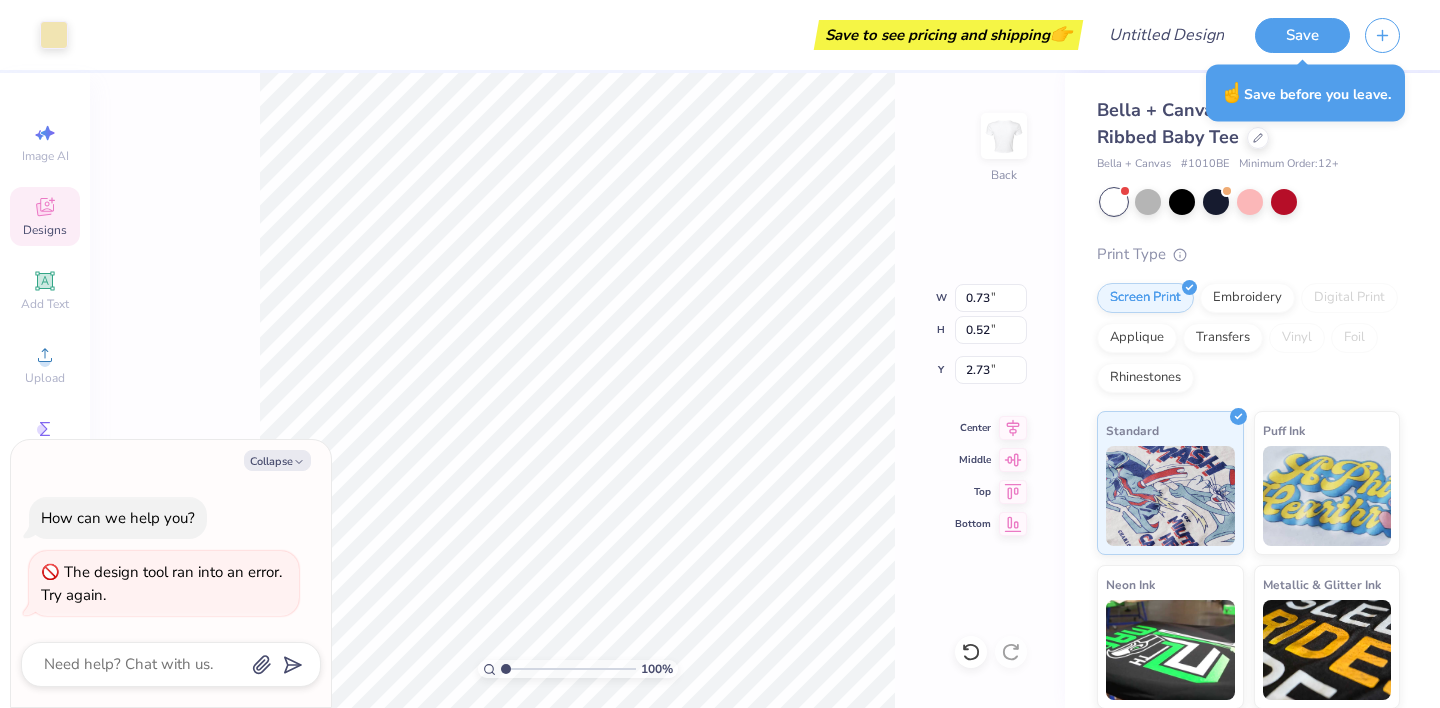 type on "x" 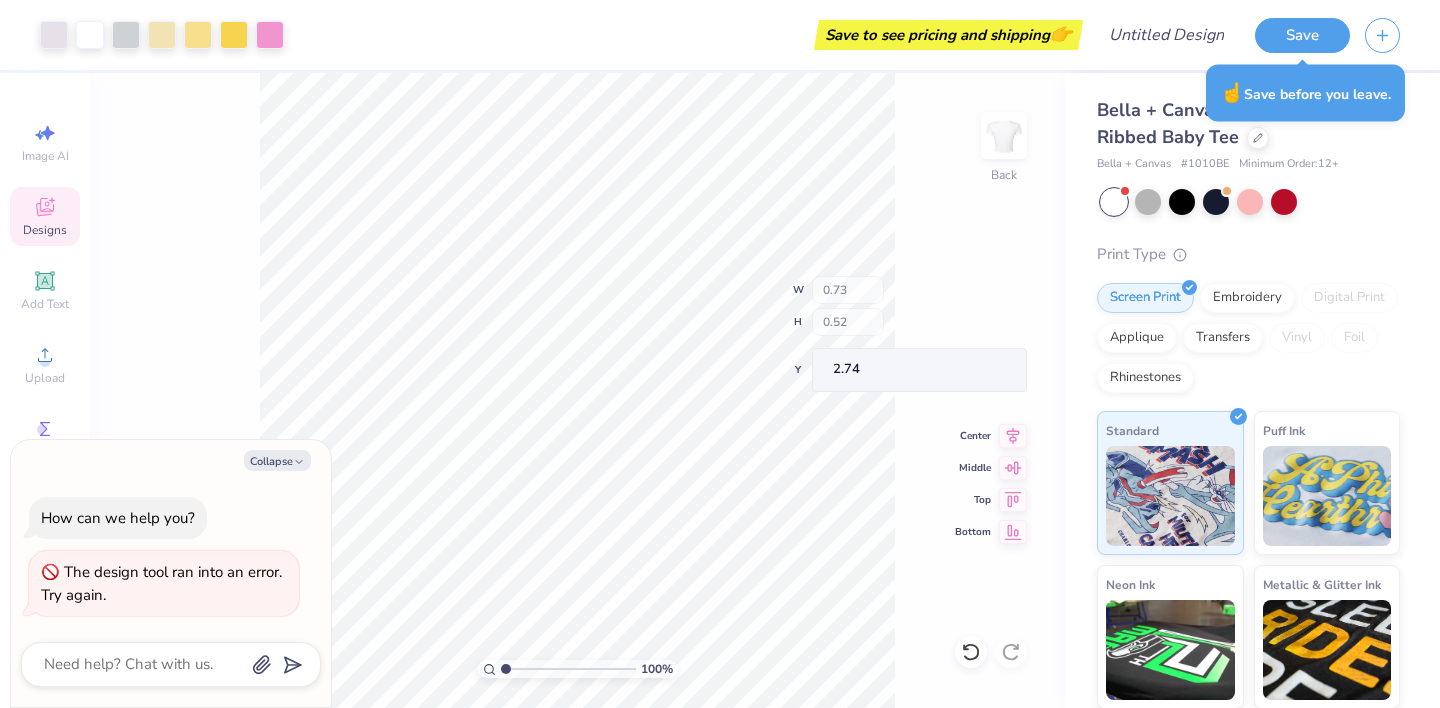 type on "x" 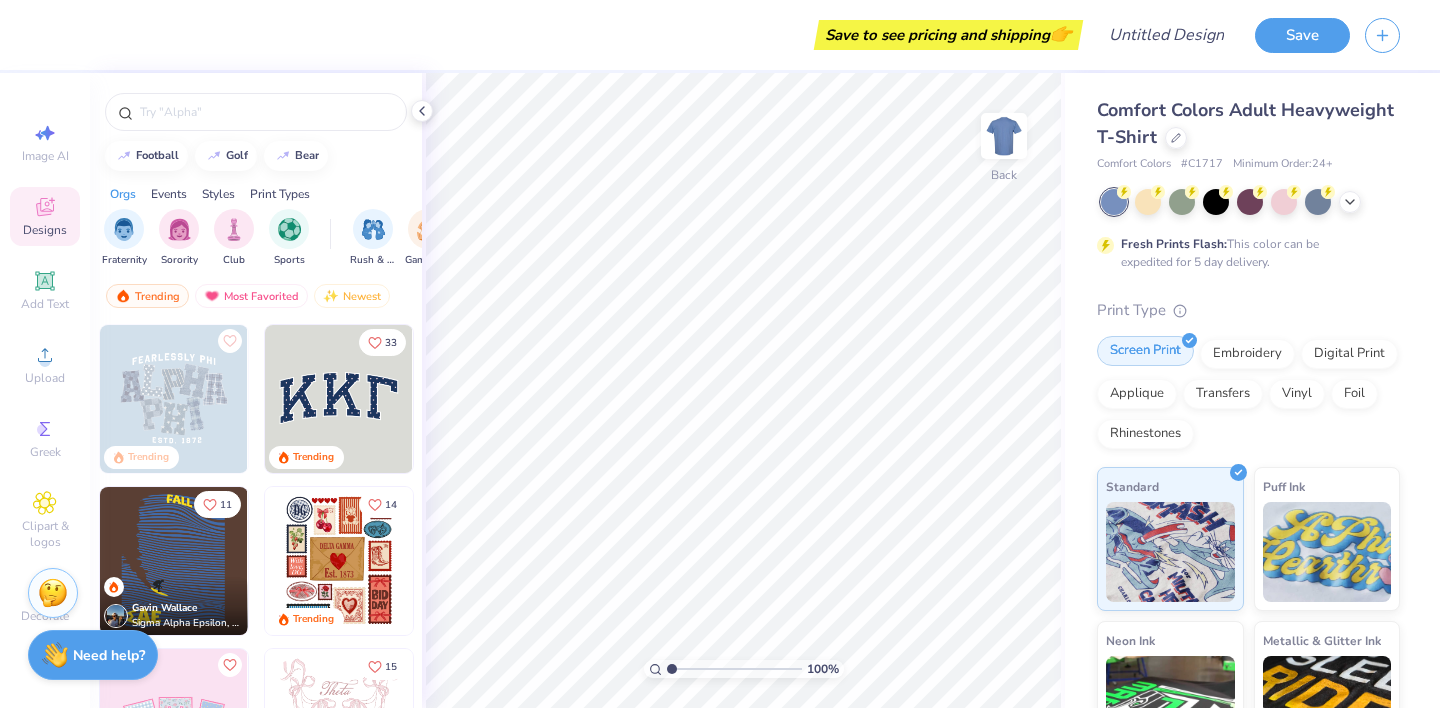 scroll, scrollTop: 0, scrollLeft: 0, axis: both 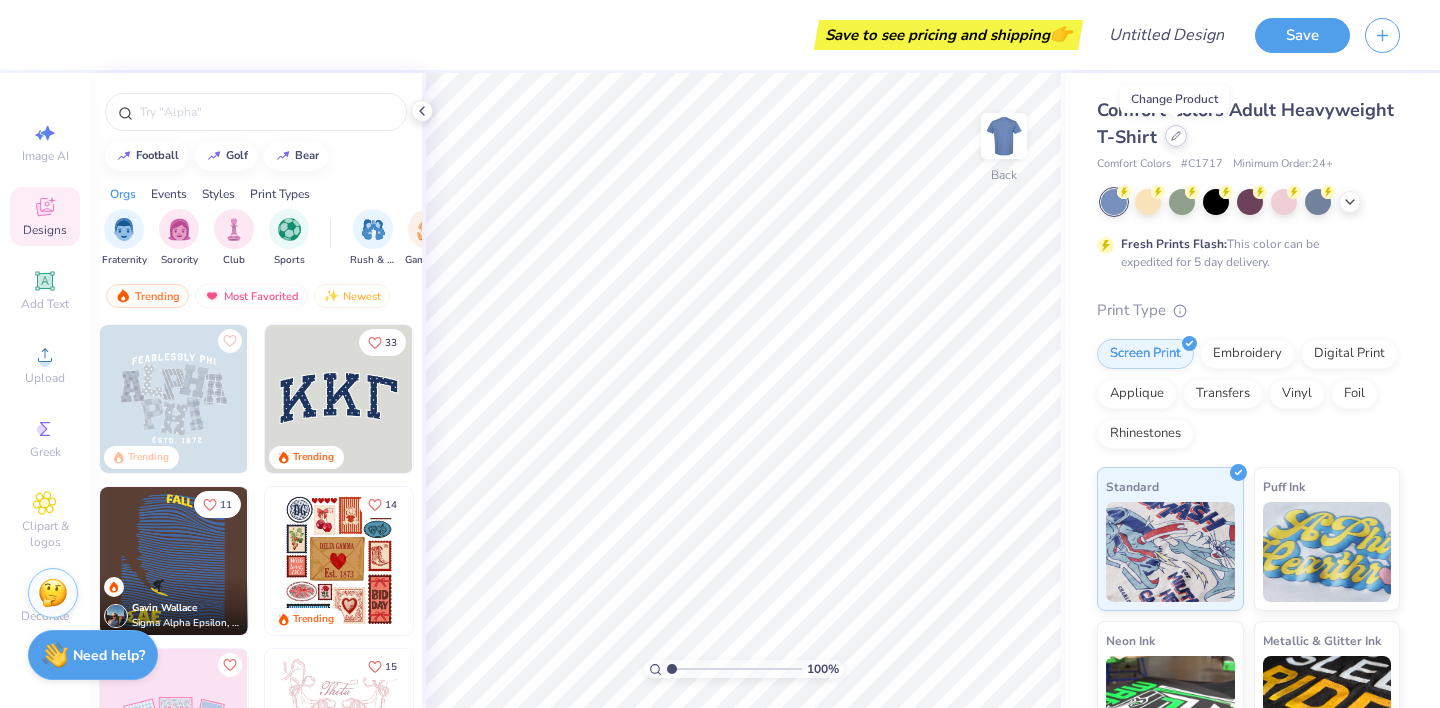 click at bounding box center [1176, 136] 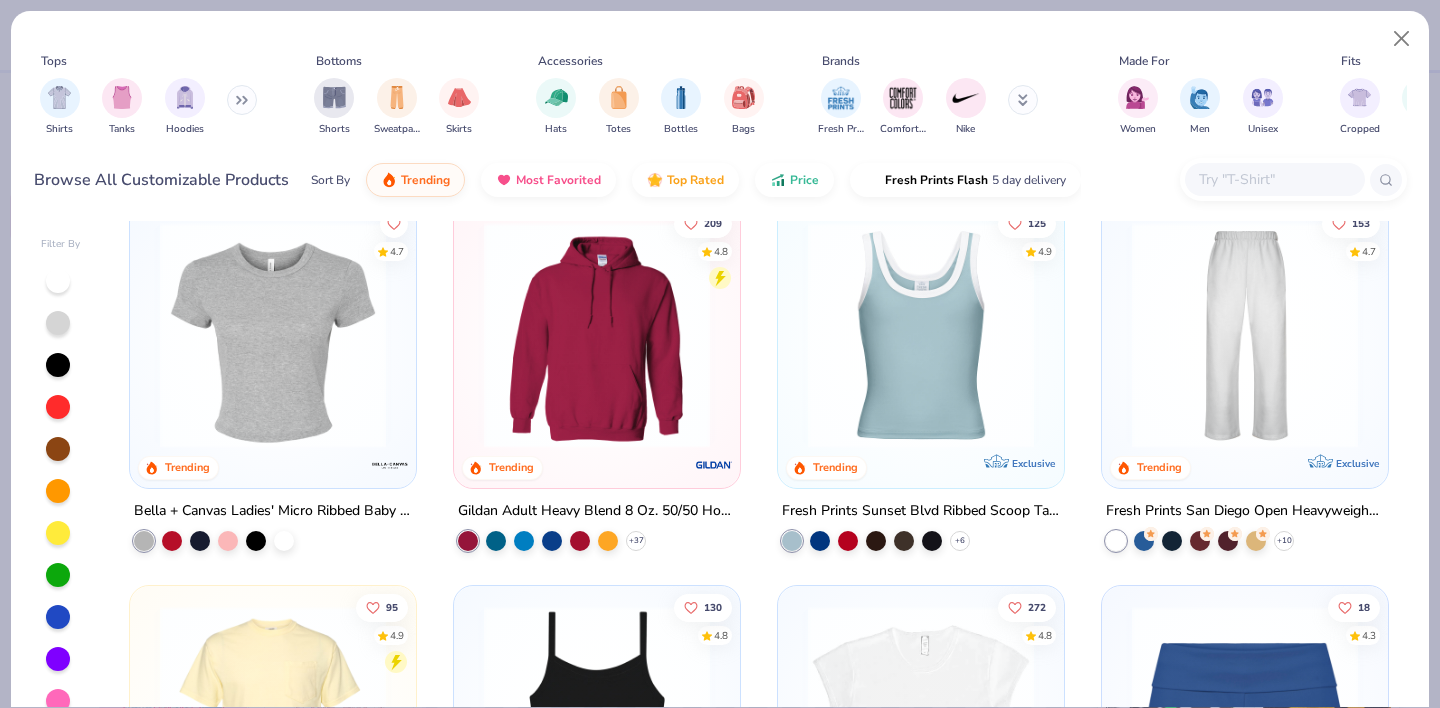scroll, scrollTop: 759, scrollLeft: 0, axis: vertical 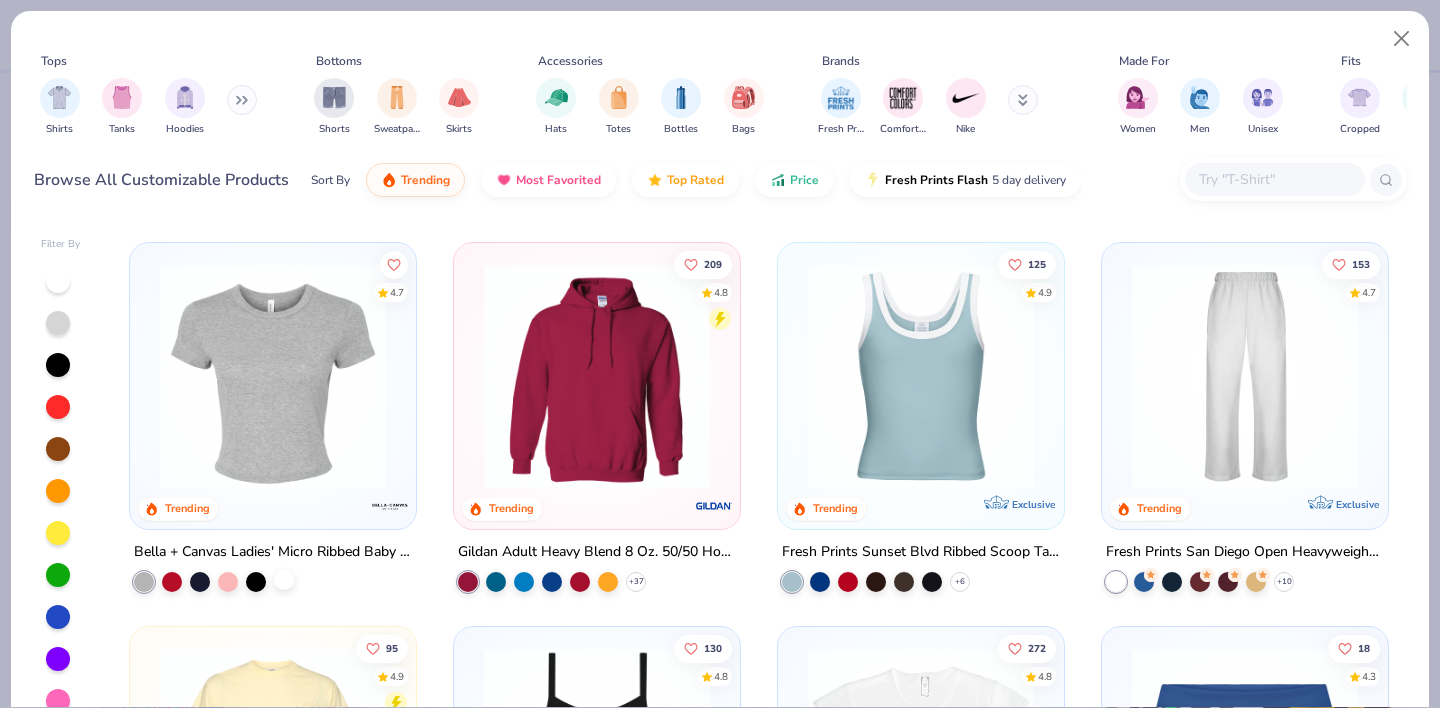 click at bounding box center [284, 579] 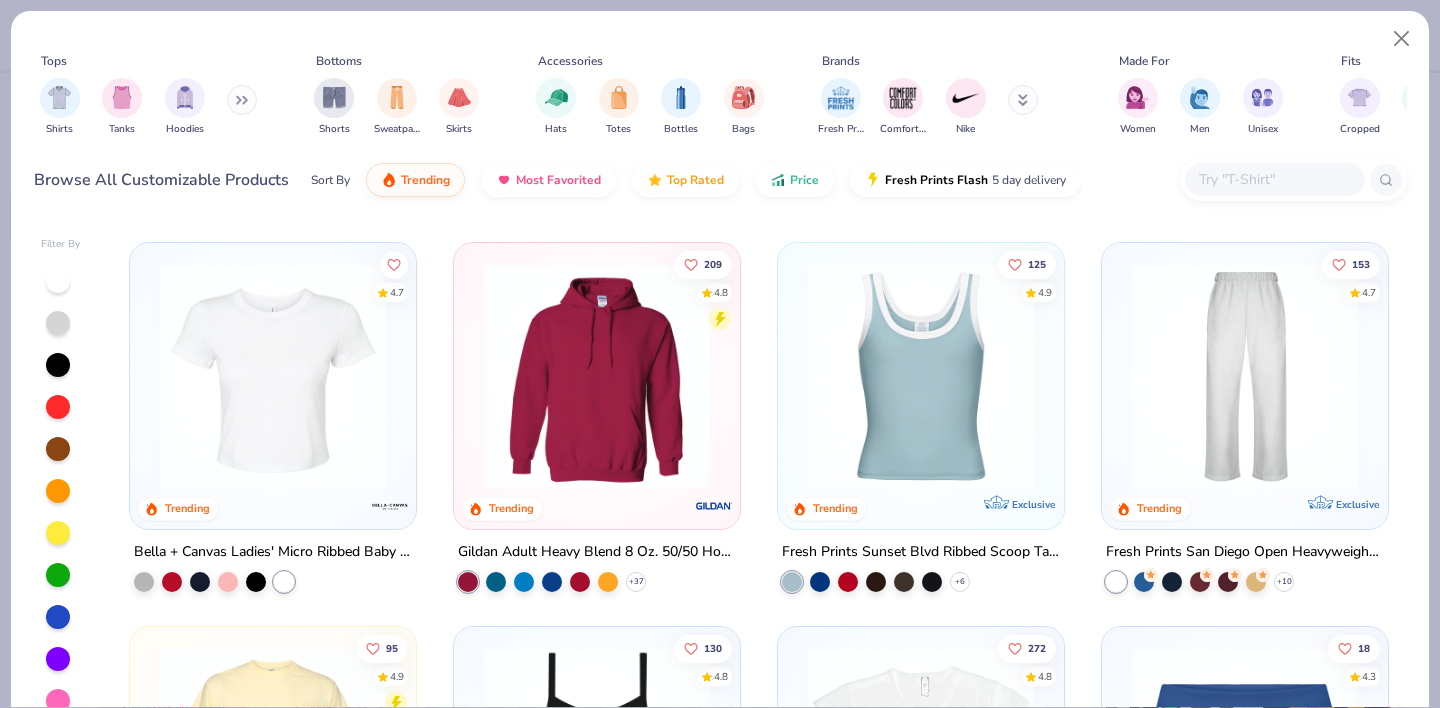 click at bounding box center [273, 375] 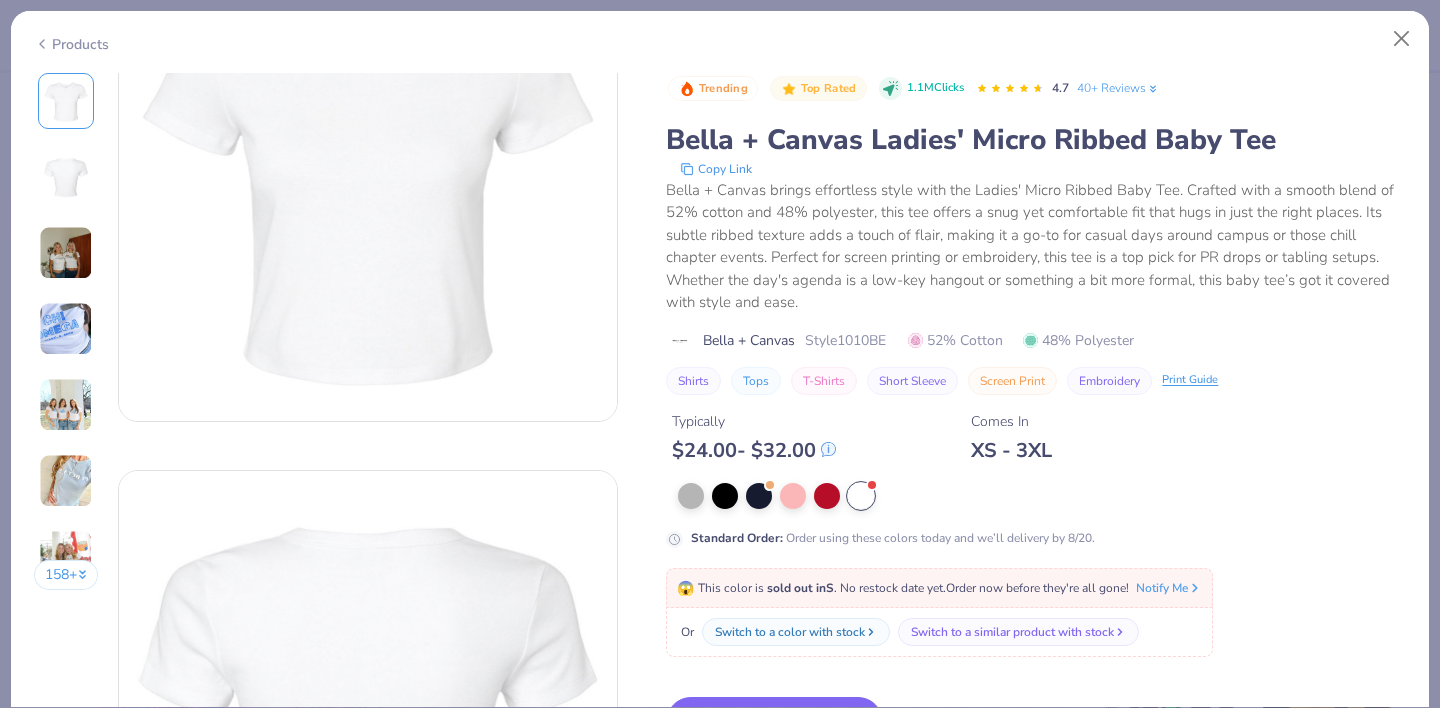 scroll, scrollTop: 168, scrollLeft: 0, axis: vertical 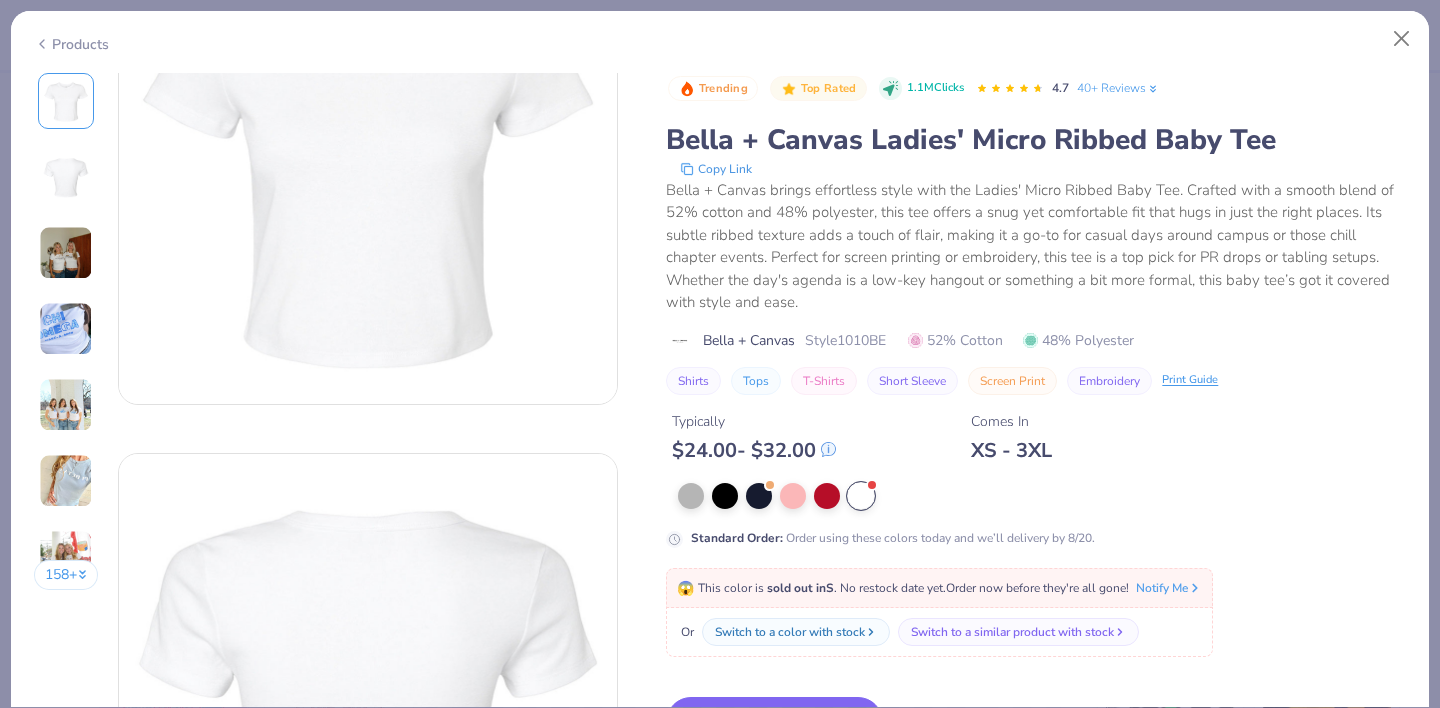 click at bounding box center (861, 496) 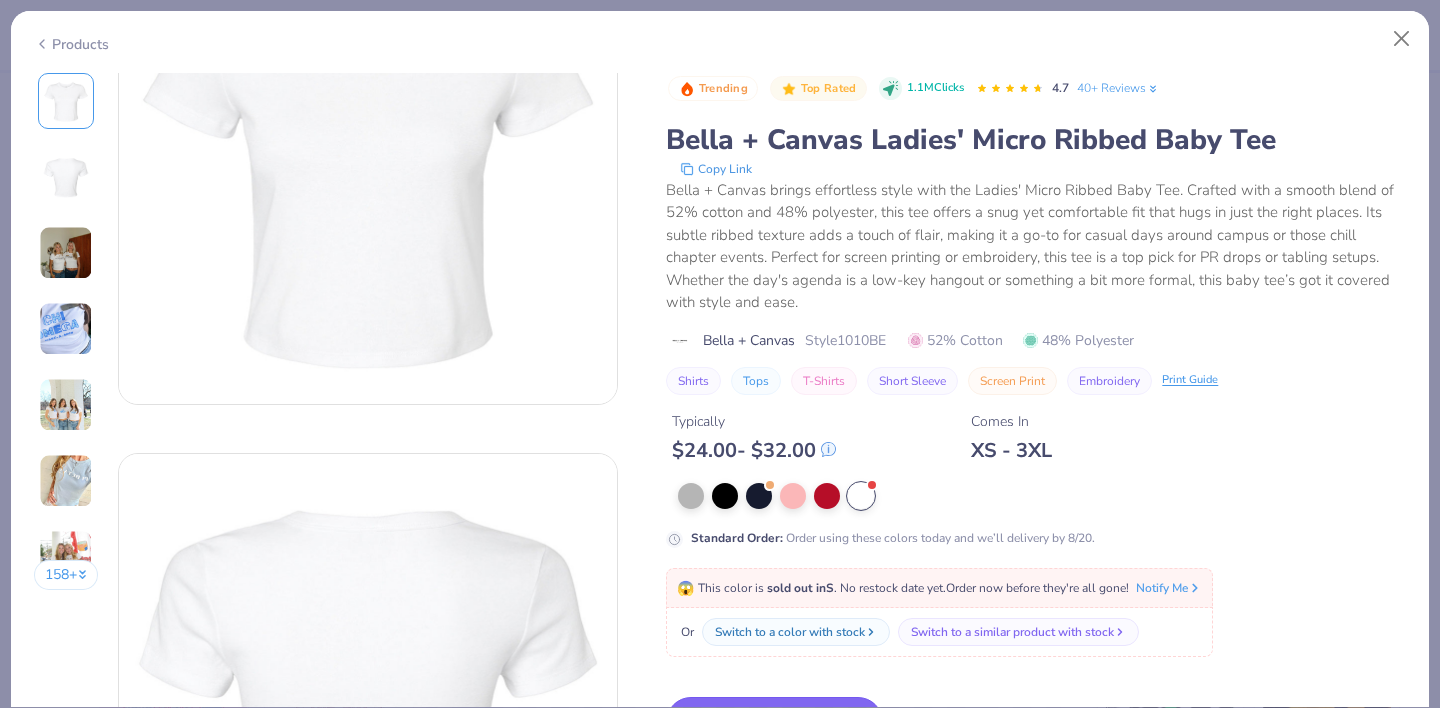 click on "Switch to This" at bounding box center (774, 722) 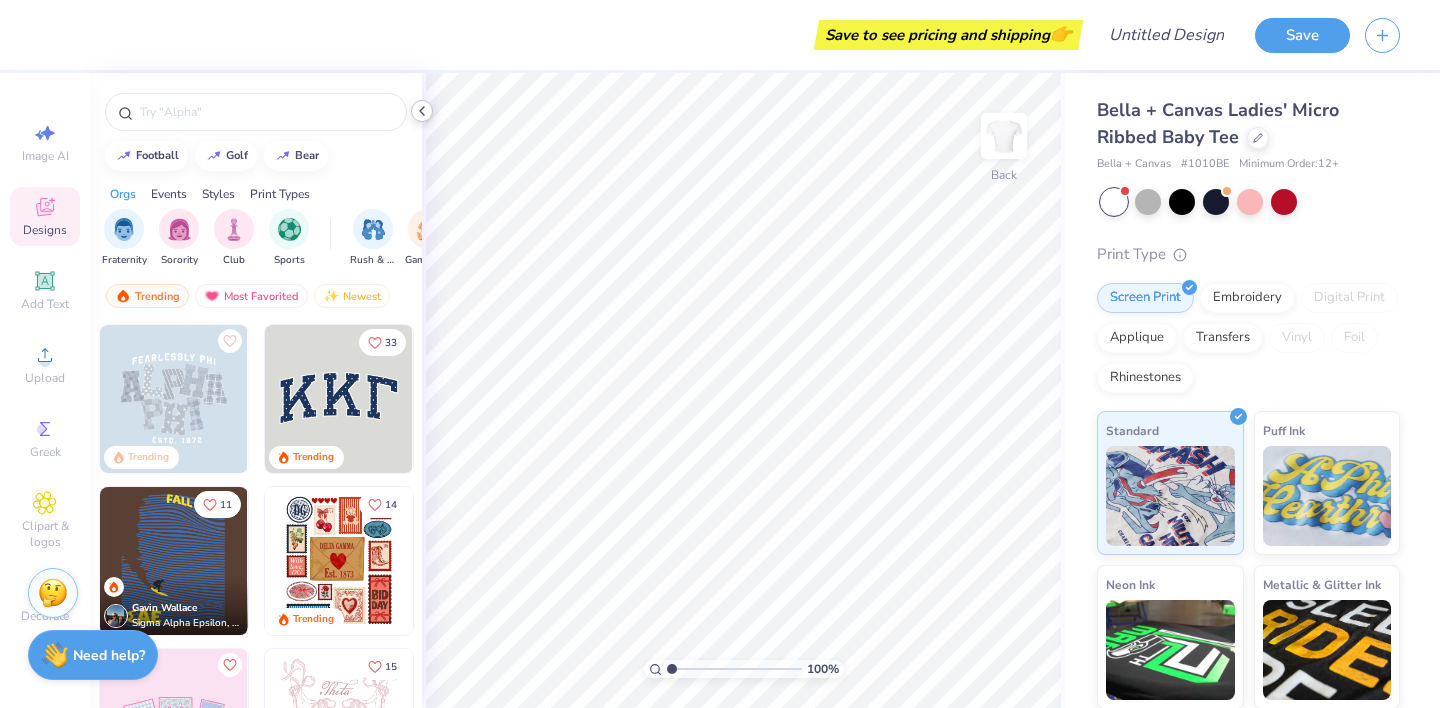 click 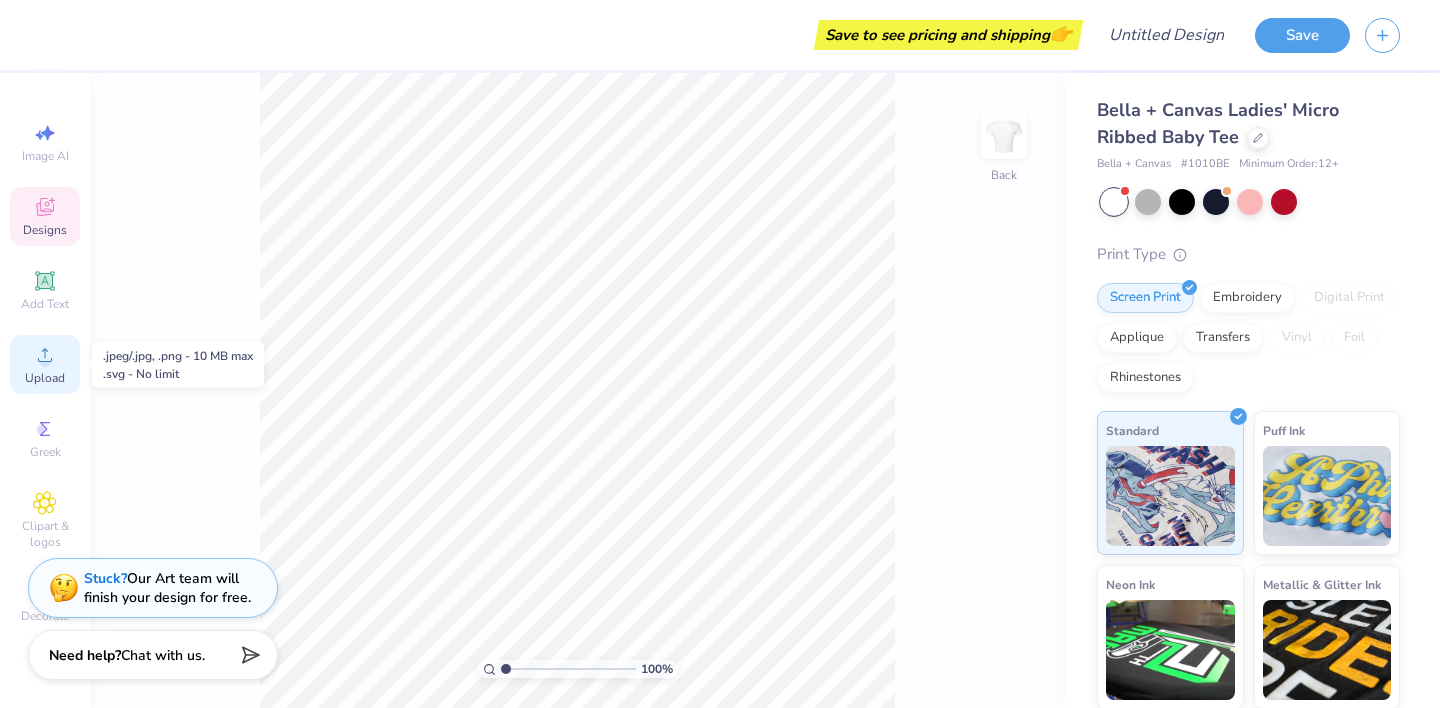 click on "Upload" at bounding box center [45, 364] 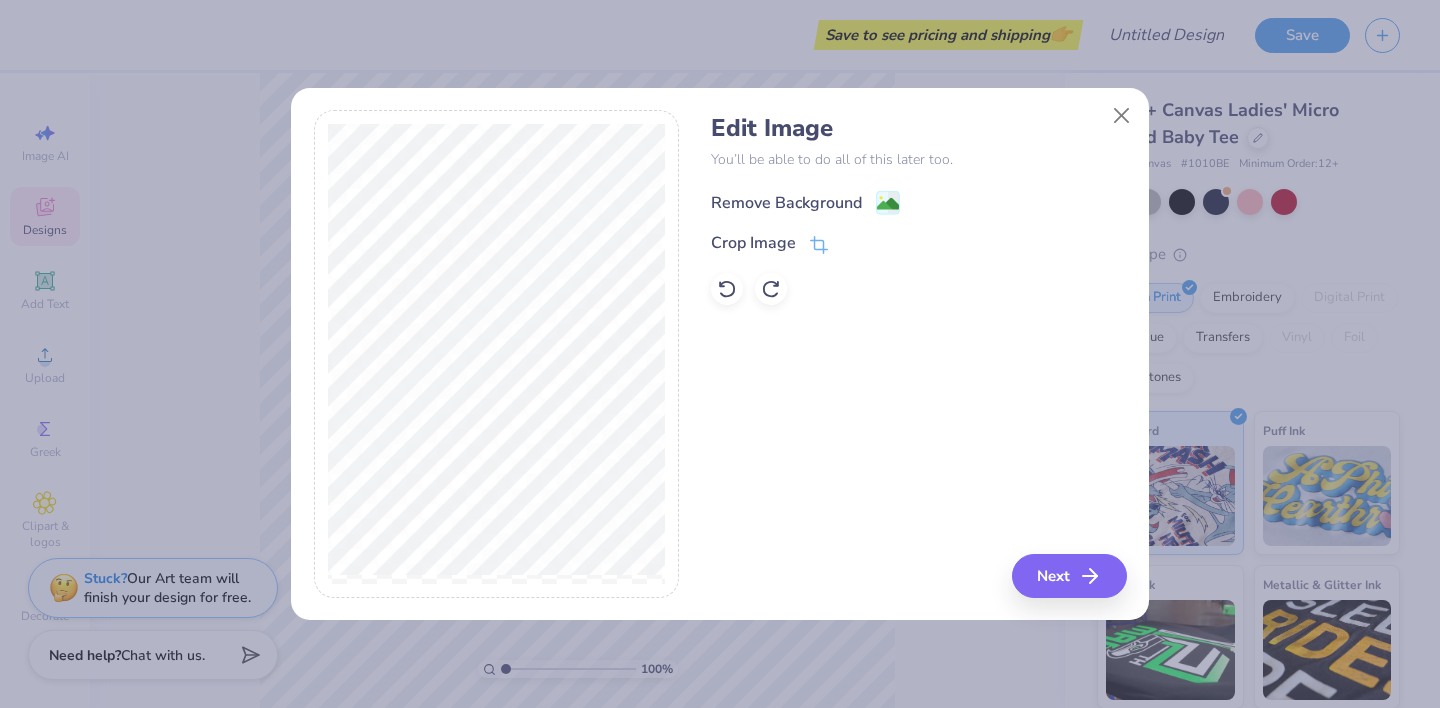 click on "Remove Background" at bounding box center (786, 203) 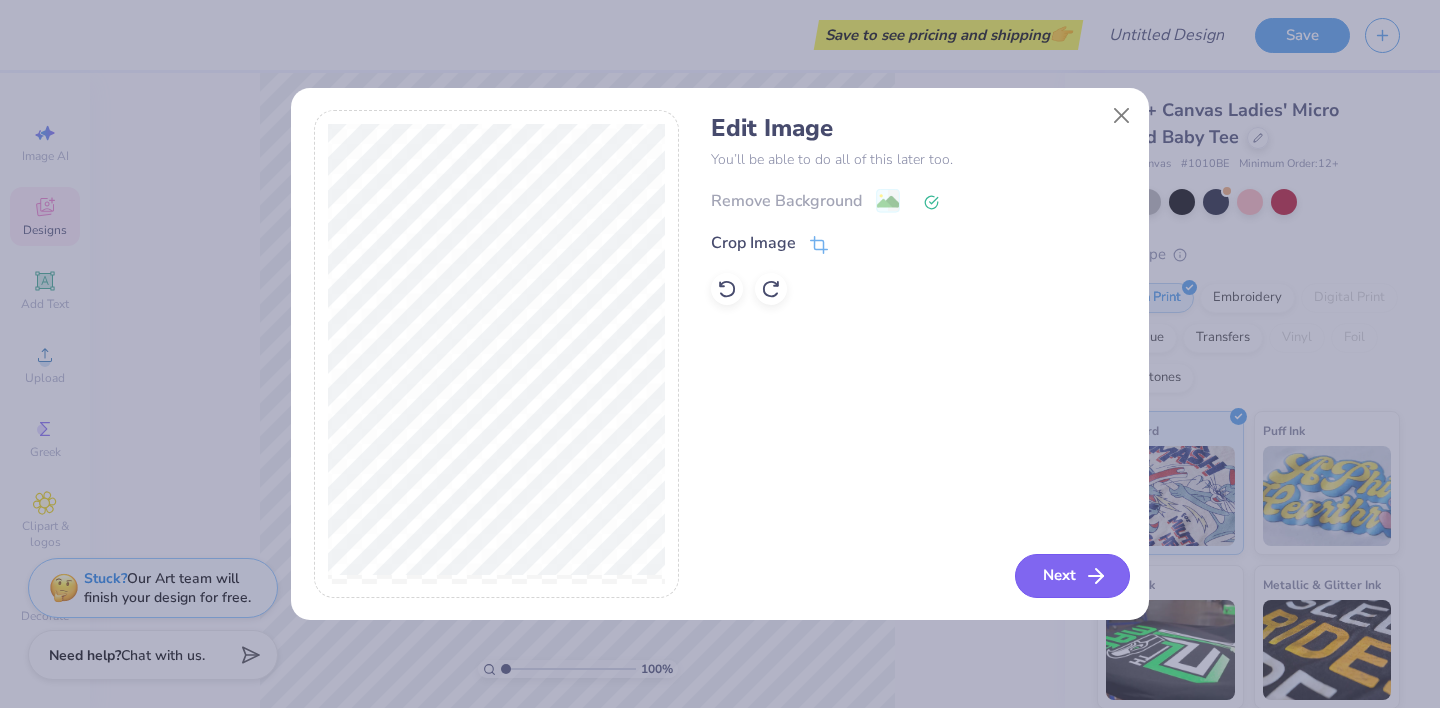click on "Next" at bounding box center (1072, 576) 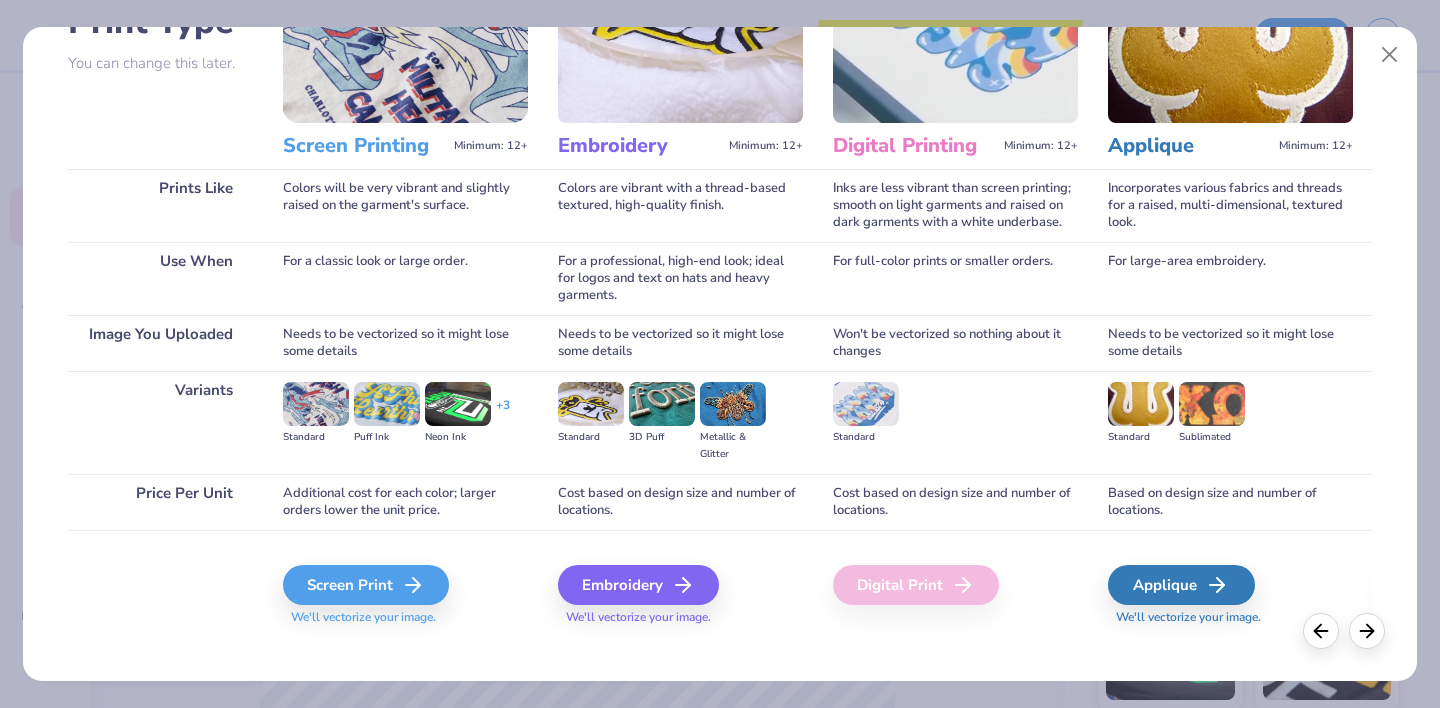 scroll, scrollTop: 180, scrollLeft: 0, axis: vertical 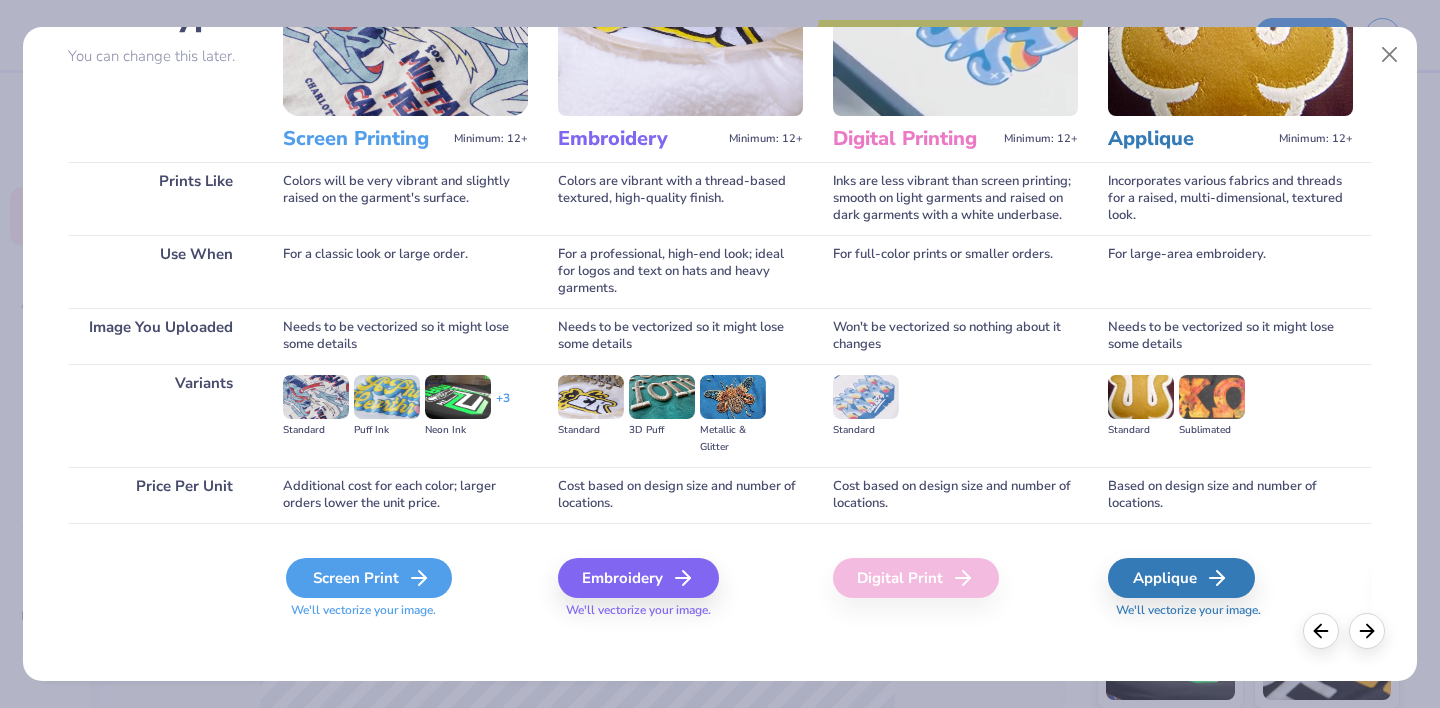 click 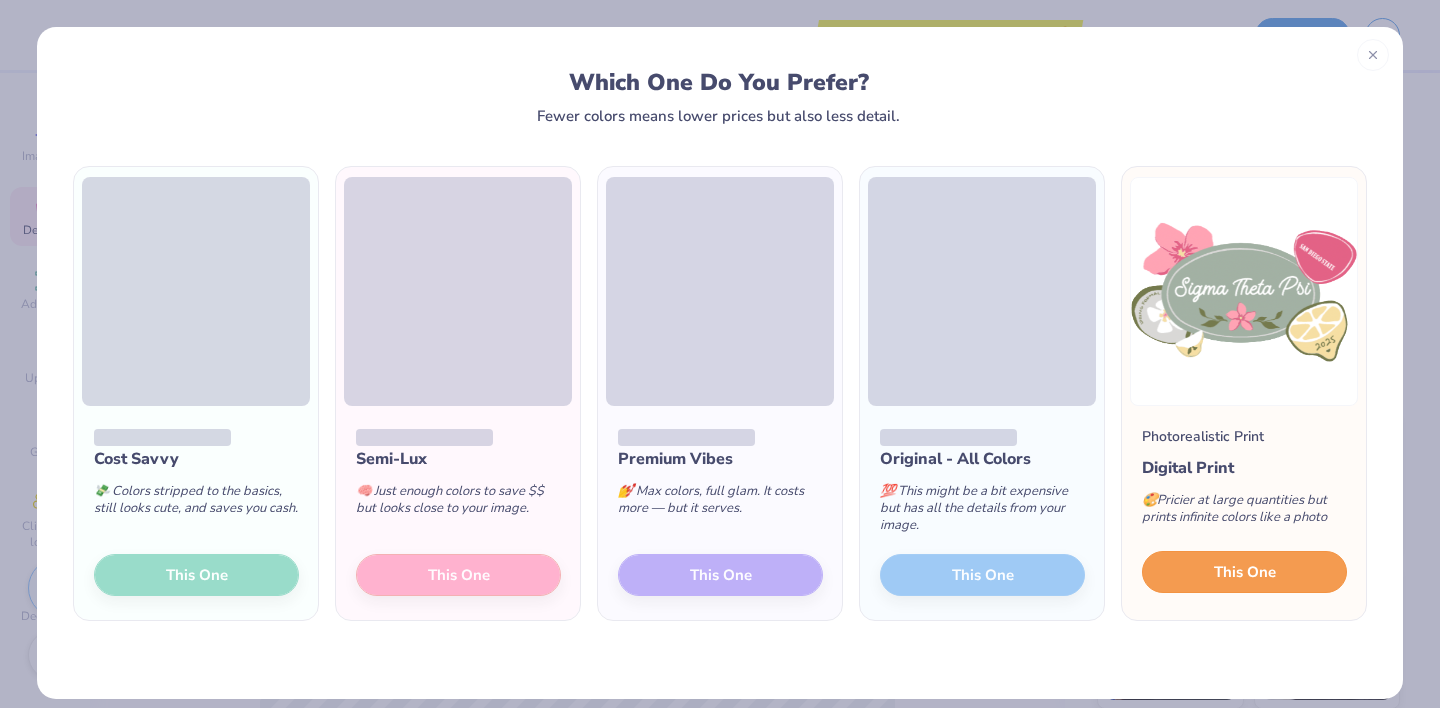click on "This One" at bounding box center (1245, 572) 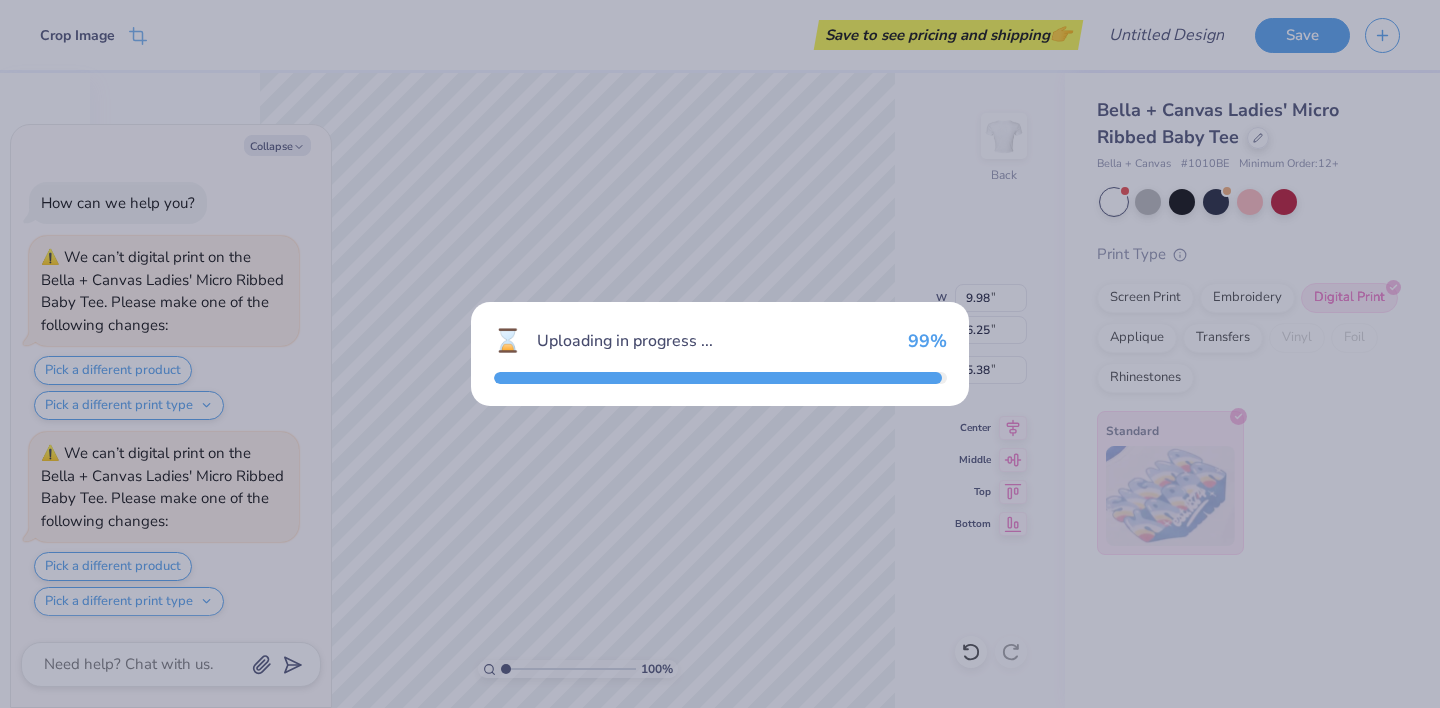 scroll, scrollTop: 178, scrollLeft: 0, axis: vertical 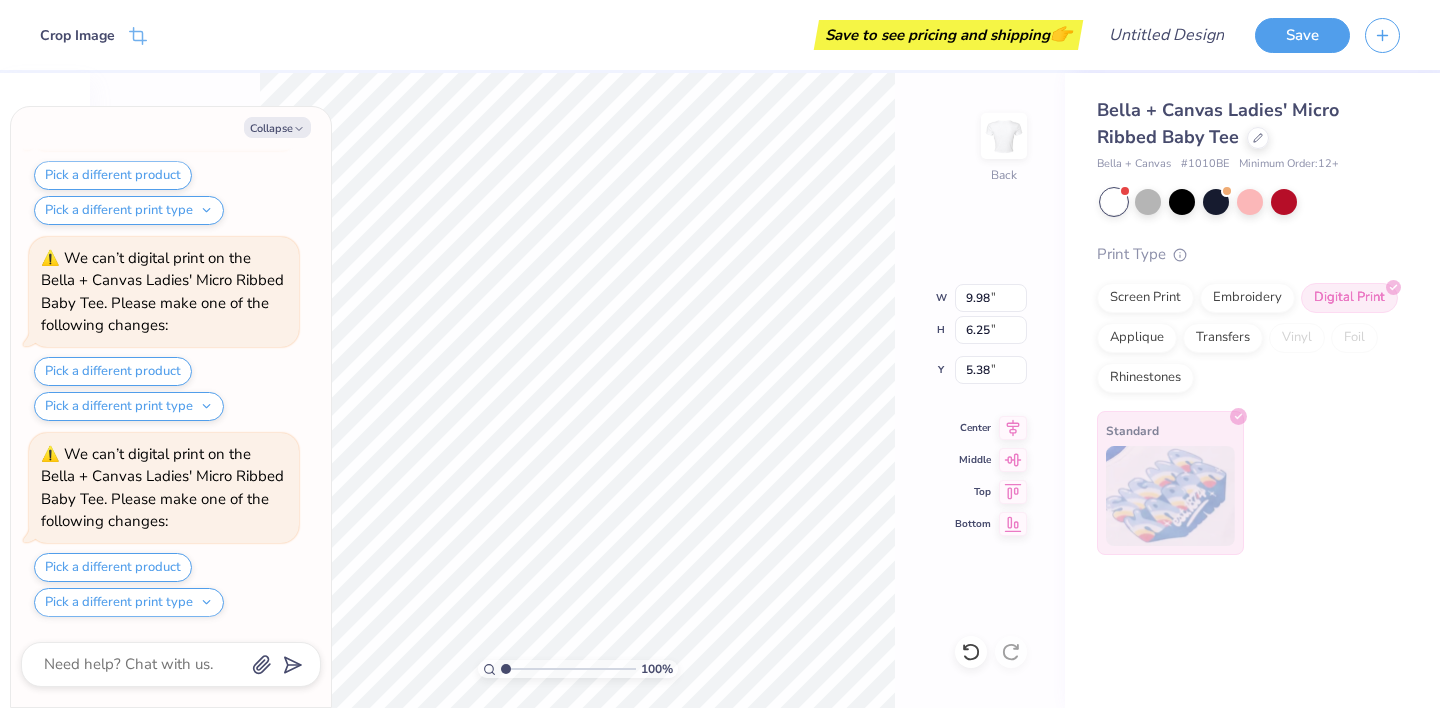 type on "x" 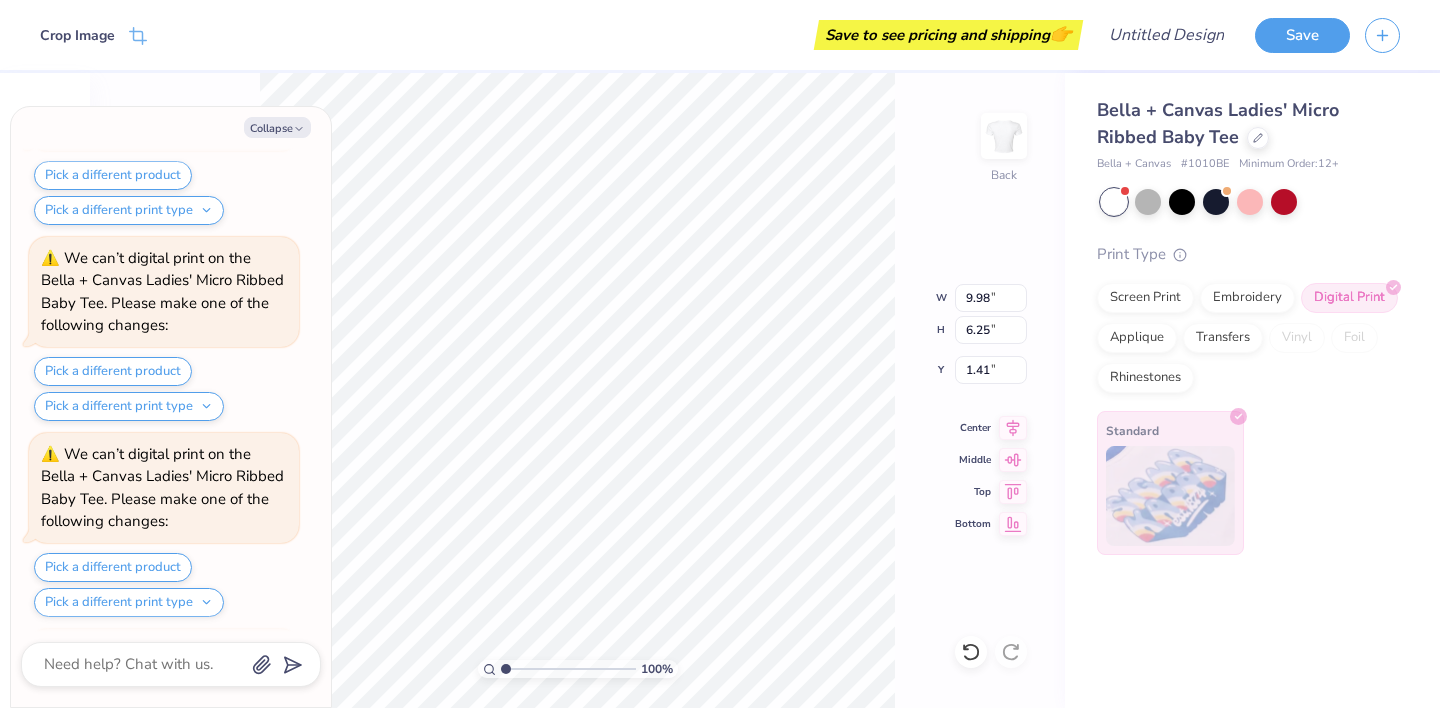 scroll, scrollTop: 374, scrollLeft: 0, axis: vertical 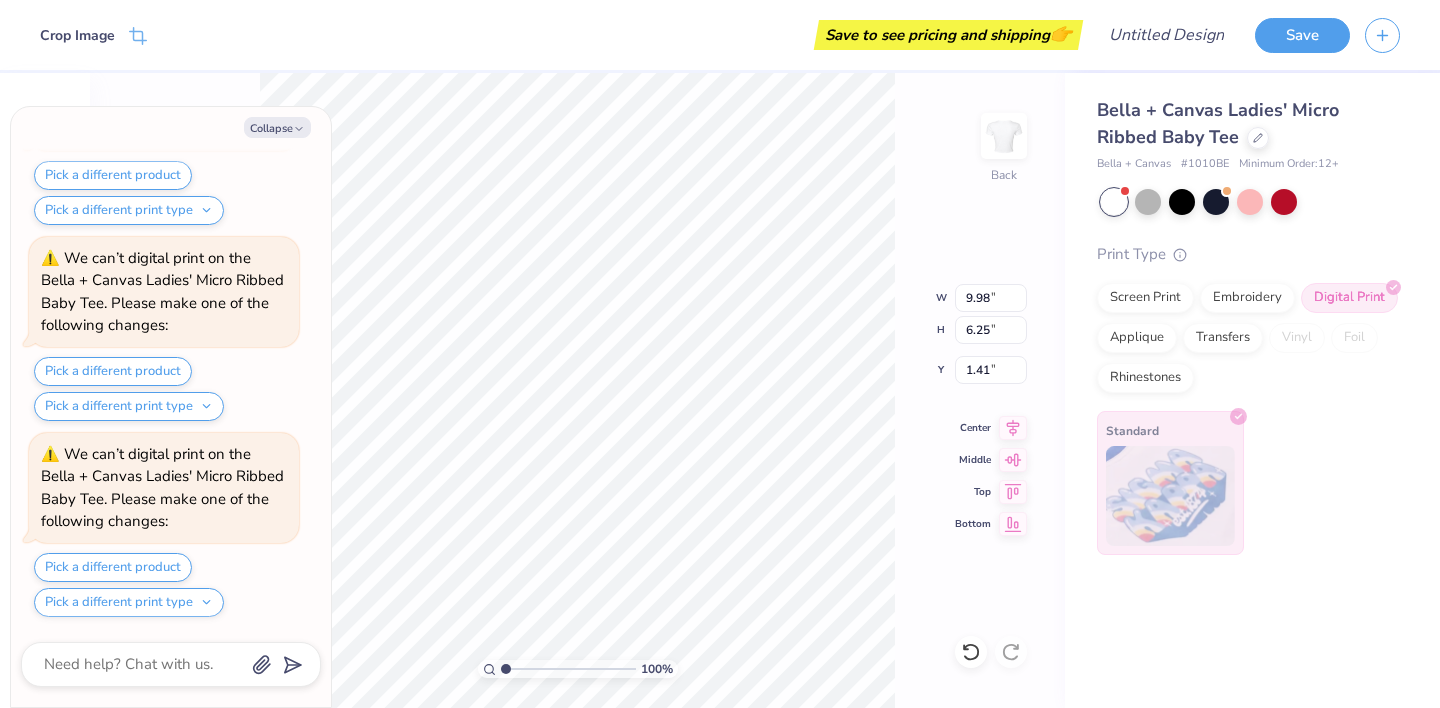 type on "x" 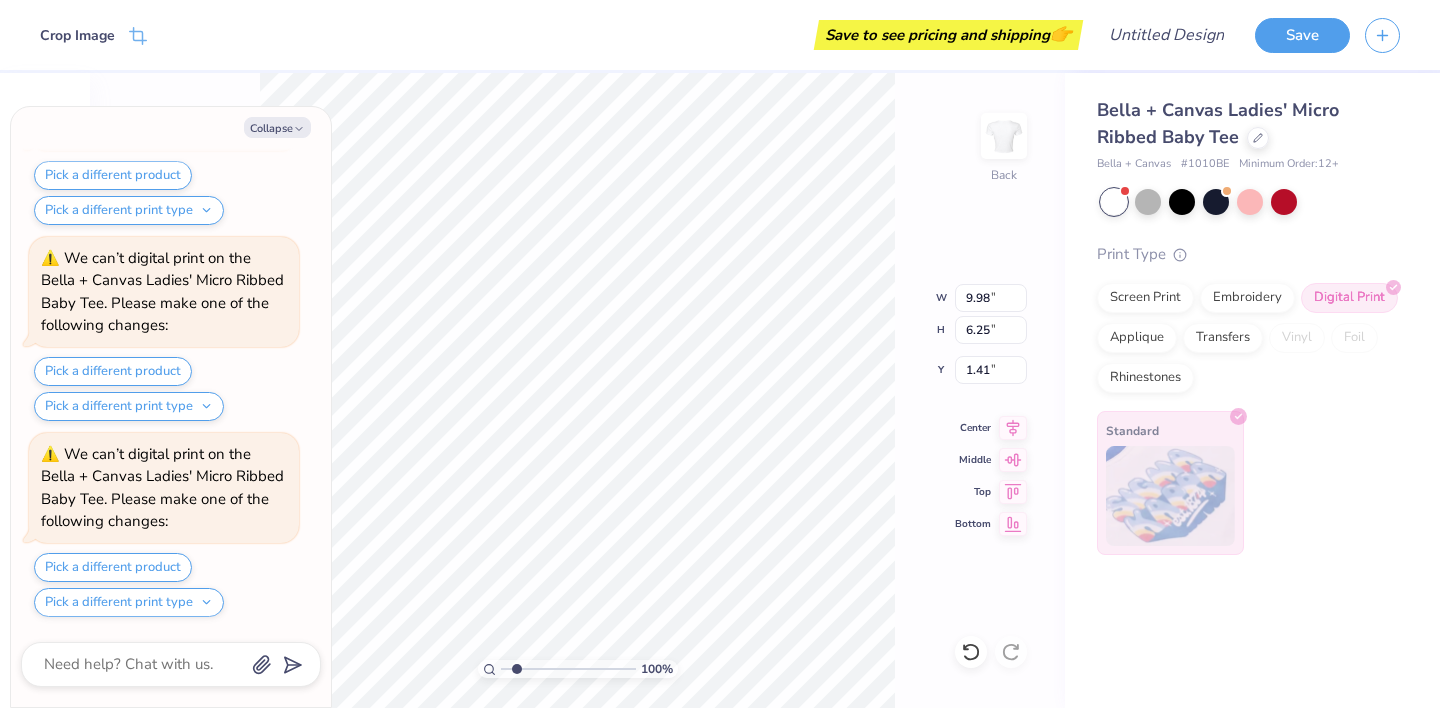 scroll, scrollTop: 496, scrollLeft: 0, axis: vertical 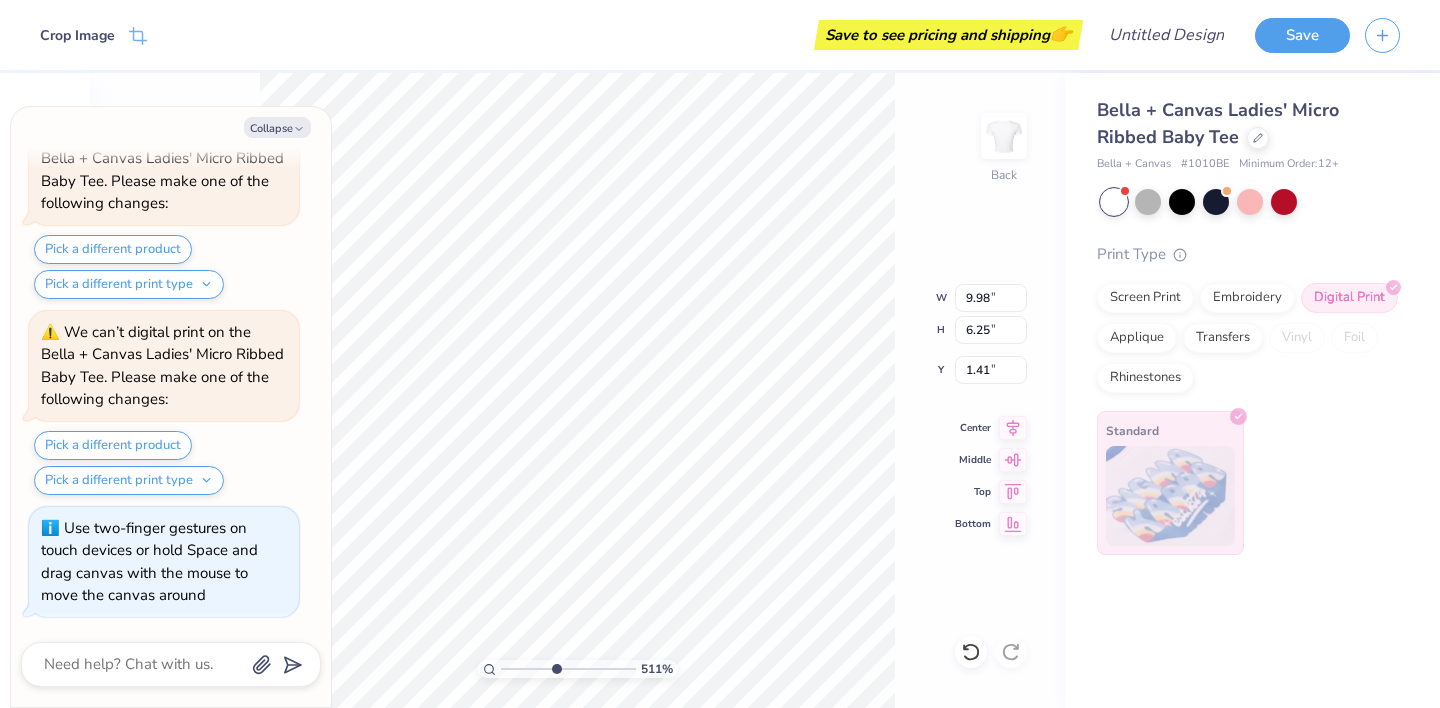 drag, startPoint x: 505, startPoint y: 670, endPoint x: 555, endPoint y: 671, distance: 50.01 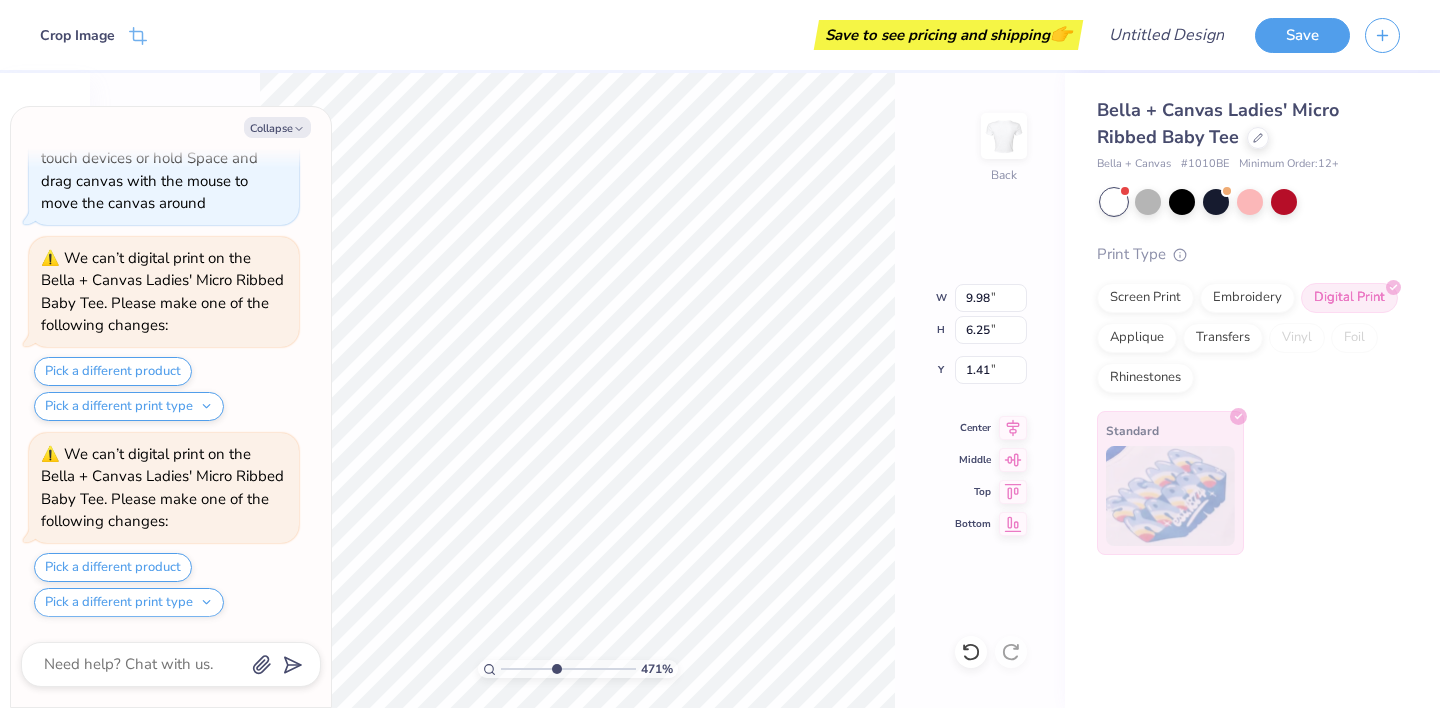 scroll, scrollTop: 1084, scrollLeft: 0, axis: vertical 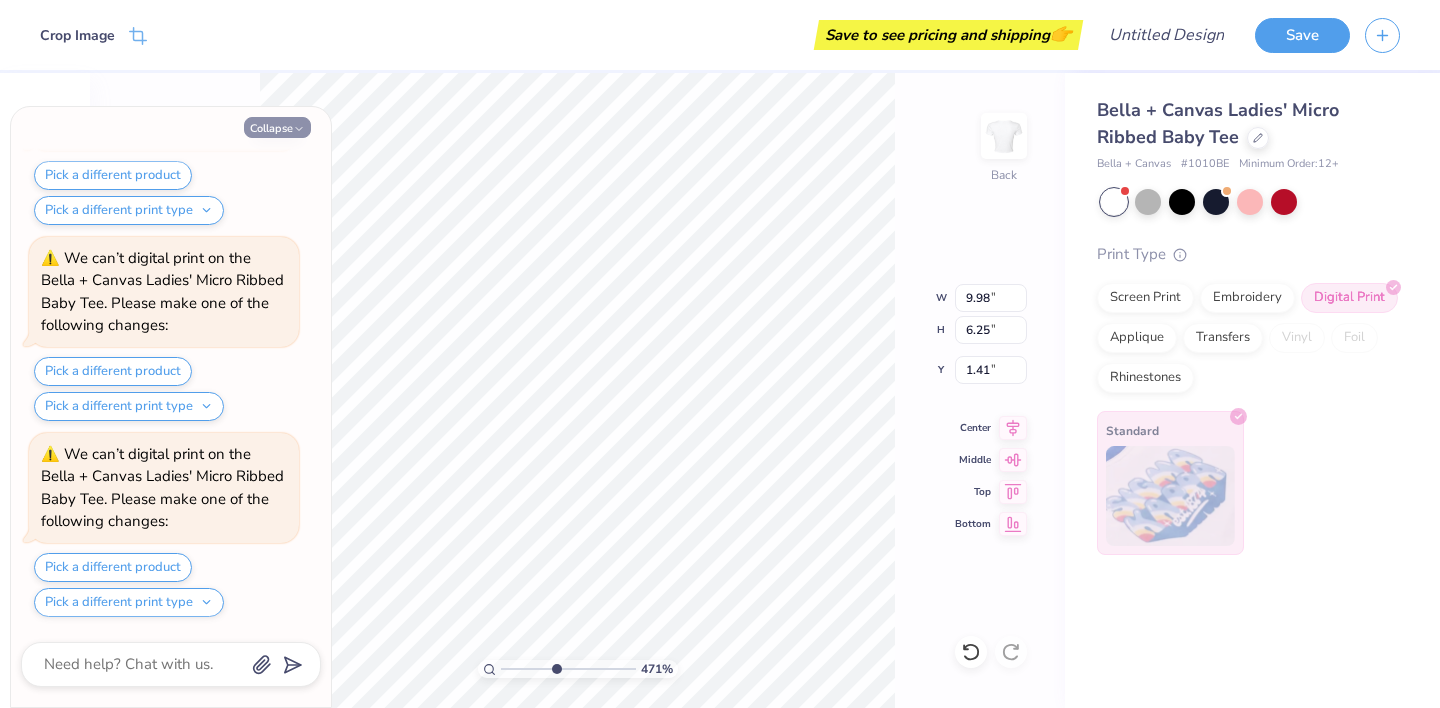 click 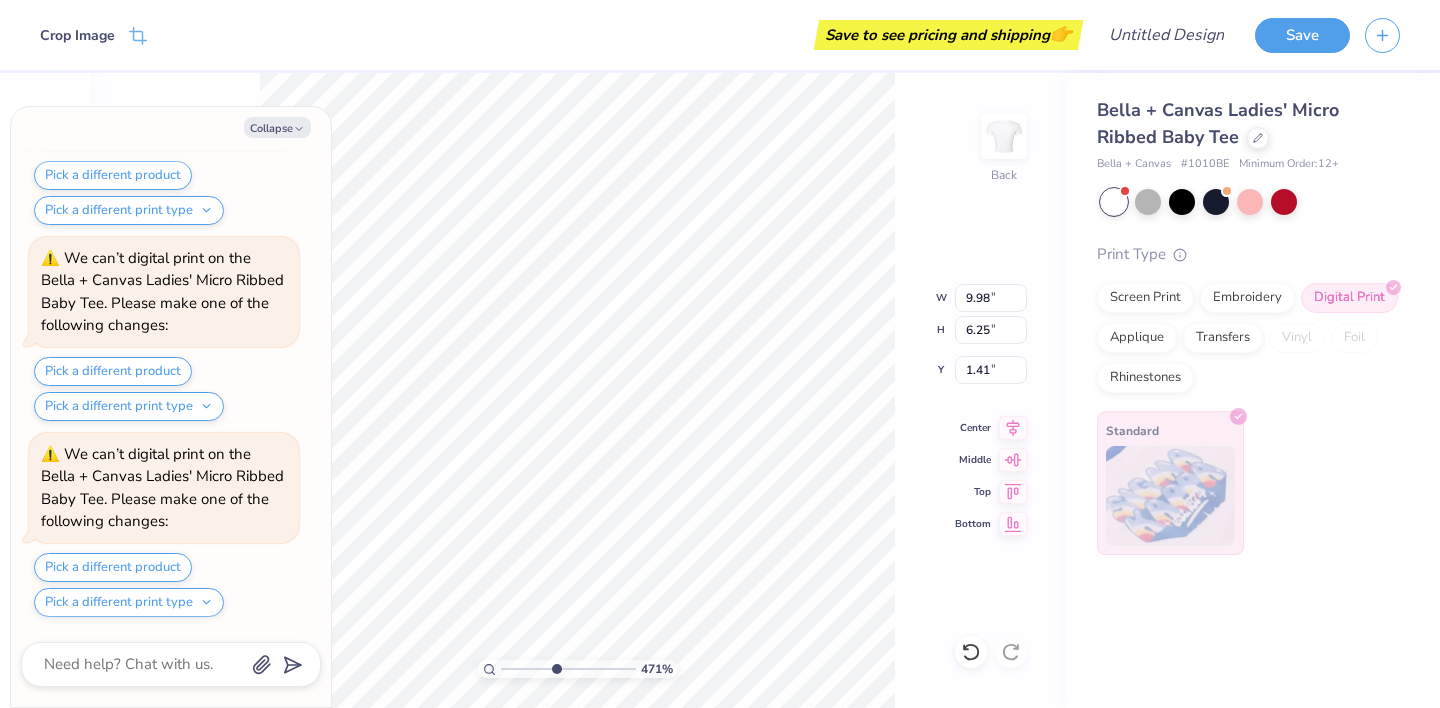 type on "x" 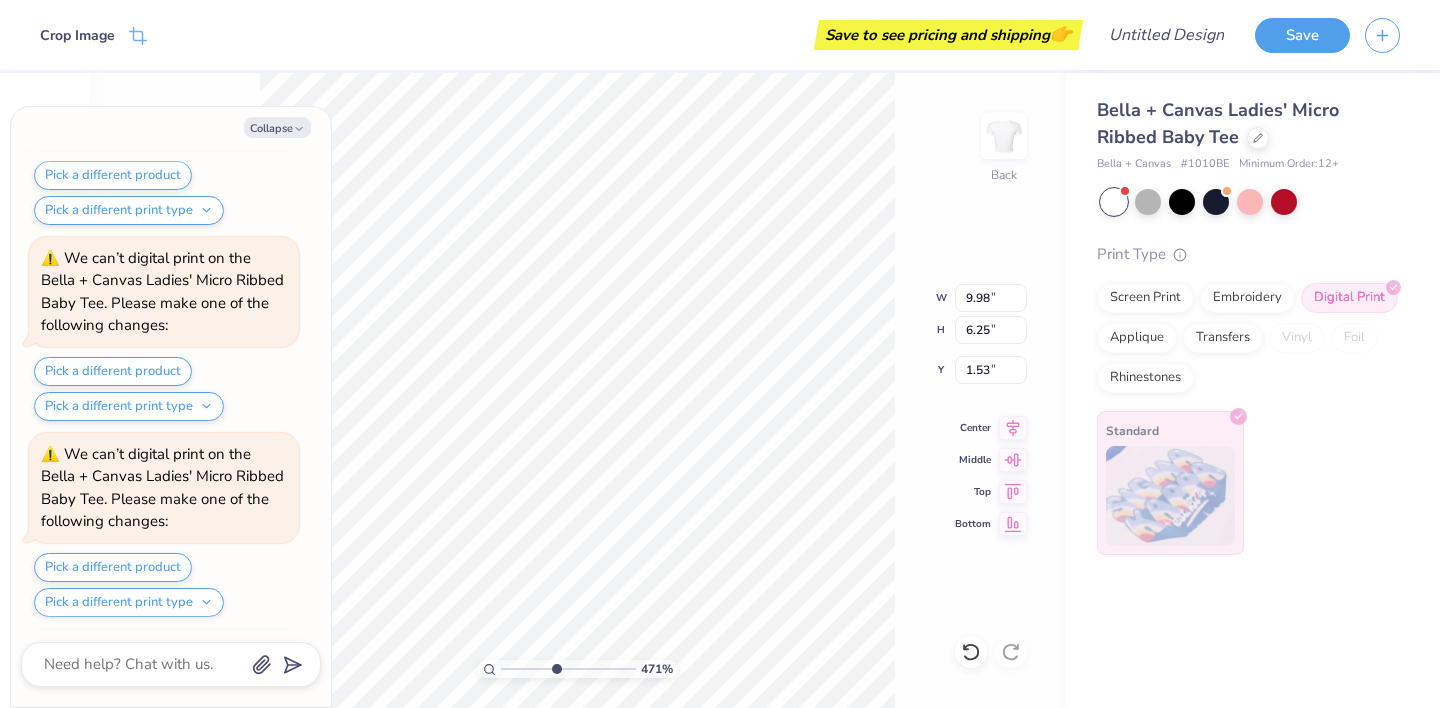 scroll, scrollTop: 1672, scrollLeft: 0, axis: vertical 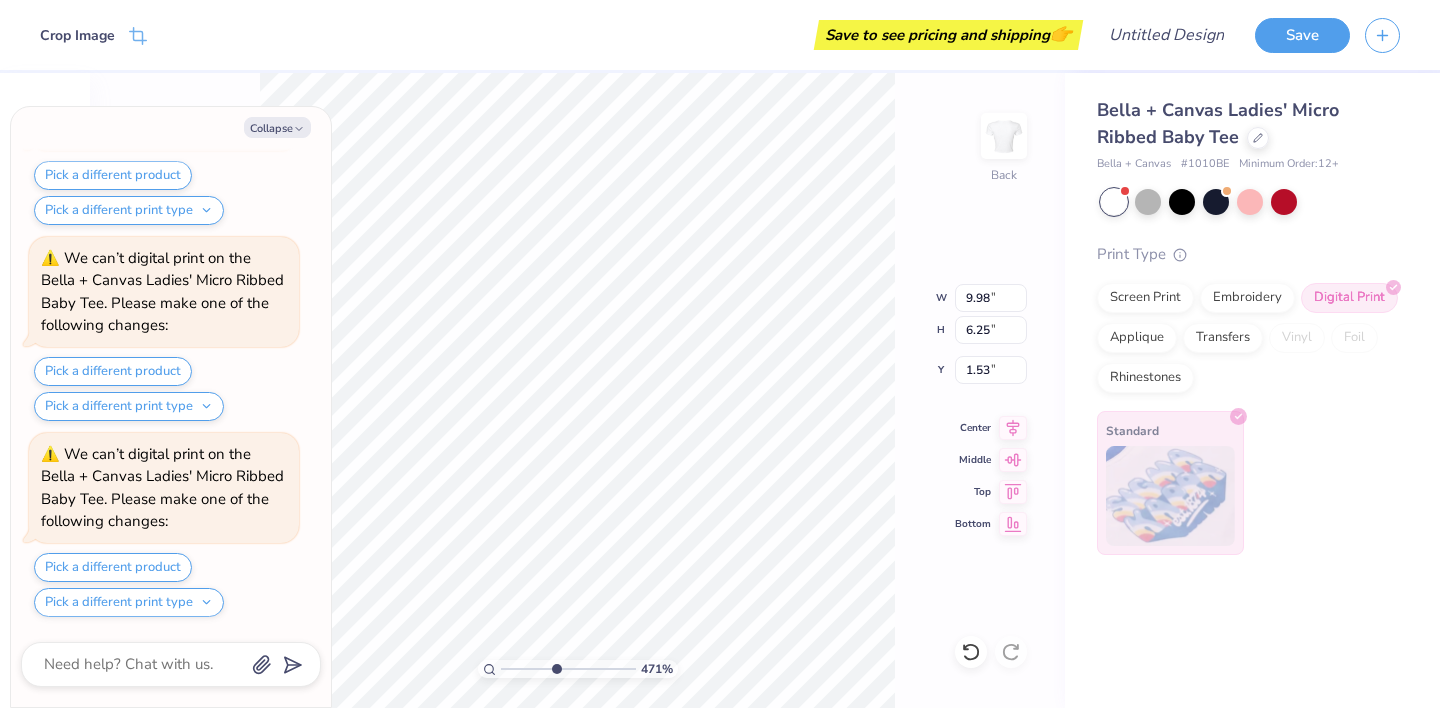 type on "x" 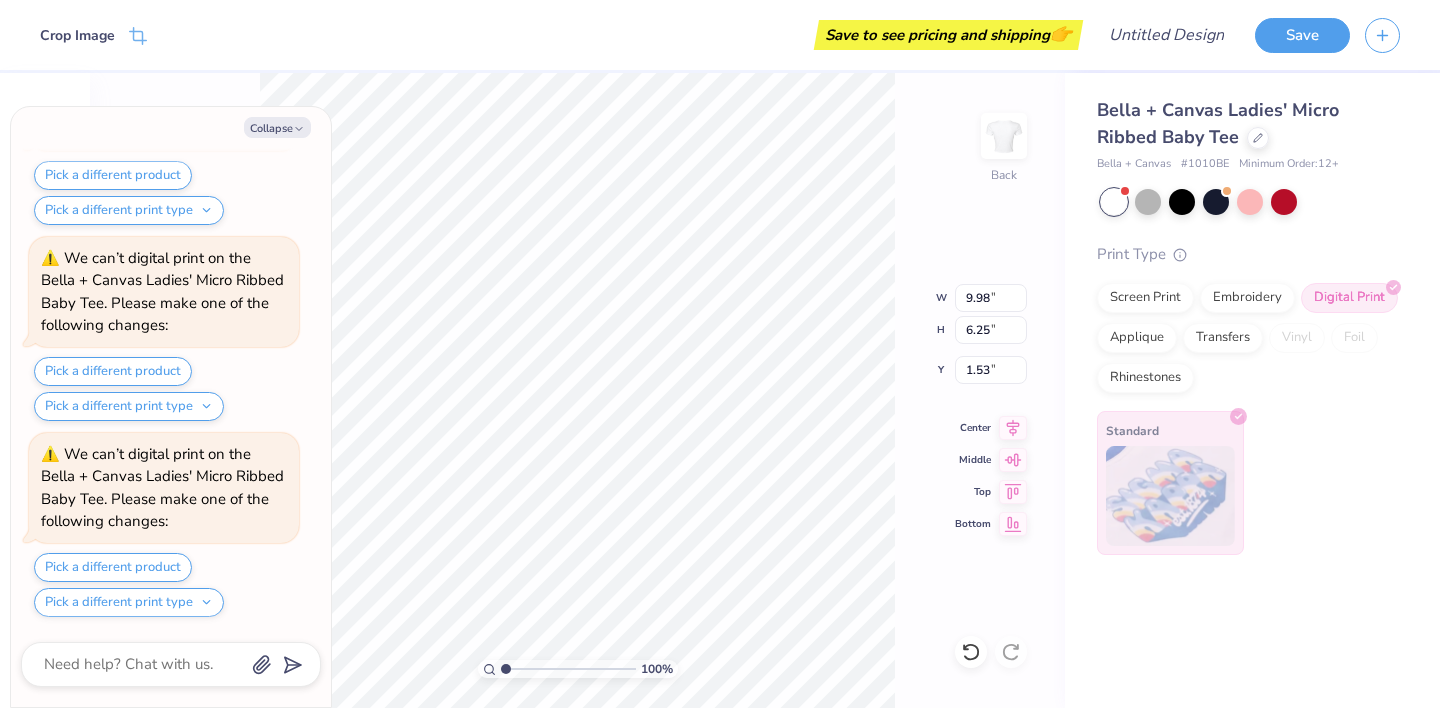 drag, startPoint x: 552, startPoint y: 663, endPoint x: 405, endPoint y: 663, distance: 147 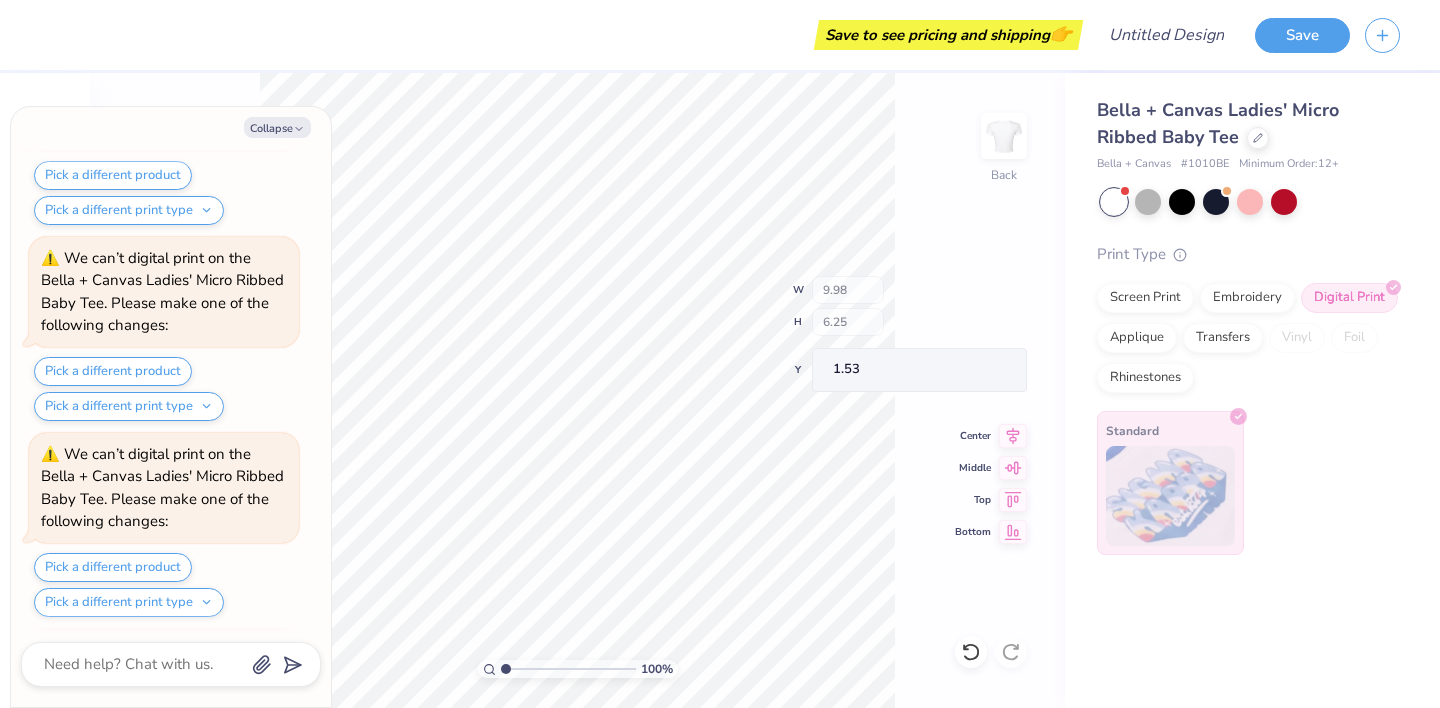scroll, scrollTop: 1868, scrollLeft: 0, axis: vertical 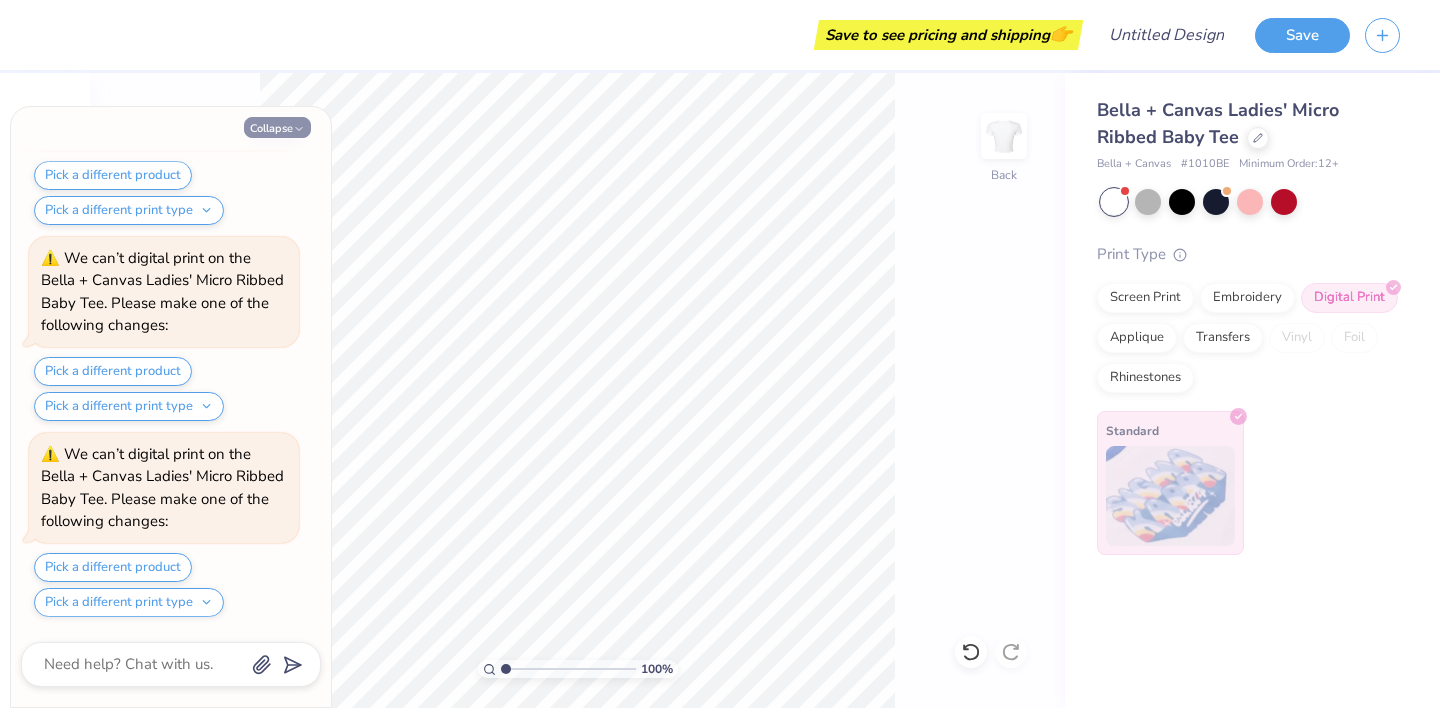 click 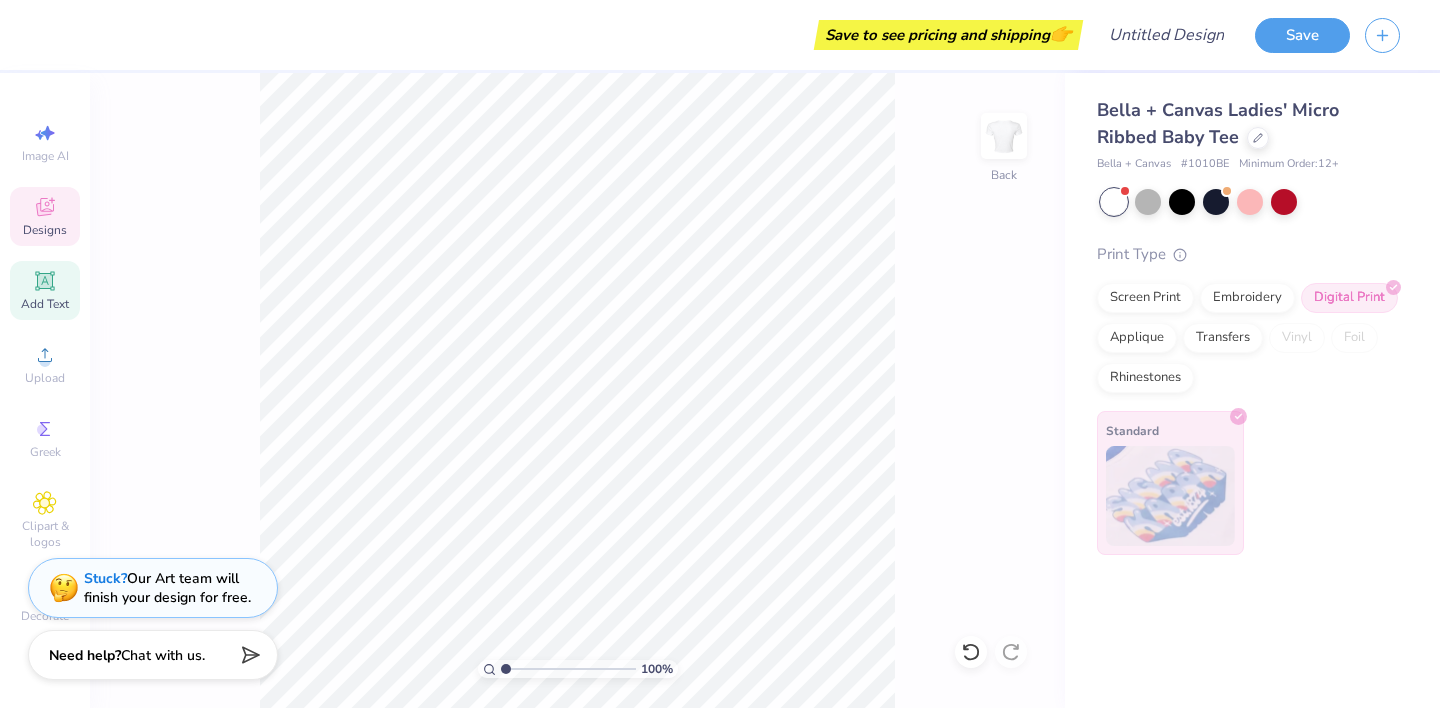 click 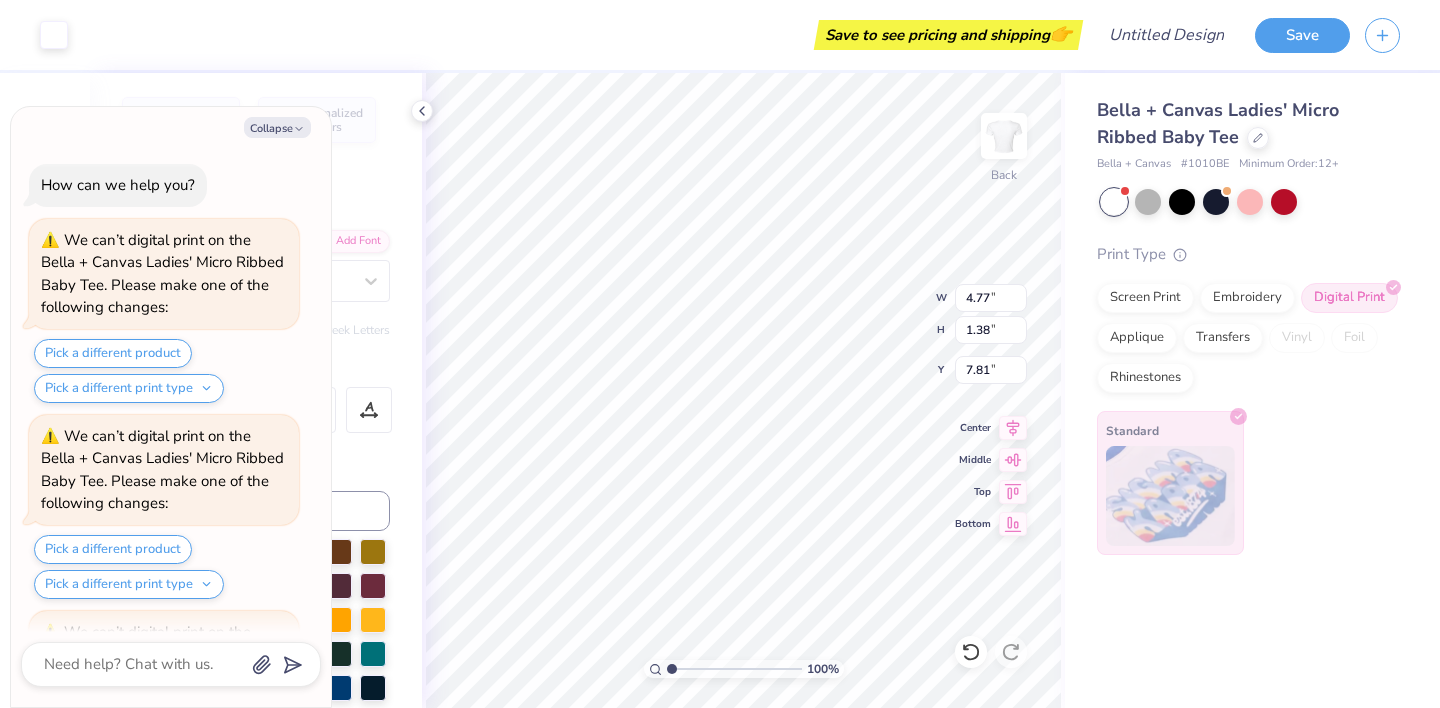 scroll, scrollTop: 2064, scrollLeft: 0, axis: vertical 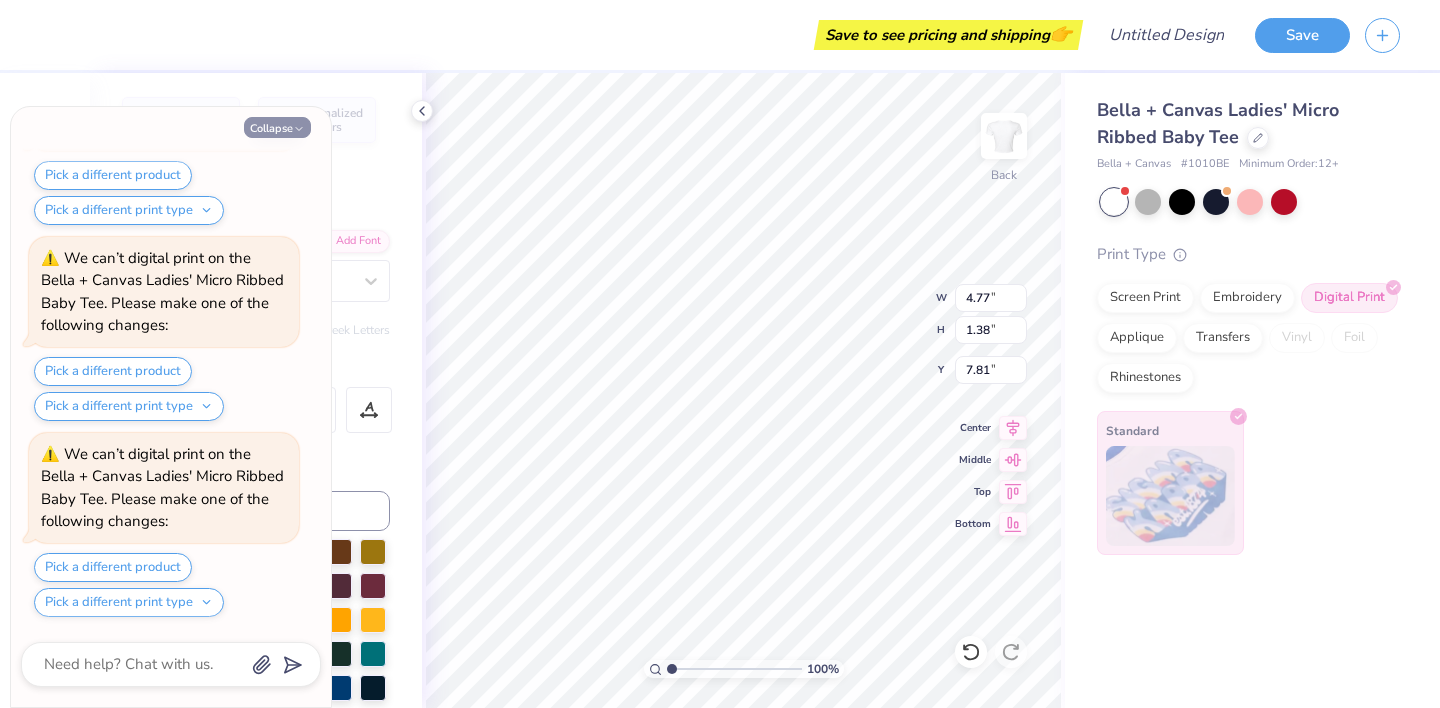 click 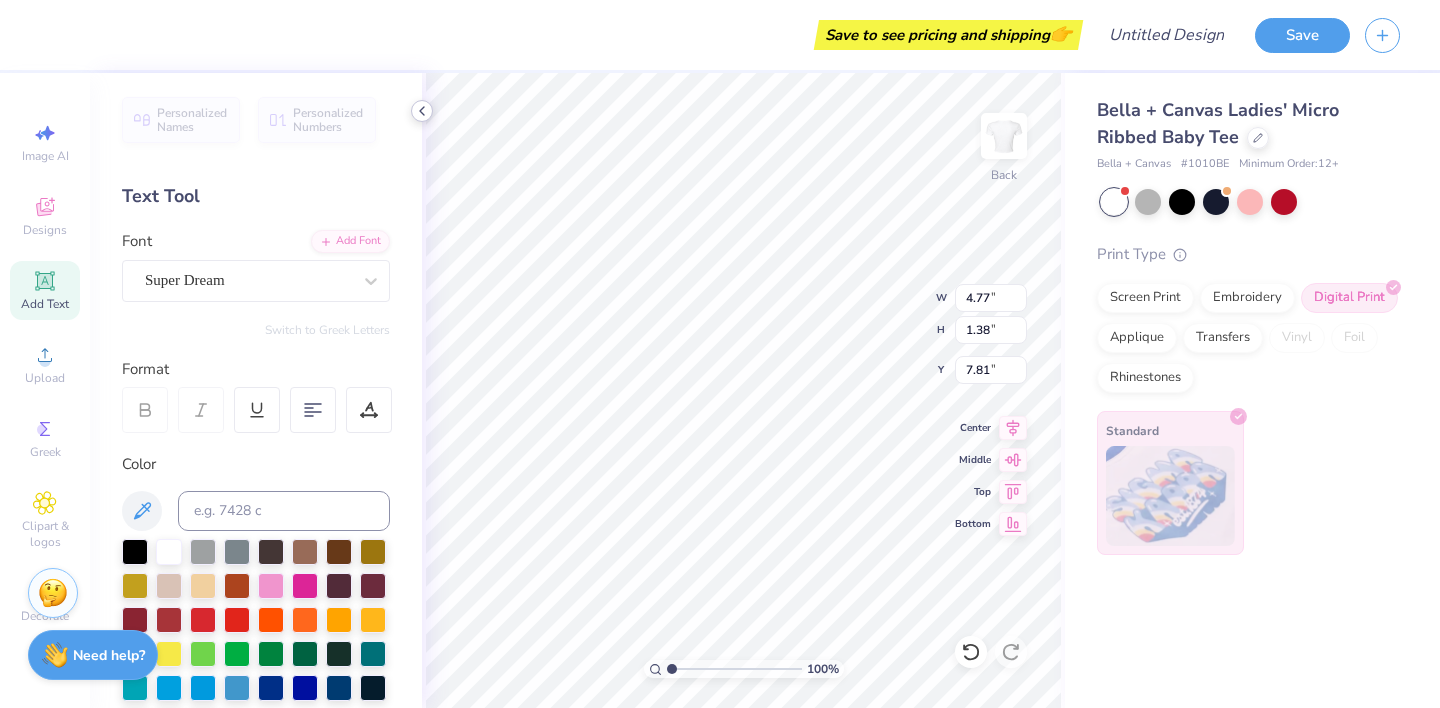click 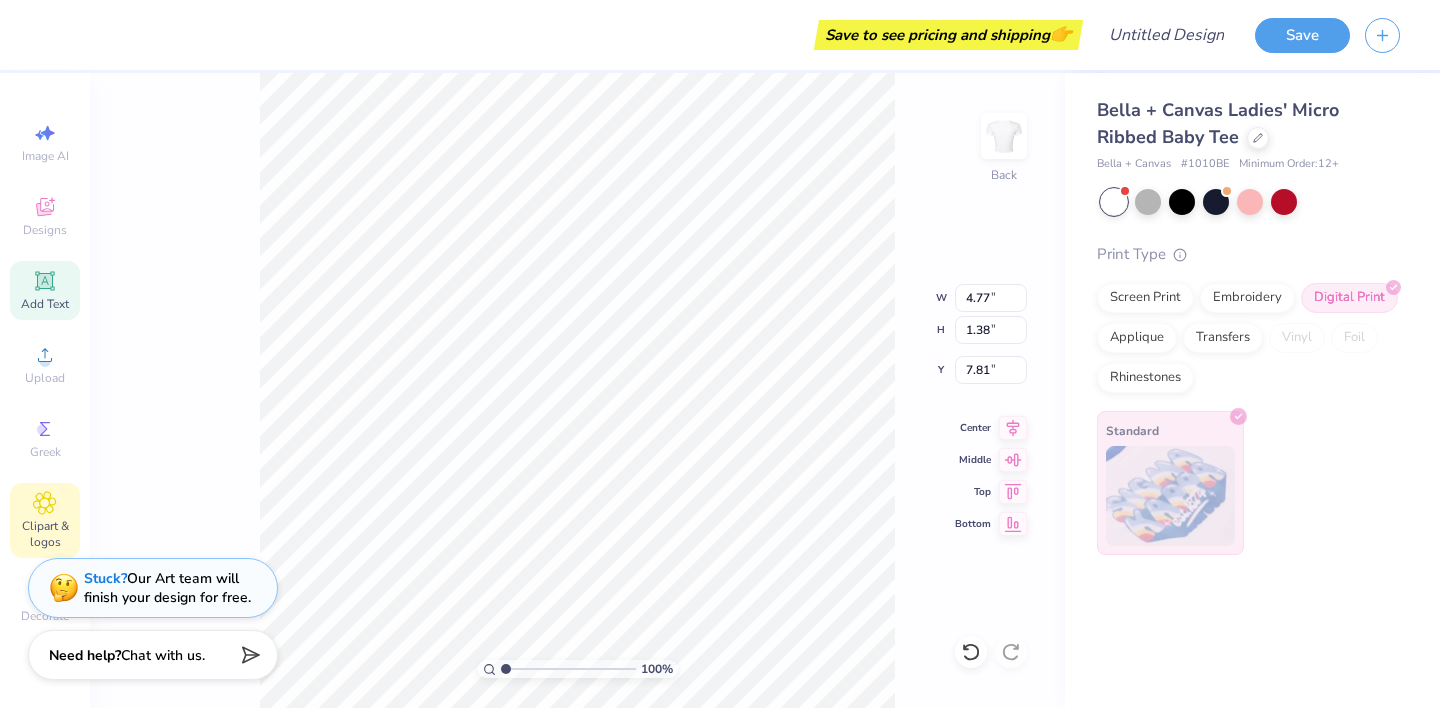 click 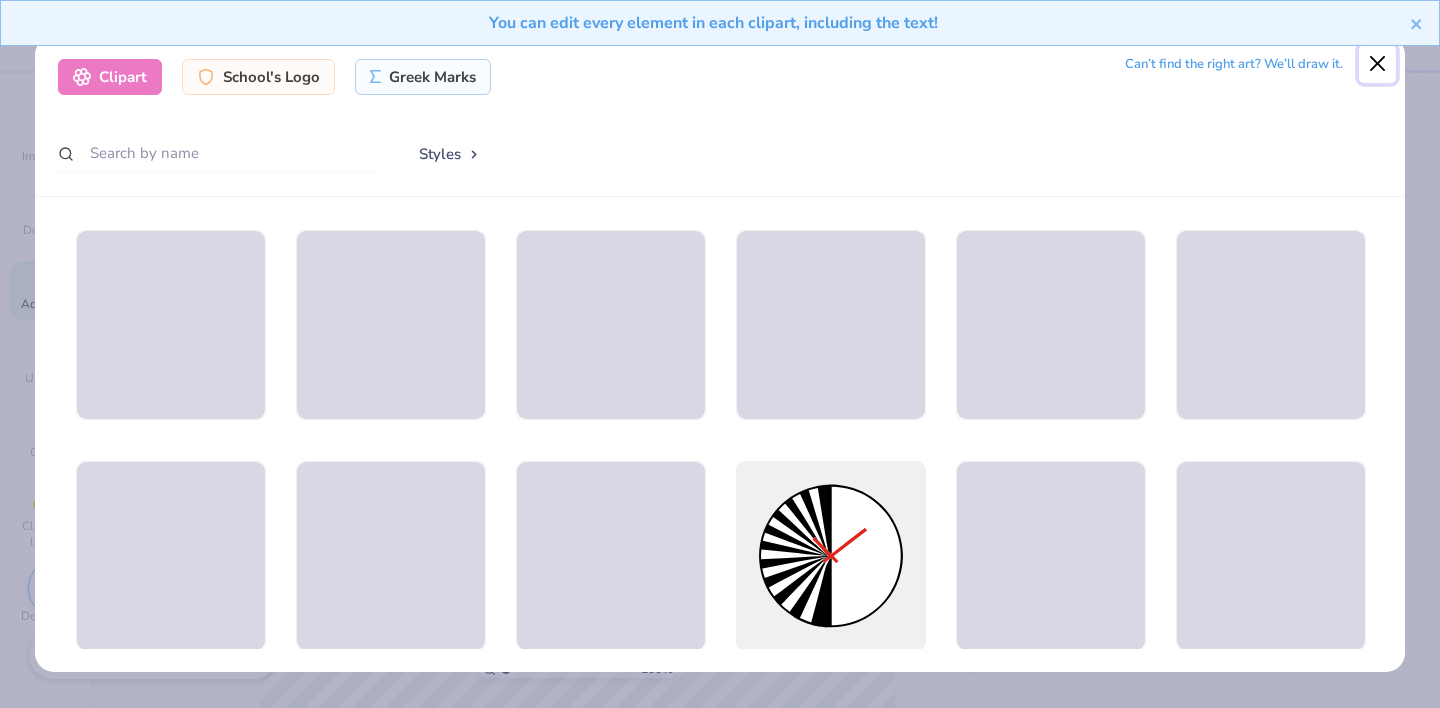 click at bounding box center [1378, 64] 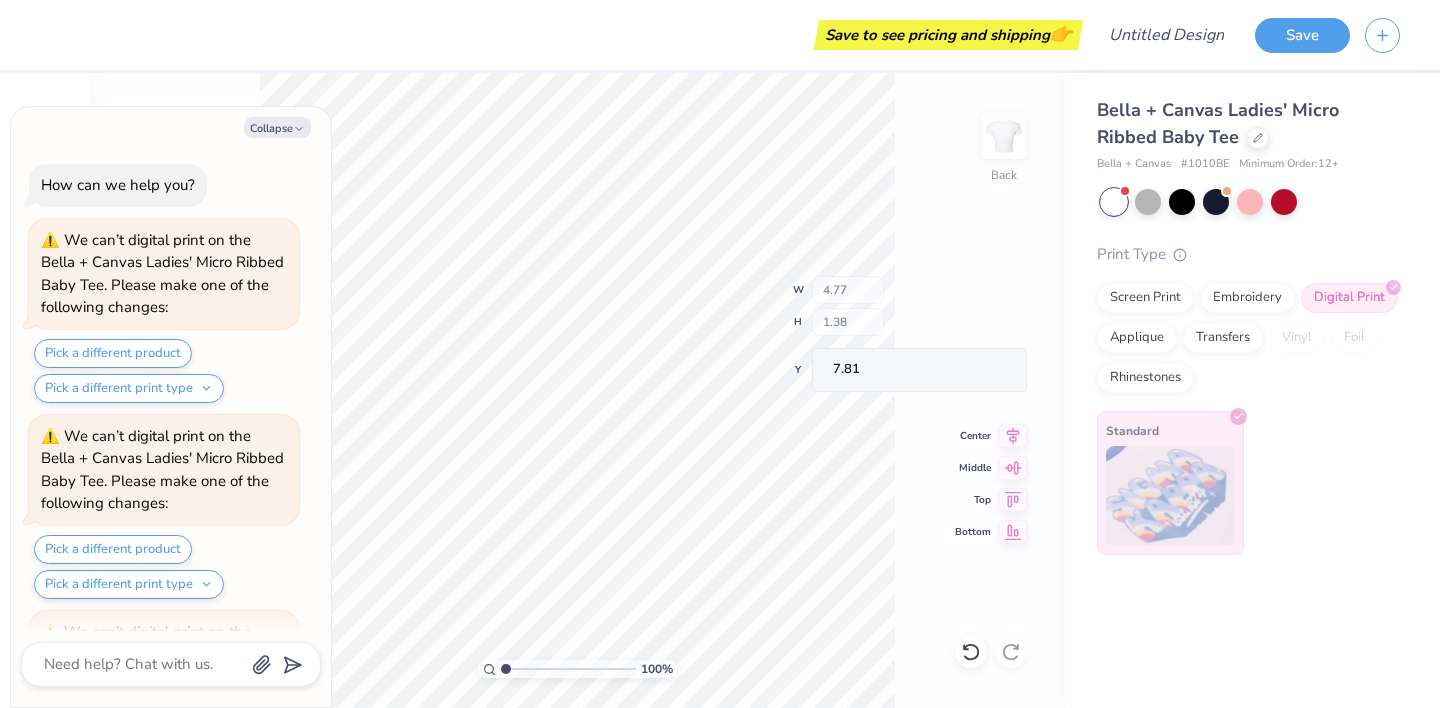 scroll, scrollTop: 2260, scrollLeft: 0, axis: vertical 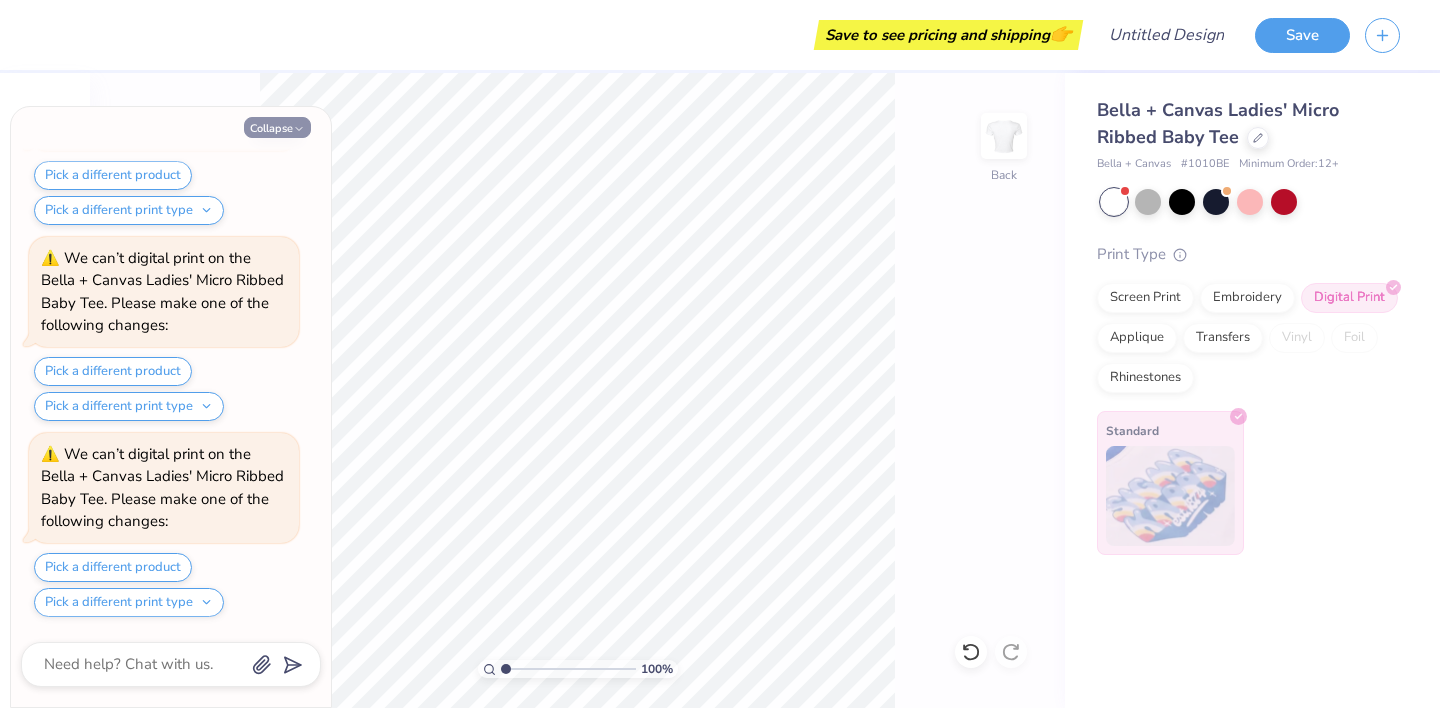 click on "Collapse" at bounding box center [277, 127] 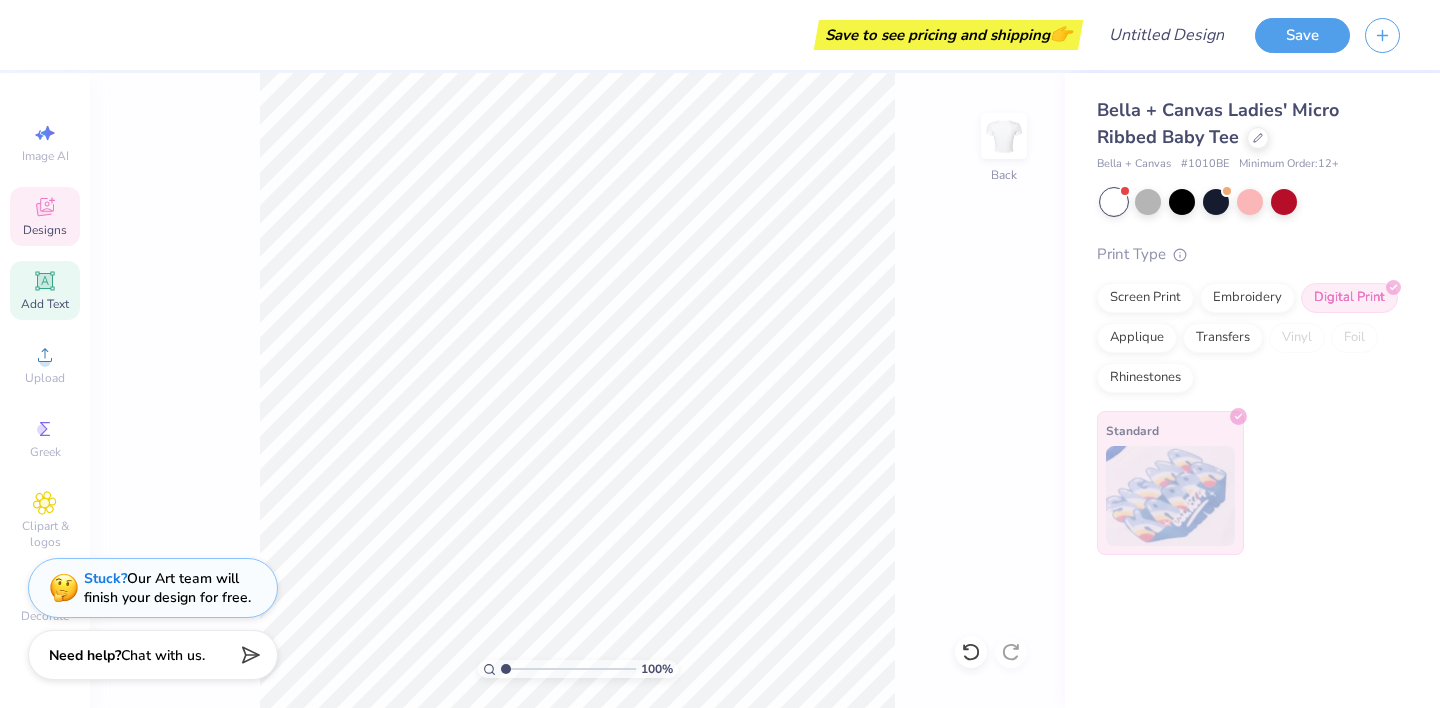 click 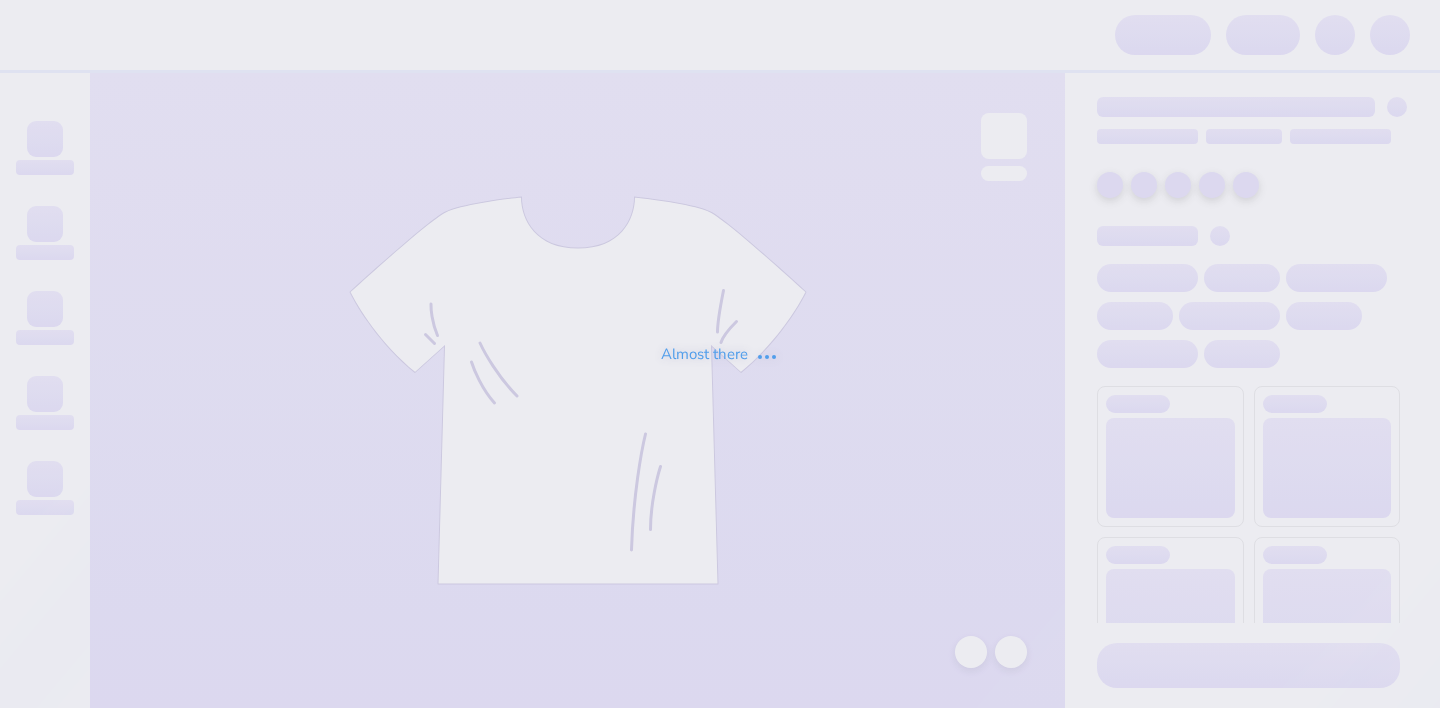scroll, scrollTop: 0, scrollLeft: 0, axis: both 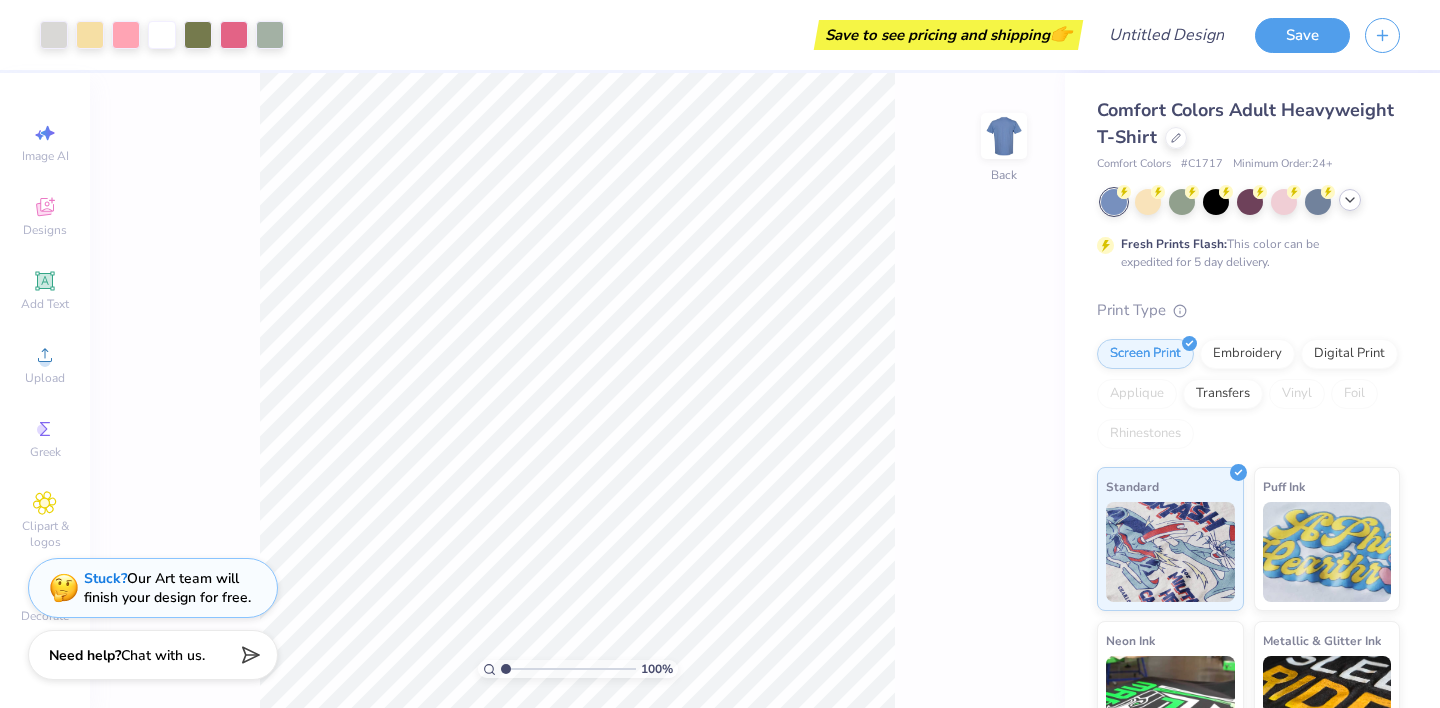 click 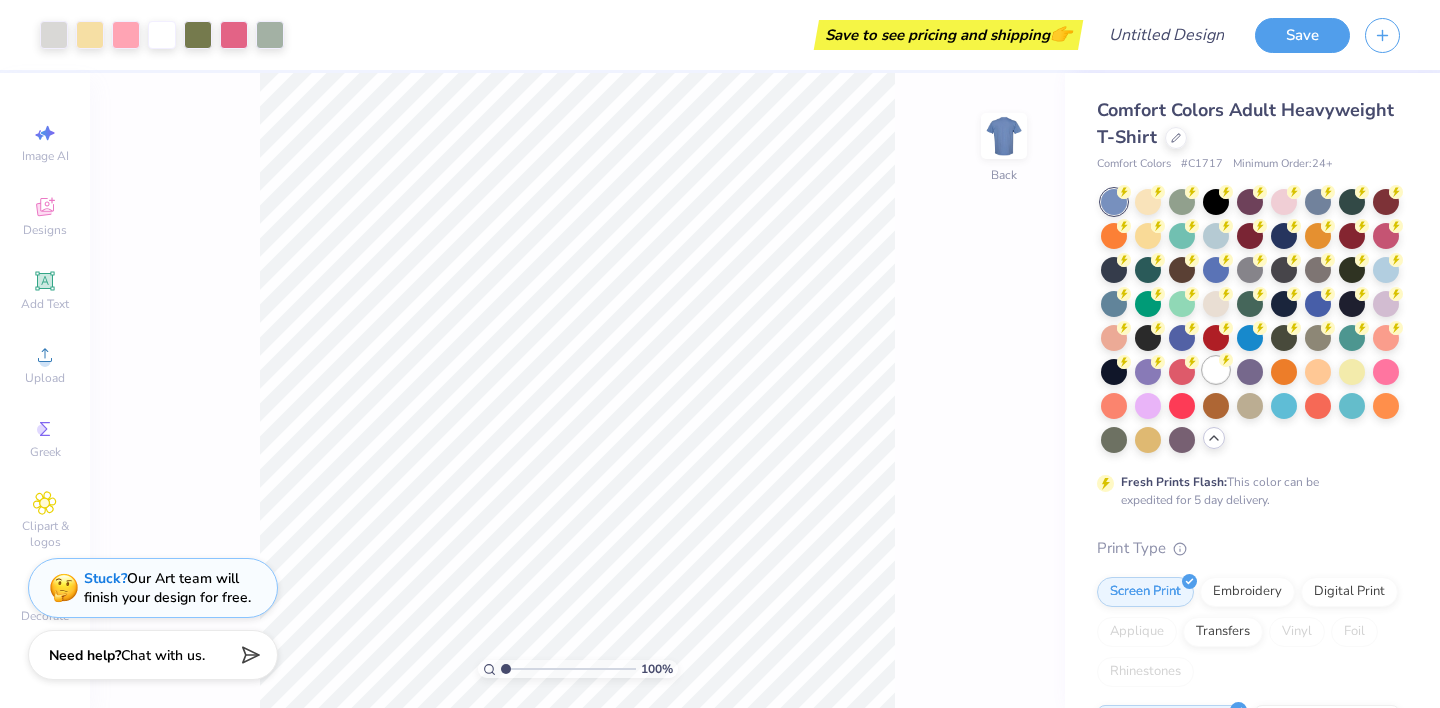 click at bounding box center [1216, 370] 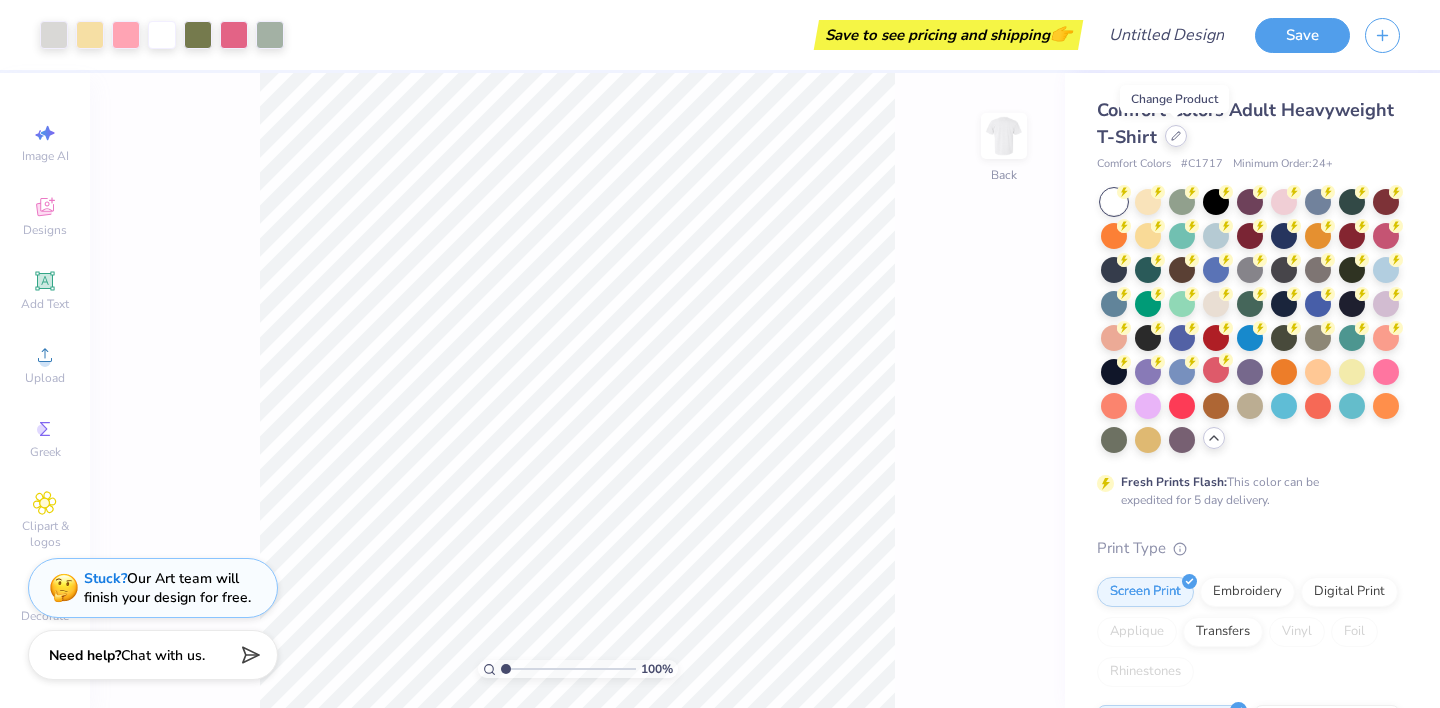 click 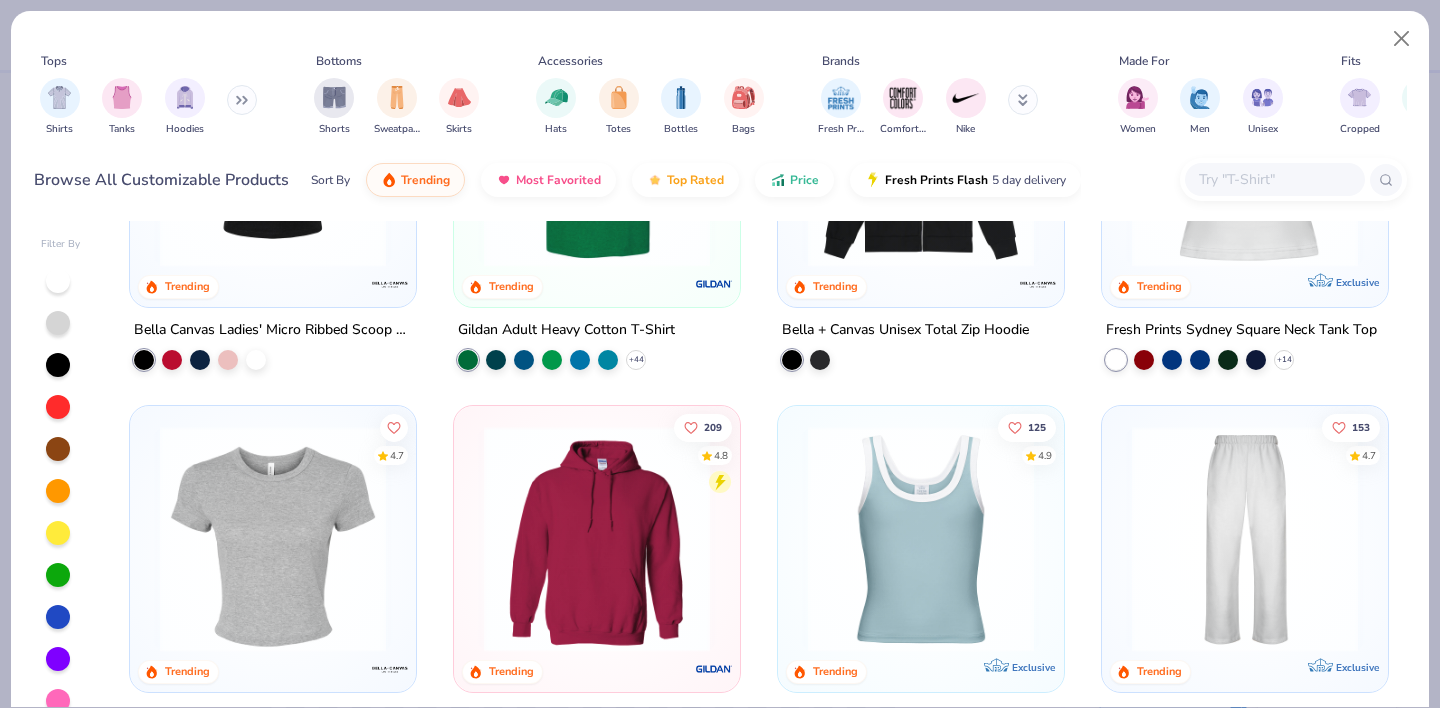 scroll, scrollTop: 644, scrollLeft: 0, axis: vertical 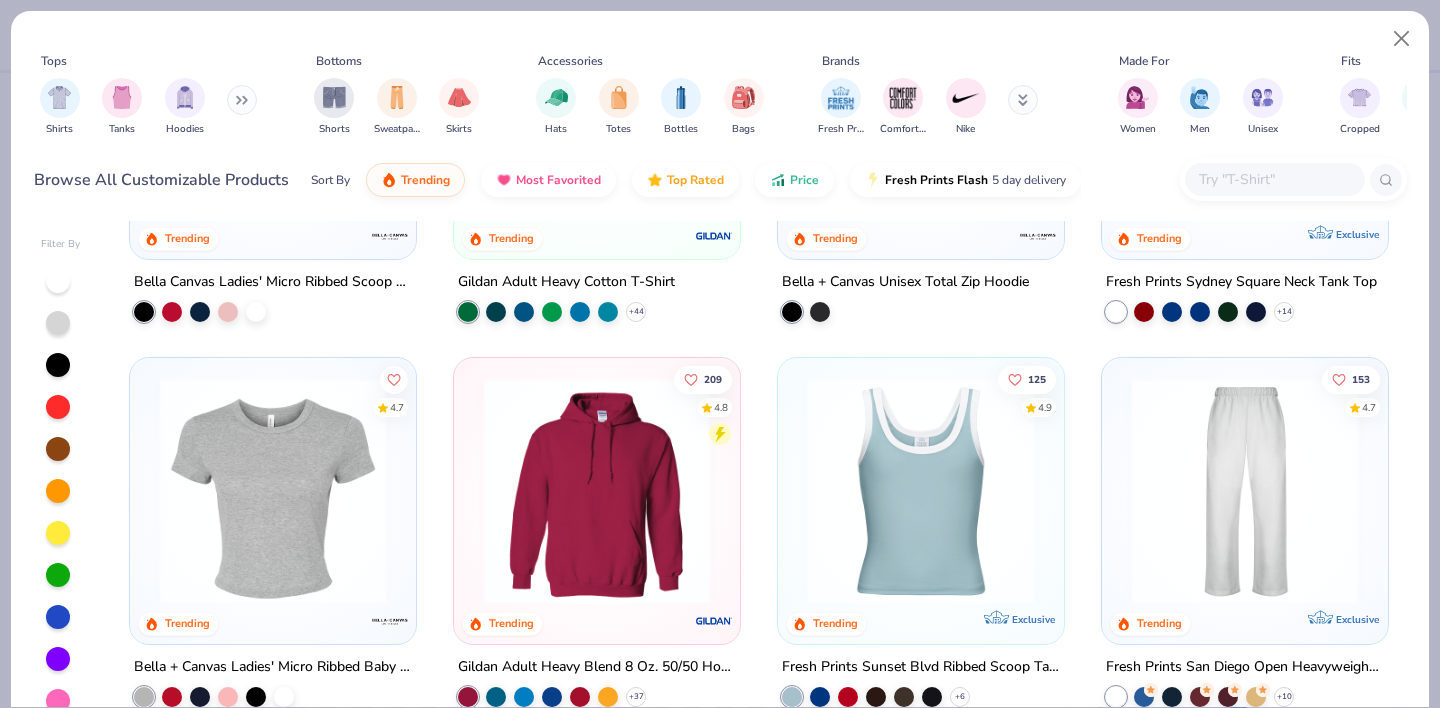 click at bounding box center [273, 490] 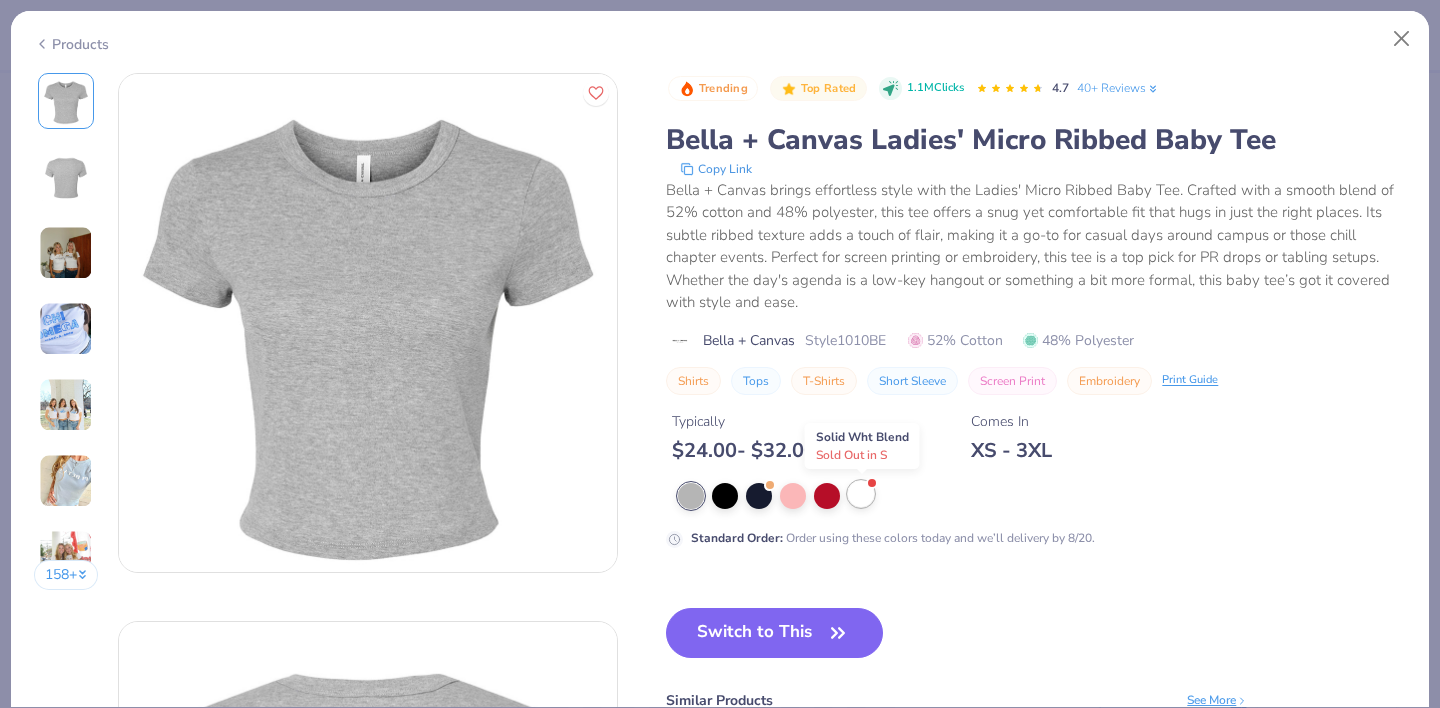 click at bounding box center [861, 494] 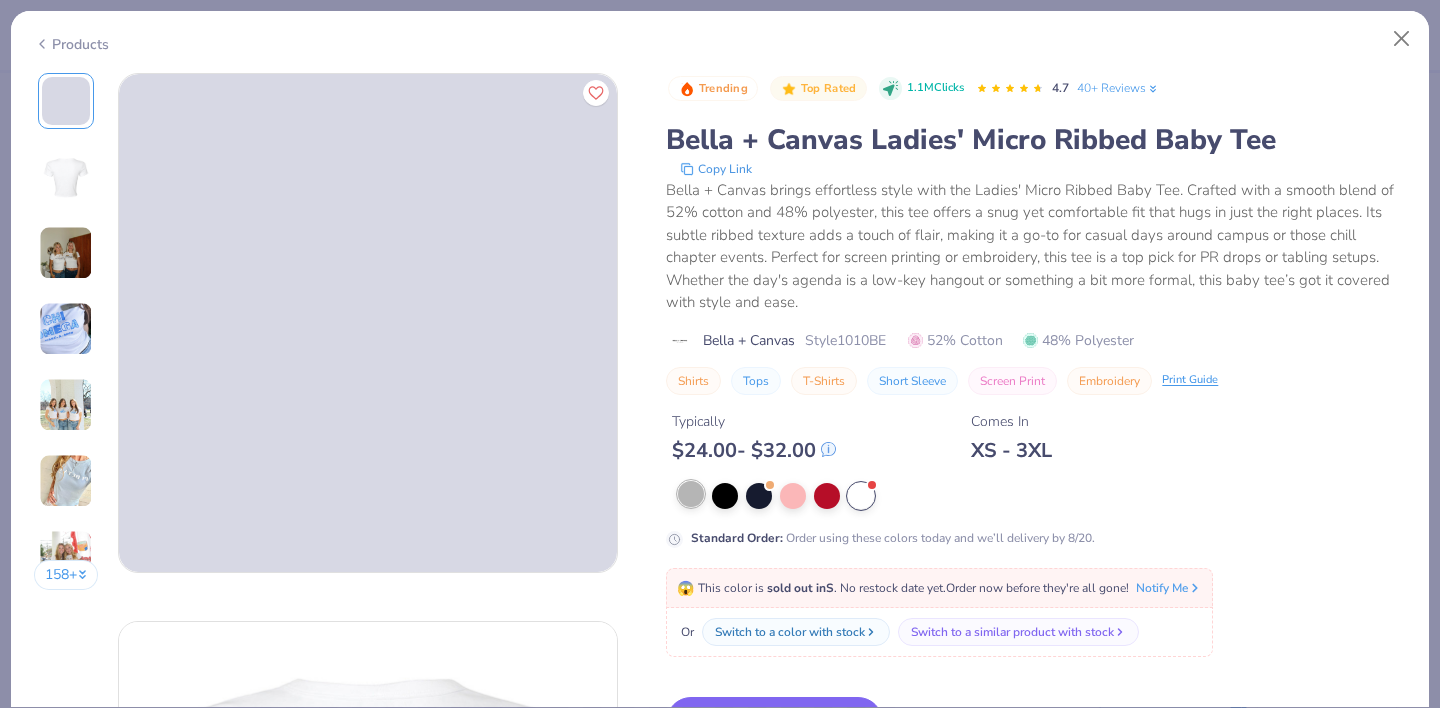 click at bounding box center [691, 494] 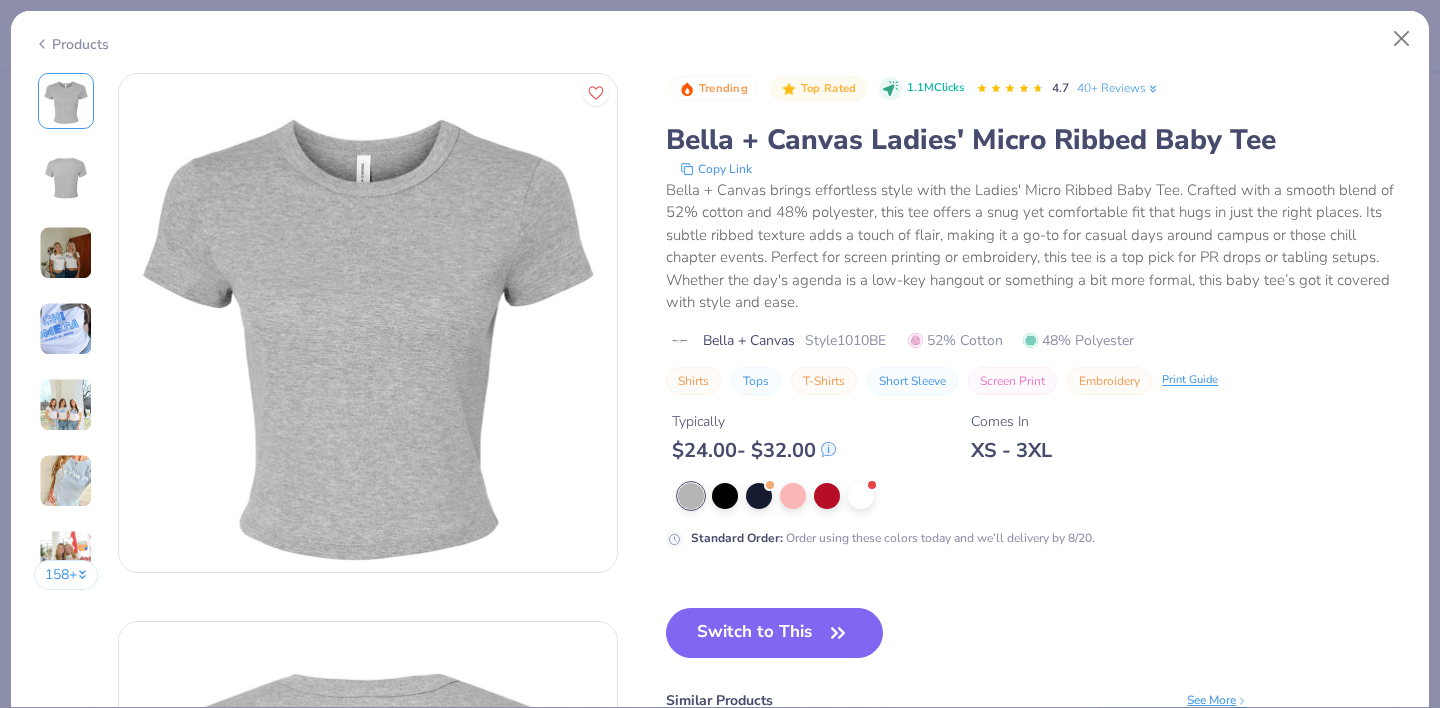 click on "Switch to This" at bounding box center [774, 633] 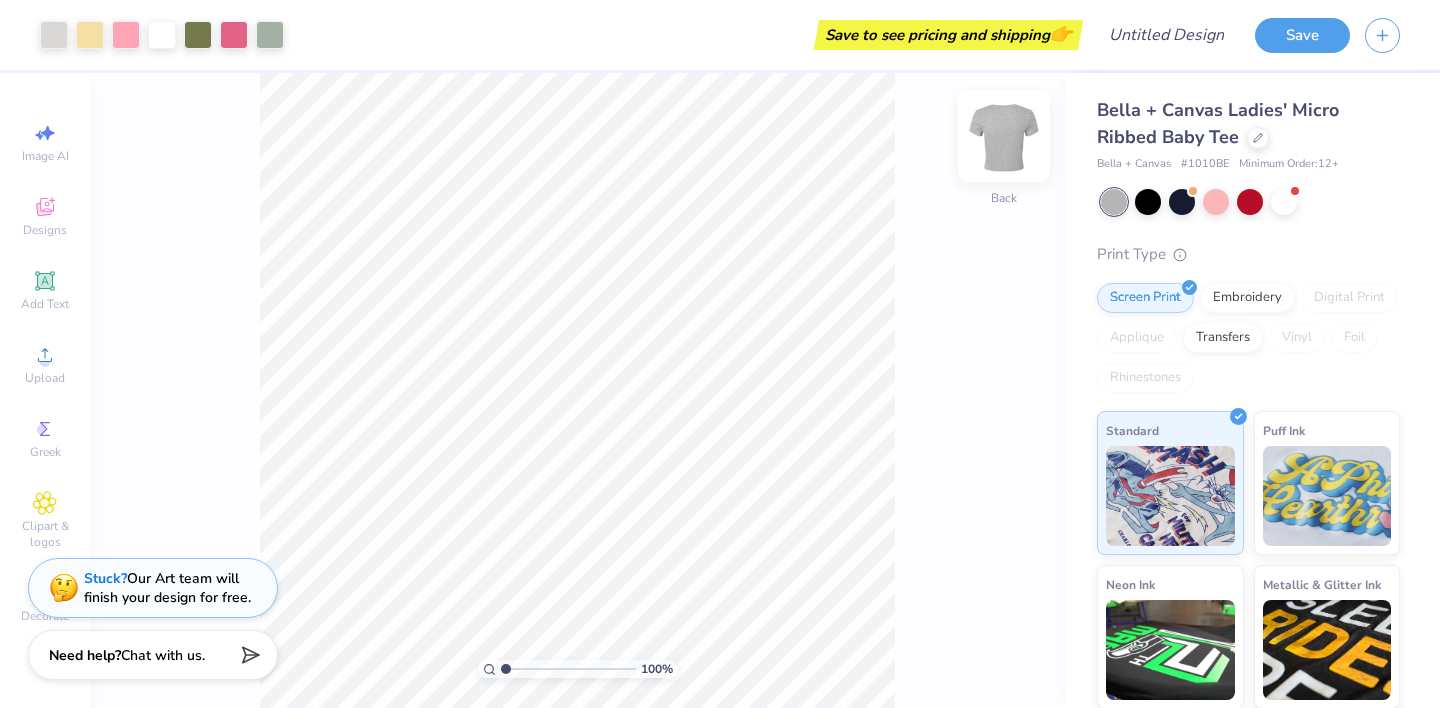 click at bounding box center (1004, 136) 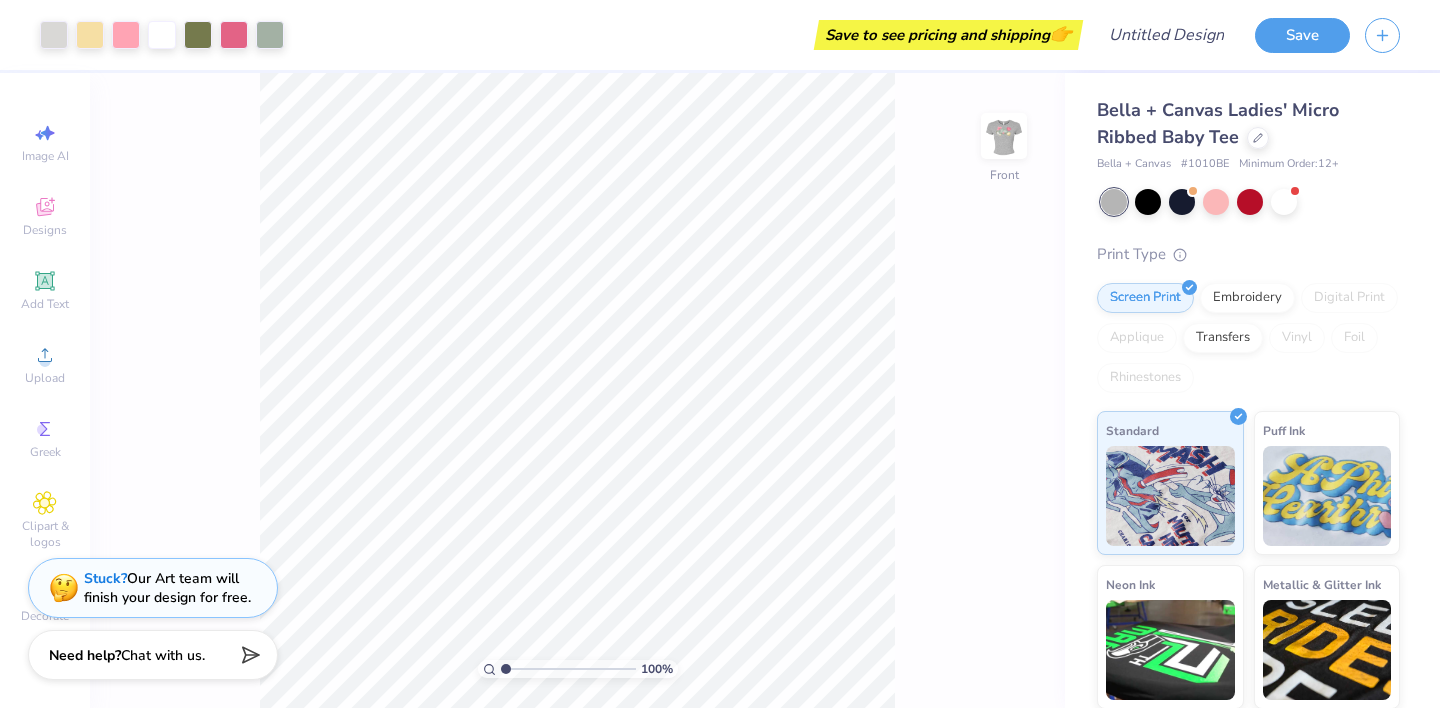 click at bounding box center (1004, 136) 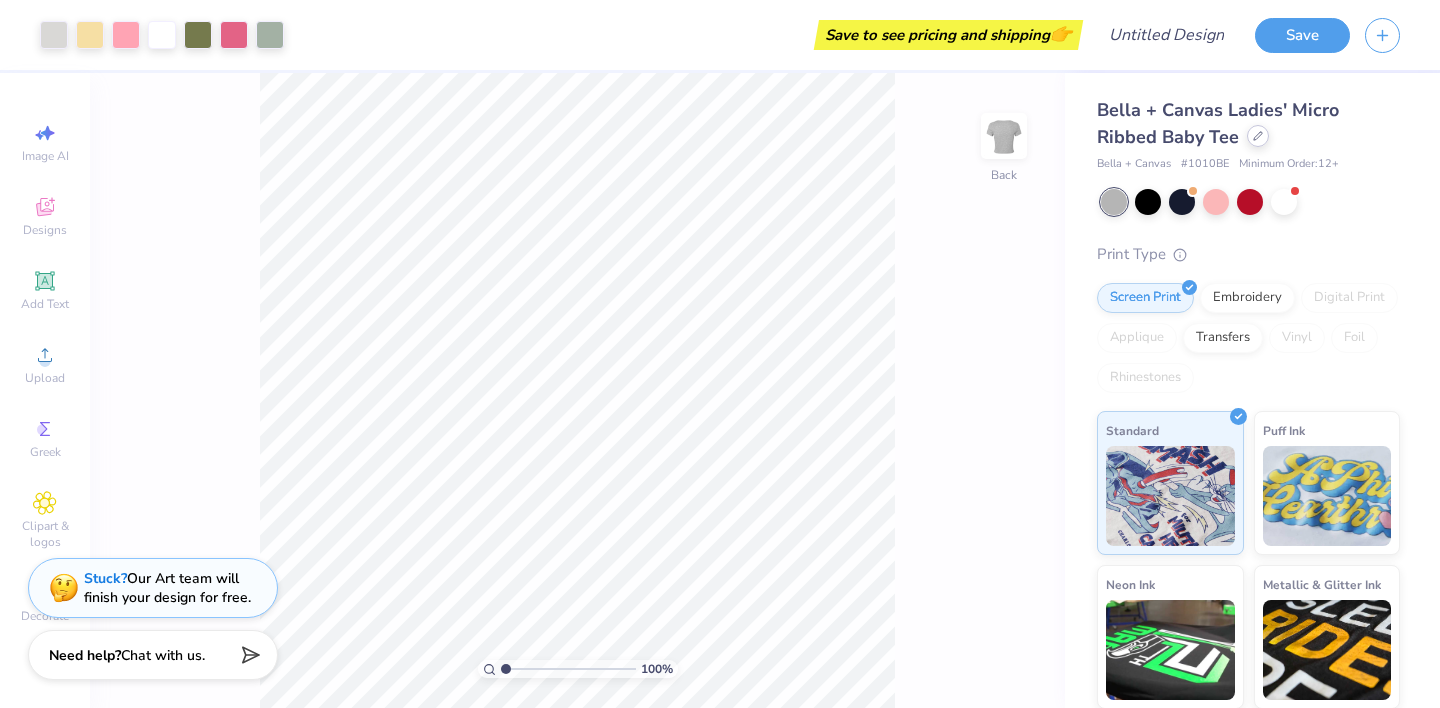 click 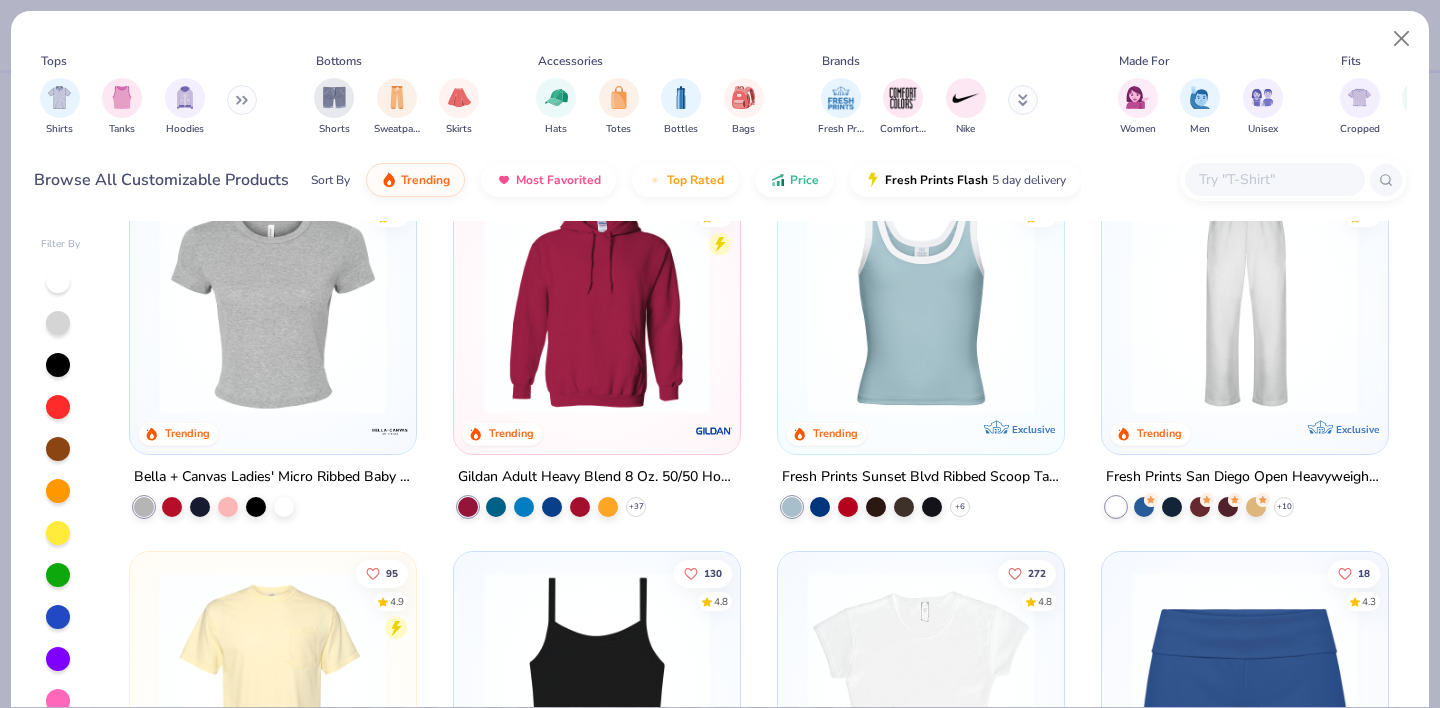 scroll, scrollTop: 841, scrollLeft: 0, axis: vertical 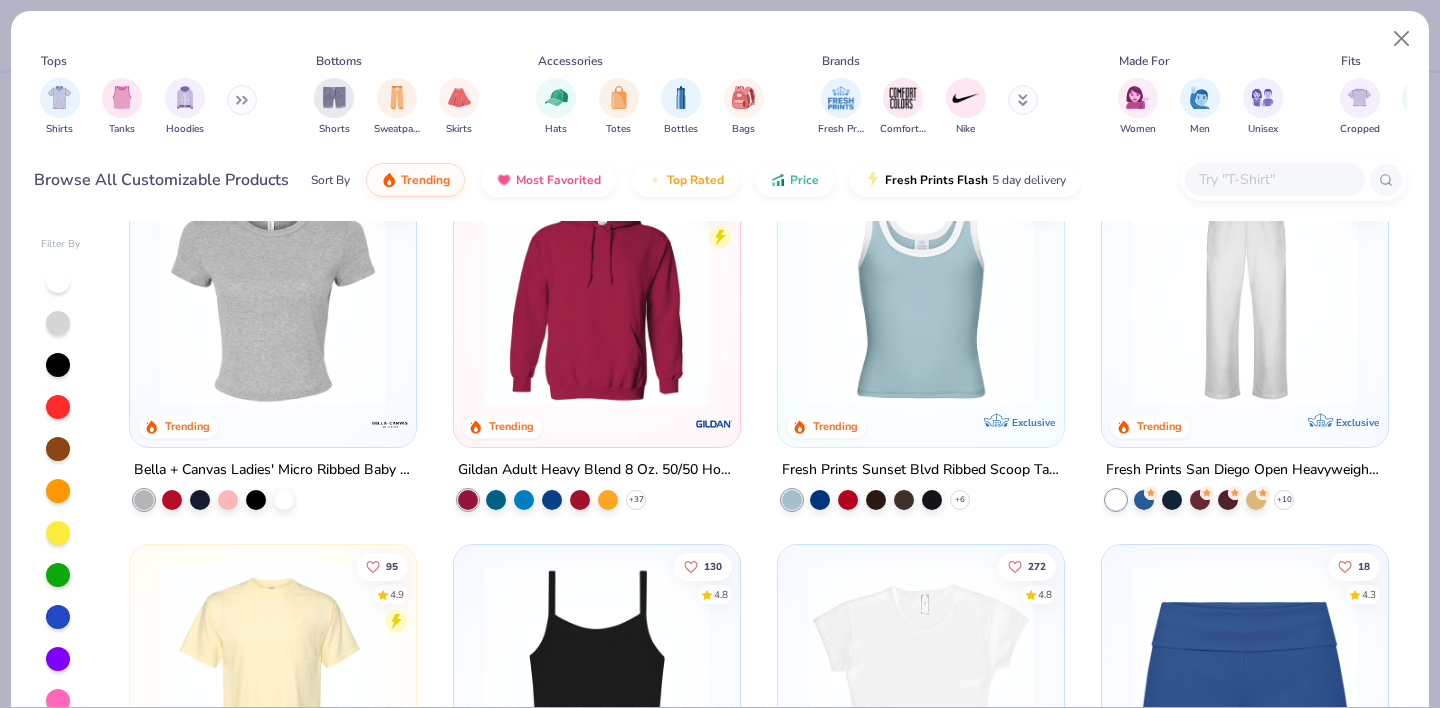 click at bounding box center [273, 293] 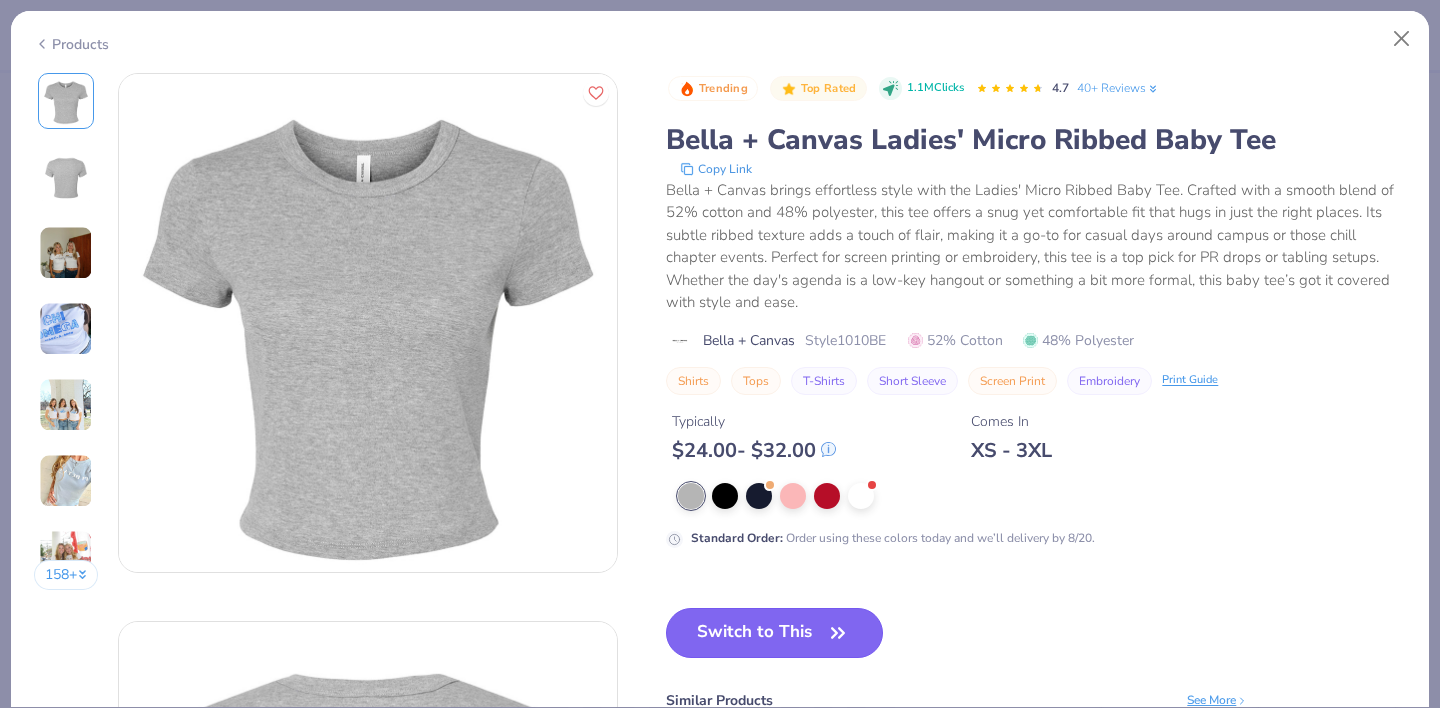 click on "Switch to This" at bounding box center (774, 633) 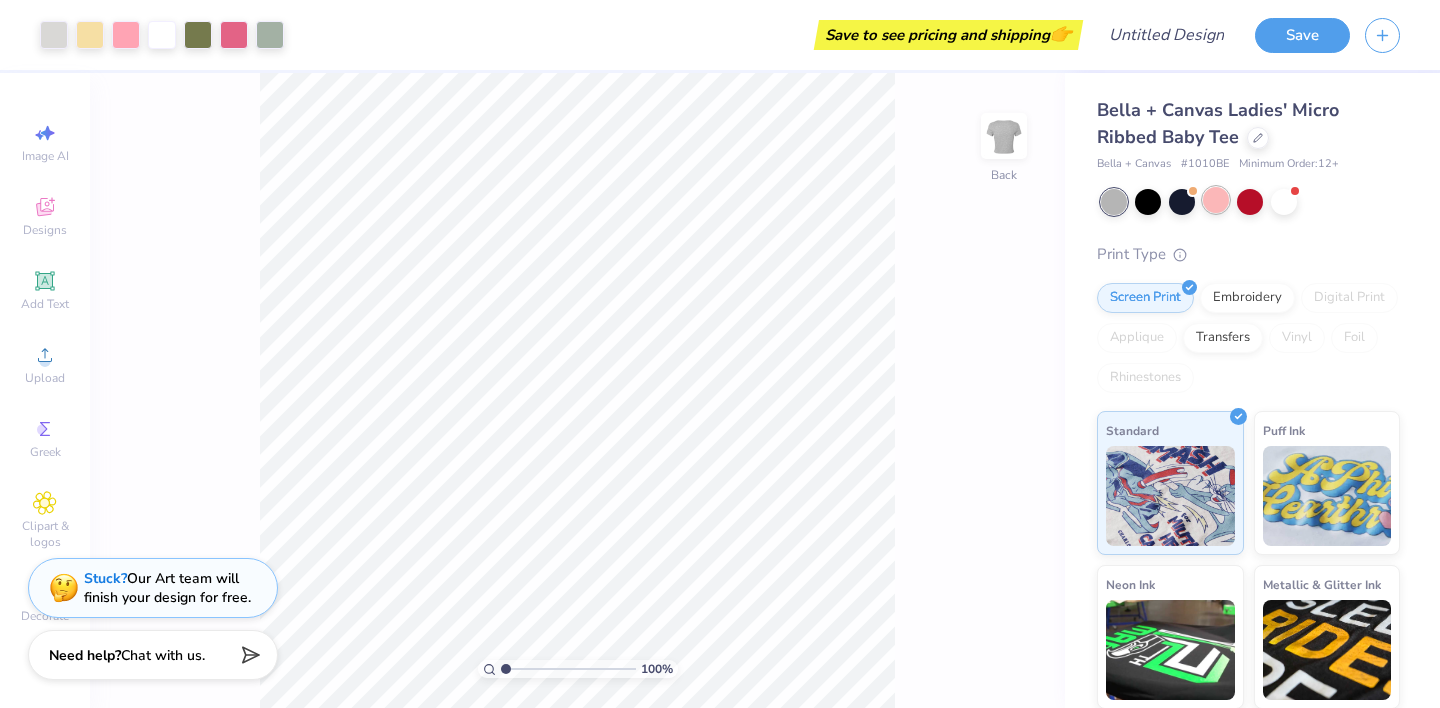 click at bounding box center [1216, 200] 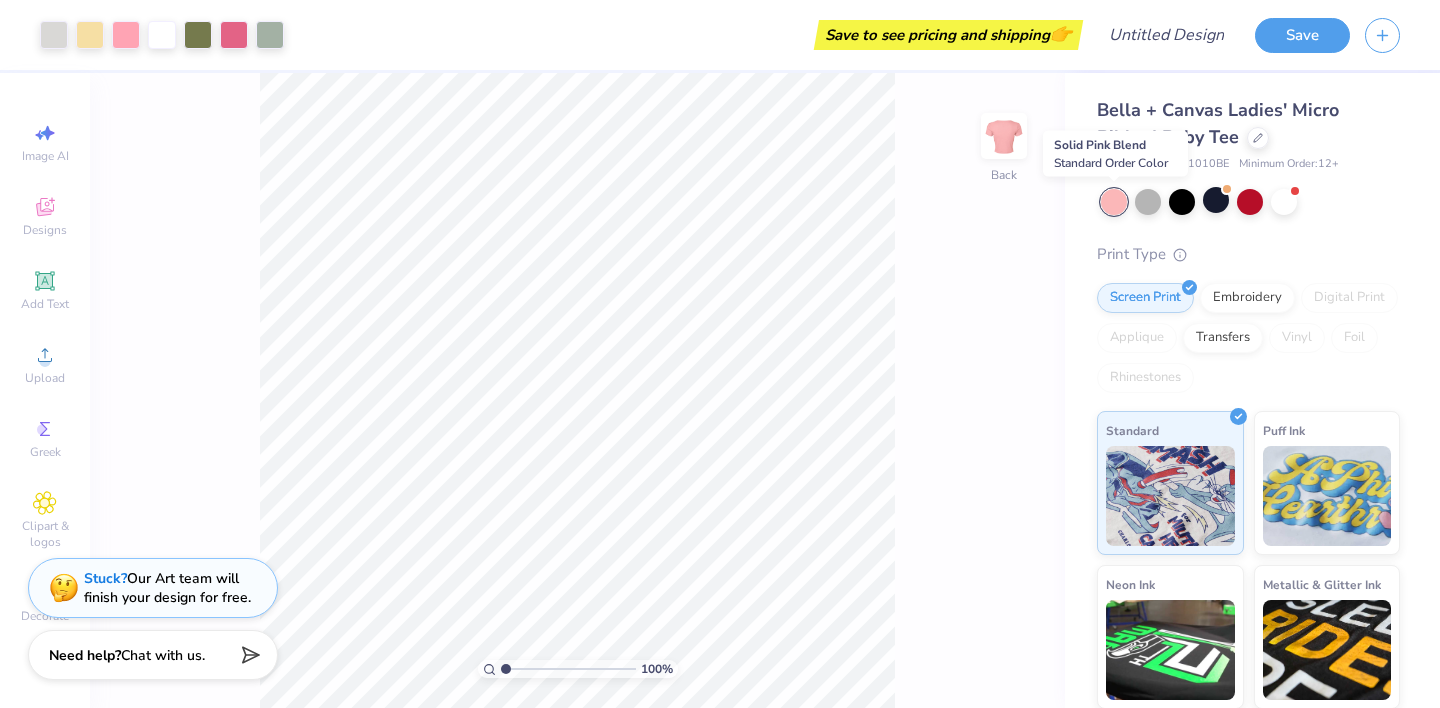 click at bounding box center [1114, 202] 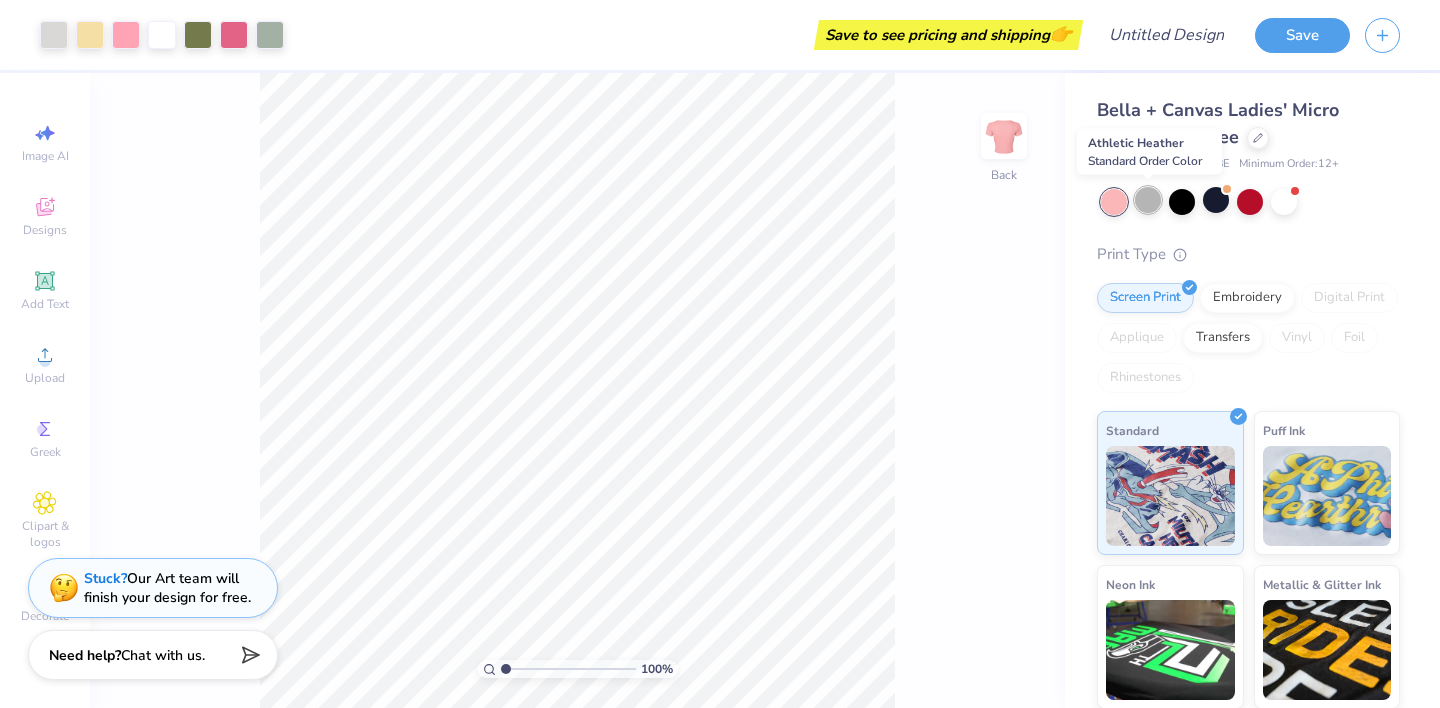 click at bounding box center (1148, 200) 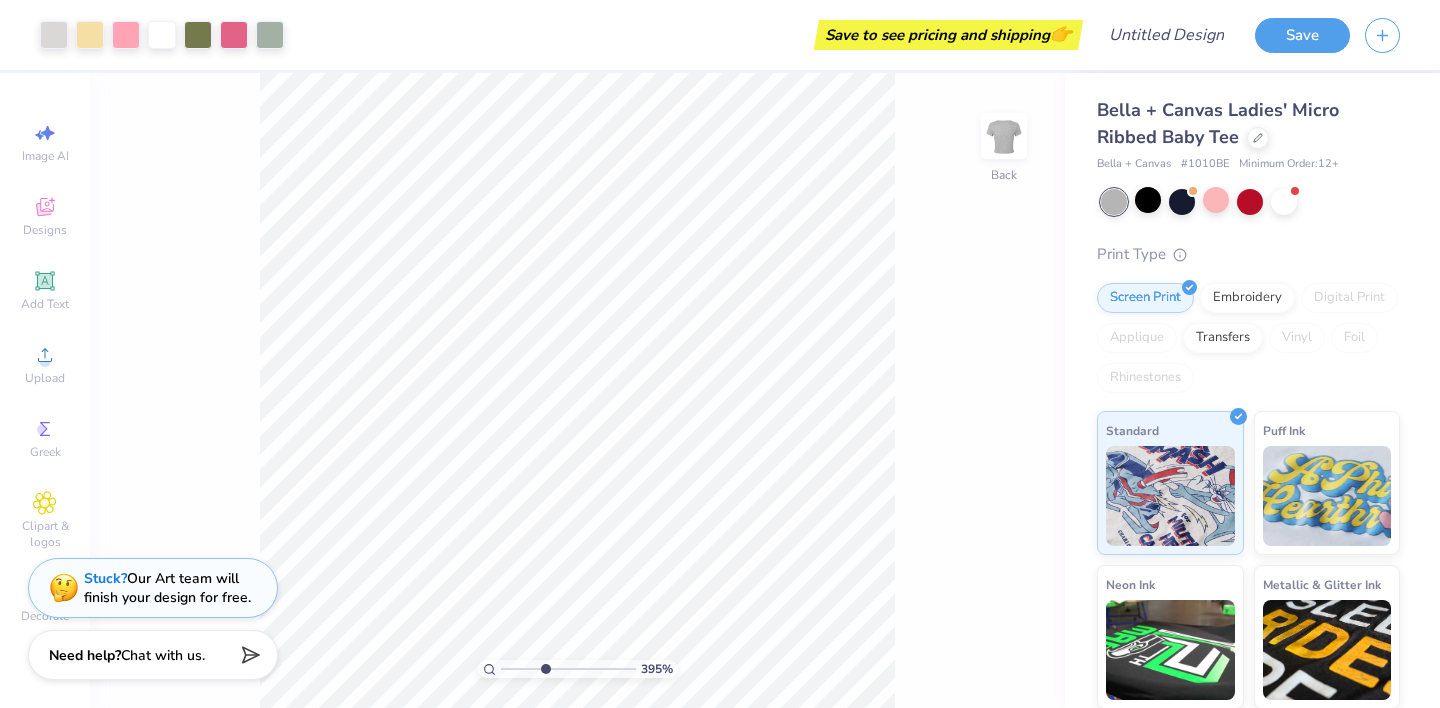 drag, startPoint x: 505, startPoint y: 670, endPoint x: 539, endPoint y: 675, distance: 34.36568 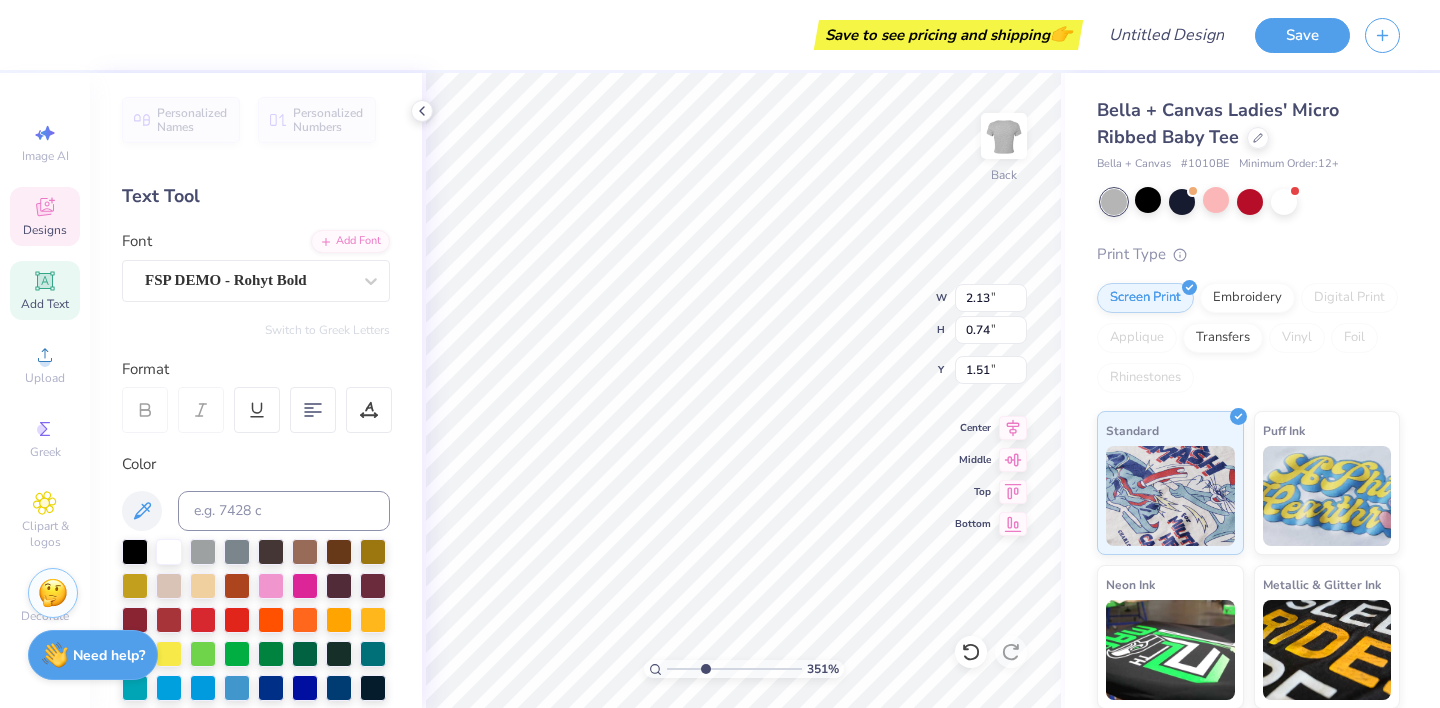 scroll, scrollTop: 0, scrollLeft: 3, axis: horizontal 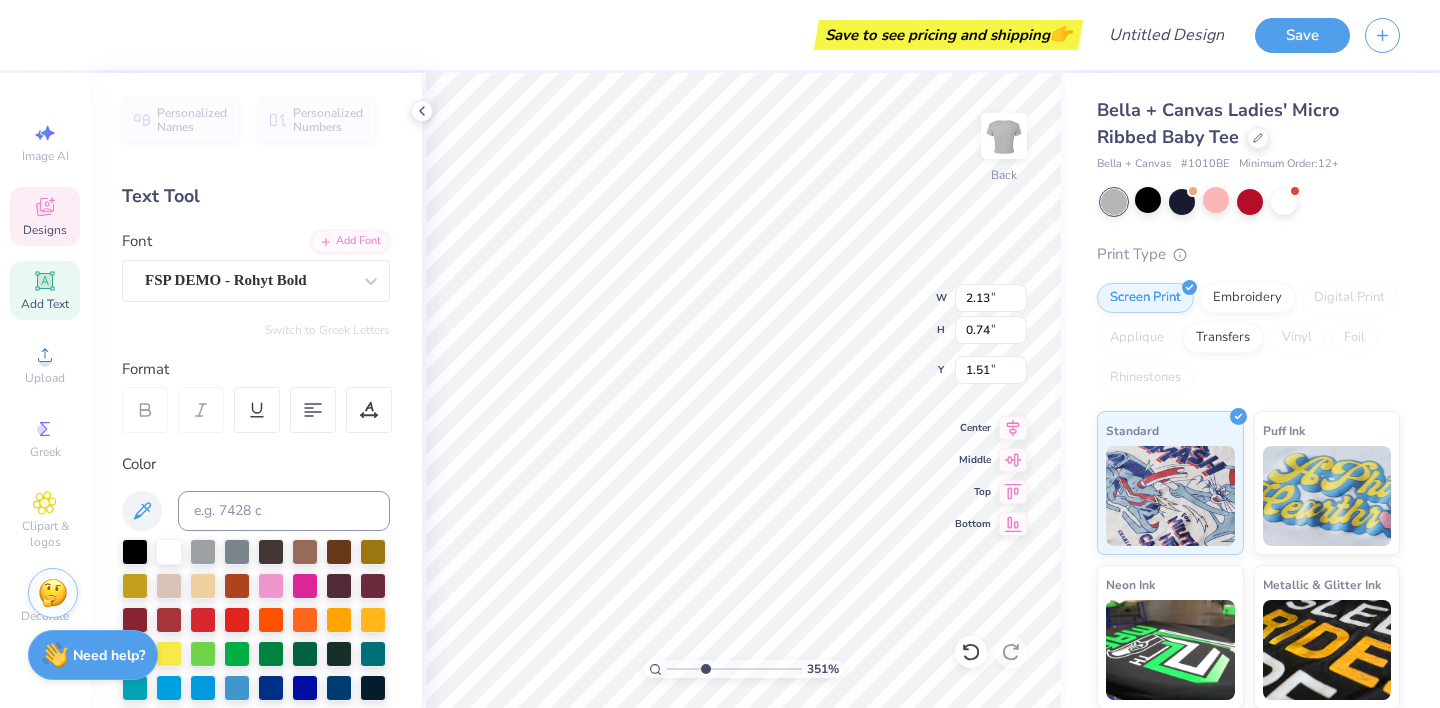 type on "San Diego, CA" 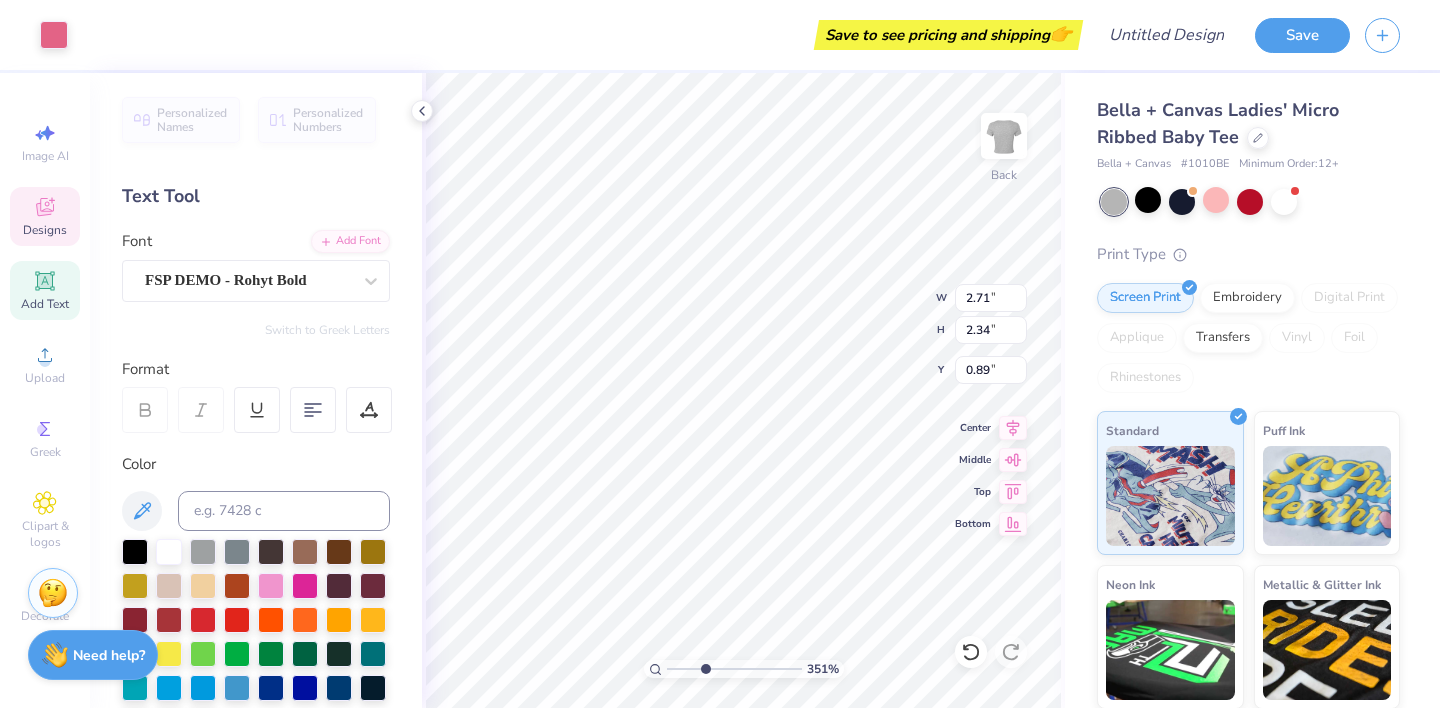 type on "2.71" 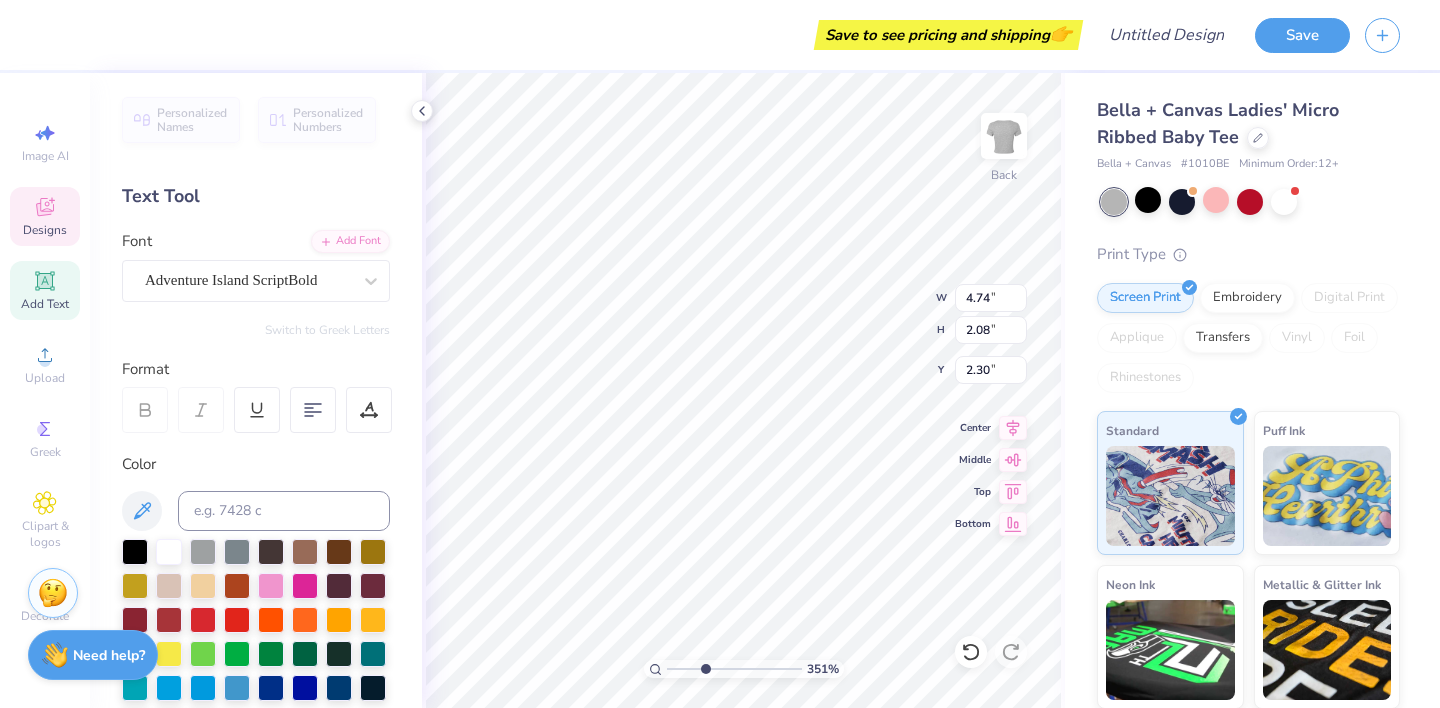 type on "Z" 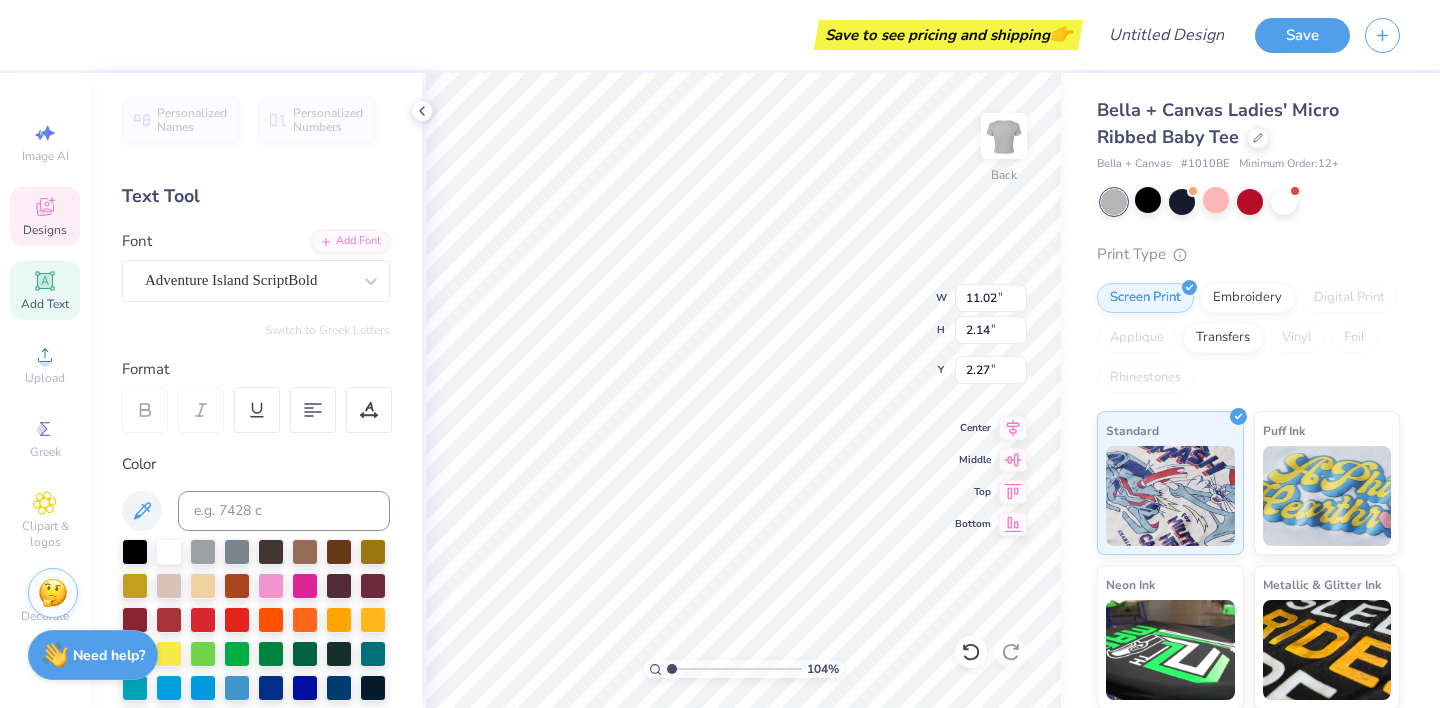 drag, startPoint x: 698, startPoint y: 667, endPoint x: 672, endPoint y: 663, distance: 26.305893 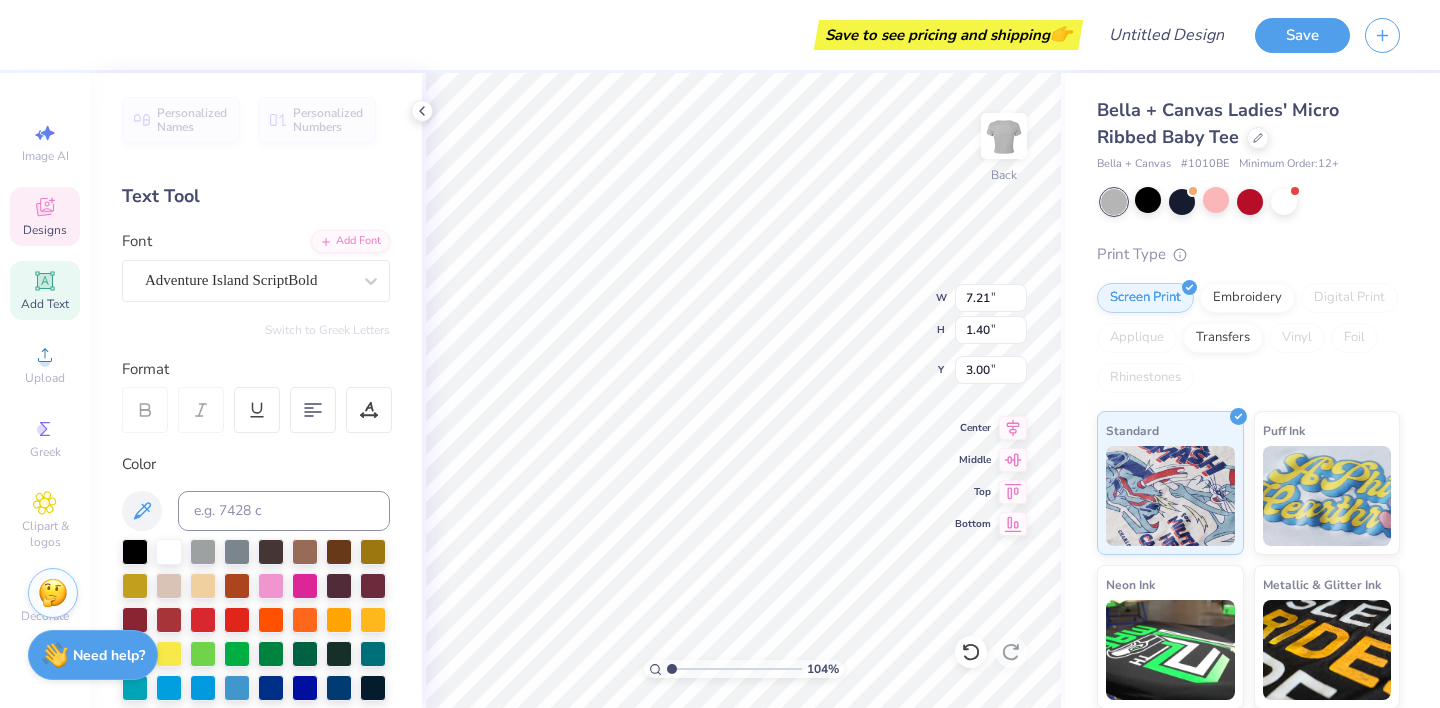type on "3.00" 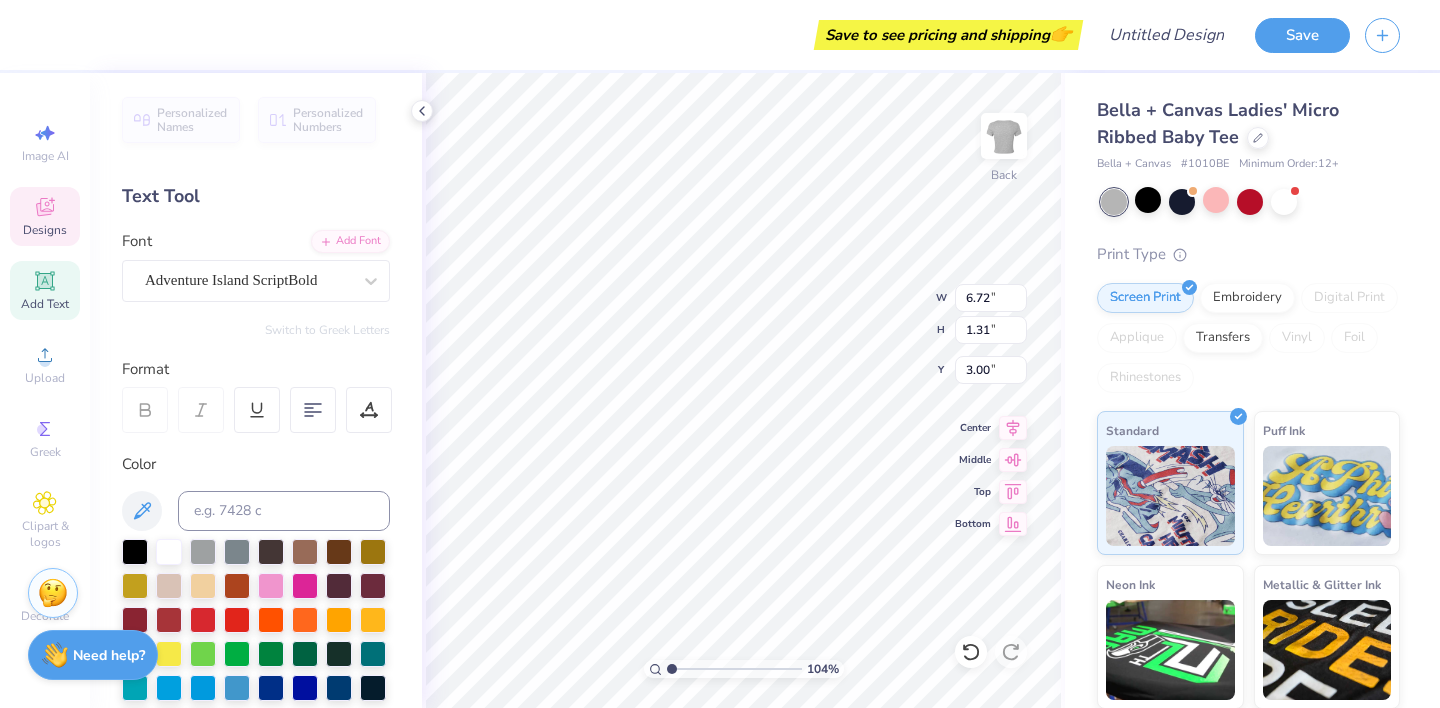 type on "2.70" 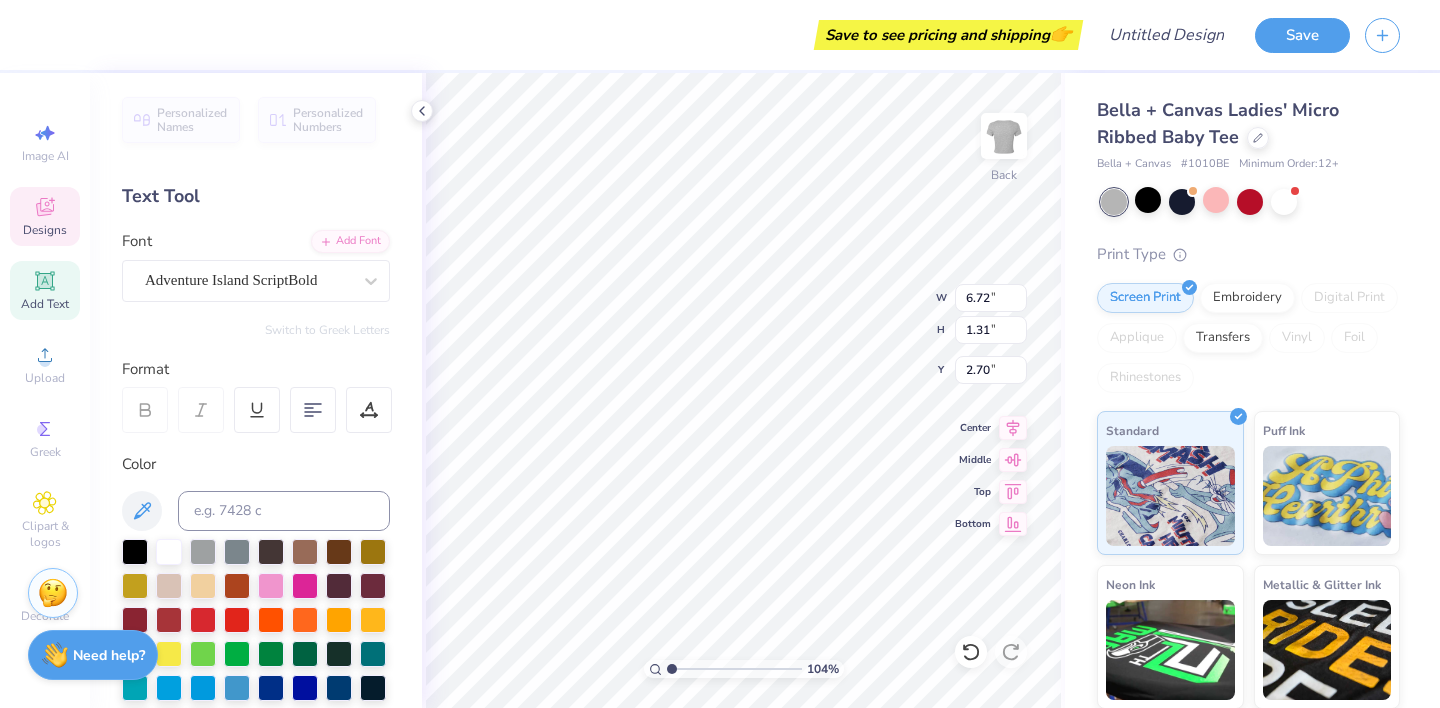 type on "6.25" 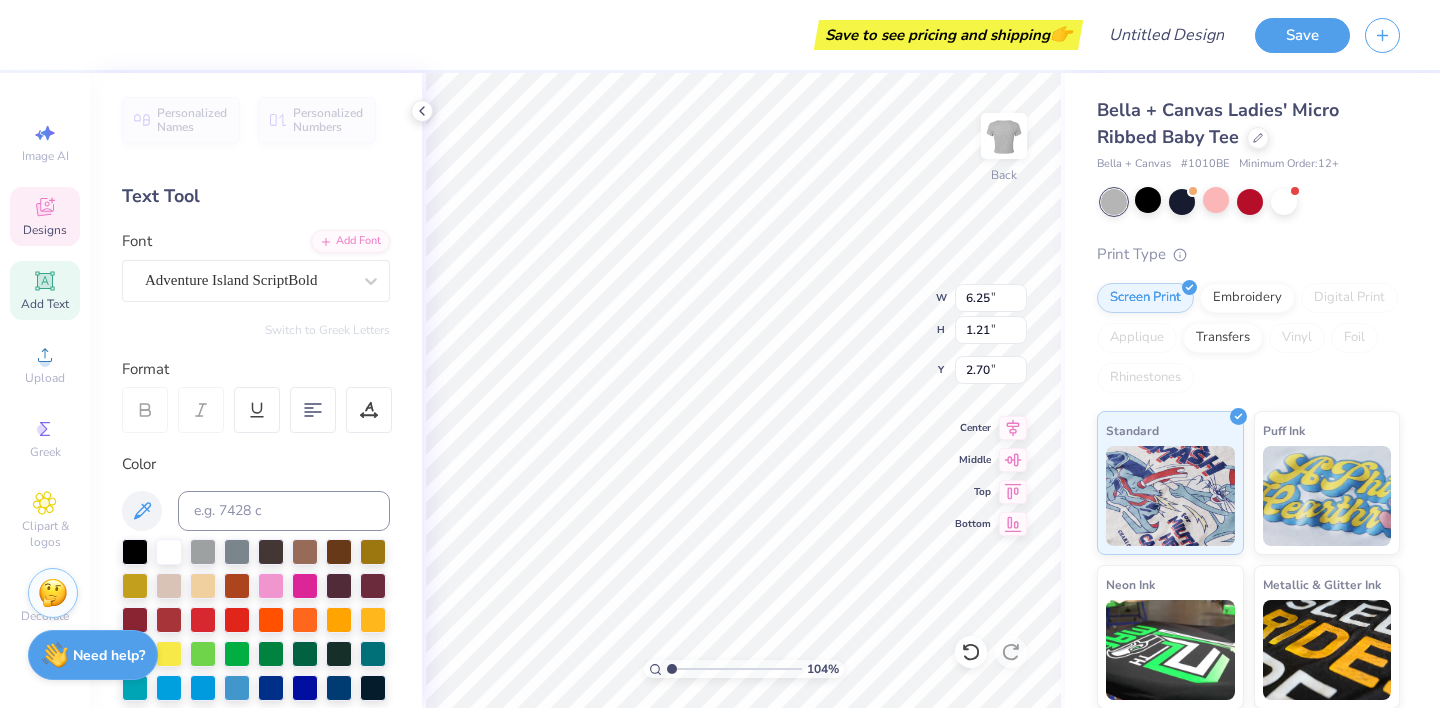 type on "2.79" 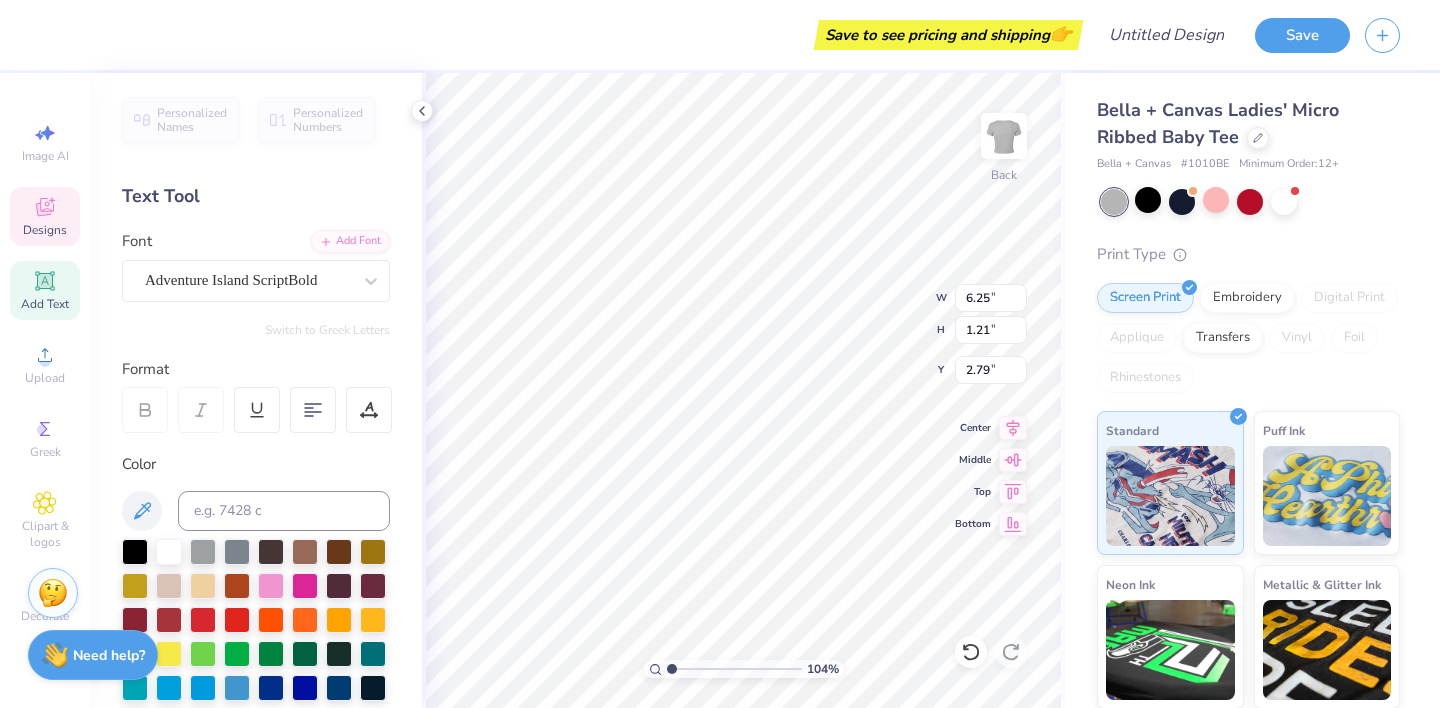 type on "5.77" 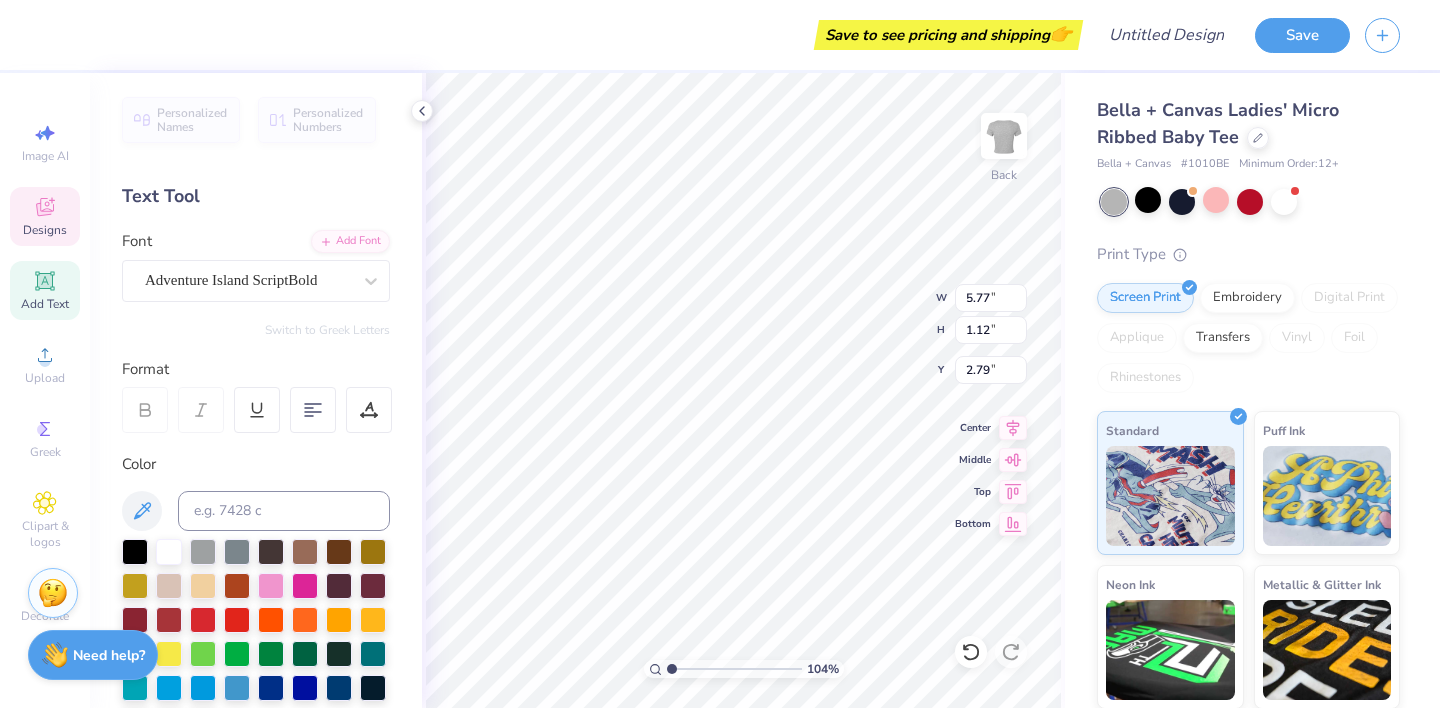 type on "3.00" 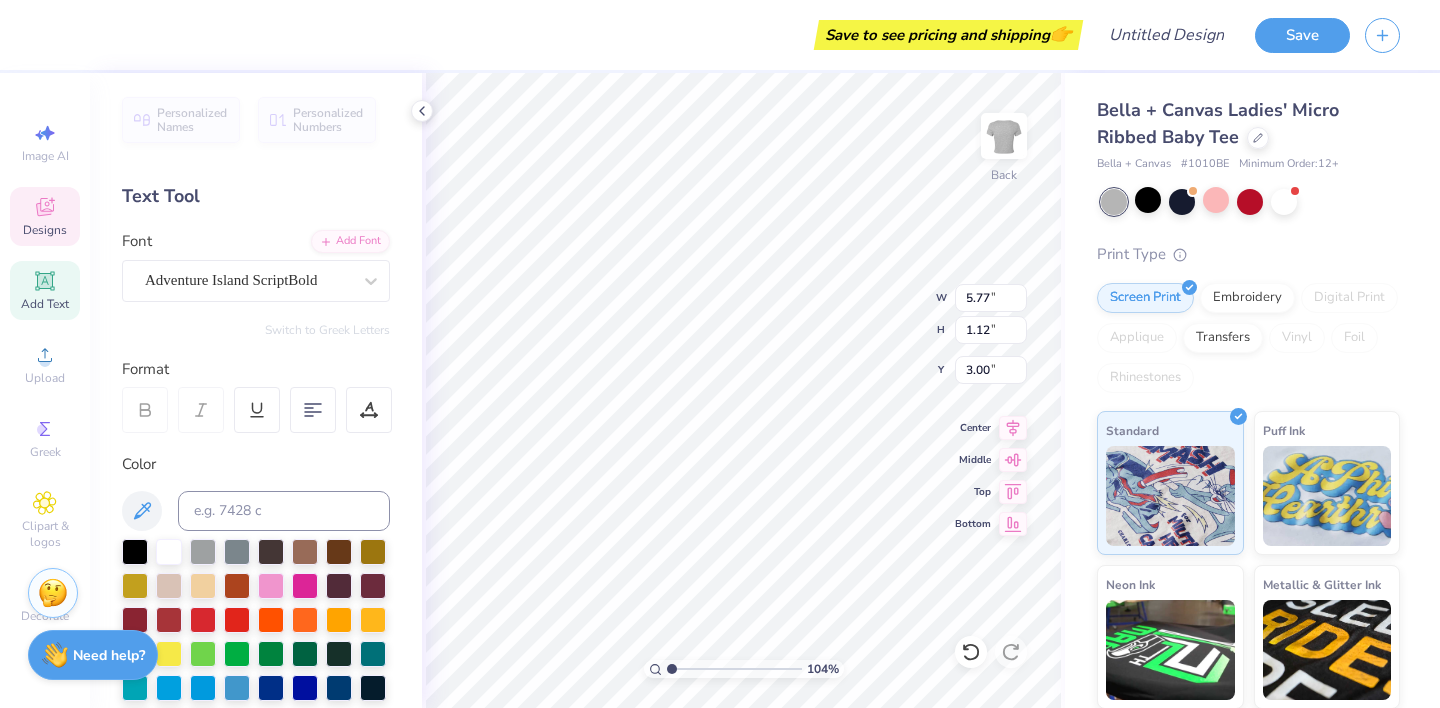 type on "2.80" 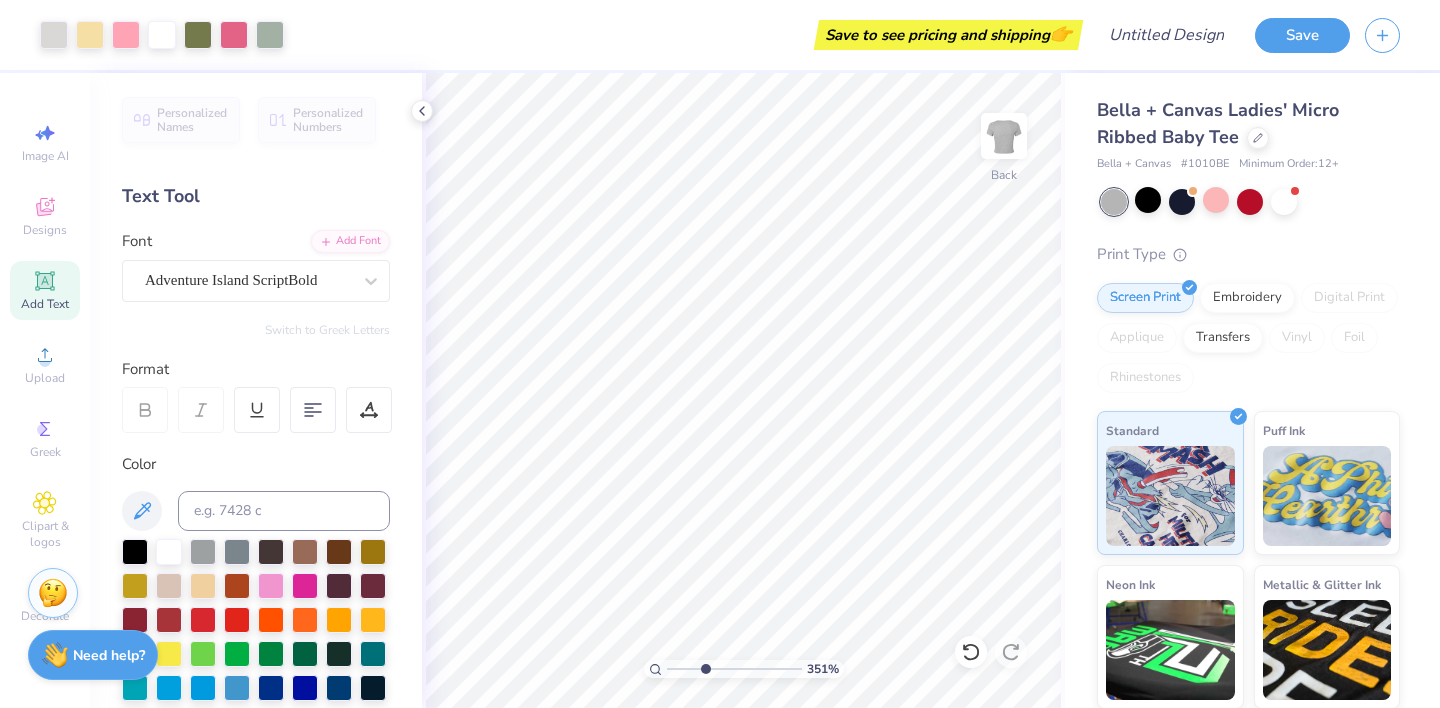 drag, startPoint x: 672, startPoint y: 667, endPoint x: 701, endPoint y: 656, distance: 31.016125 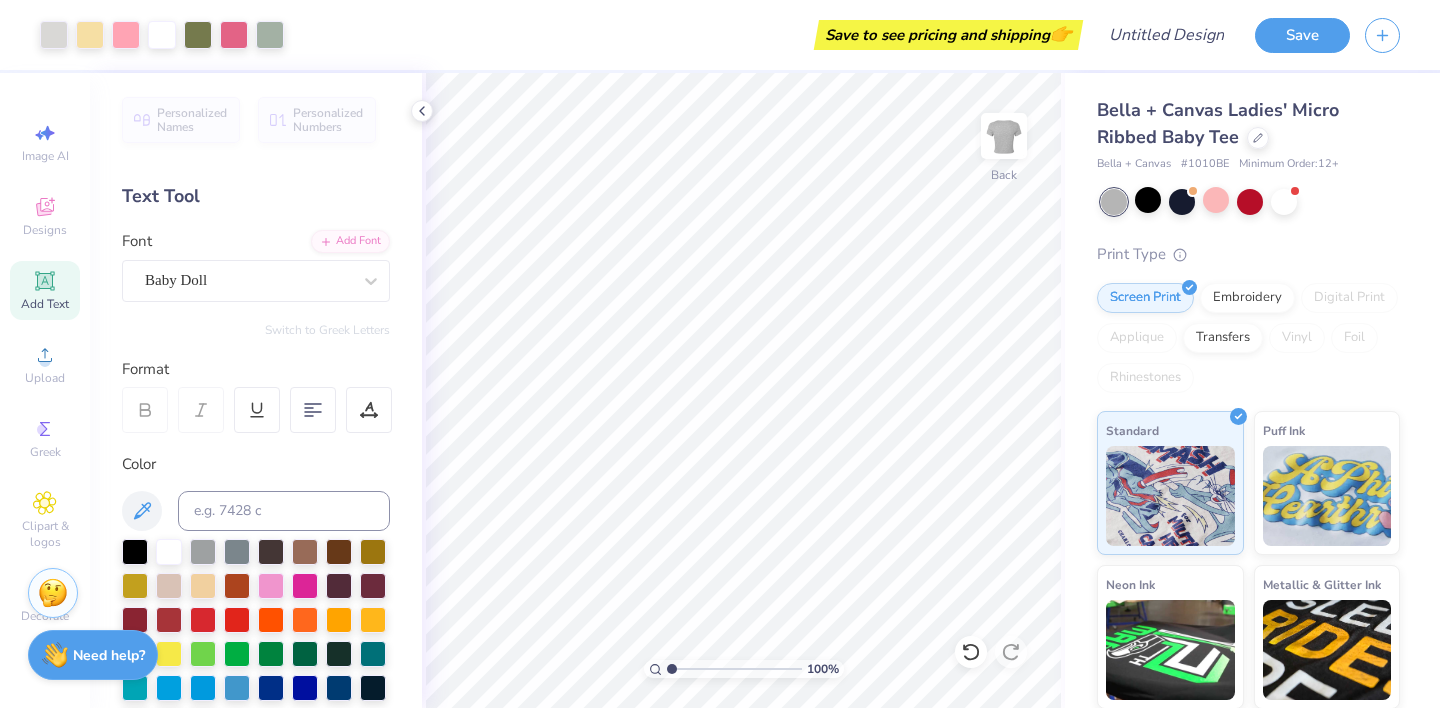drag, startPoint x: 699, startPoint y: 664, endPoint x: 638, endPoint y: 660, distance: 61.13101 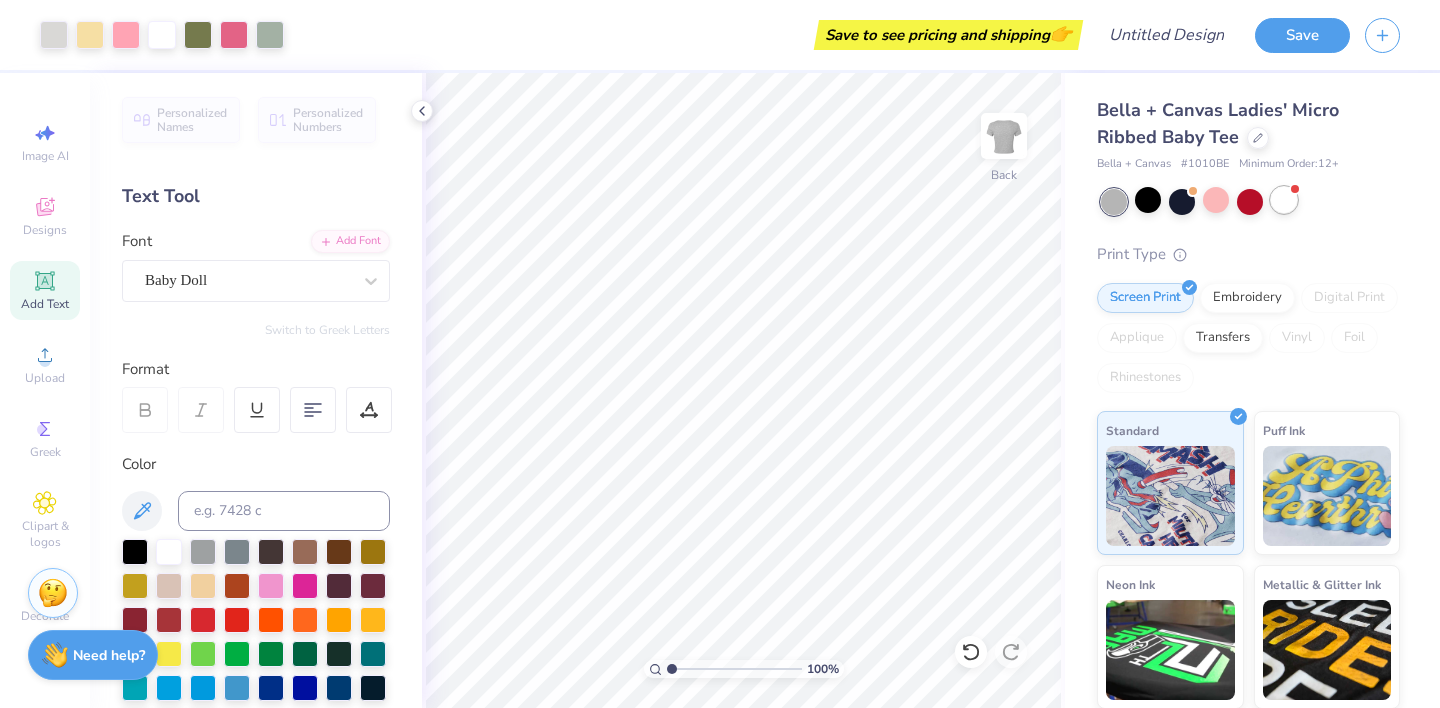 click at bounding box center [1284, 200] 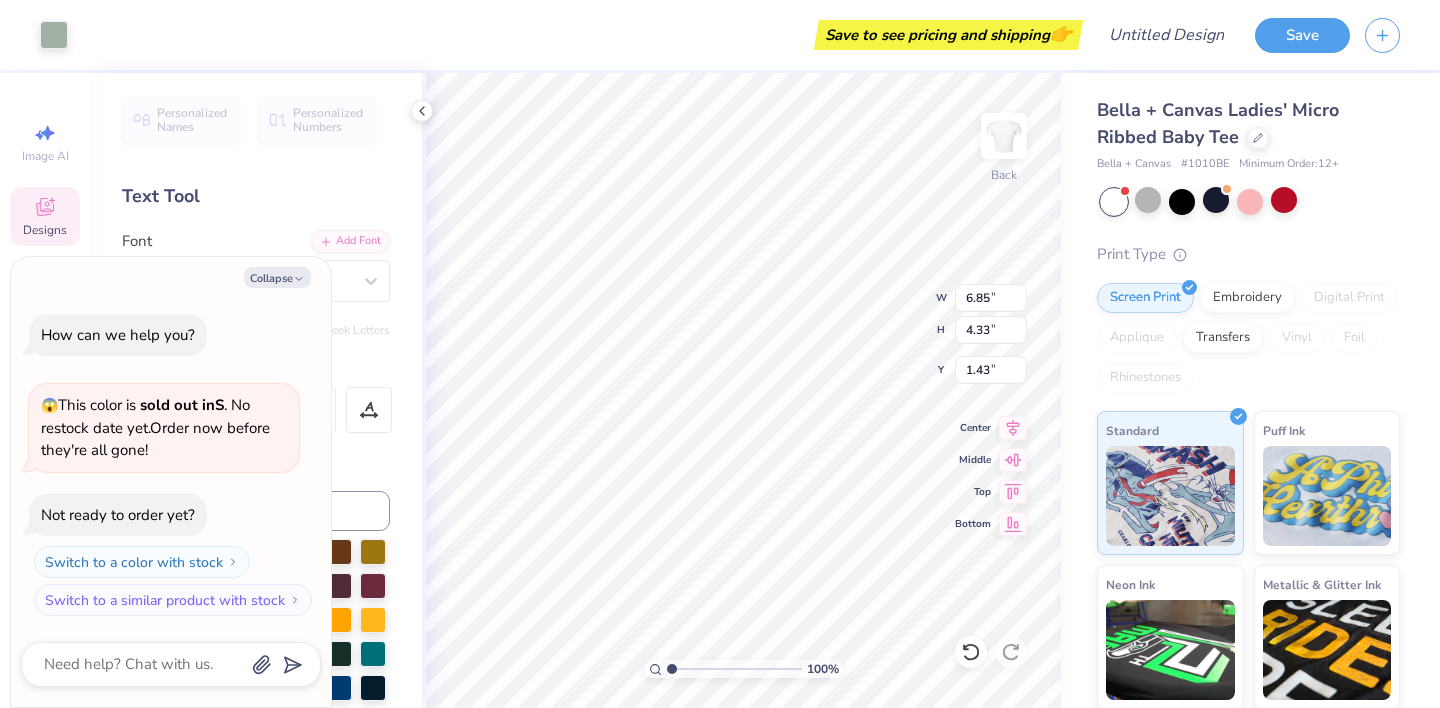 type on "x" 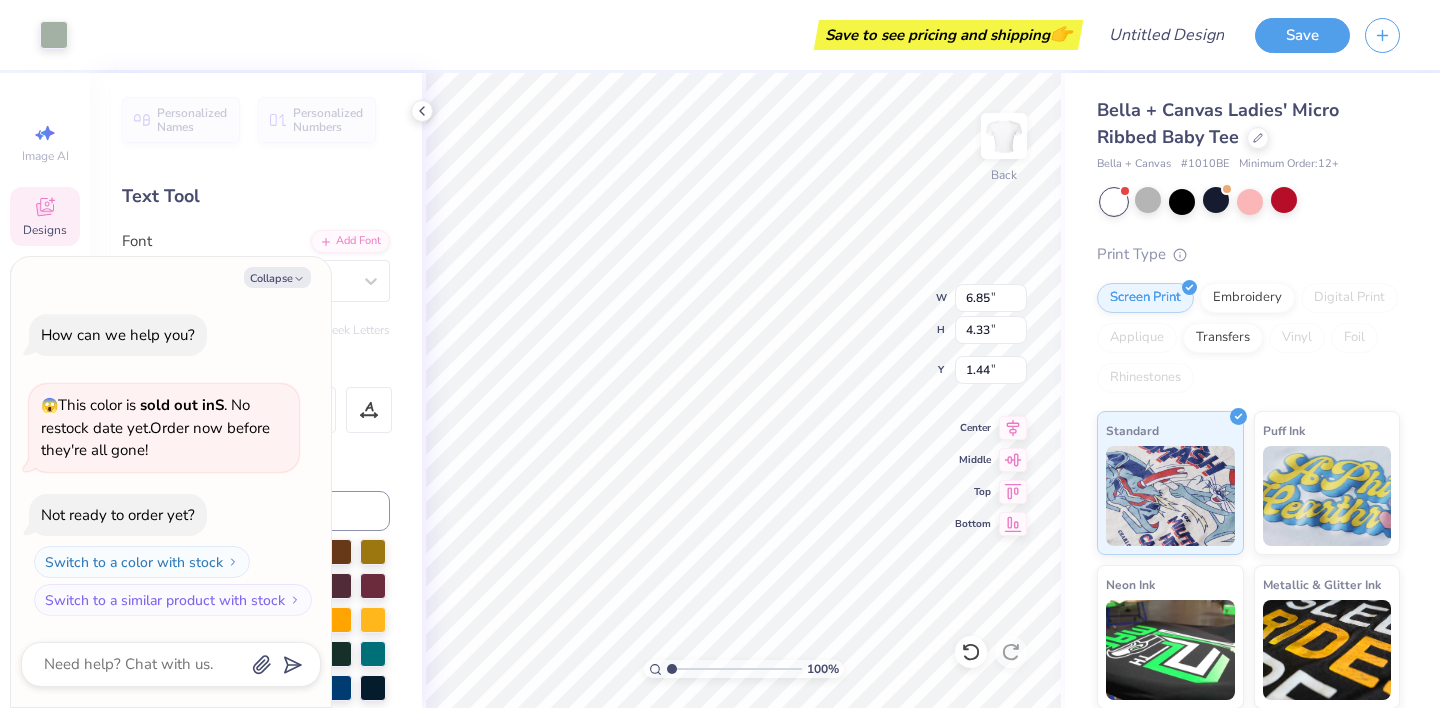 type on "x" 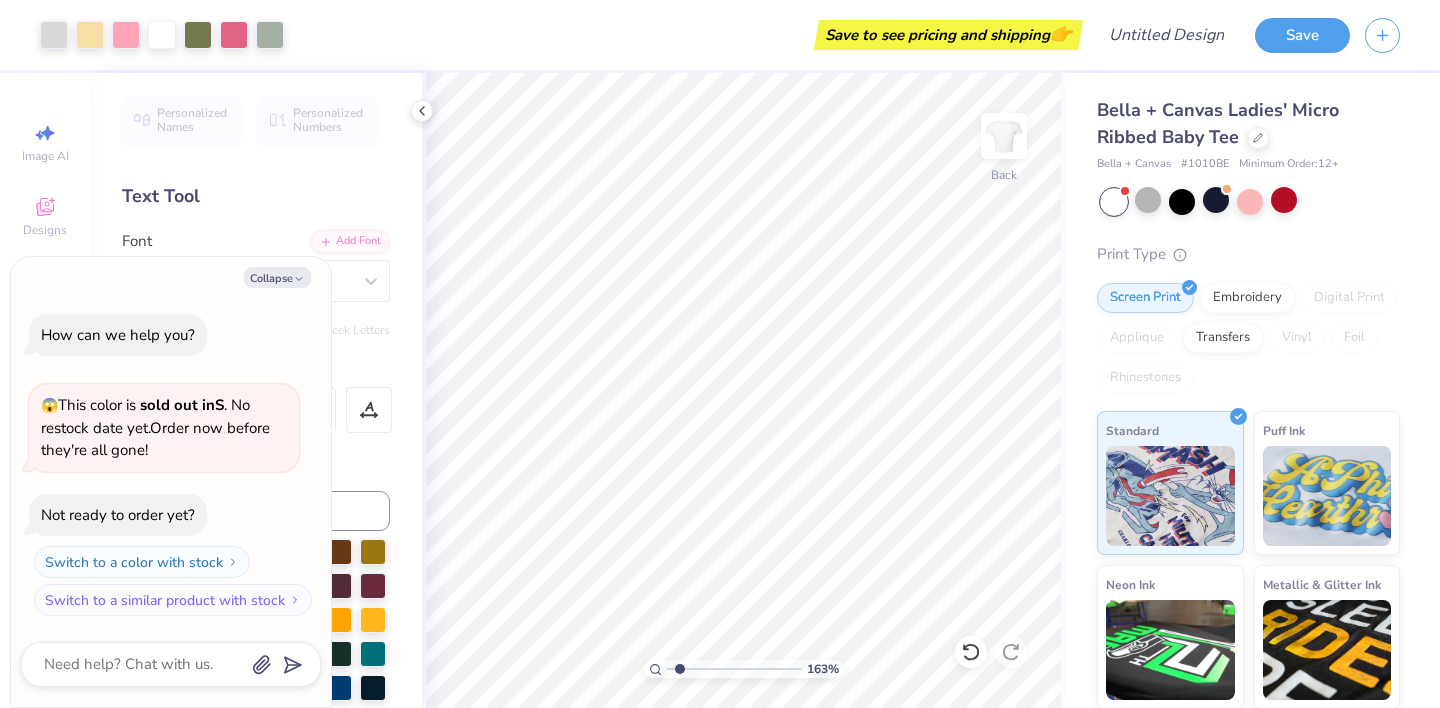 drag, startPoint x: 668, startPoint y: 670, endPoint x: 680, endPoint y: 673, distance: 12.369317 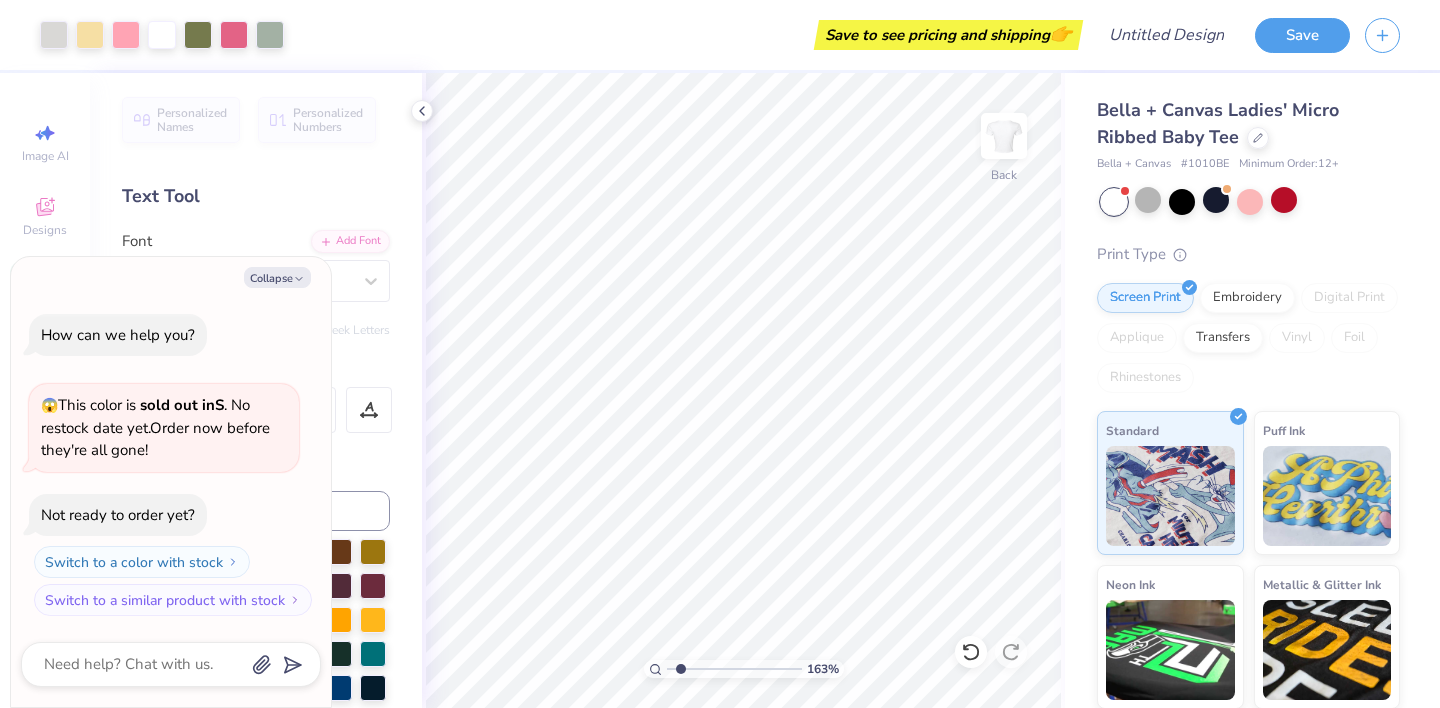 click at bounding box center (734, 669) 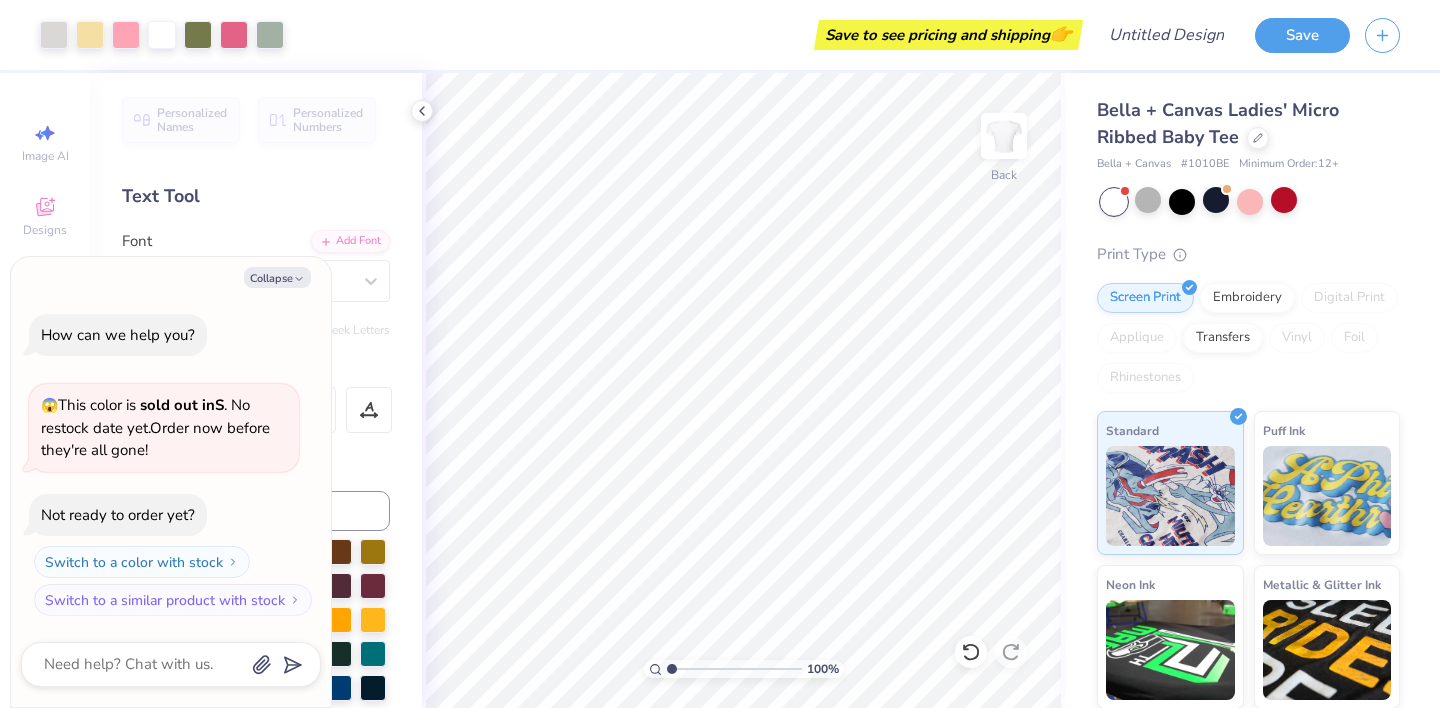 drag, startPoint x: 679, startPoint y: 668, endPoint x: 656, endPoint y: 665, distance: 23.194826 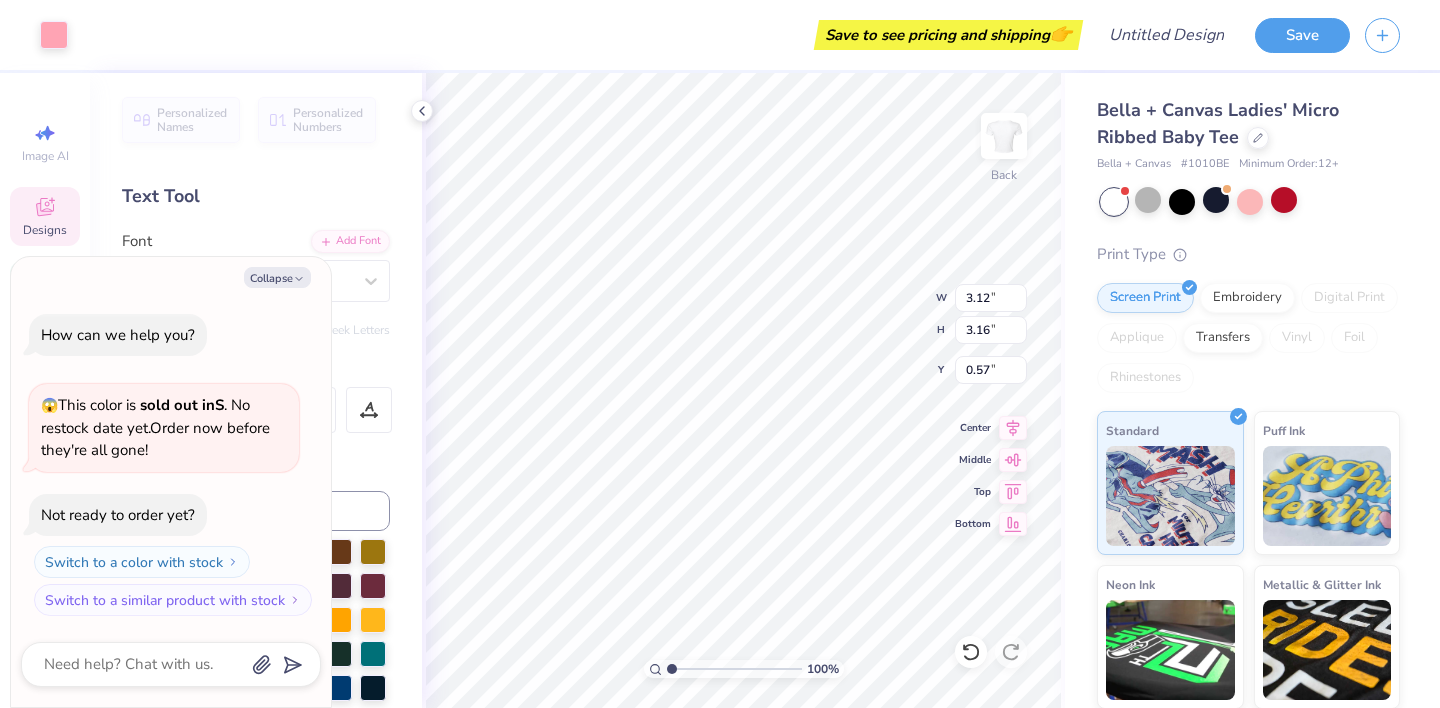 type on "x" 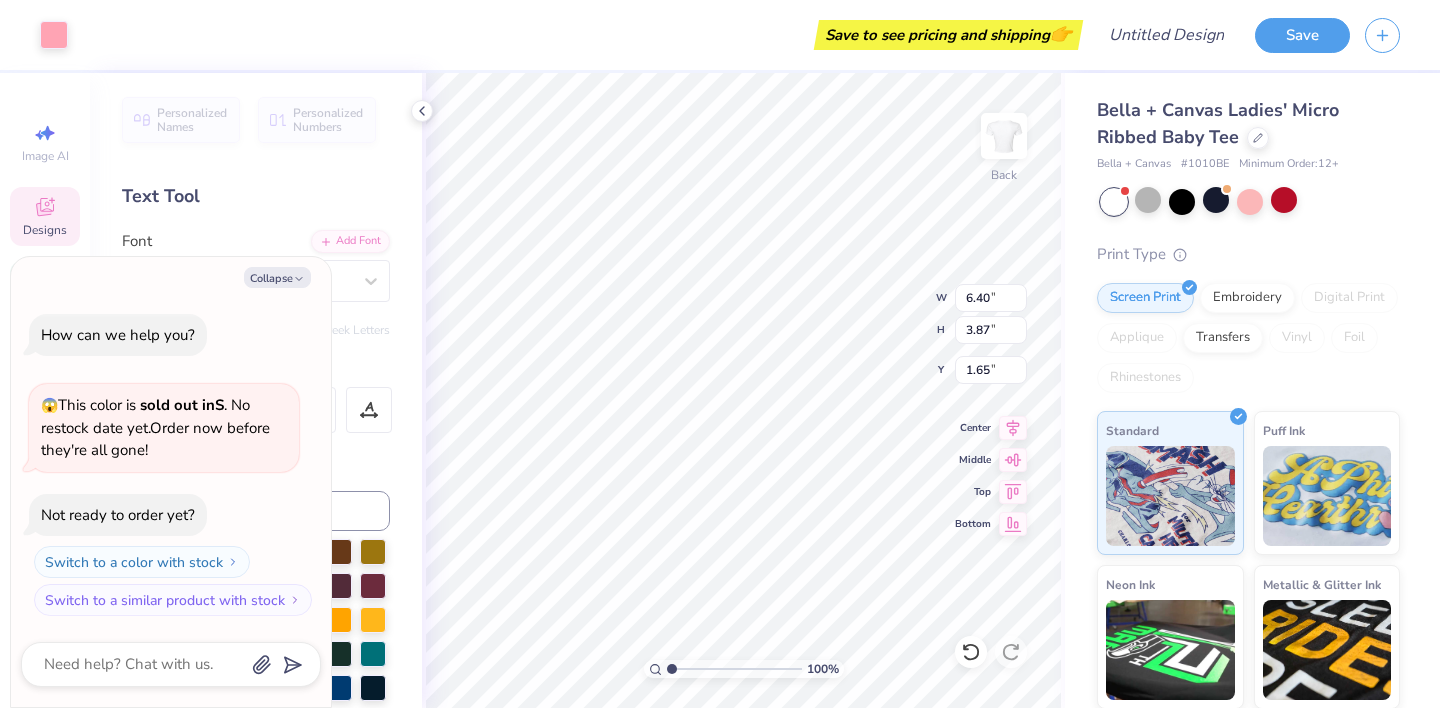 type on "x" 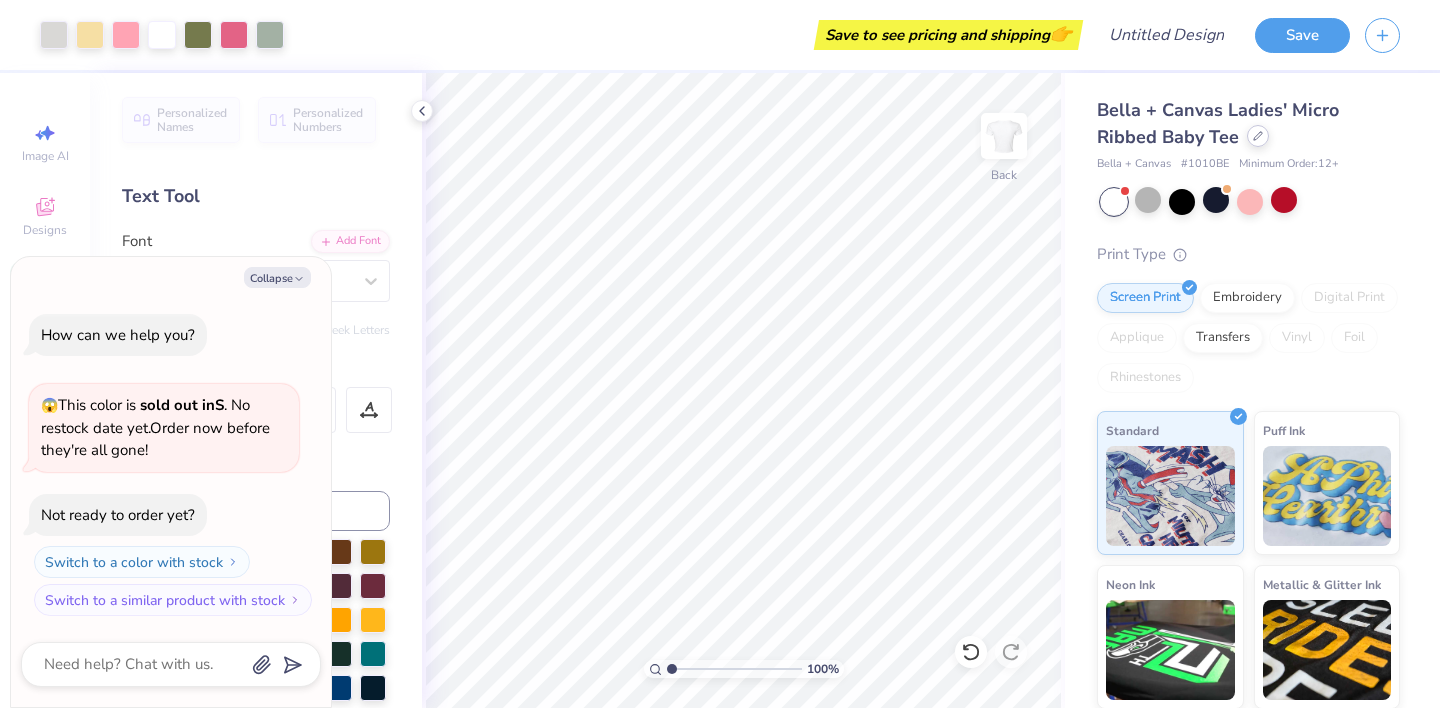 click 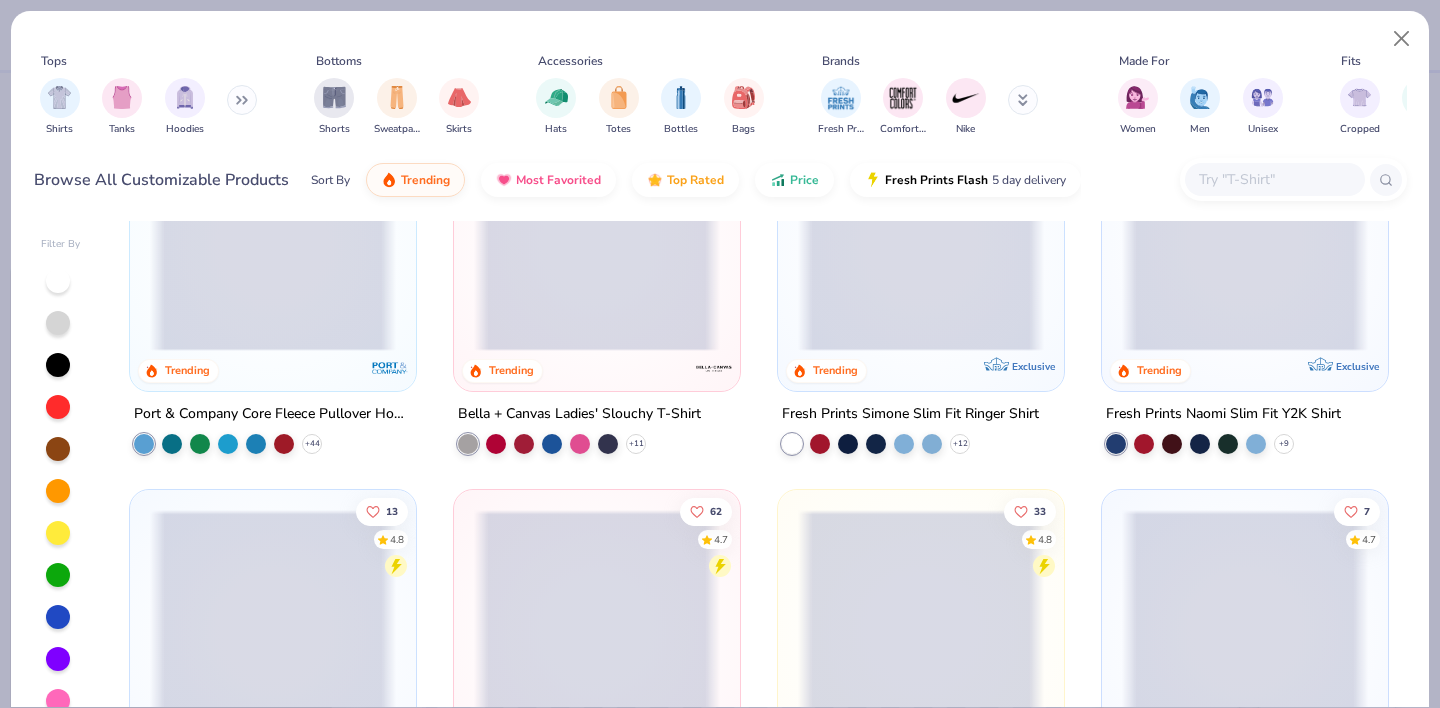 scroll, scrollTop: 4365, scrollLeft: 0, axis: vertical 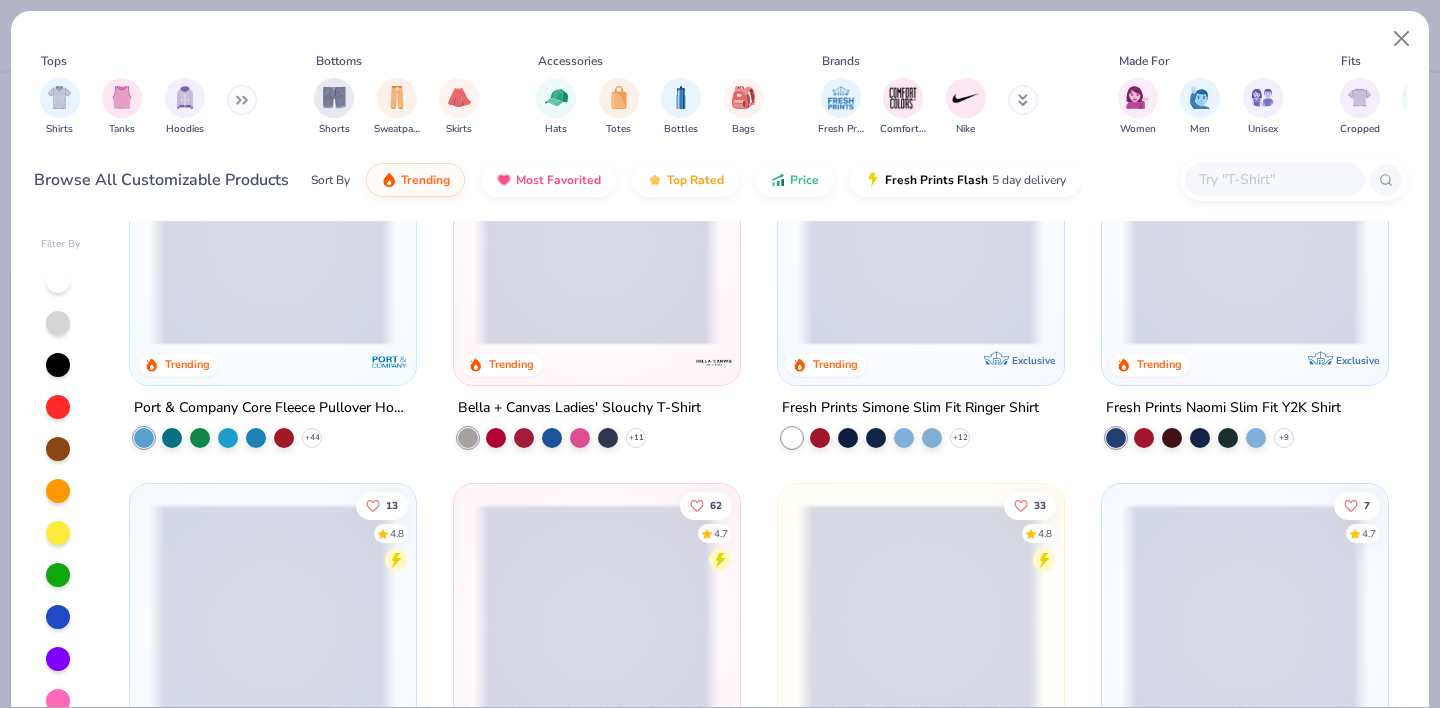 click at bounding box center [242, 100] 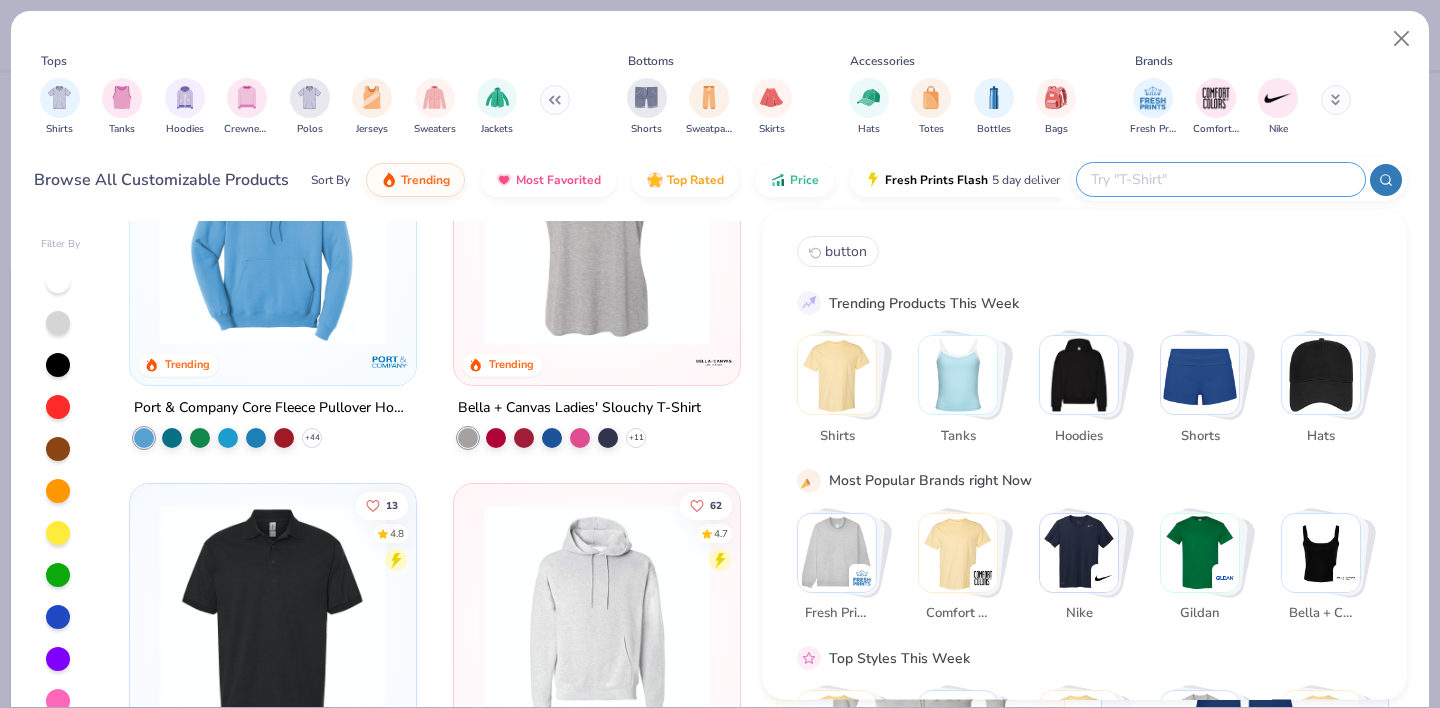 click at bounding box center [1220, 179] 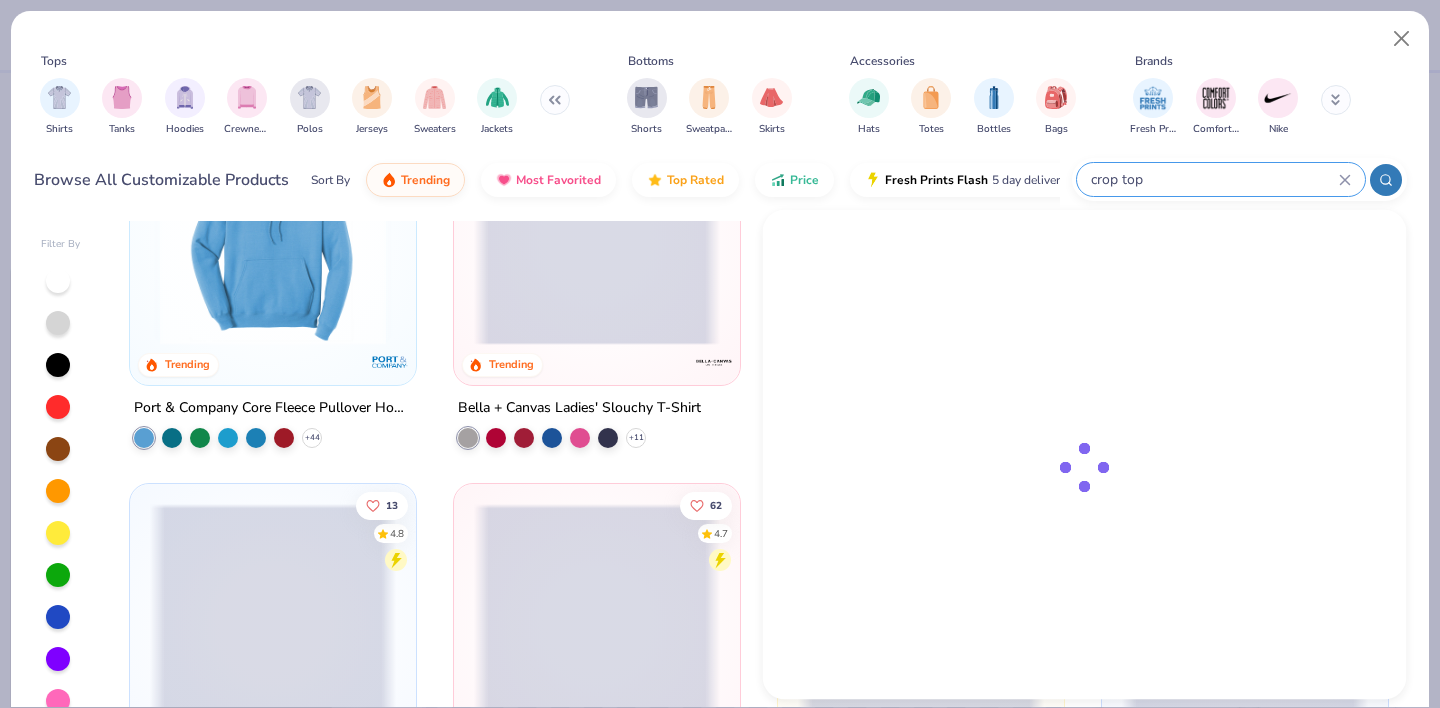 click 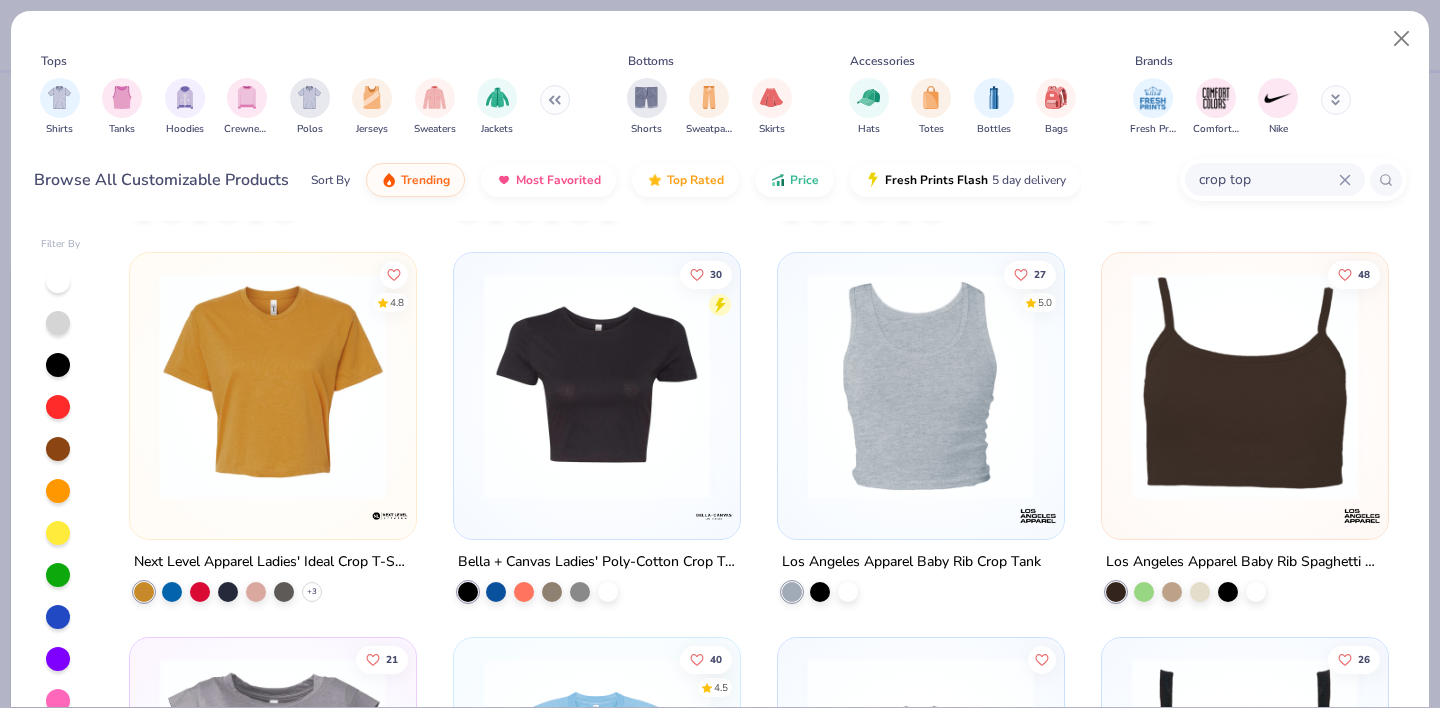 scroll, scrollTop: 326, scrollLeft: 0, axis: vertical 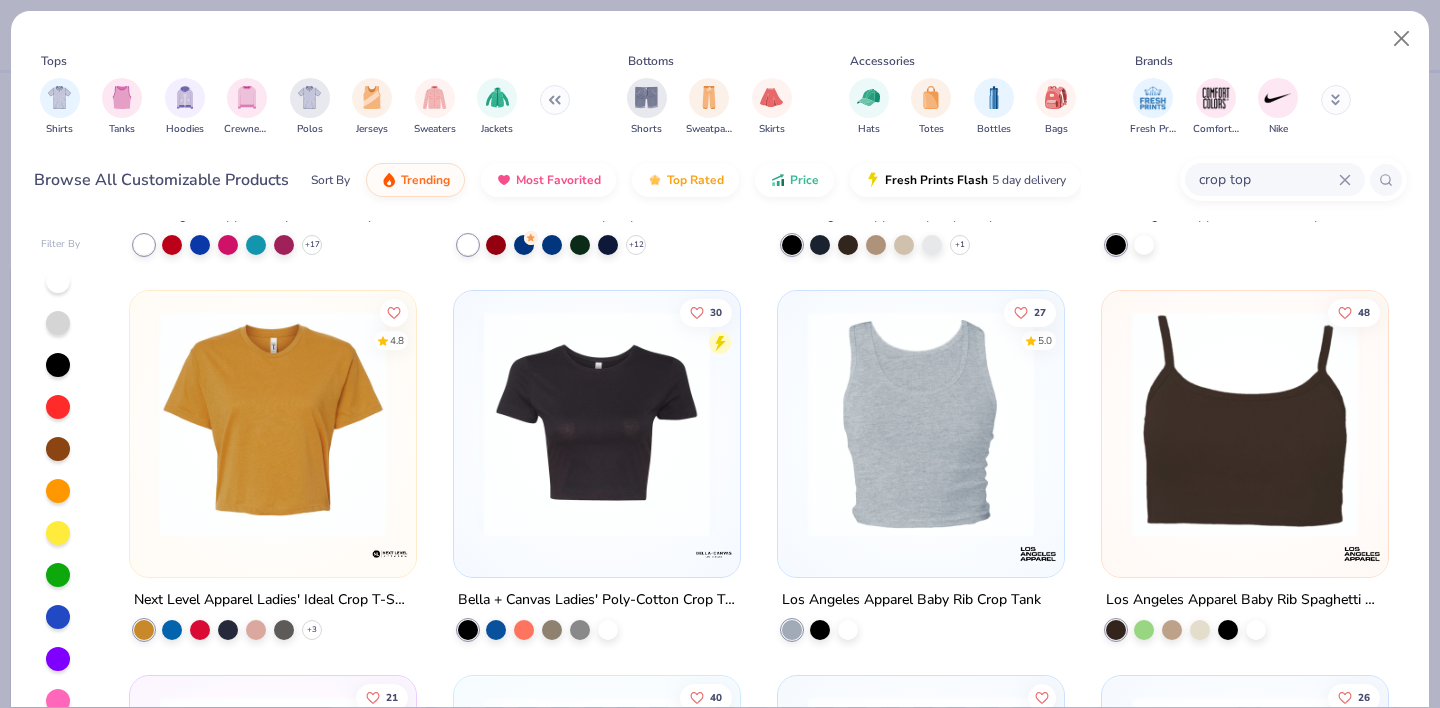 type on "crop top" 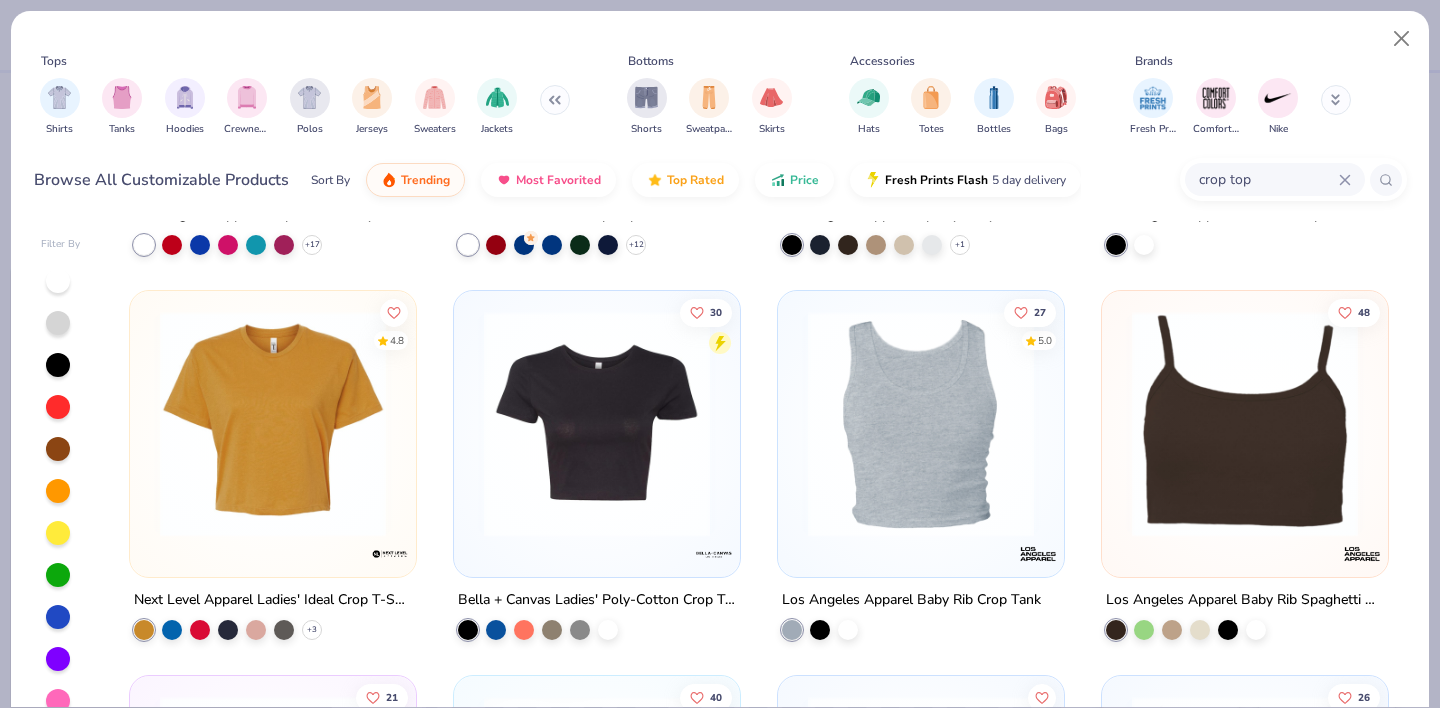 click at bounding box center [597, 424] 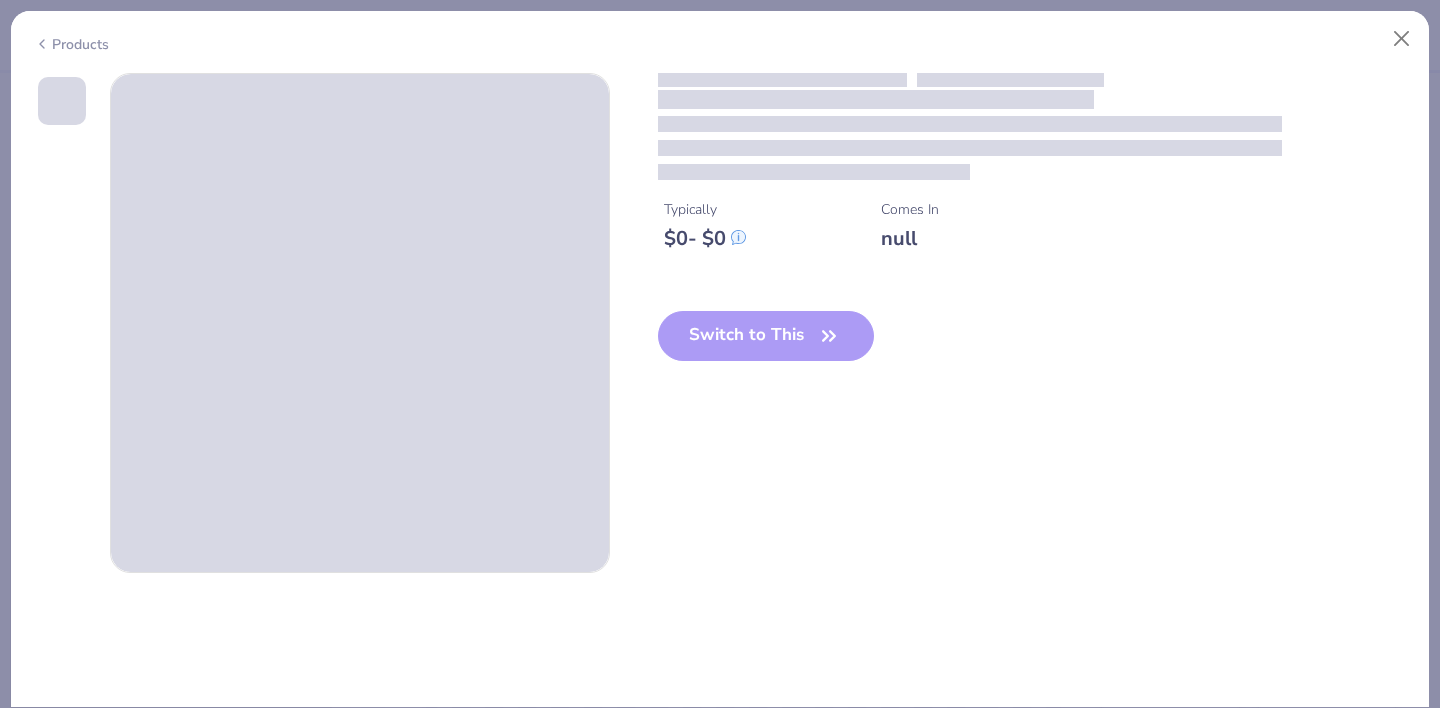 click on "Switch to This" at bounding box center (766, 352) 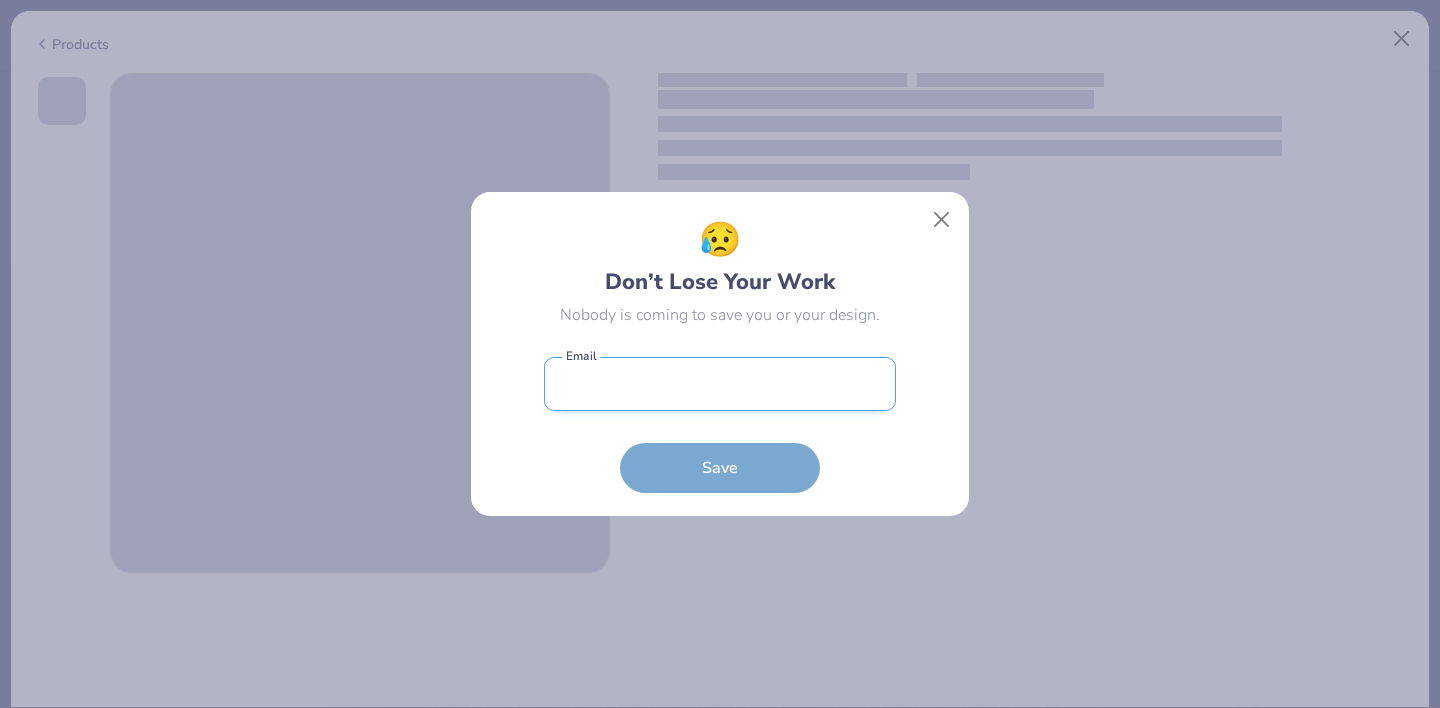 click at bounding box center (720, 384) 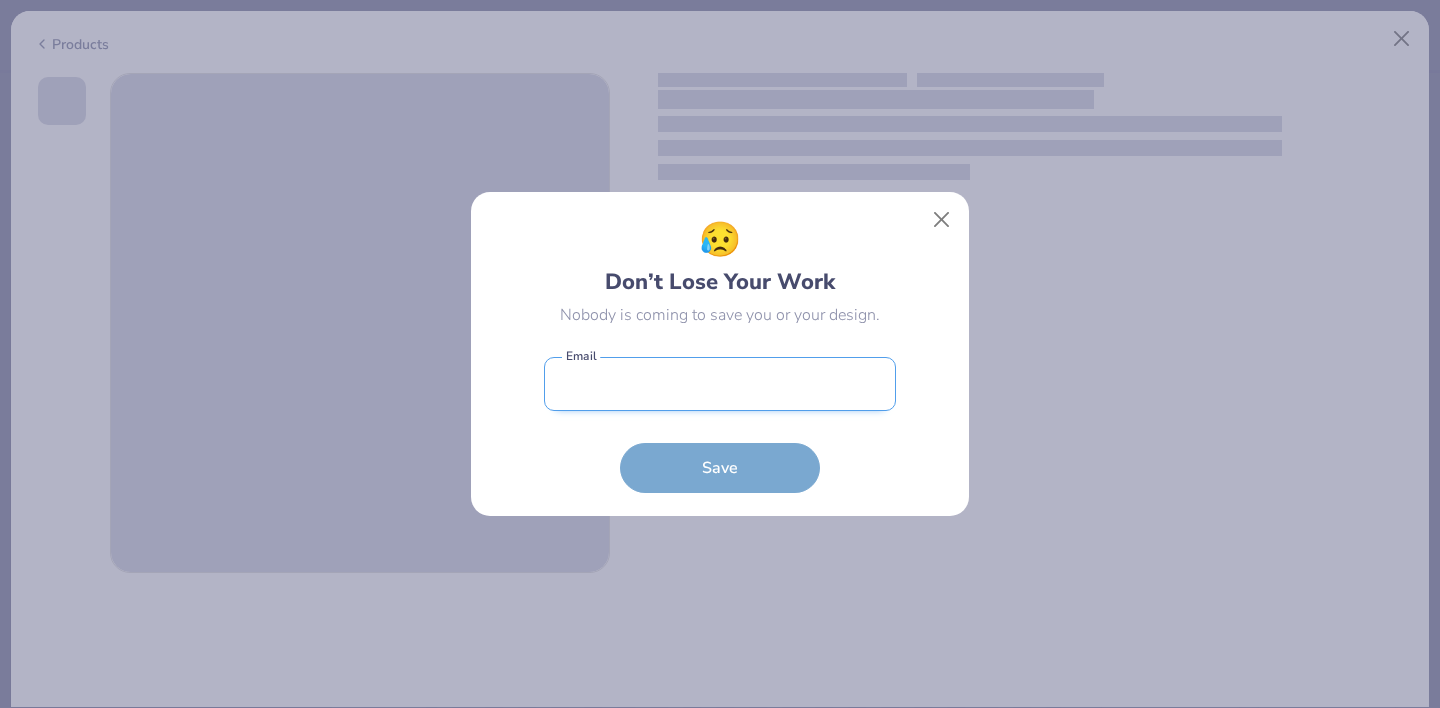 type on "julietteyanez13@gmail.com" 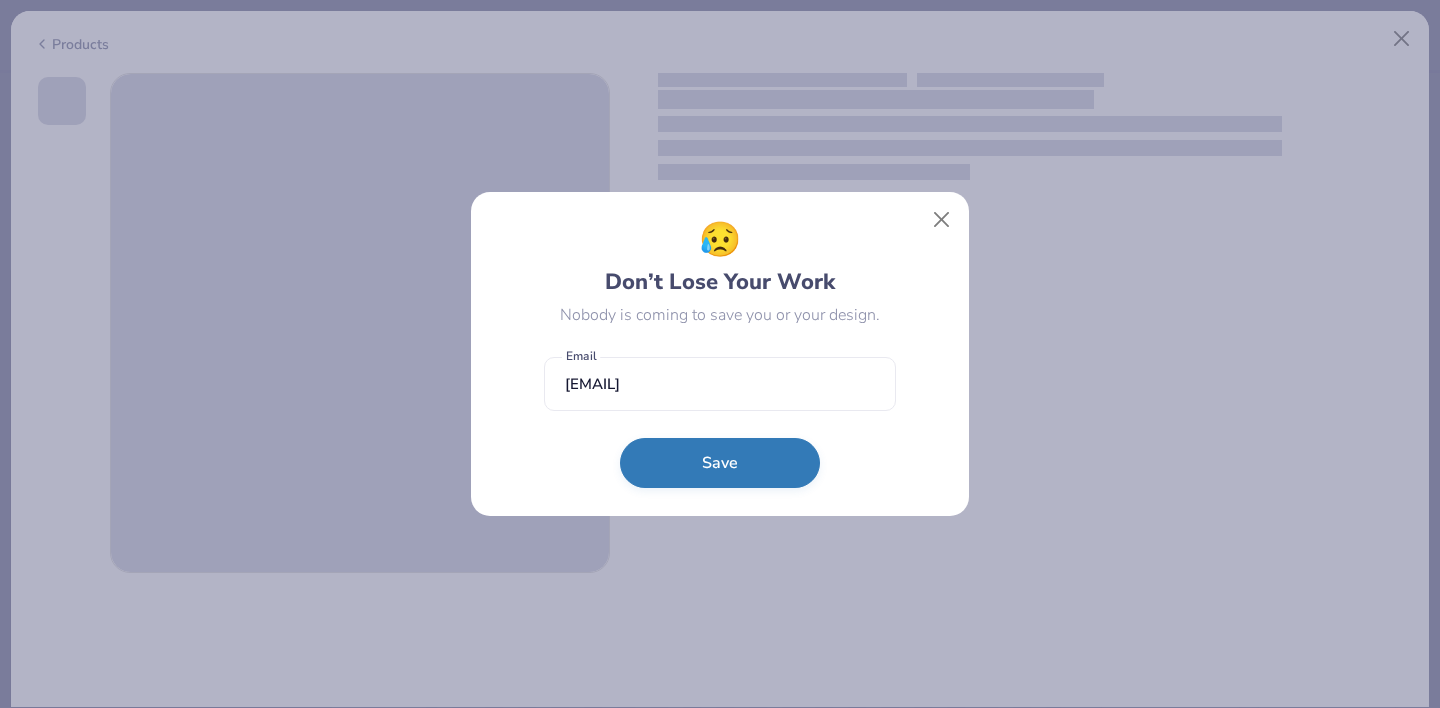 click on "Save" at bounding box center (720, 463) 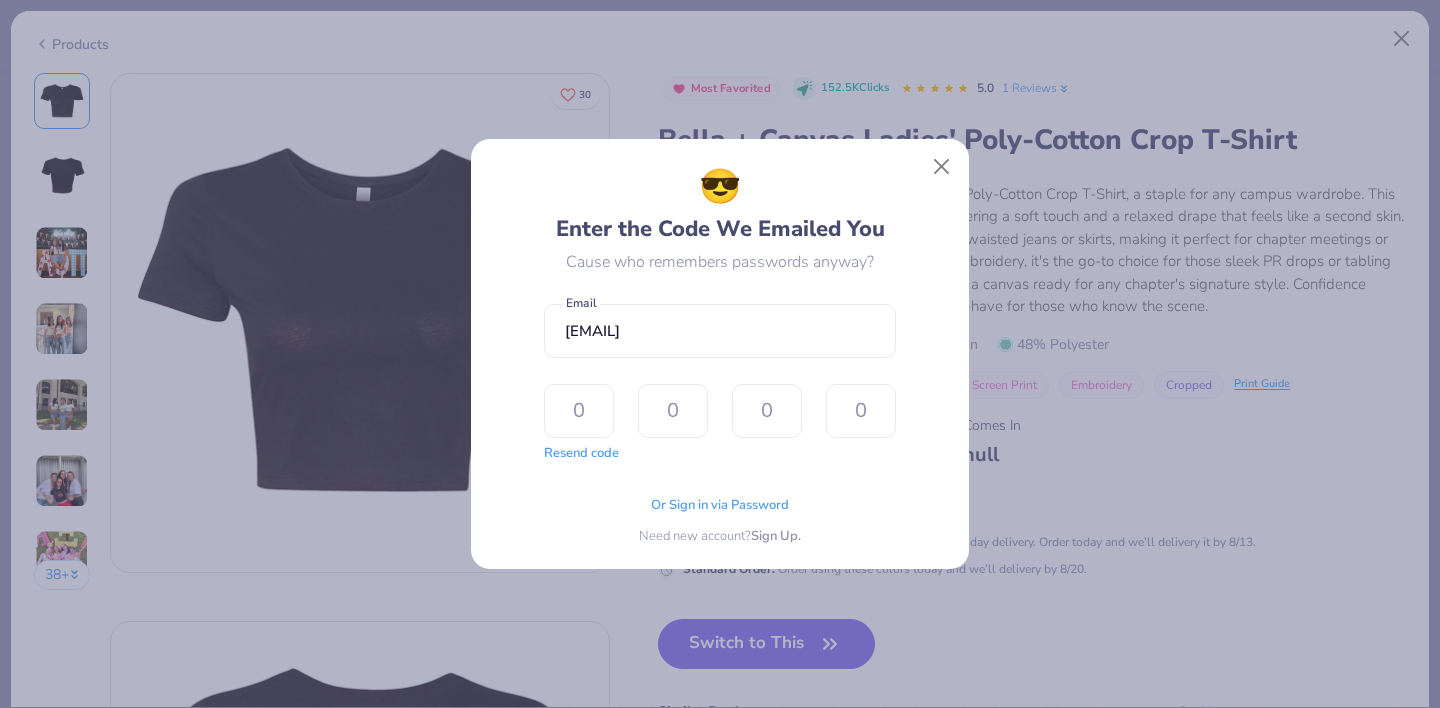 type on "8" 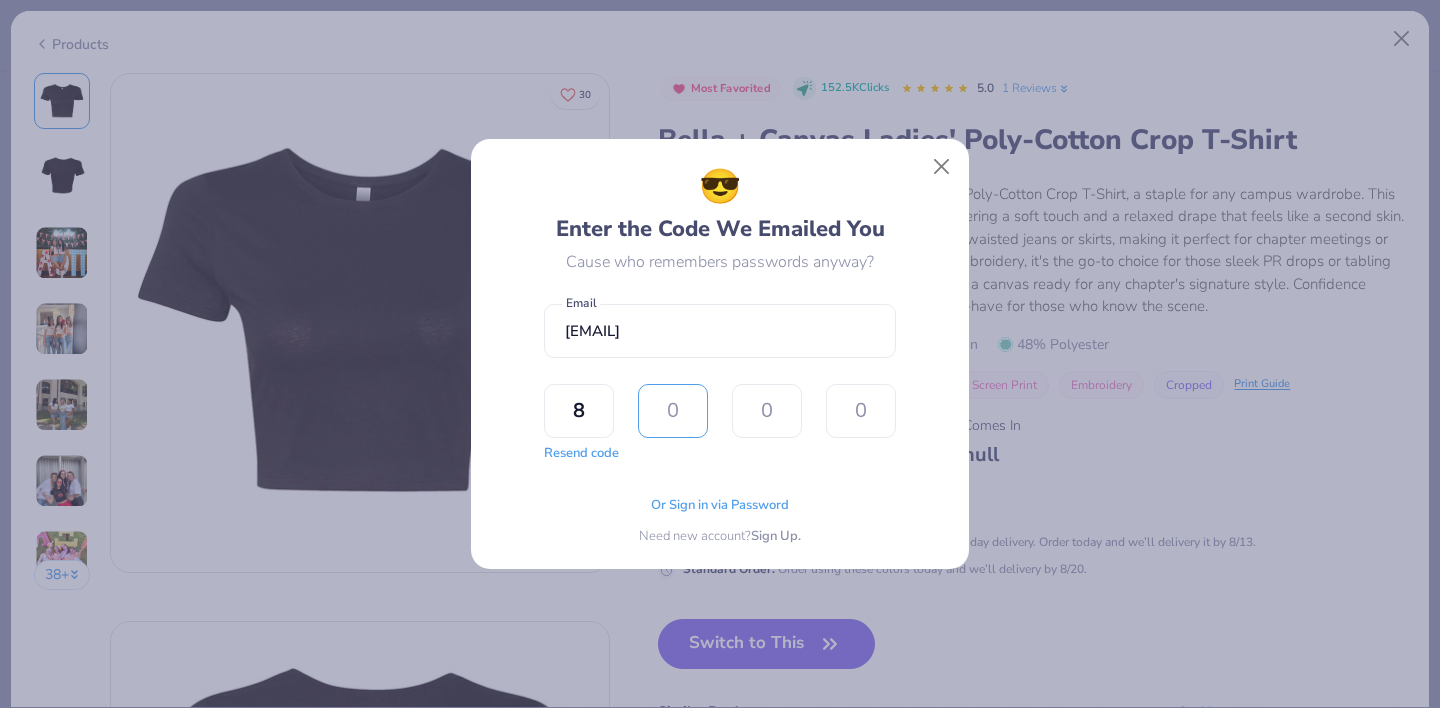 type on "9" 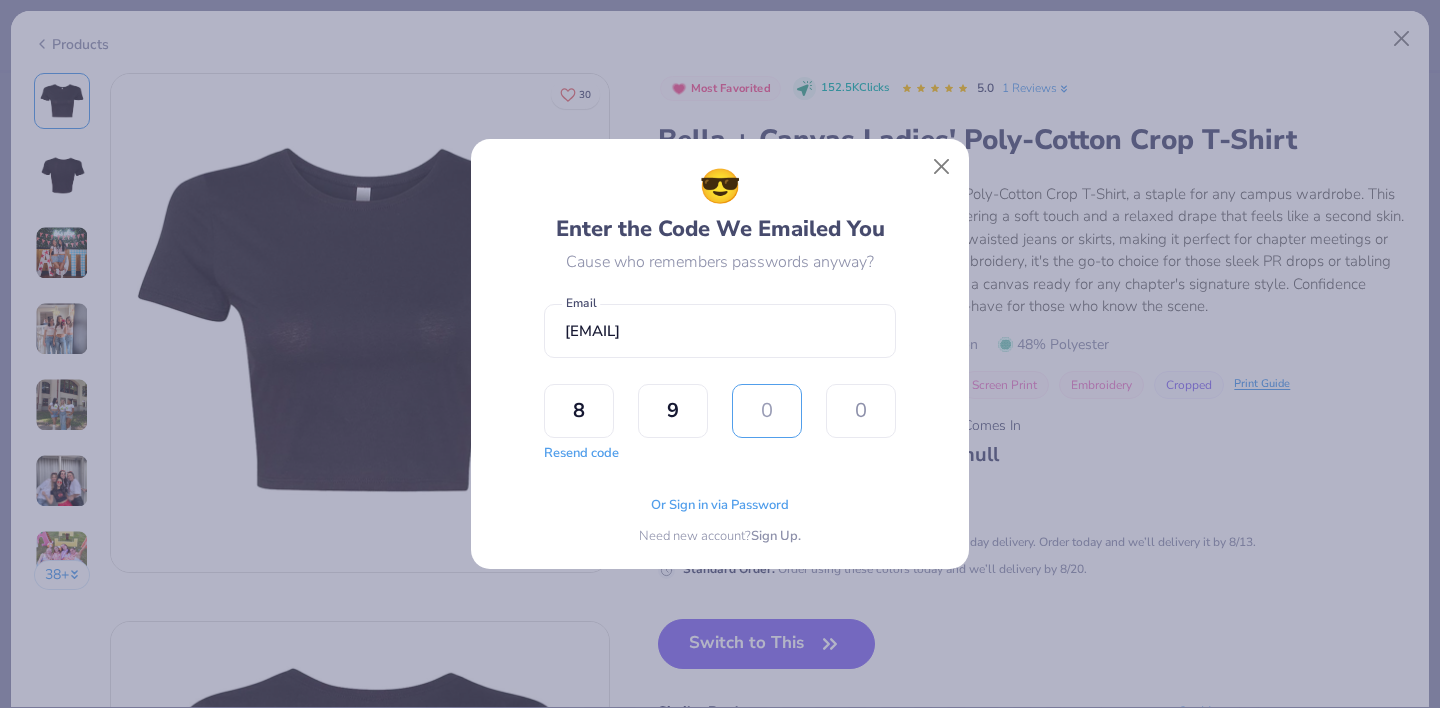 type on "7" 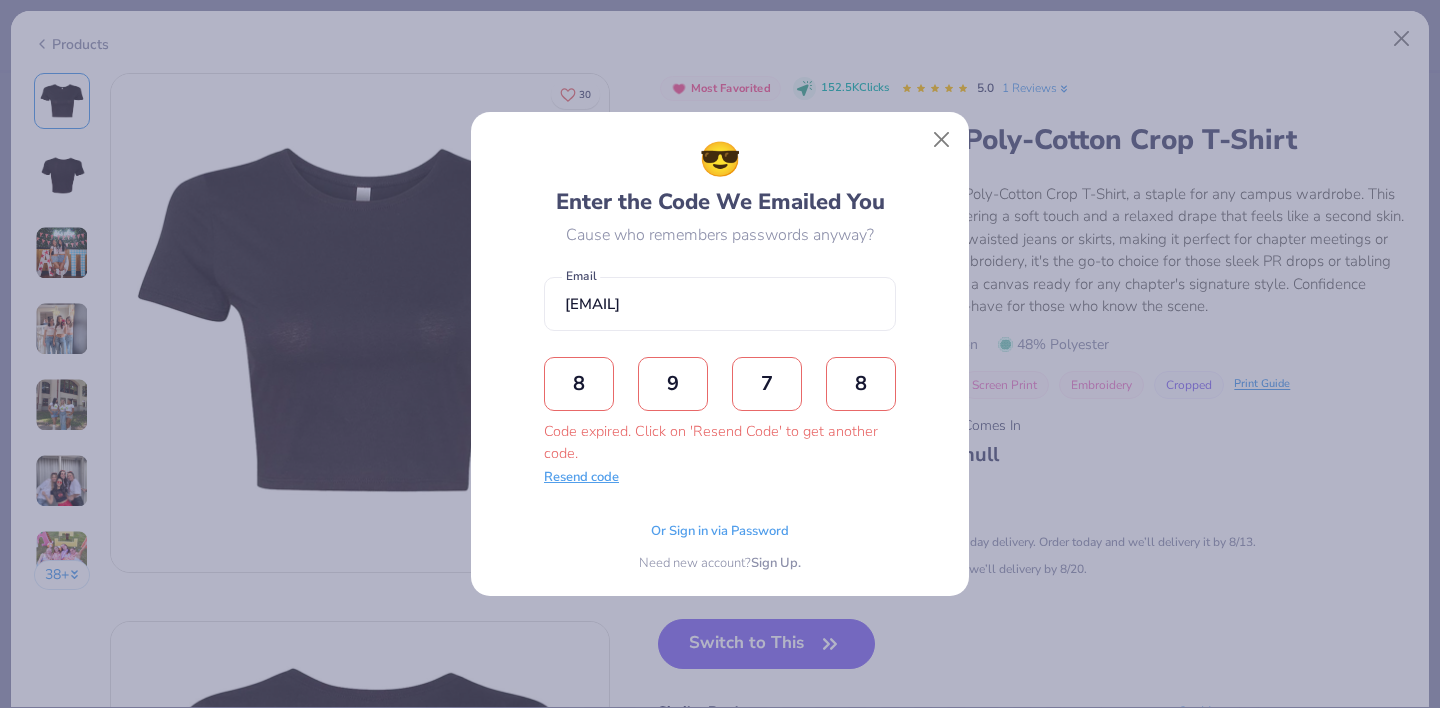 type on "8" 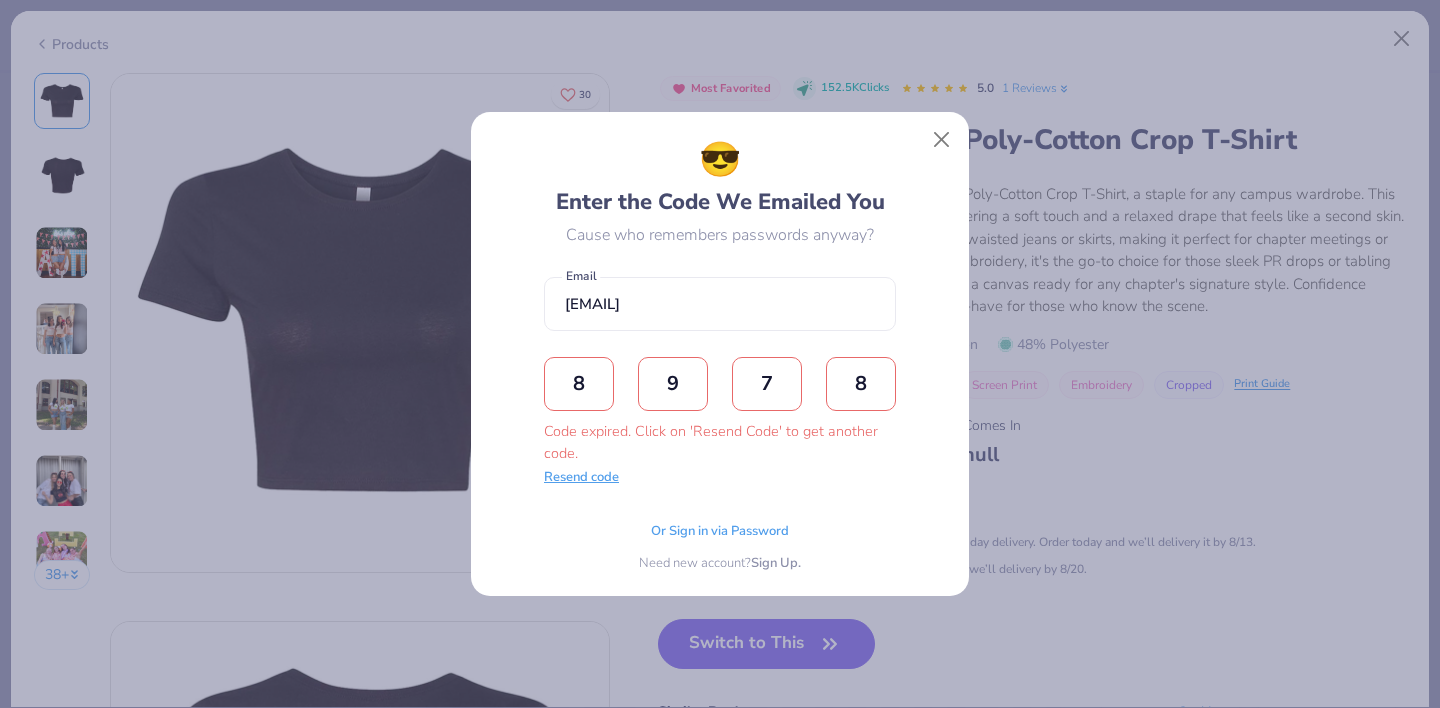 click on "Resend code" at bounding box center (581, 478) 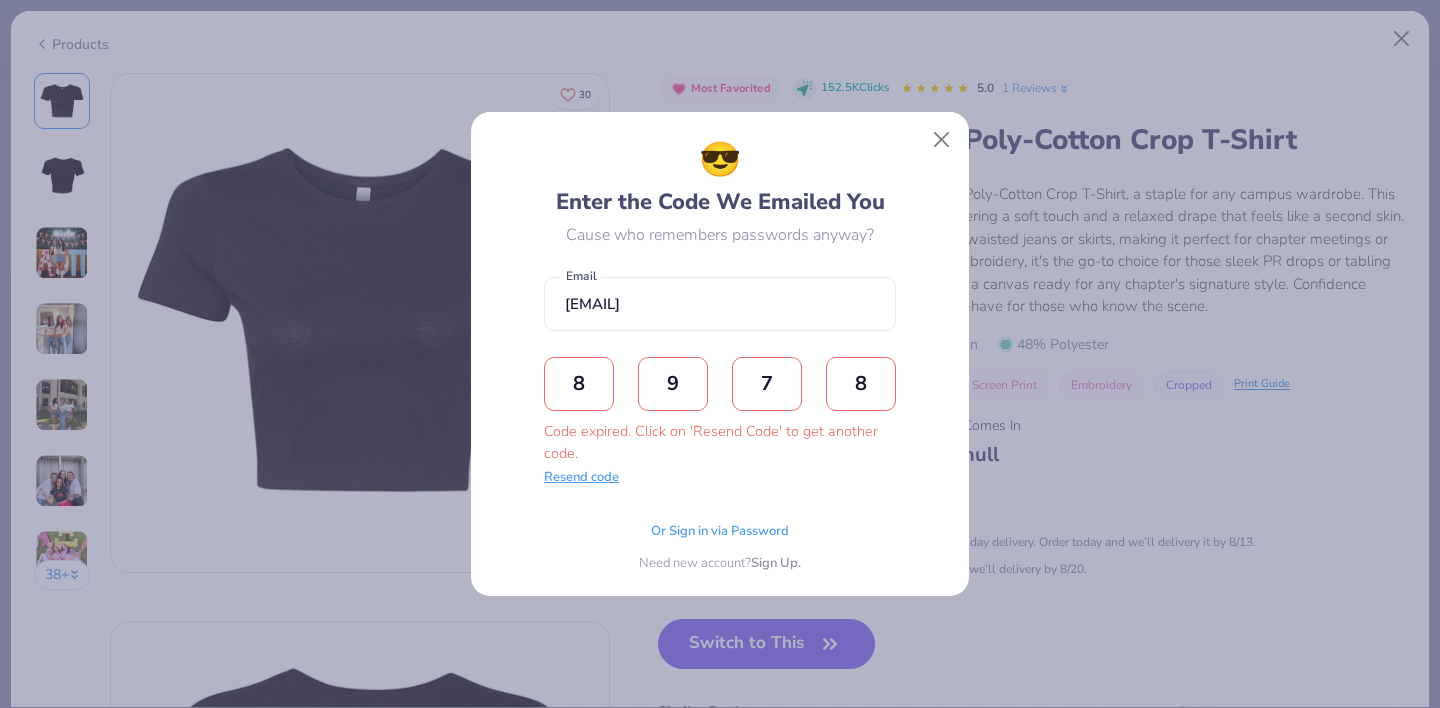 type 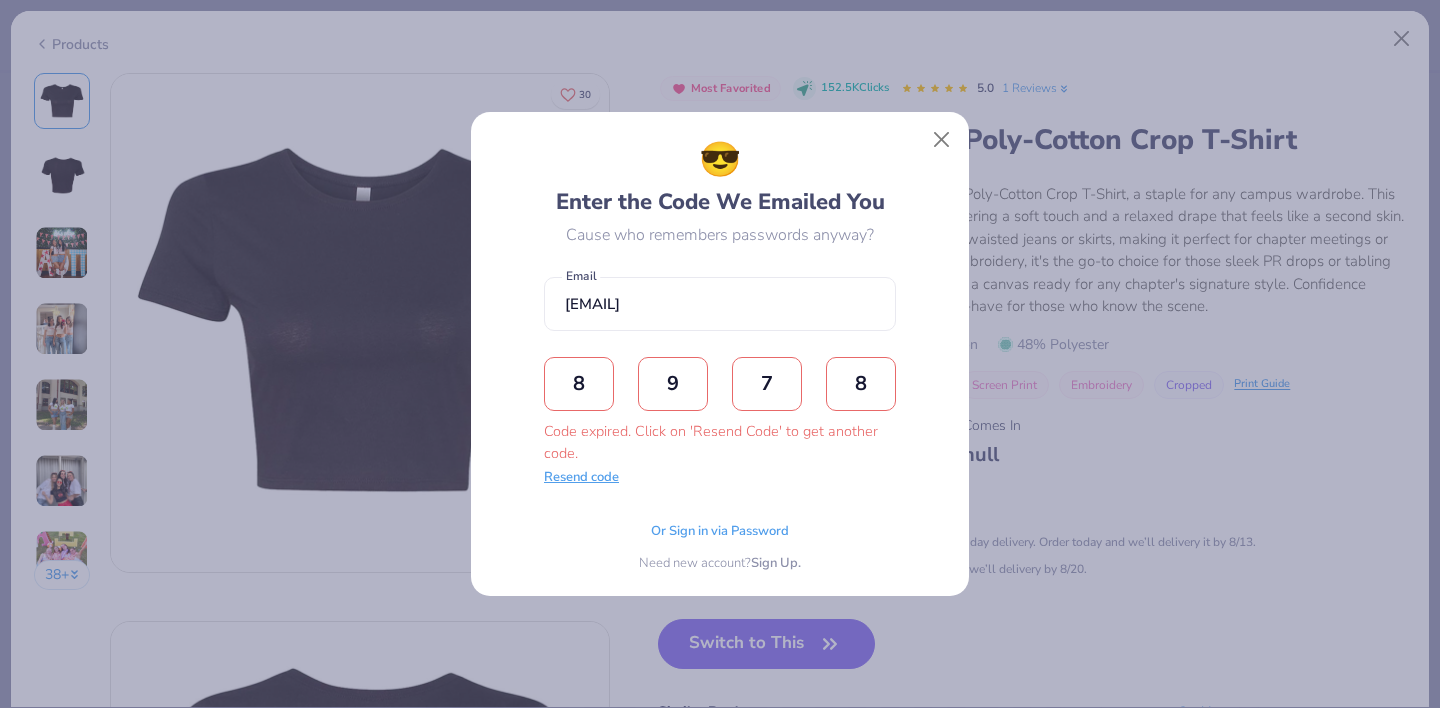 type 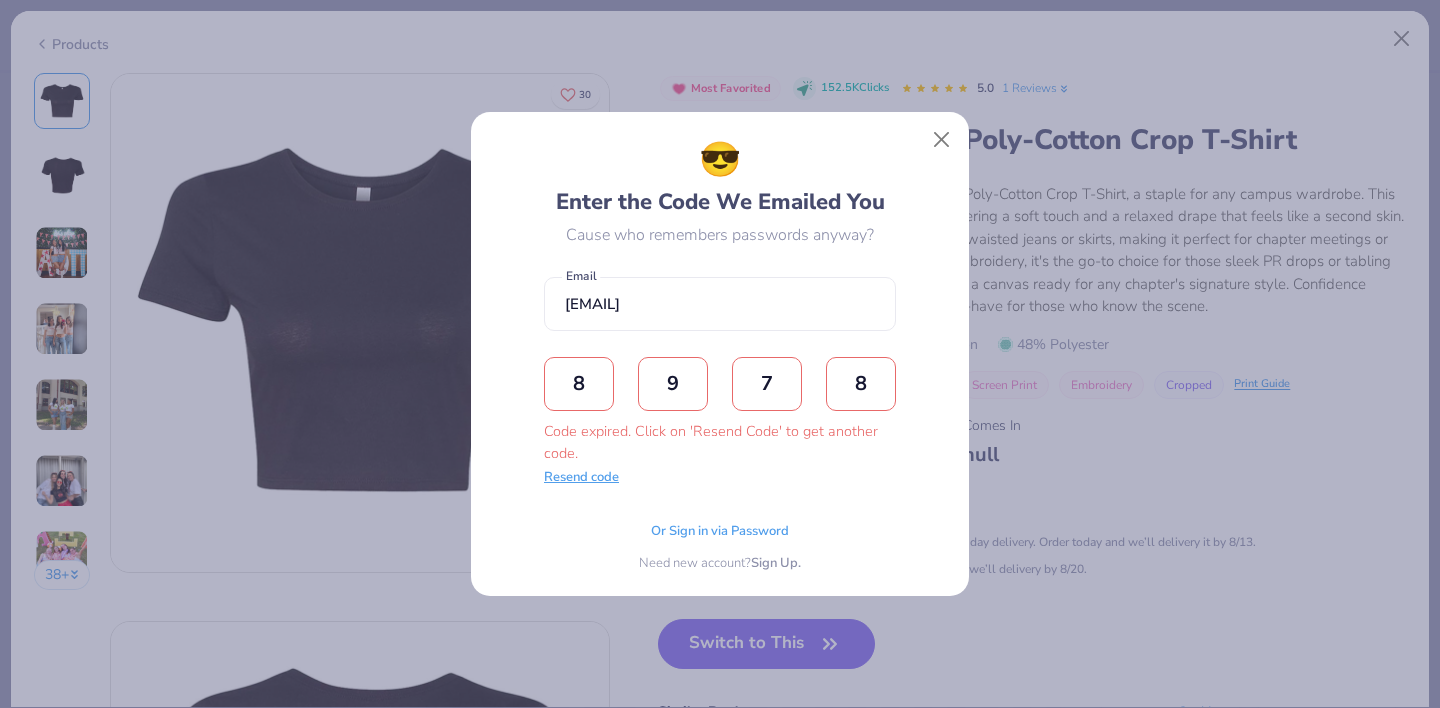 type 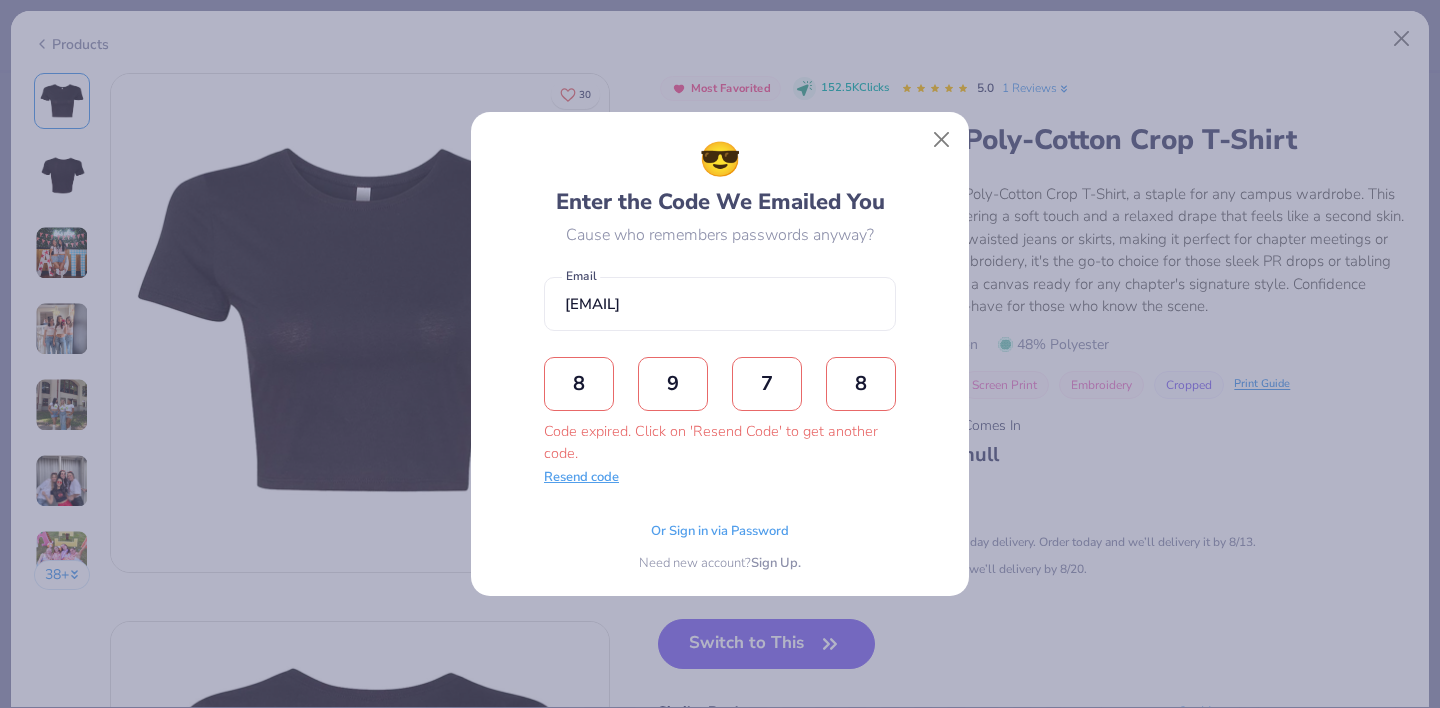 type 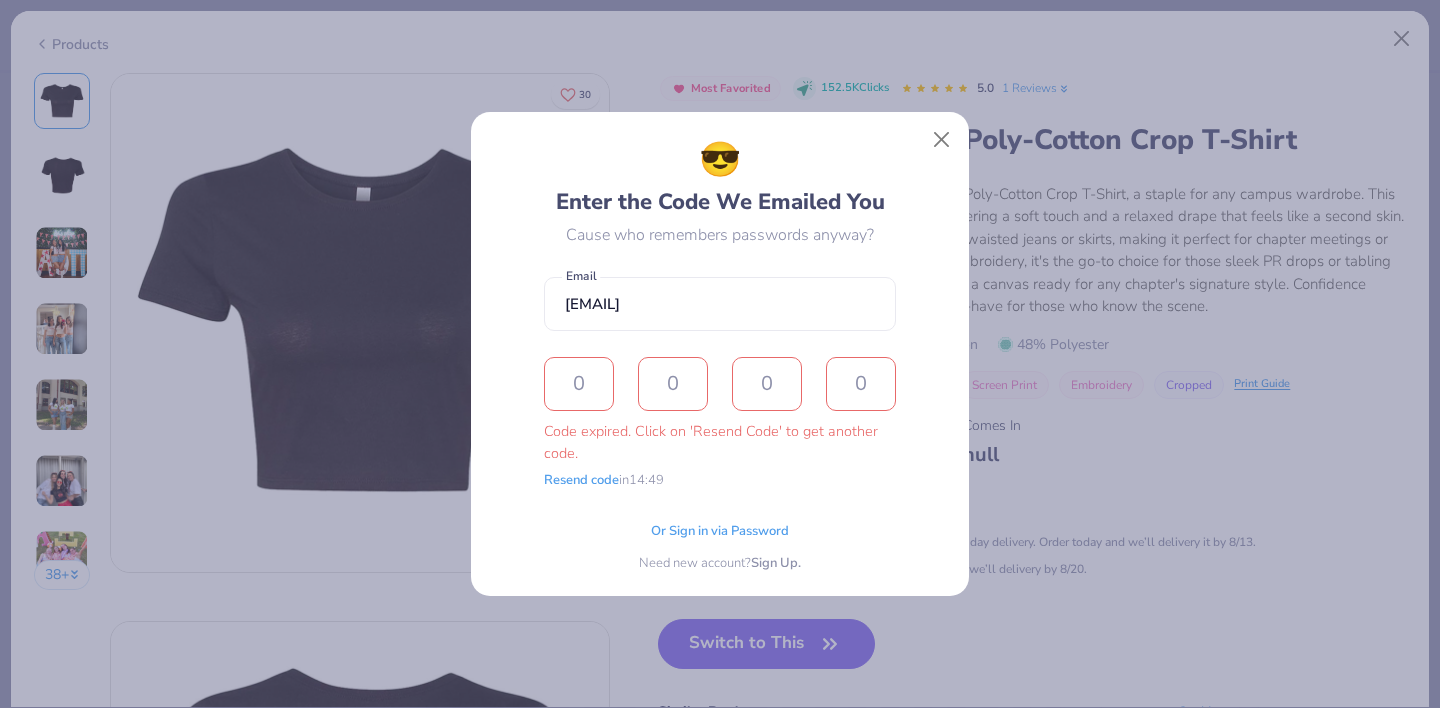 type on "x" 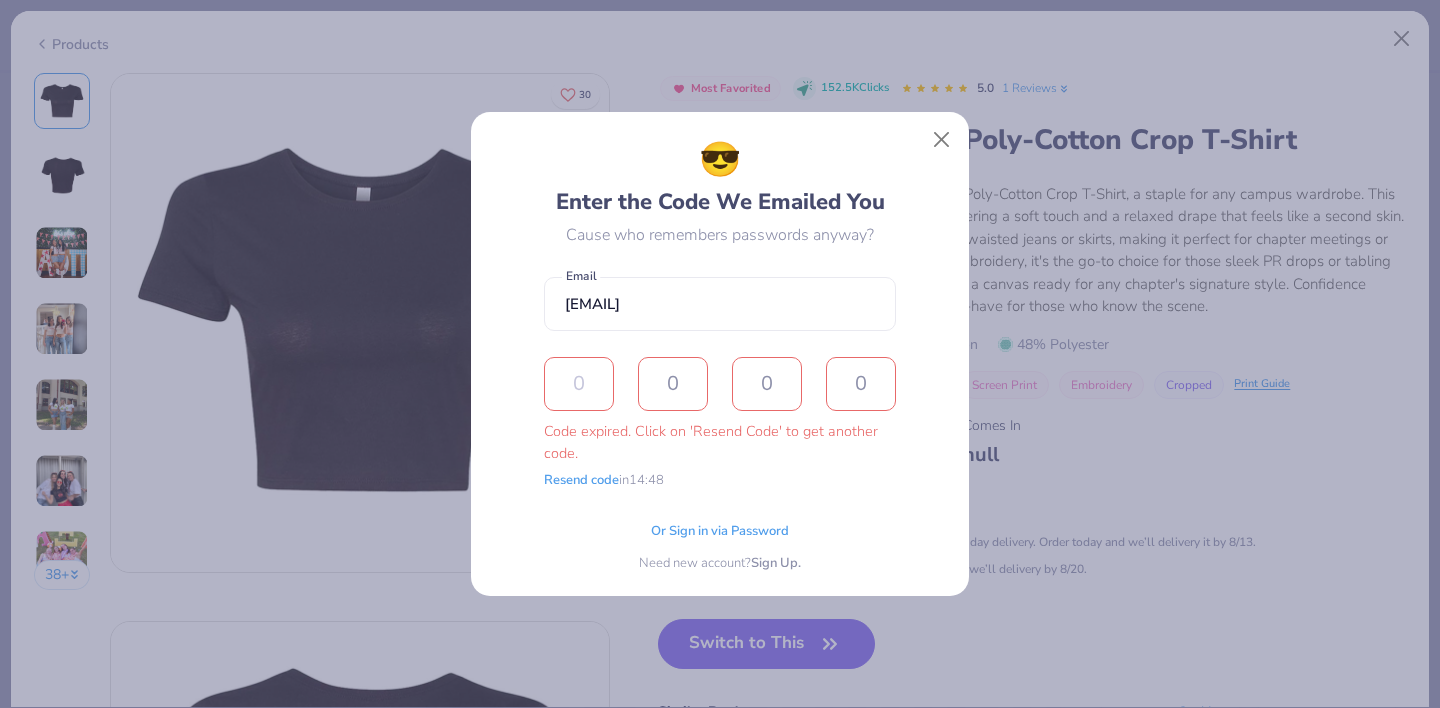 click at bounding box center (579, 384) 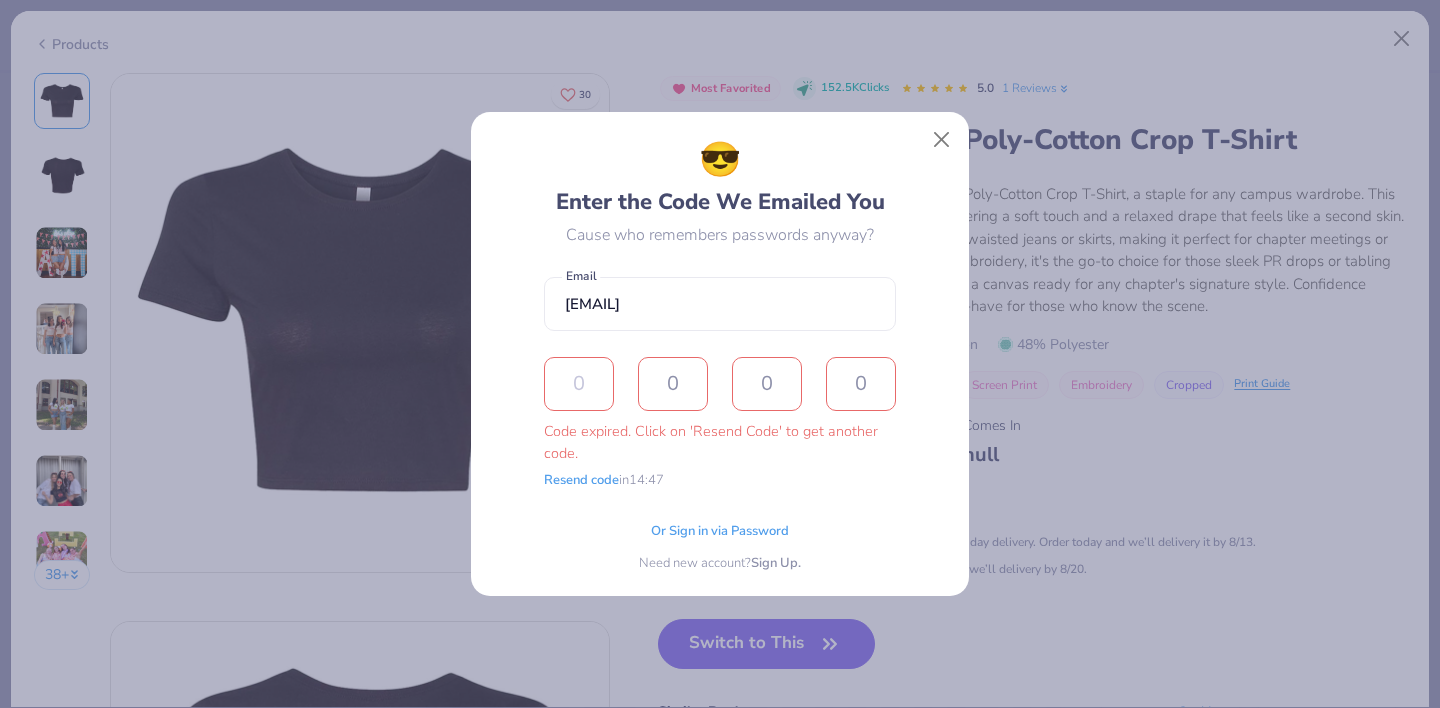 type on "1" 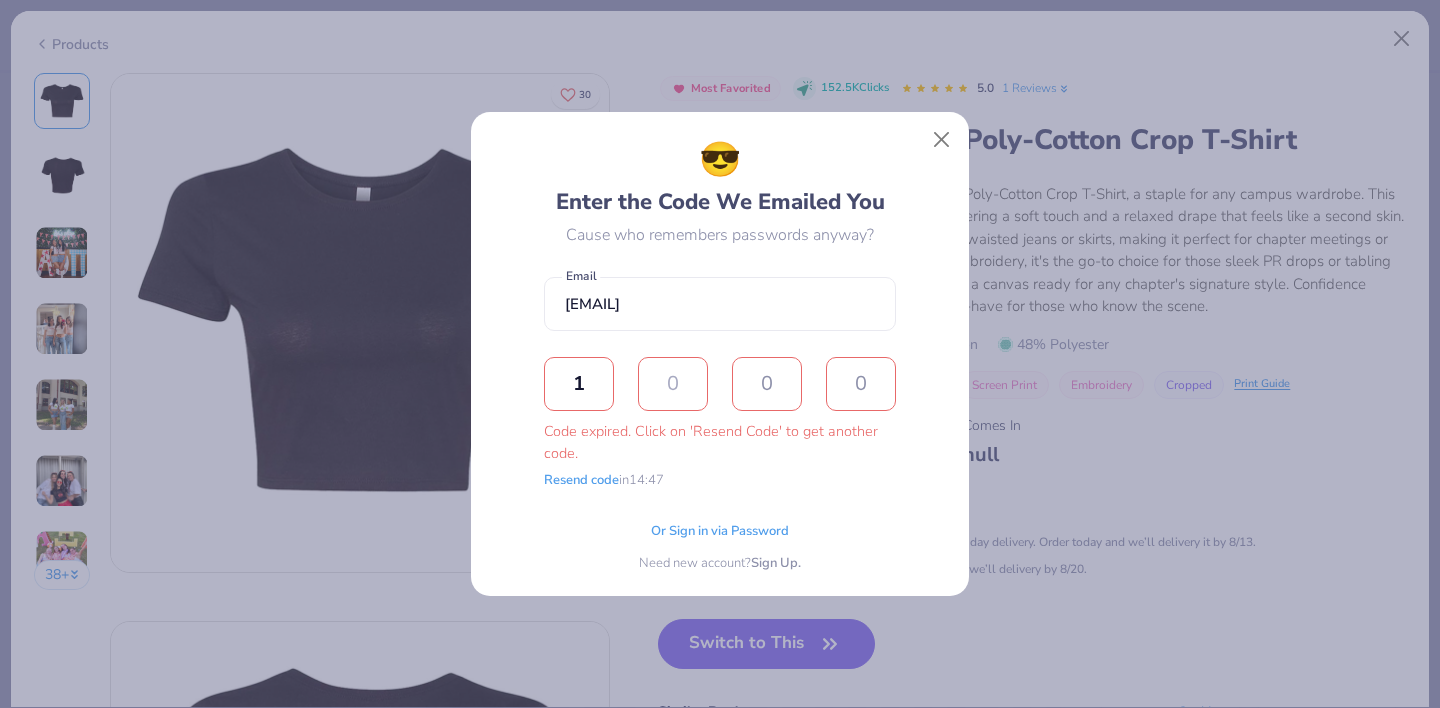 type on "9" 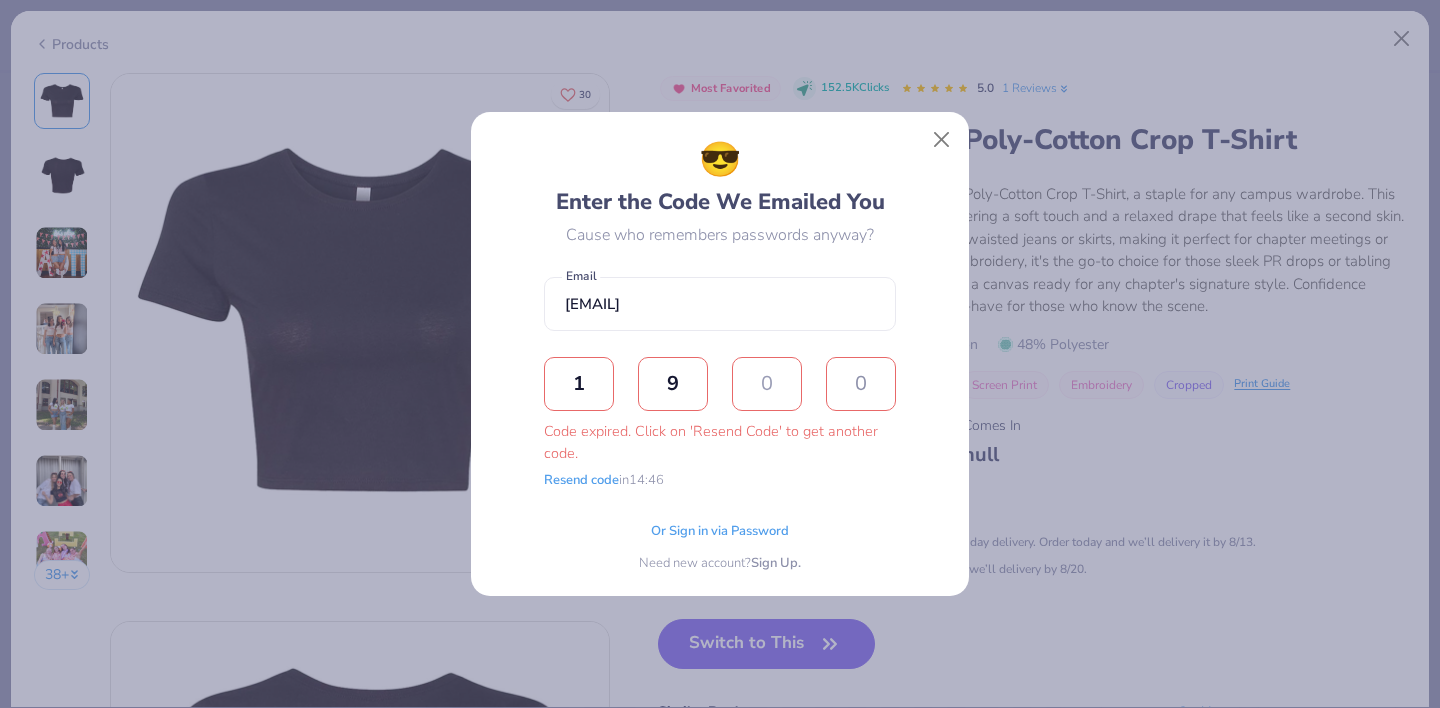 type on "3" 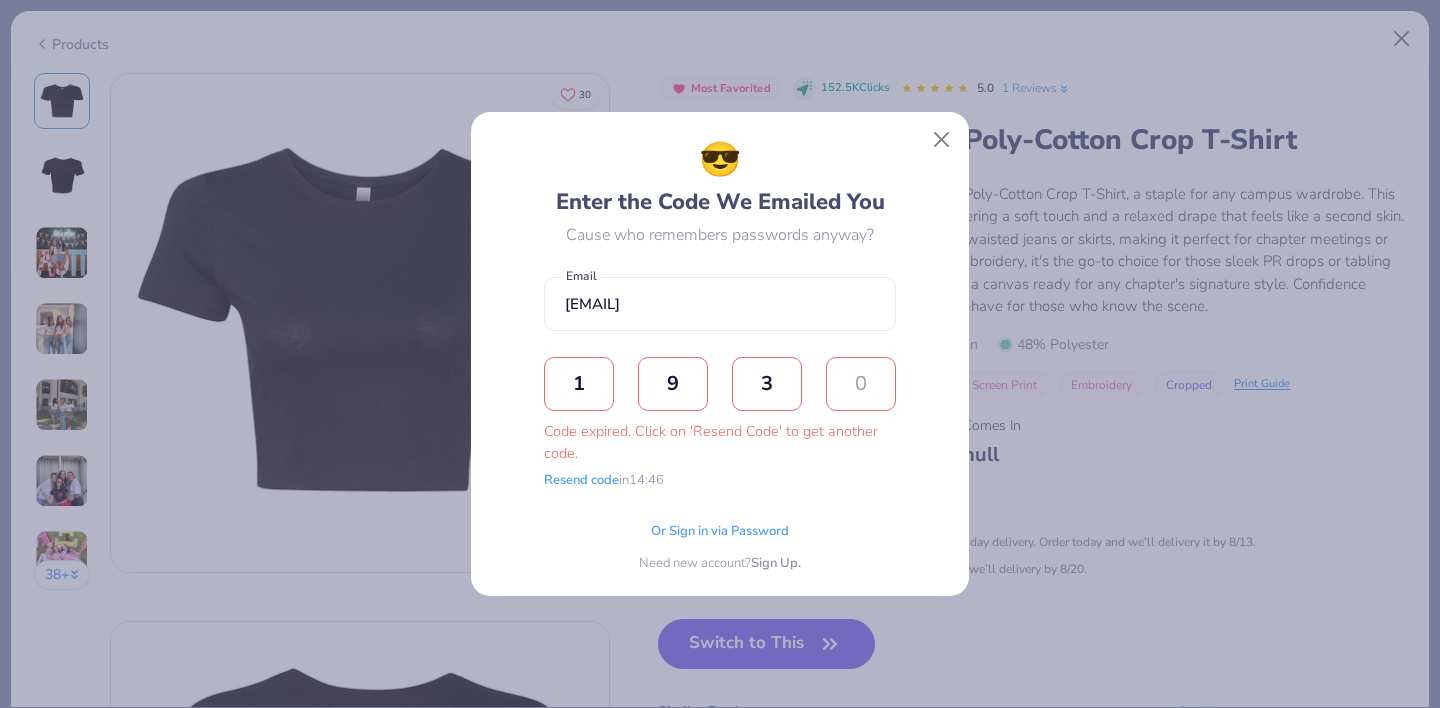 type on "1" 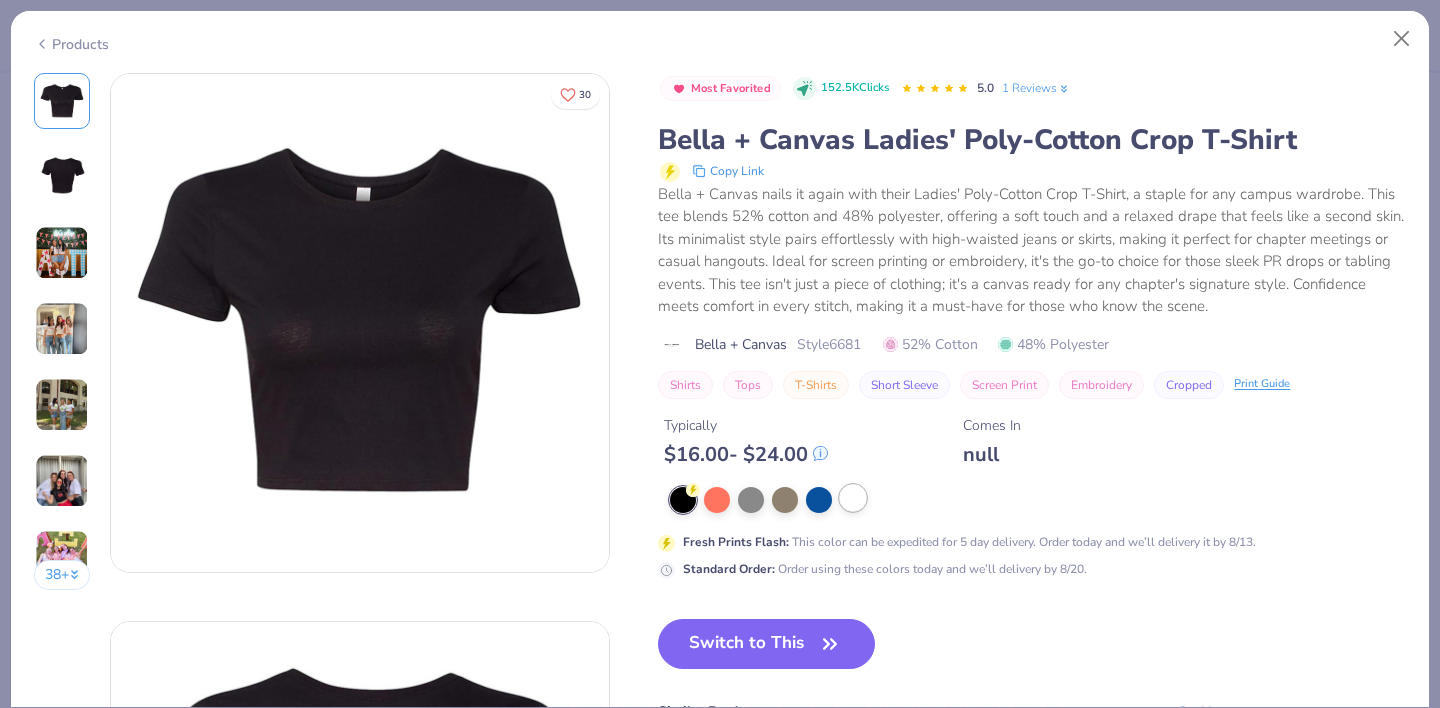 click at bounding box center [853, 498] 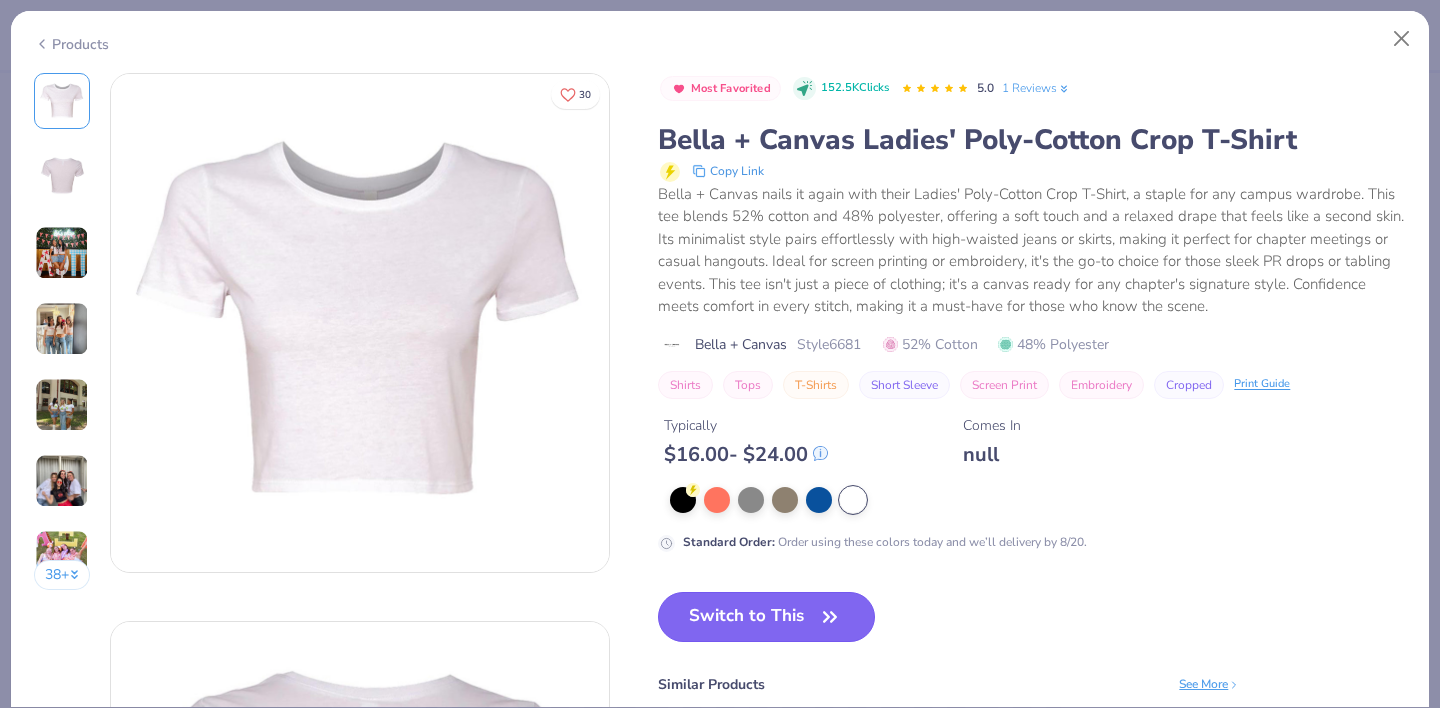click on "Switch to This" at bounding box center [766, 617] 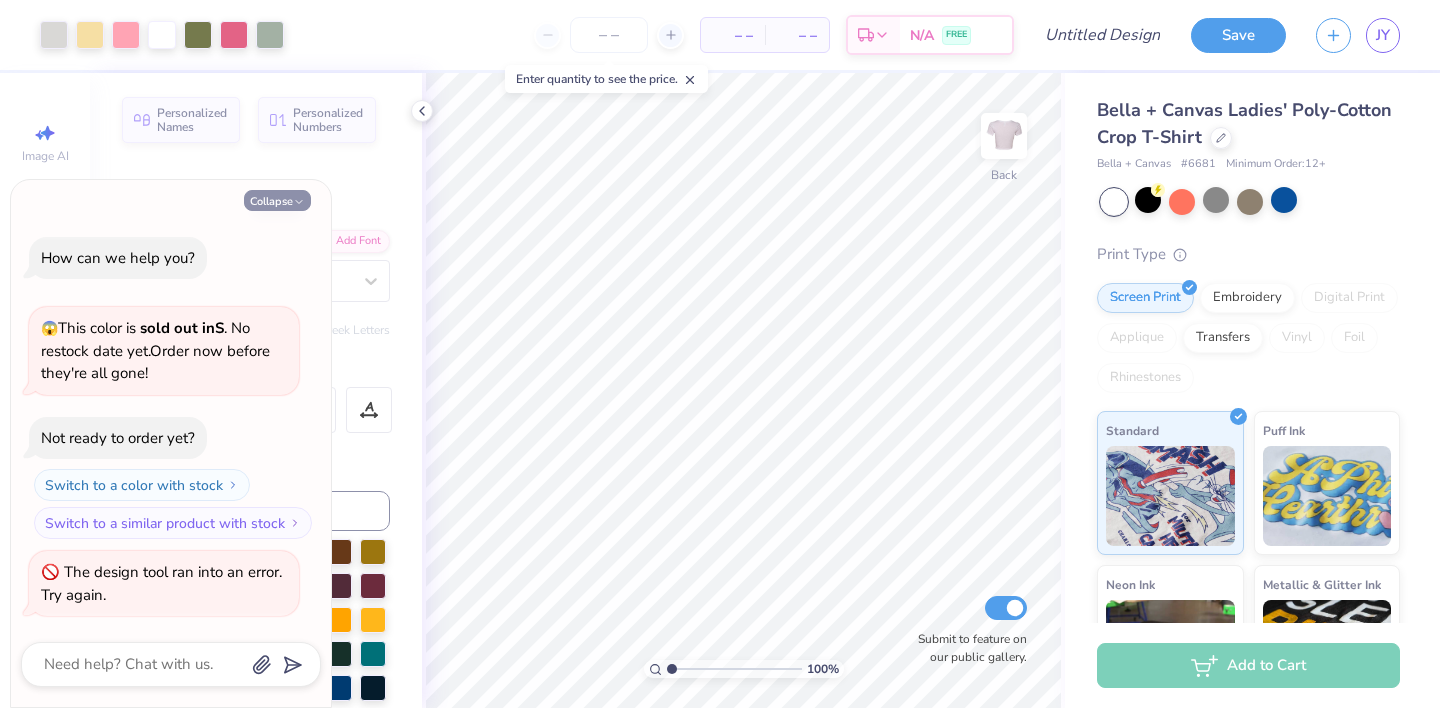 click 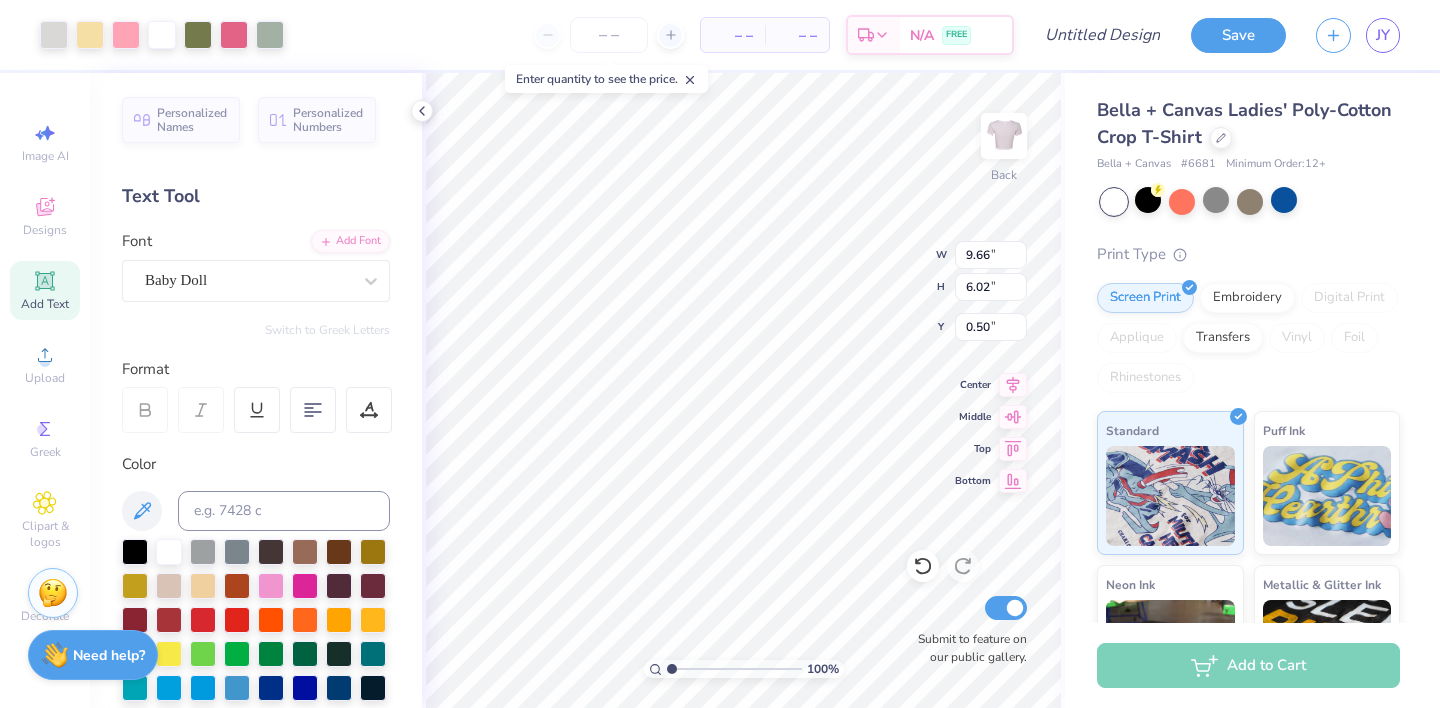 type on "2.19" 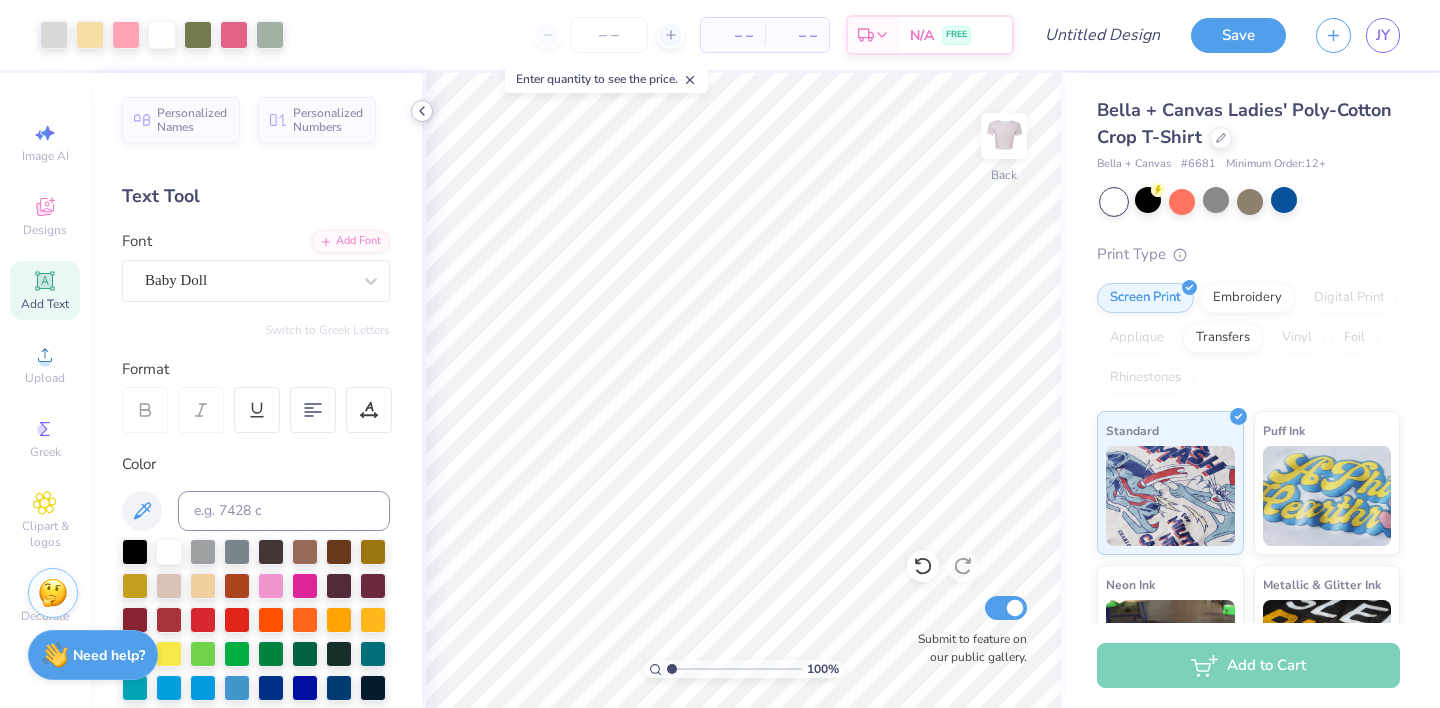 click at bounding box center (422, 111) 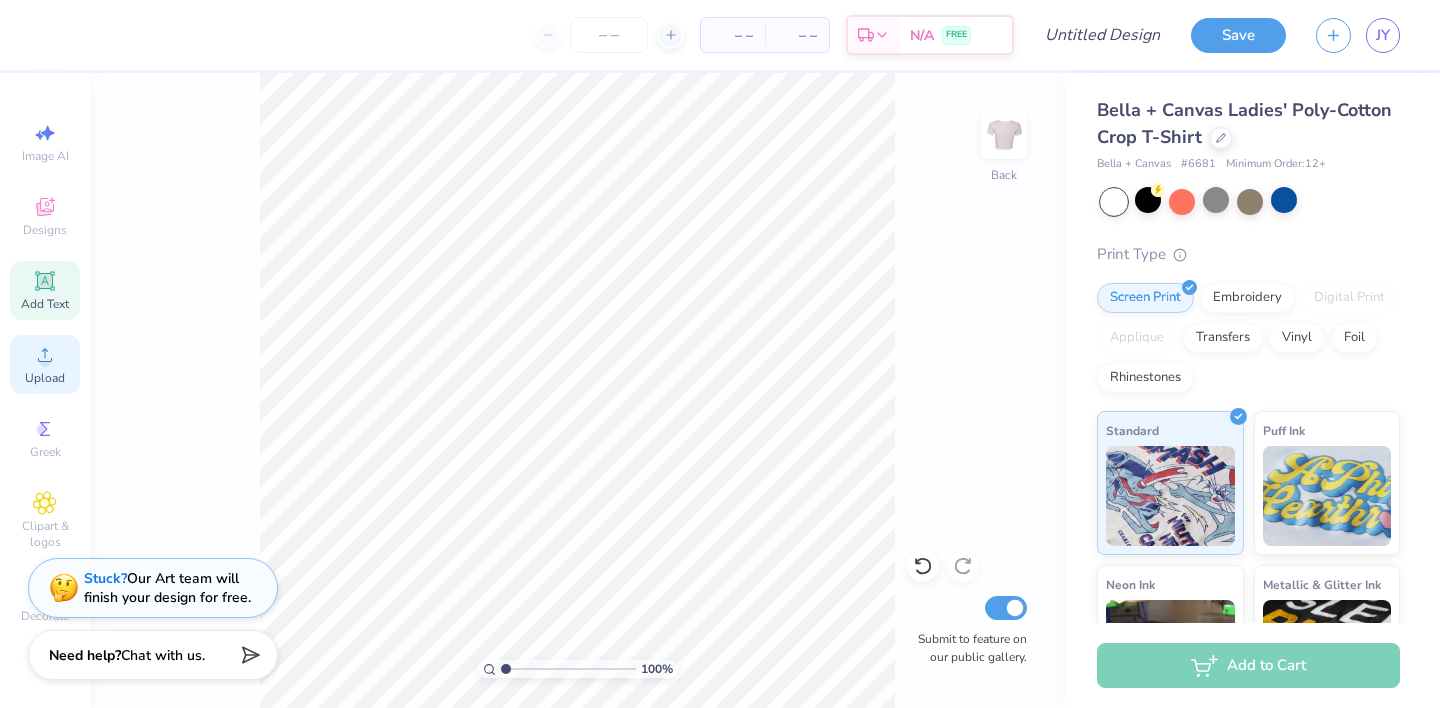 click on "Upload" at bounding box center [45, 364] 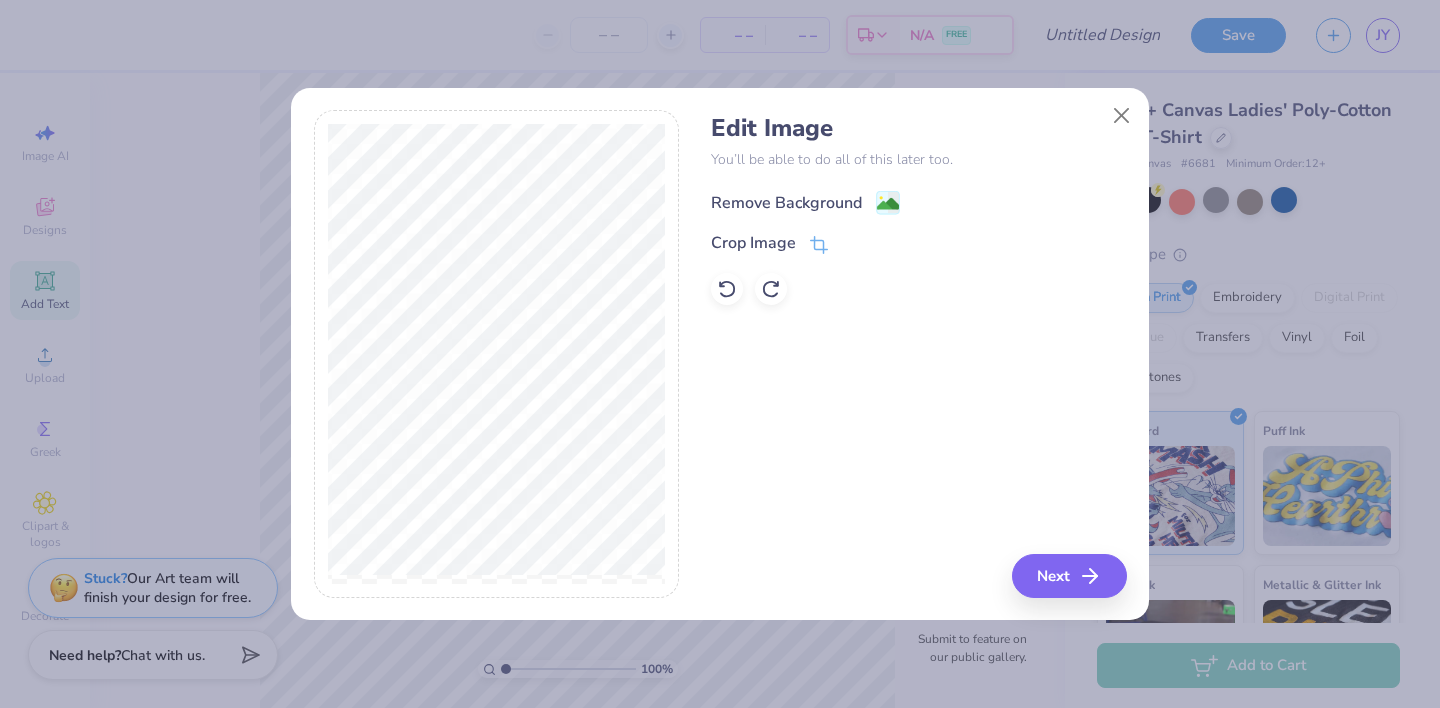 click on "Remove Background" at bounding box center (786, 203) 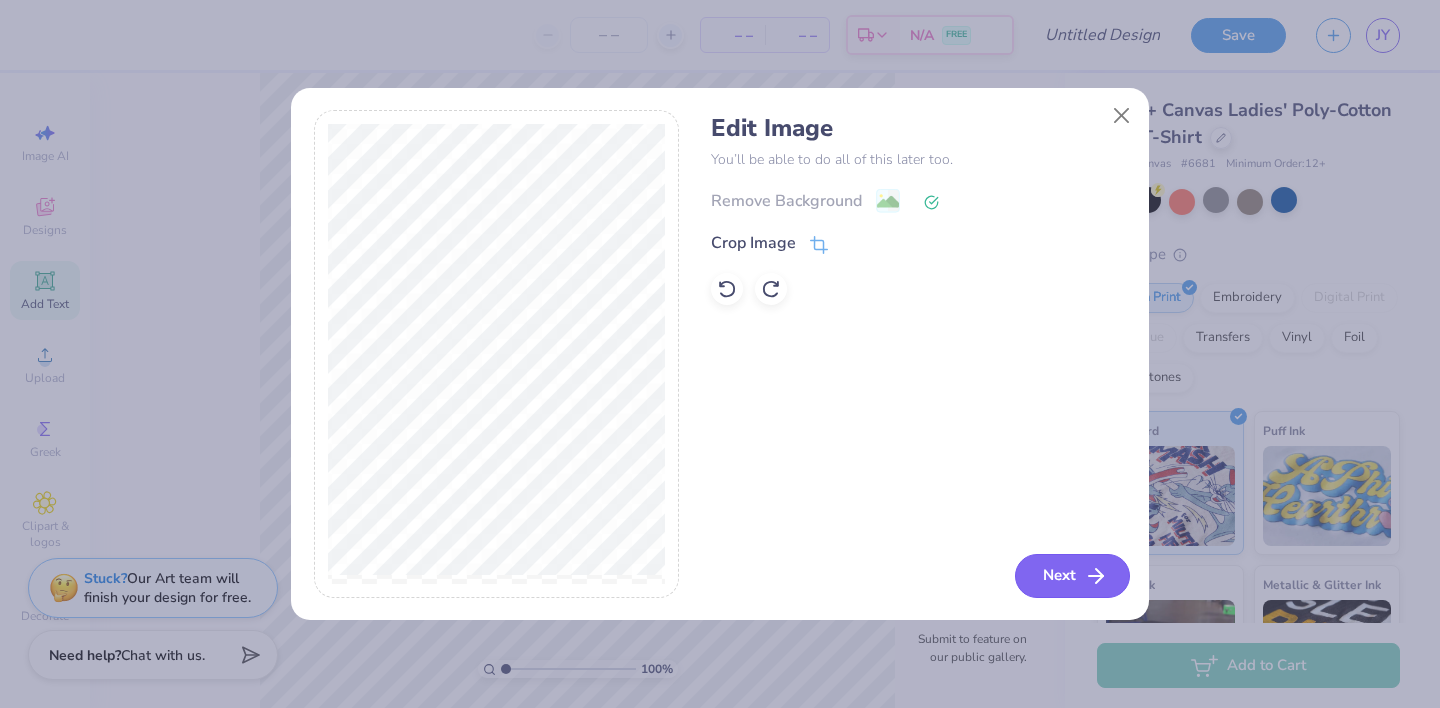 click 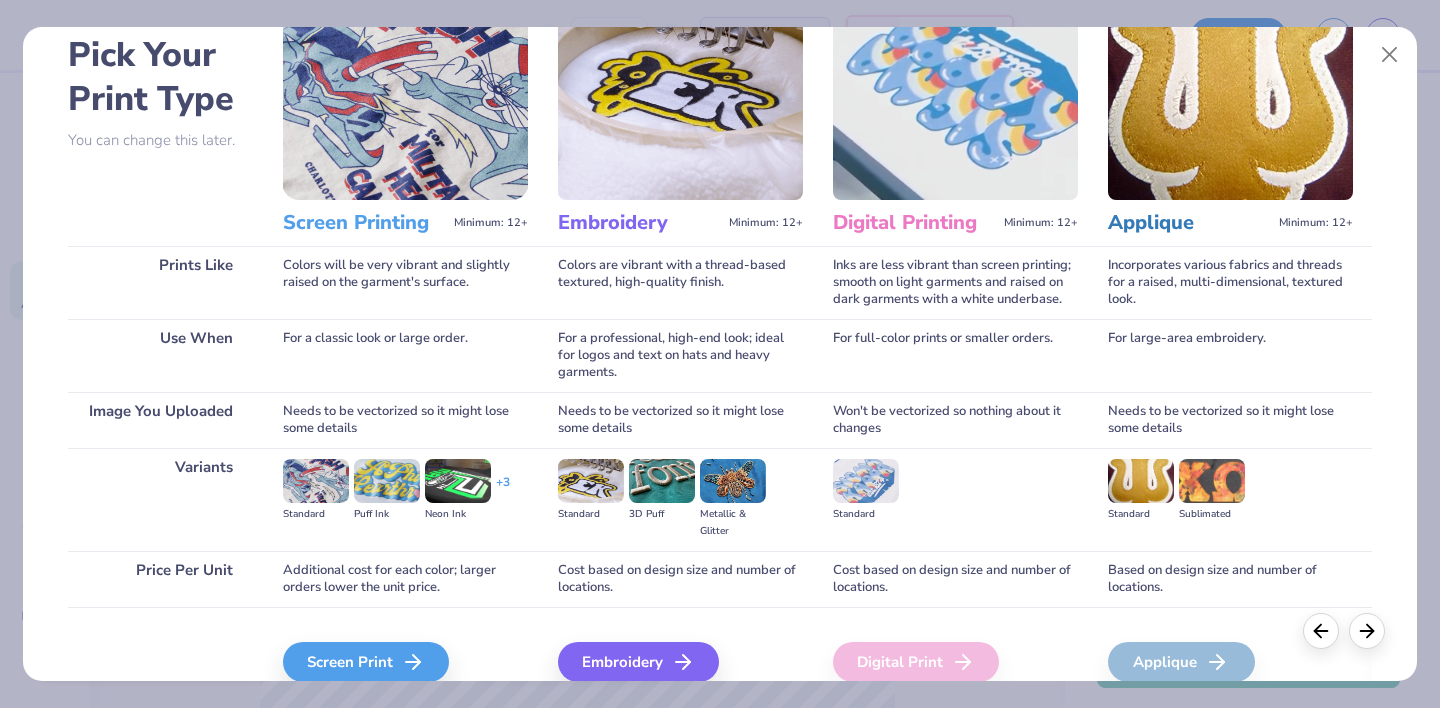scroll, scrollTop: 189, scrollLeft: 0, axis: vertical 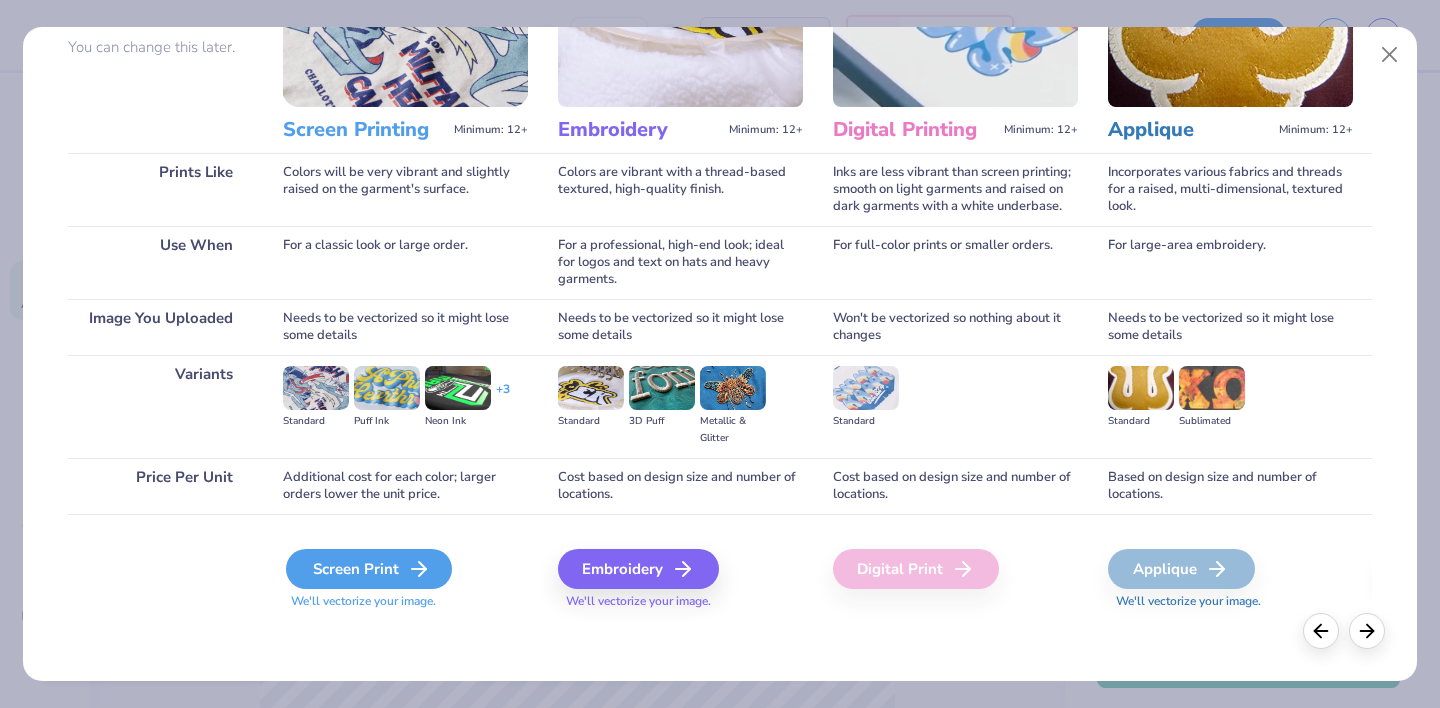 click on "Screen Print" at bounding box center [369, 569] 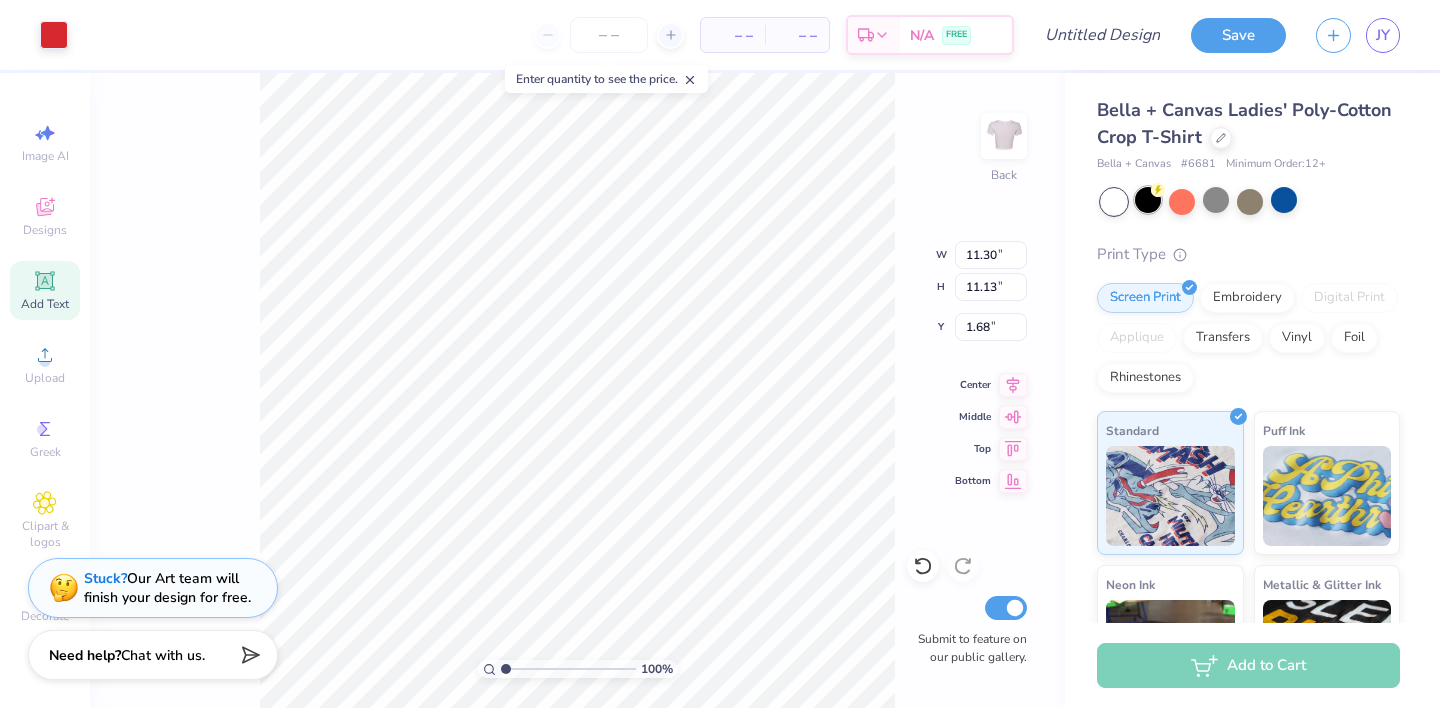 click at bounding box center [1148, 200] 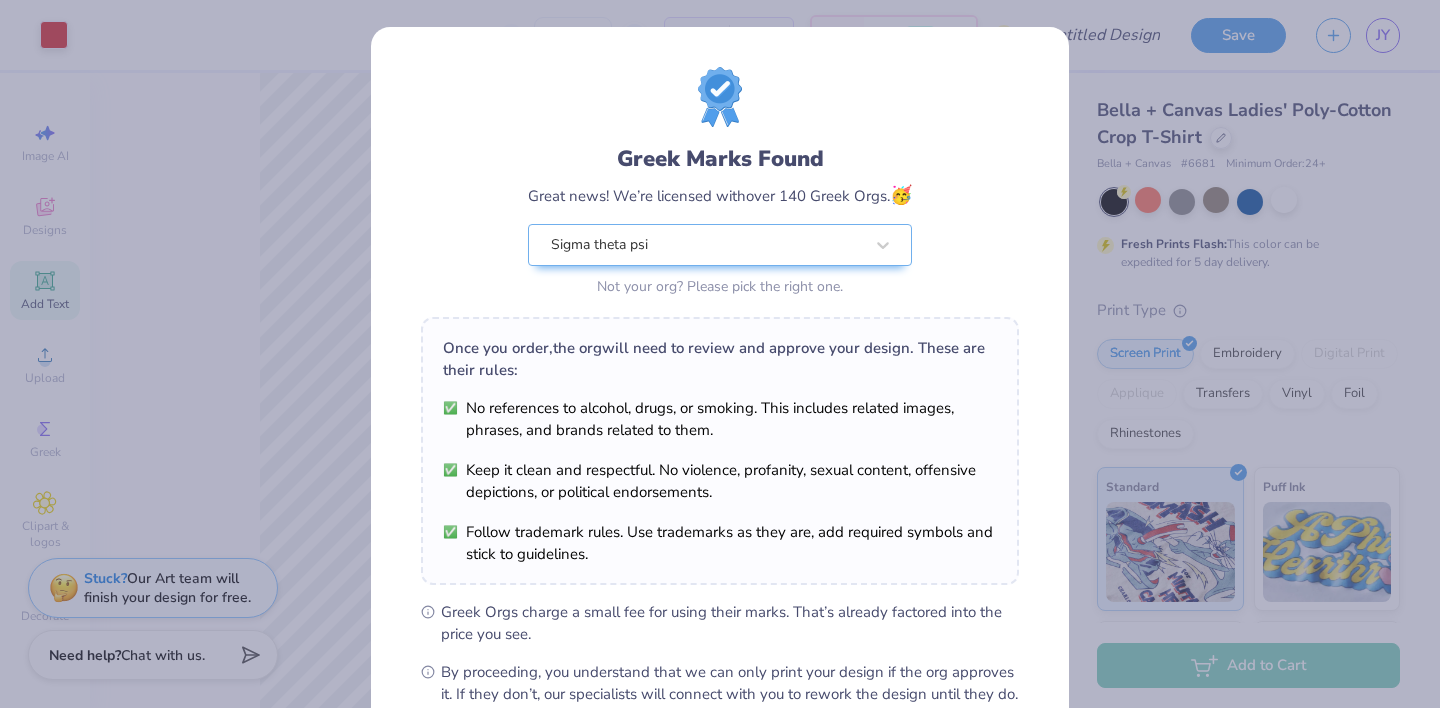 scroll, scrollTop: 228, scrollLeft: 0, axis: vertical 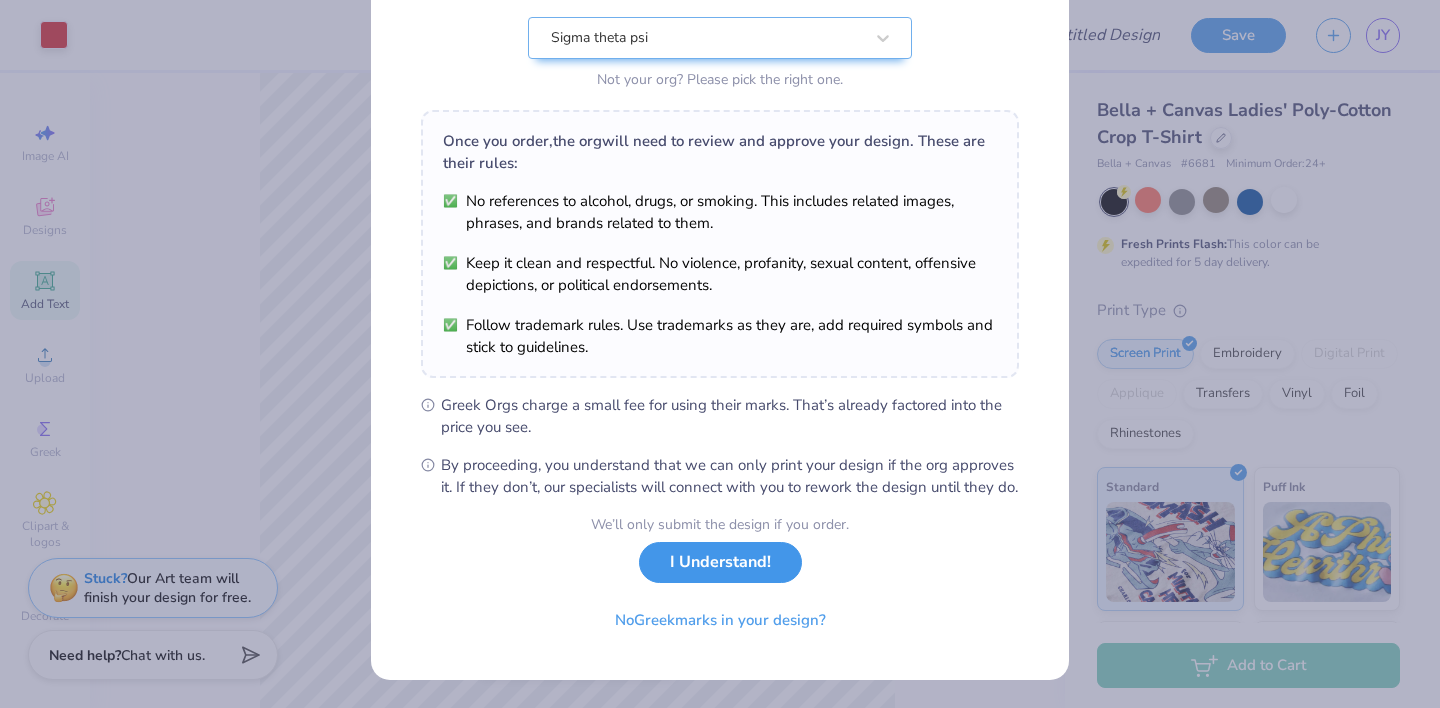 click on "I Understand!" at bounding box center [720, 562] 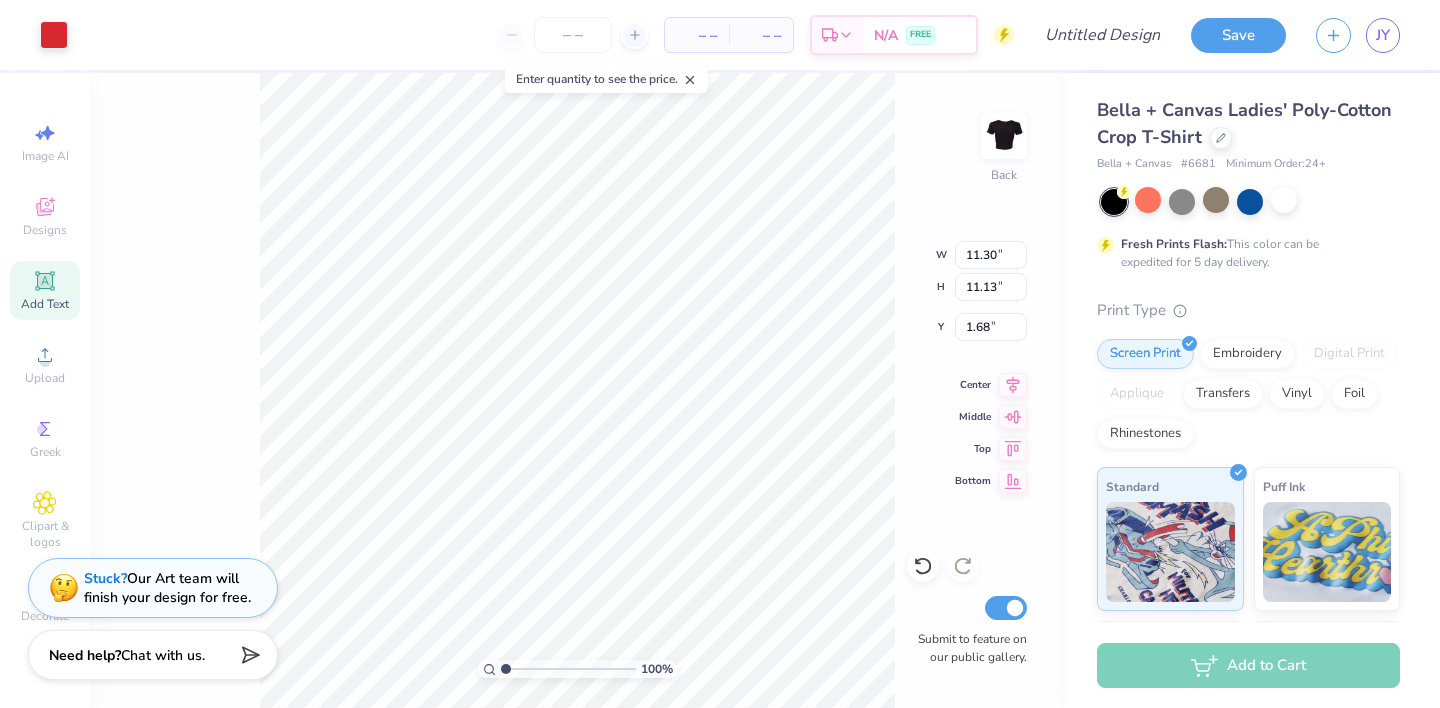 scroll, scrollTop: 0, scrollLeft: 0, axis: both 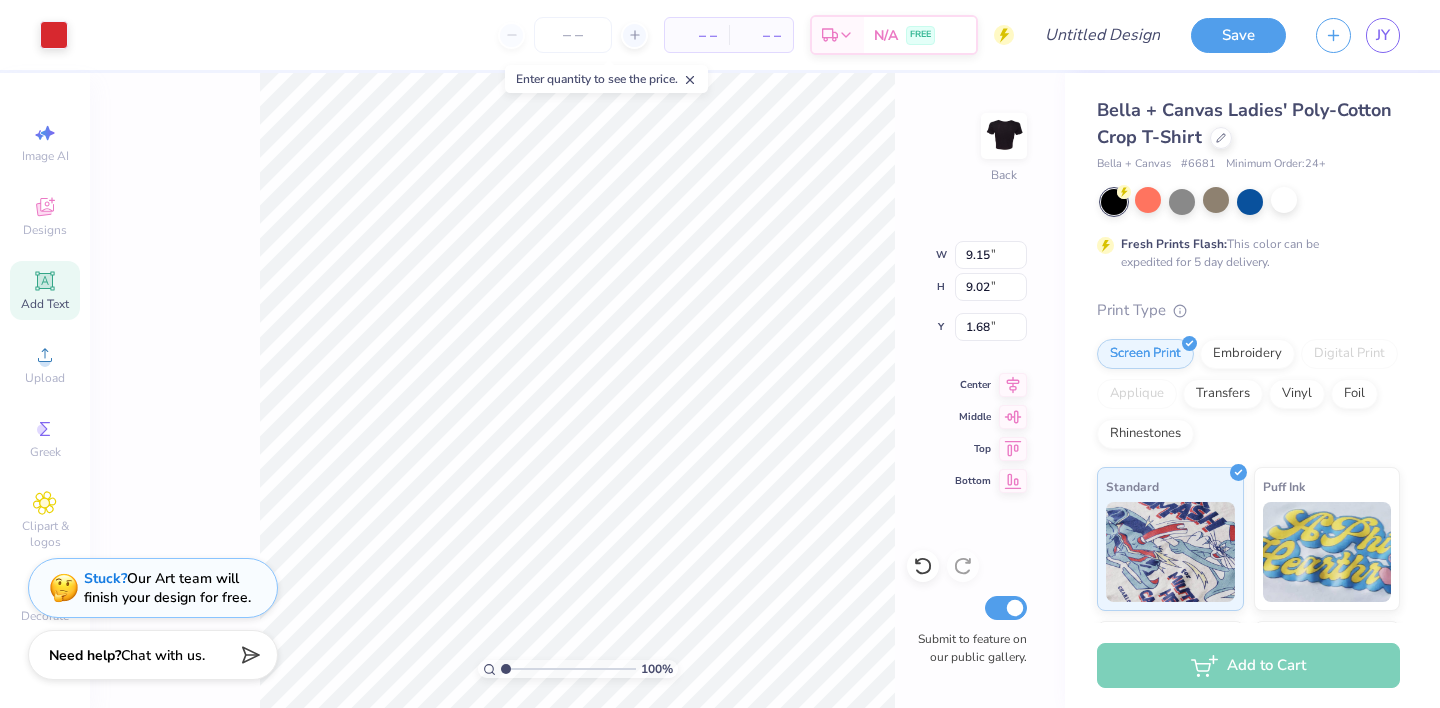 type on "9.15" 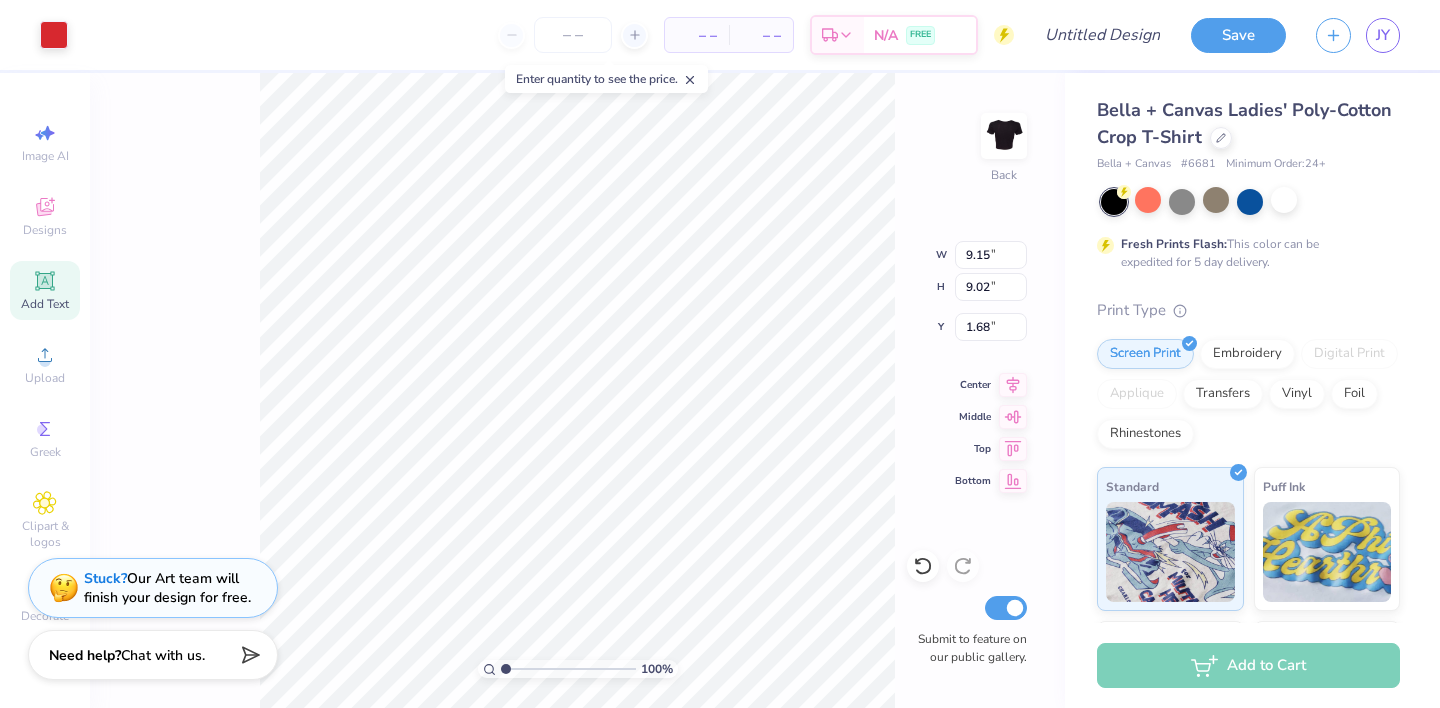 type on "1.48" 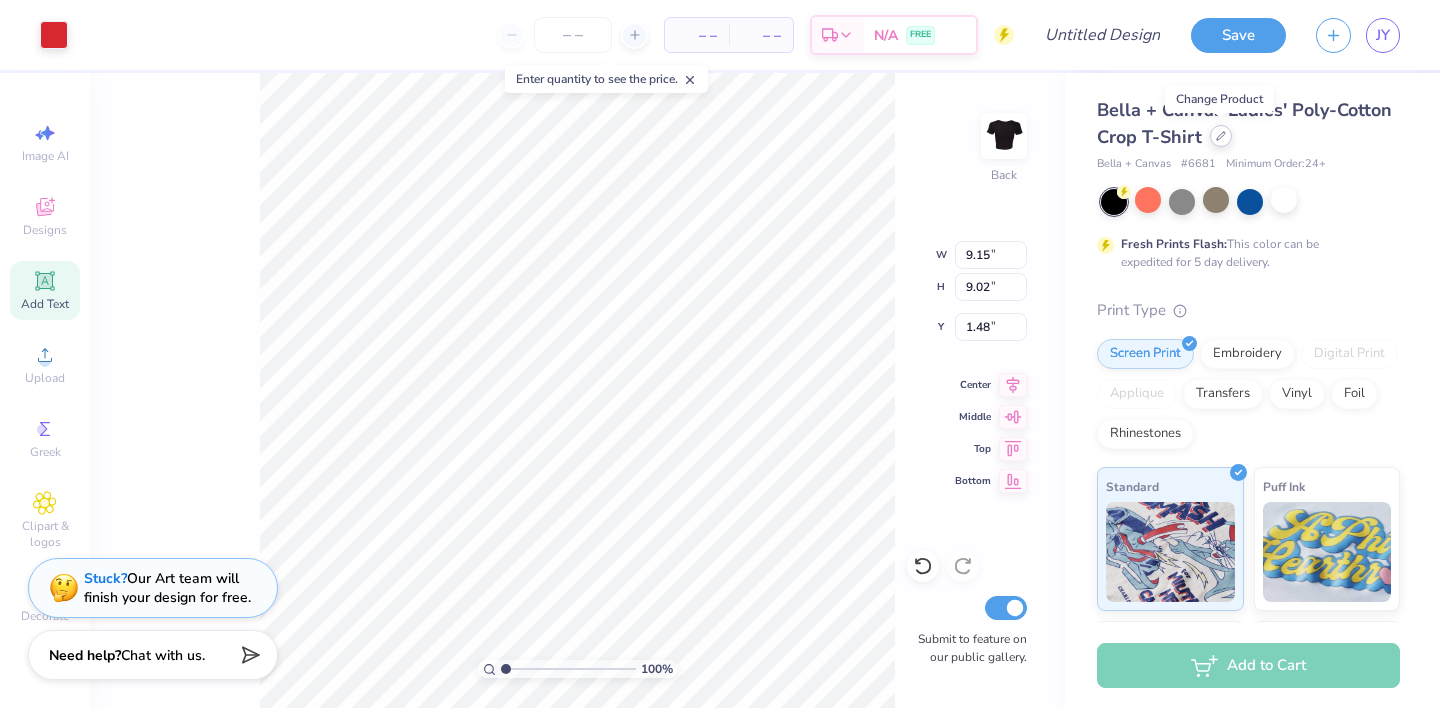click at bounding box center (1221, 136) 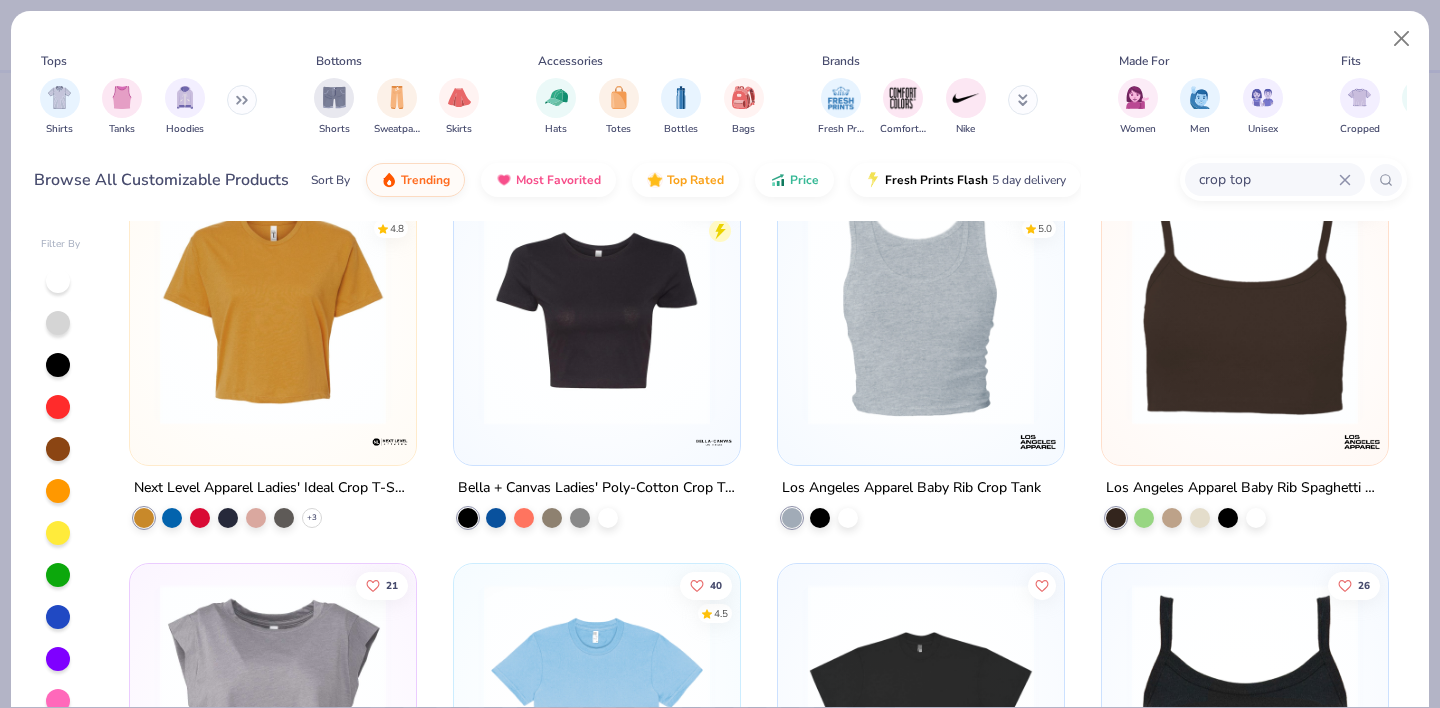 scroll, scrollTop: 434, scrollLeft: 0, axis: vertical 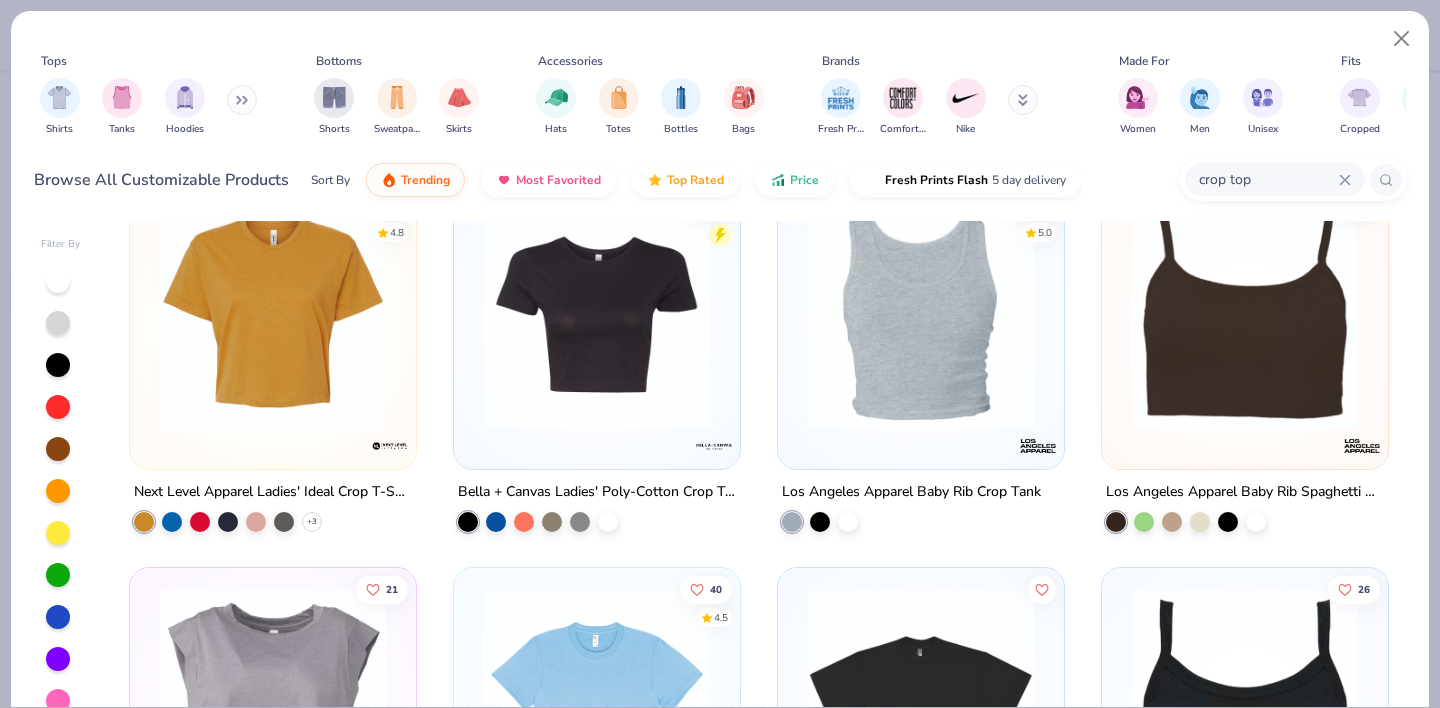 click at bounding box center (1245, 316) 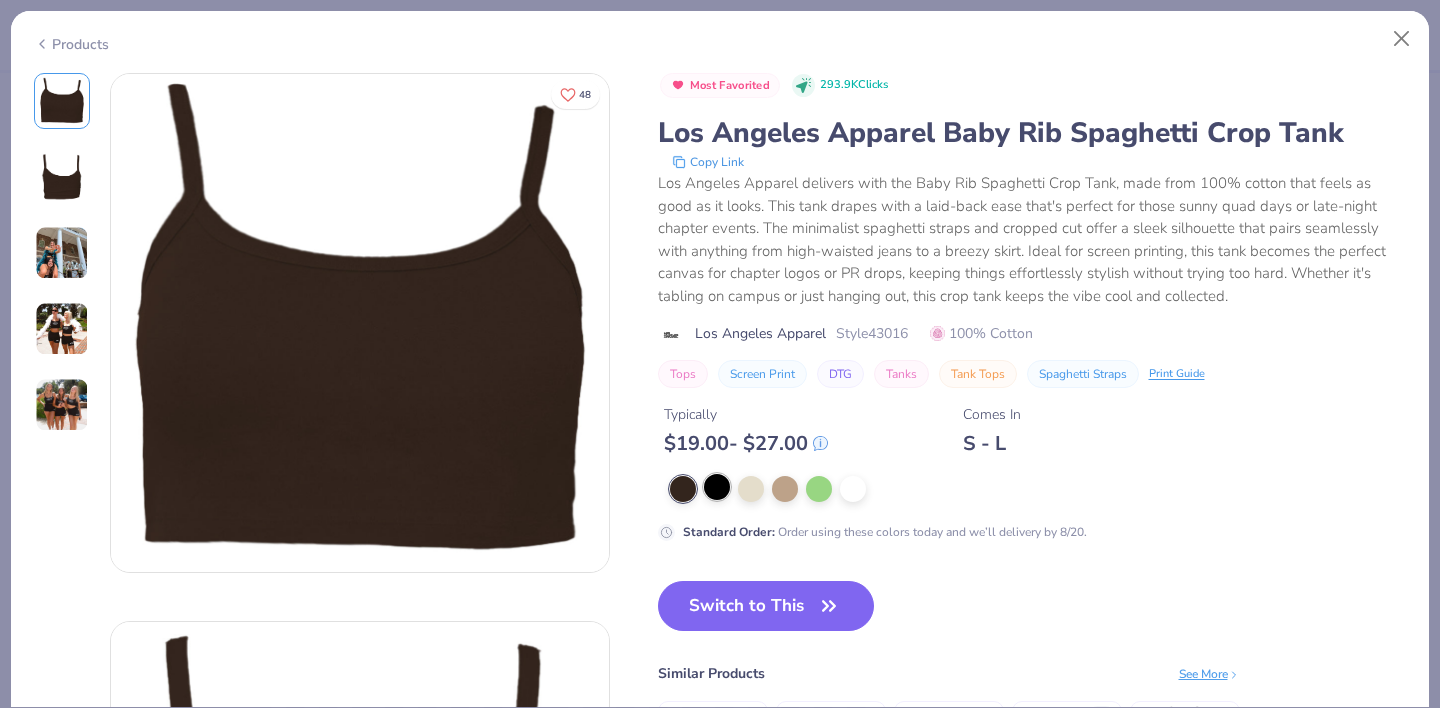 click at bounding box center [717, 487] 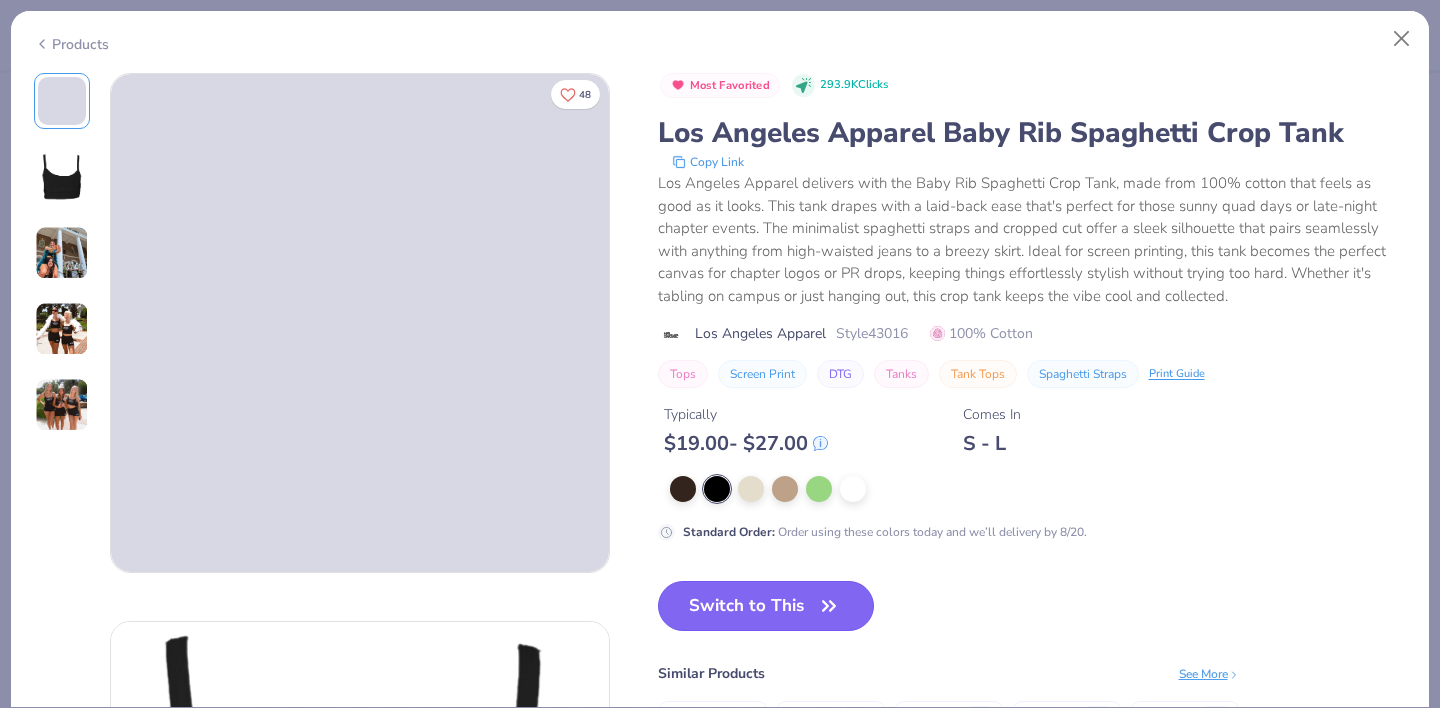 click on "Switch to This" at bounding box center (766, 606) 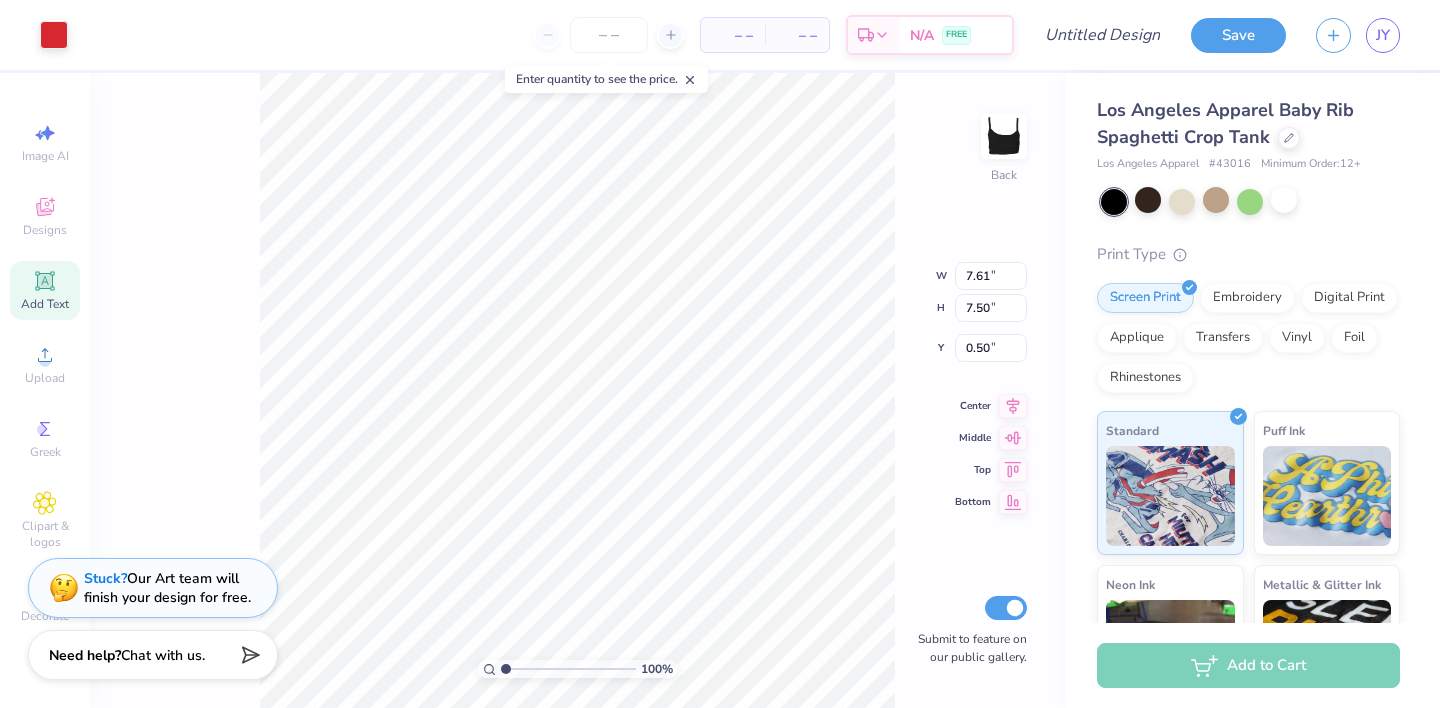 type on "6.57" 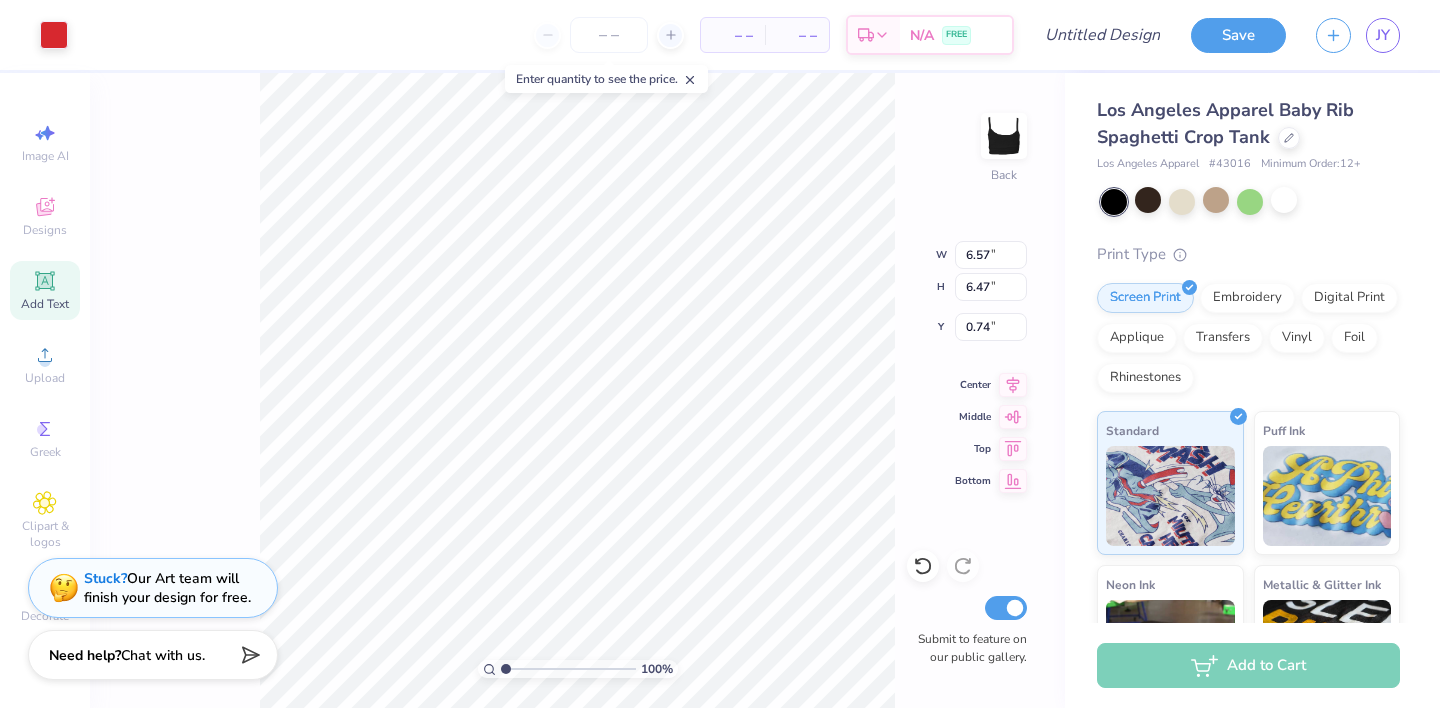 type on "0.74" 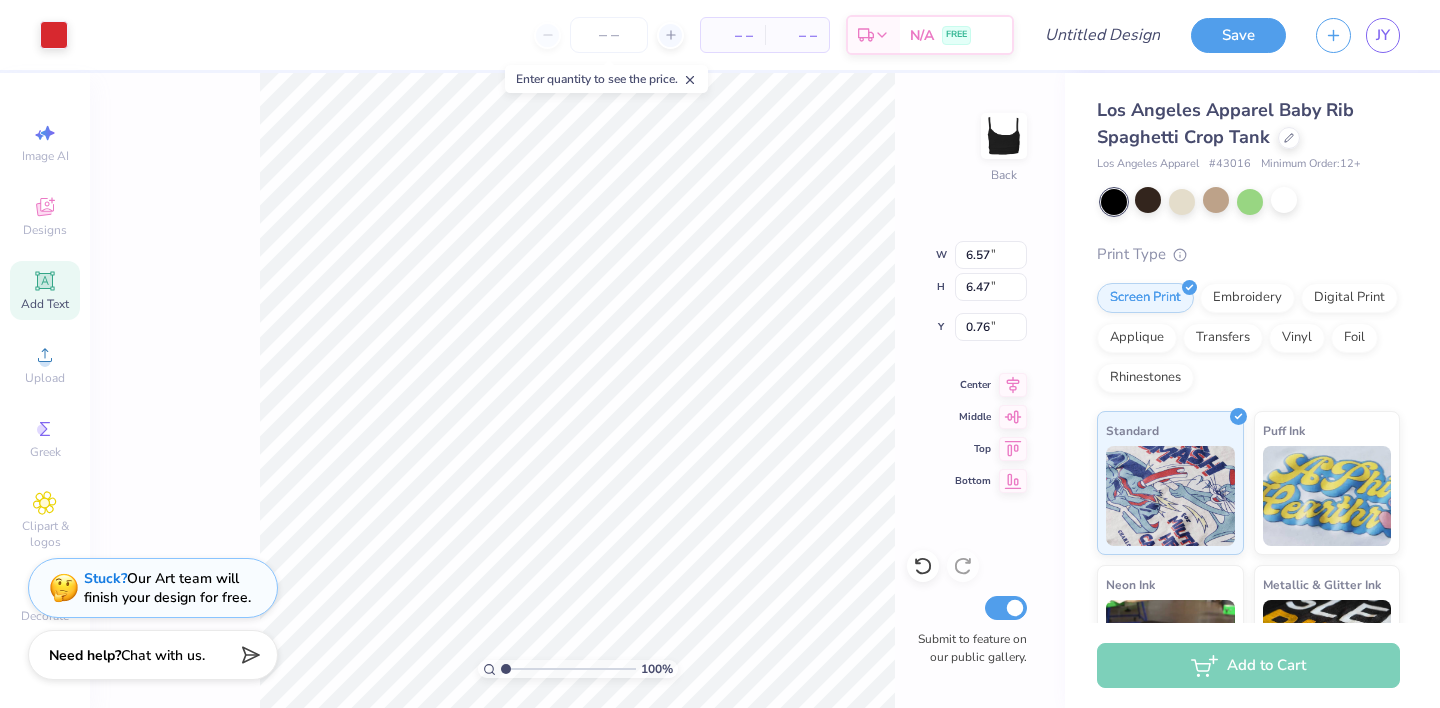 click on "Los Angeles Apparel Baby Rib Spaghetti Crop Tank" at bounding box center (1248, 124) 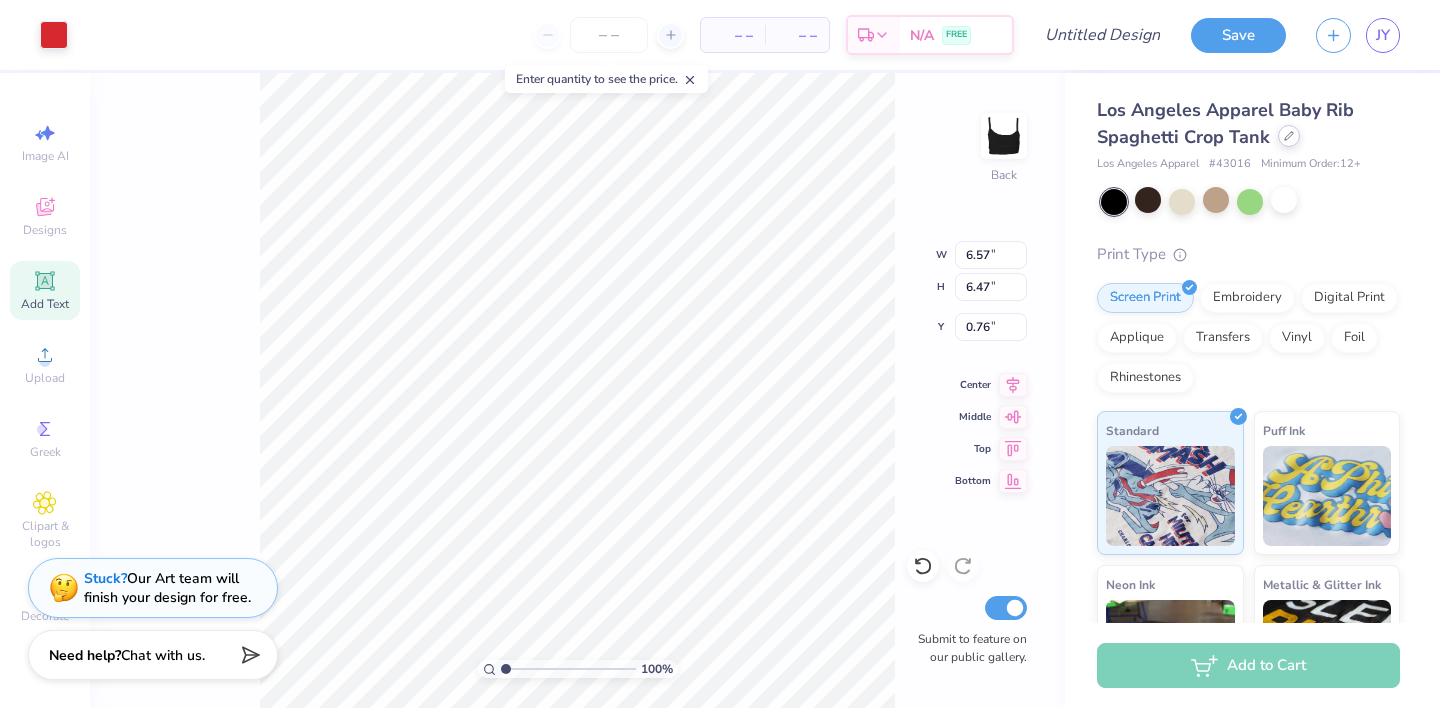 click 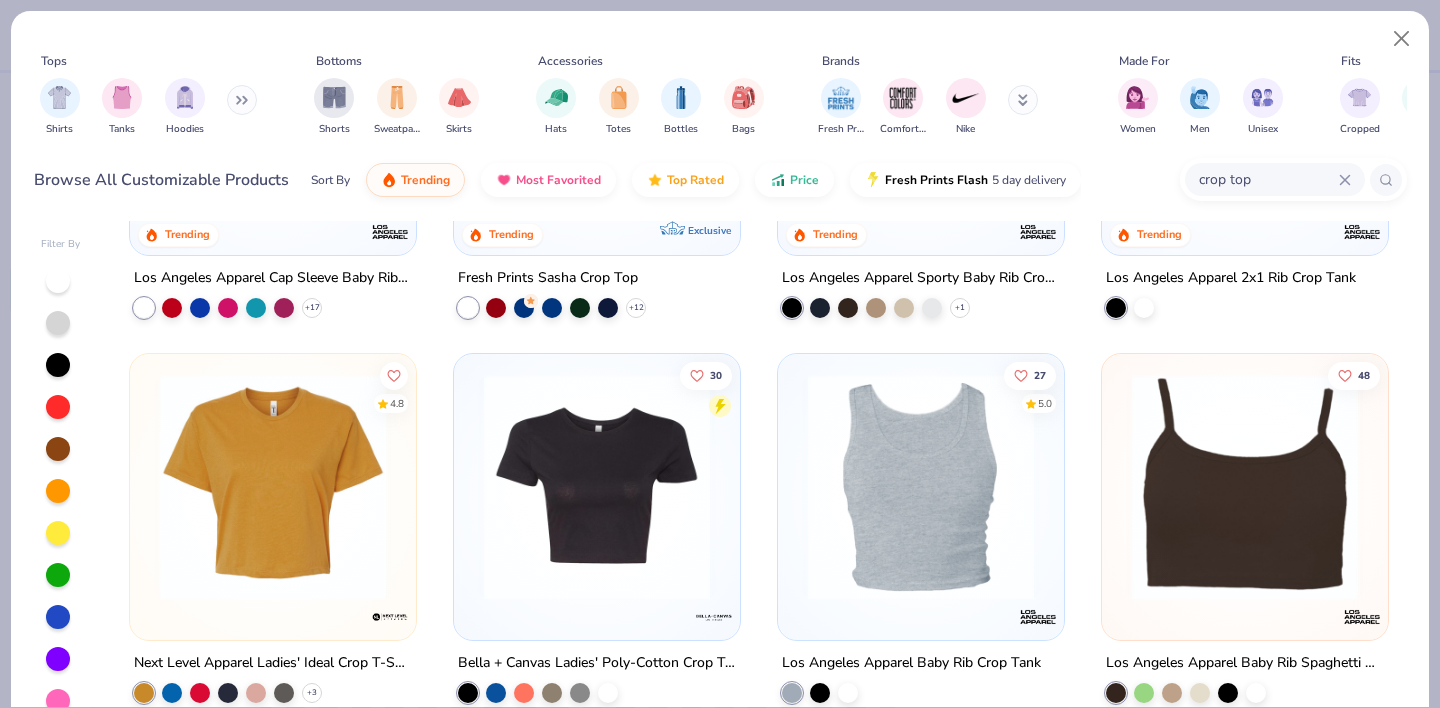 scroll, scrollTop: 284, scrollLeft: 0, axis: vertical 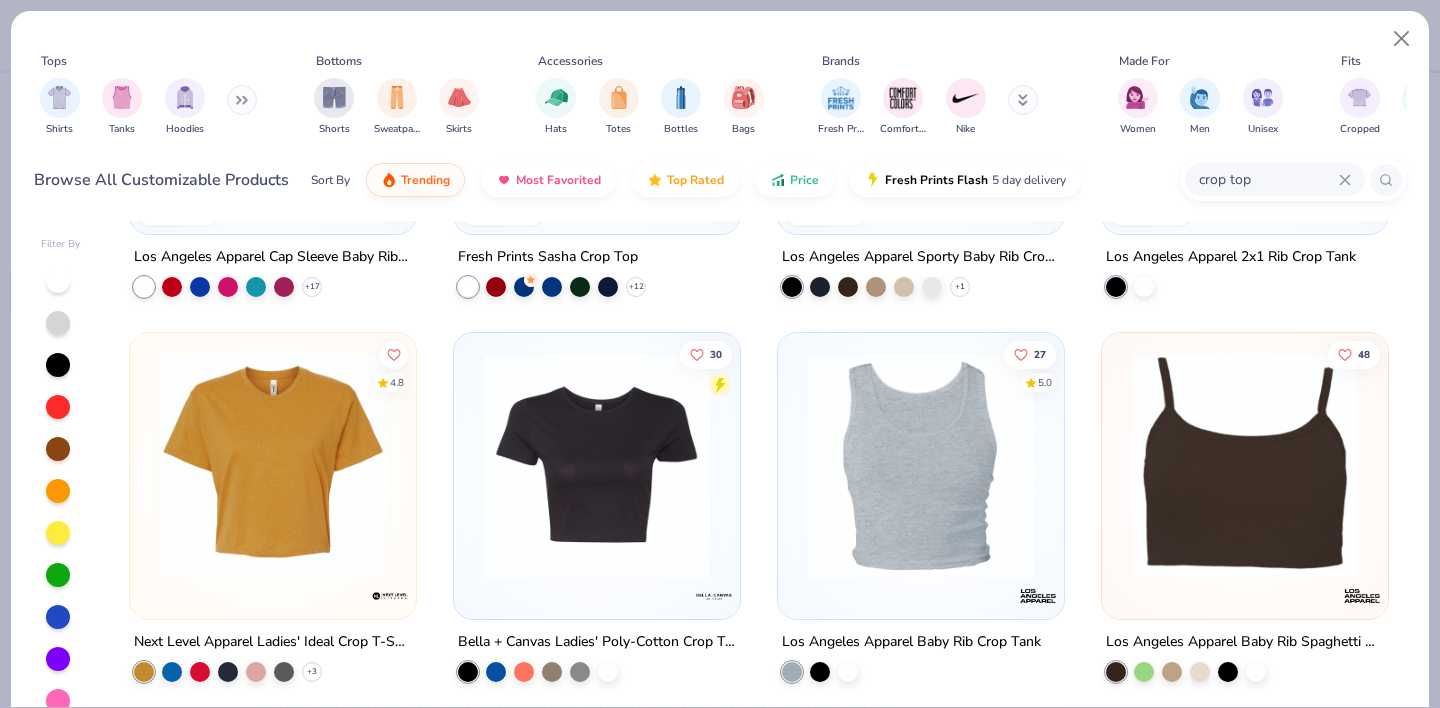 click at bounding box center (597, 466) 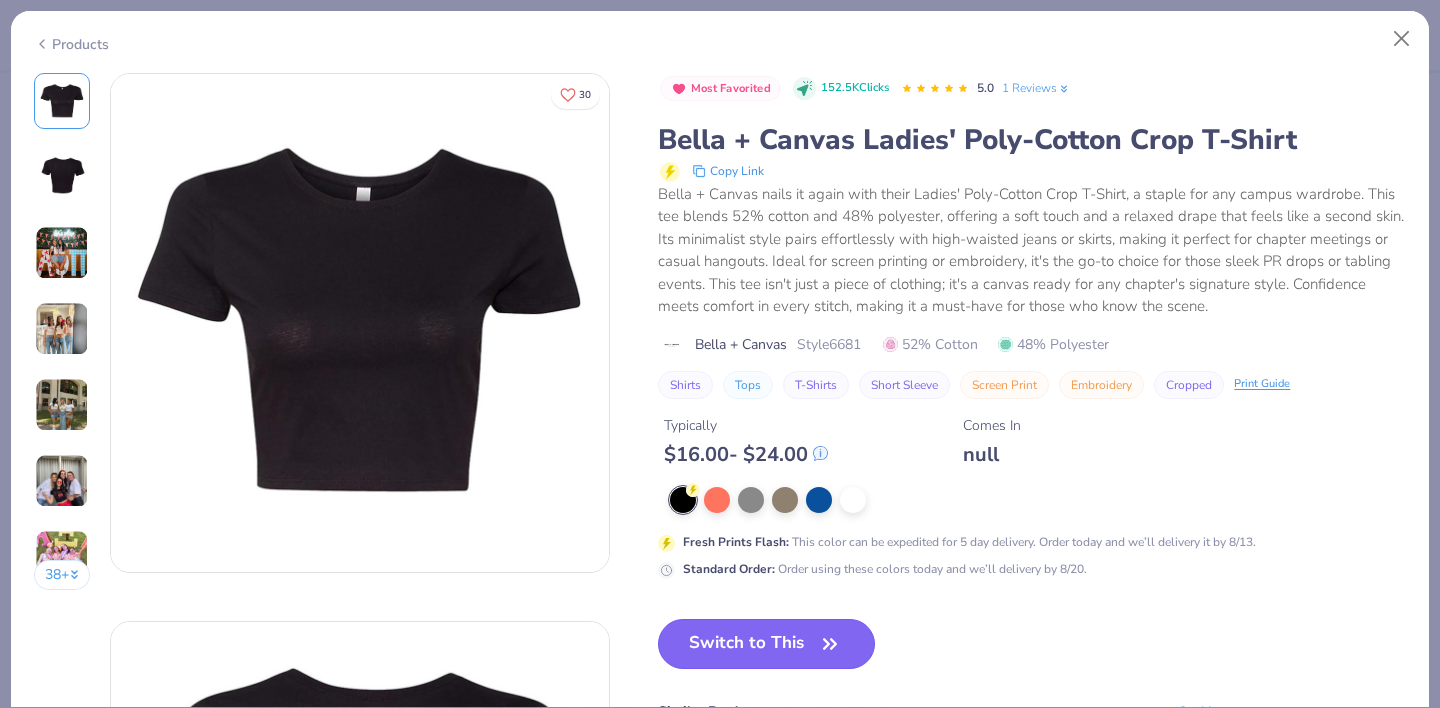 click on "Switch to This" at bounding box center [766, 644] 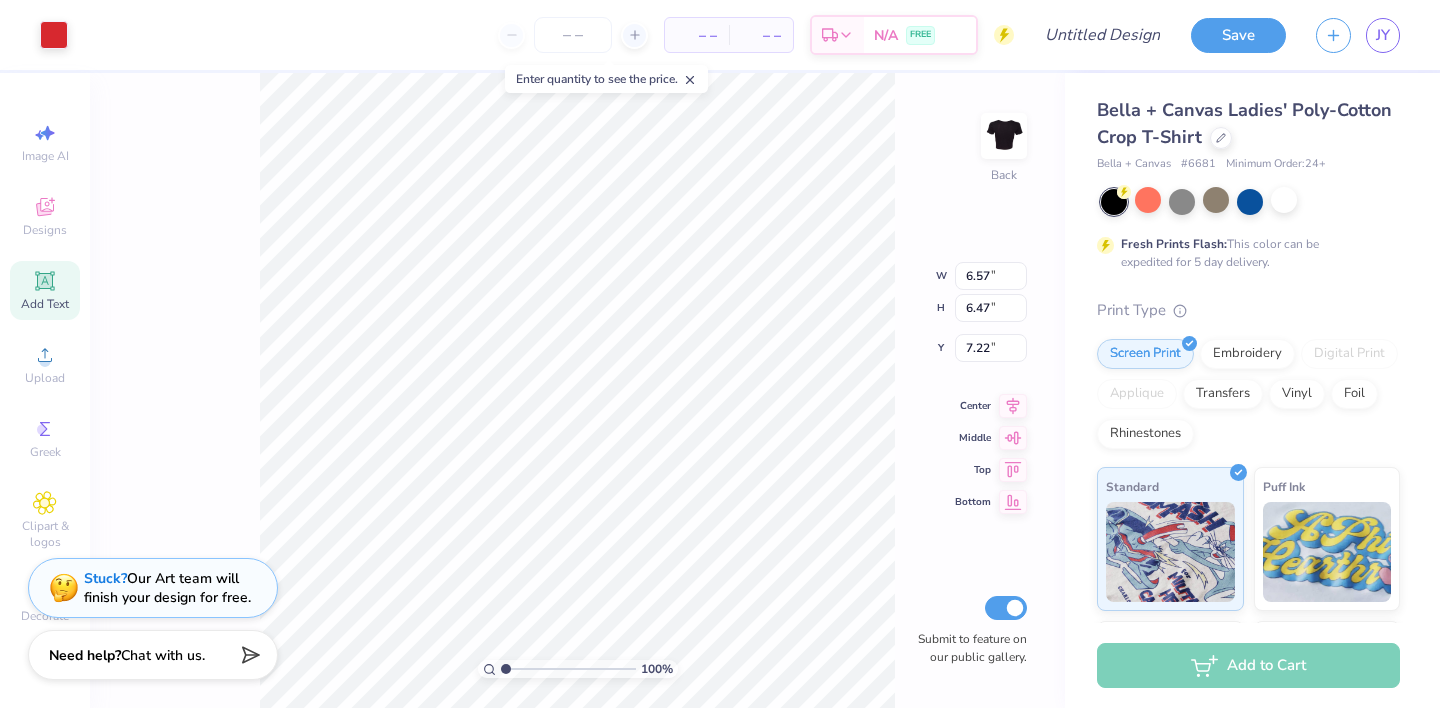type on "2.15" 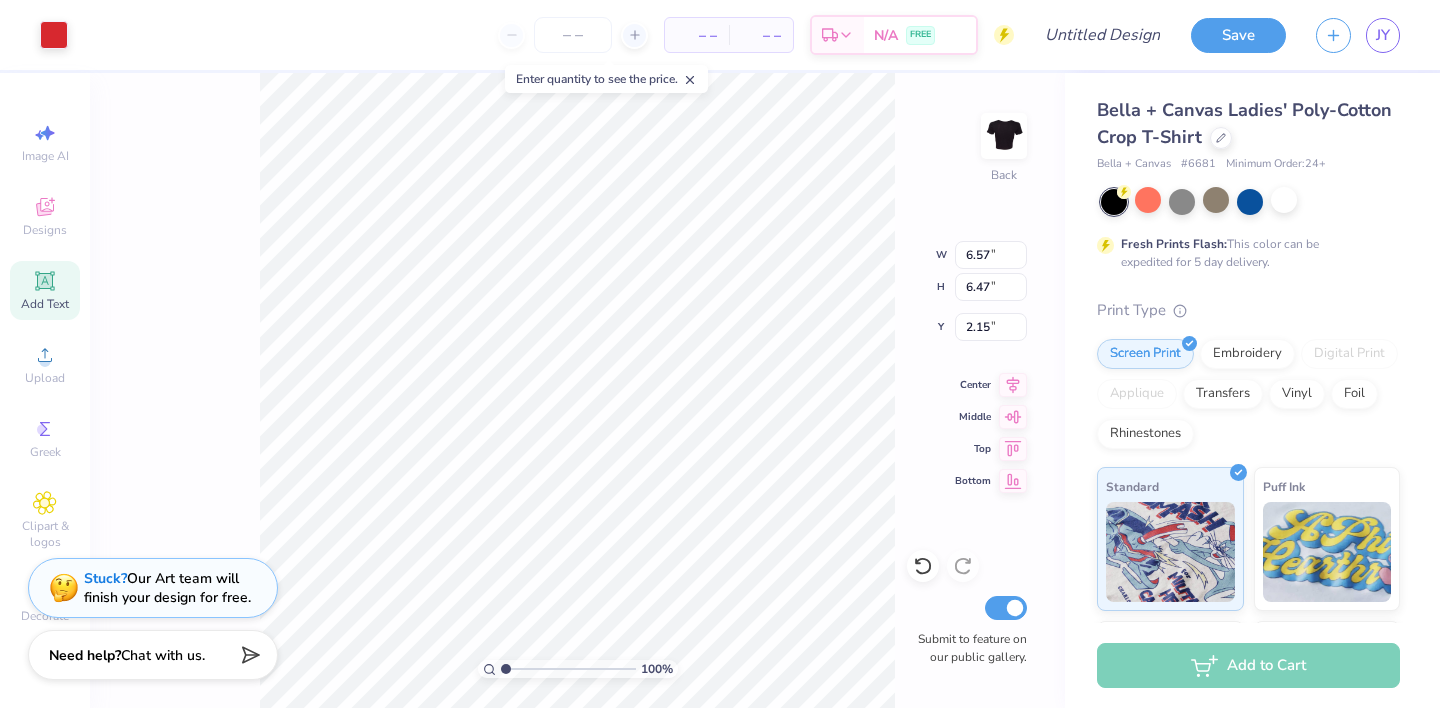 type on "7.18" 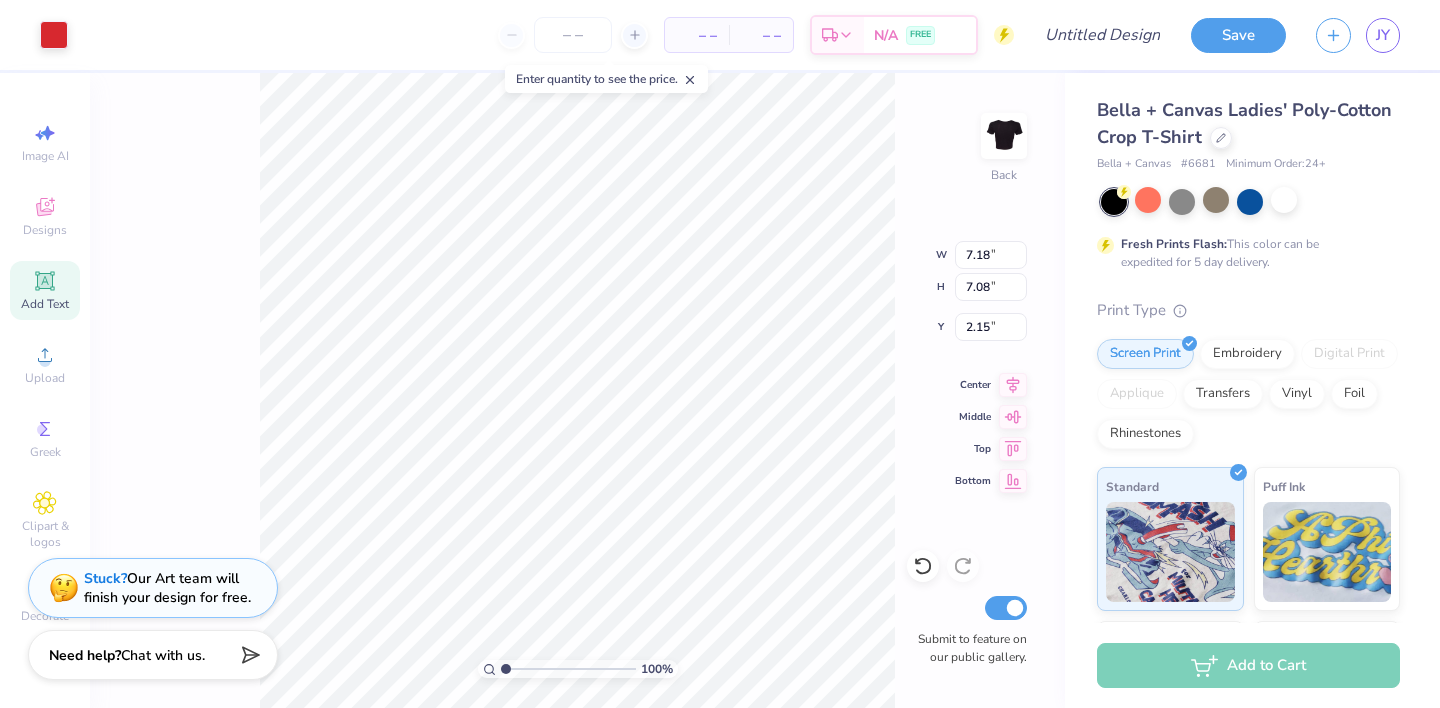 type on "2.67" 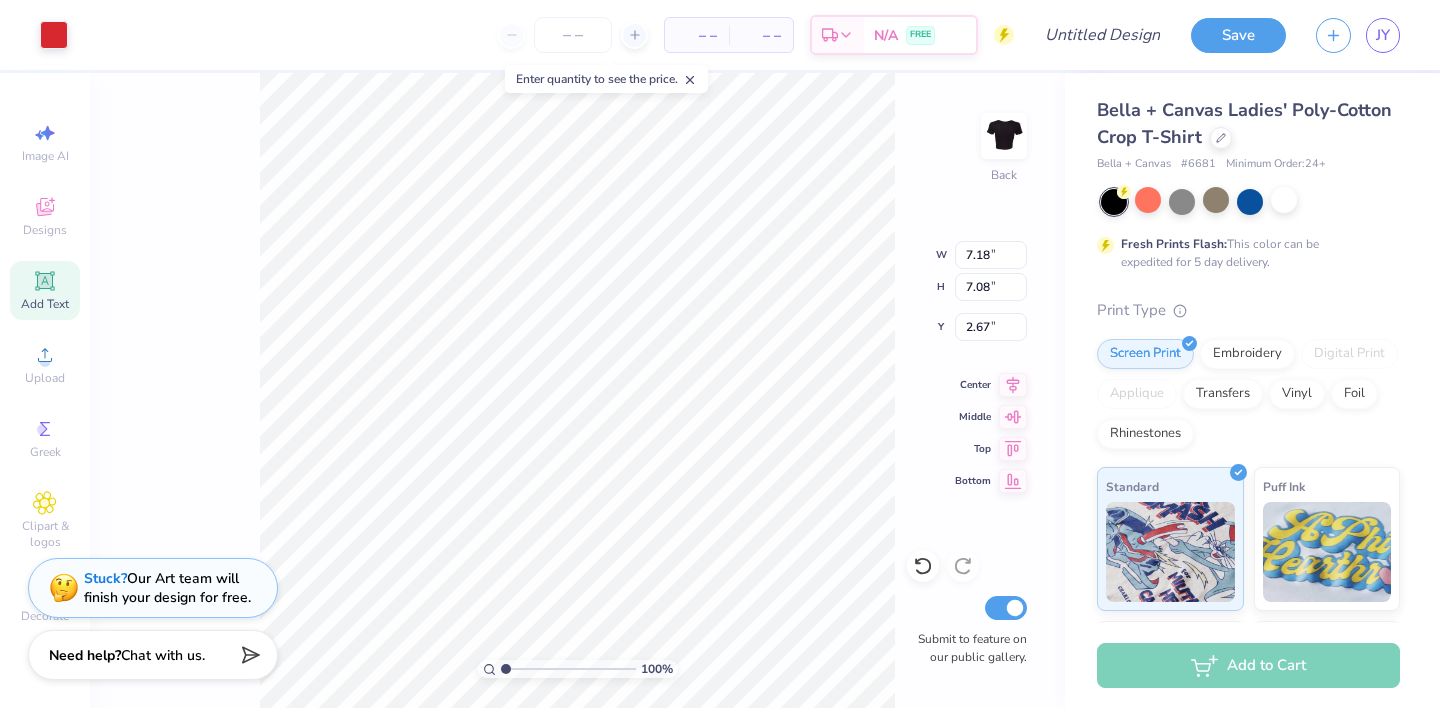 type on "2.68" 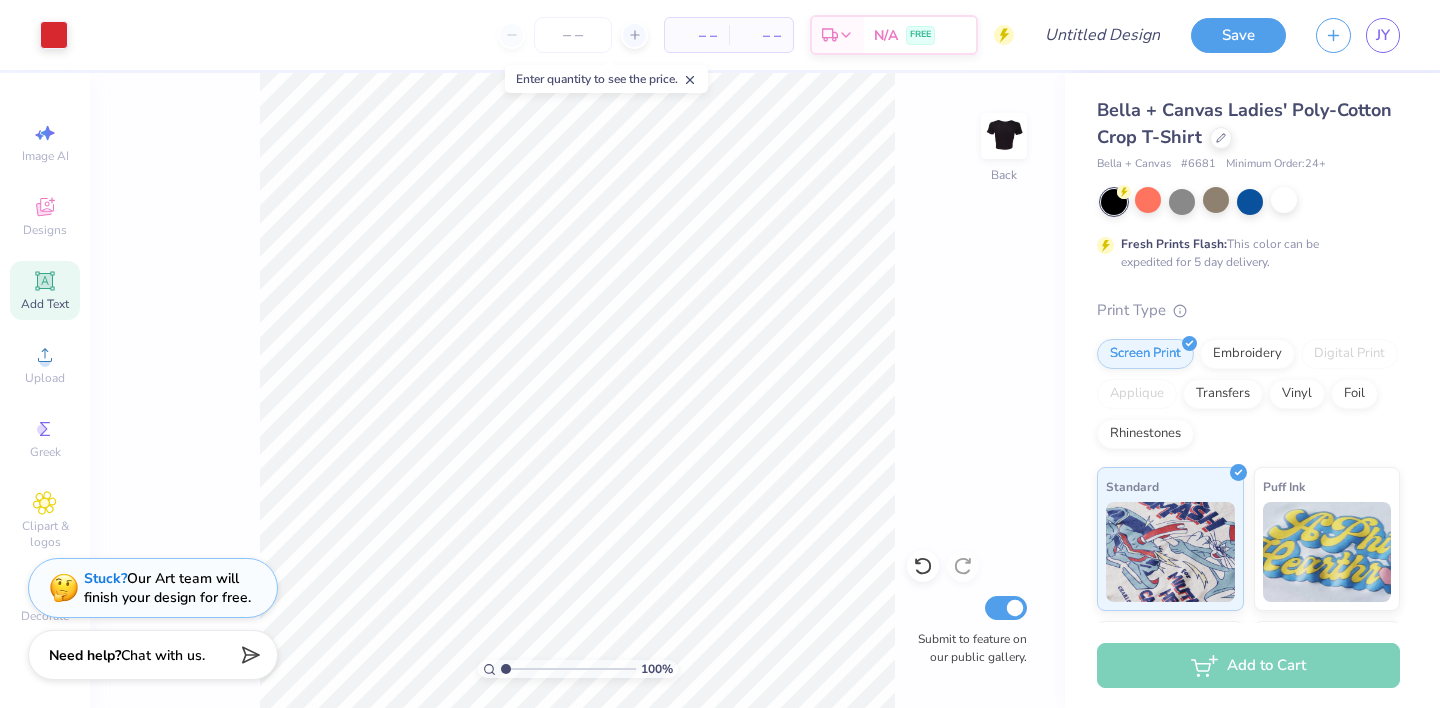 click on "100  % Back Submit to feature on our public gallery." at bounding box center [577, 390] 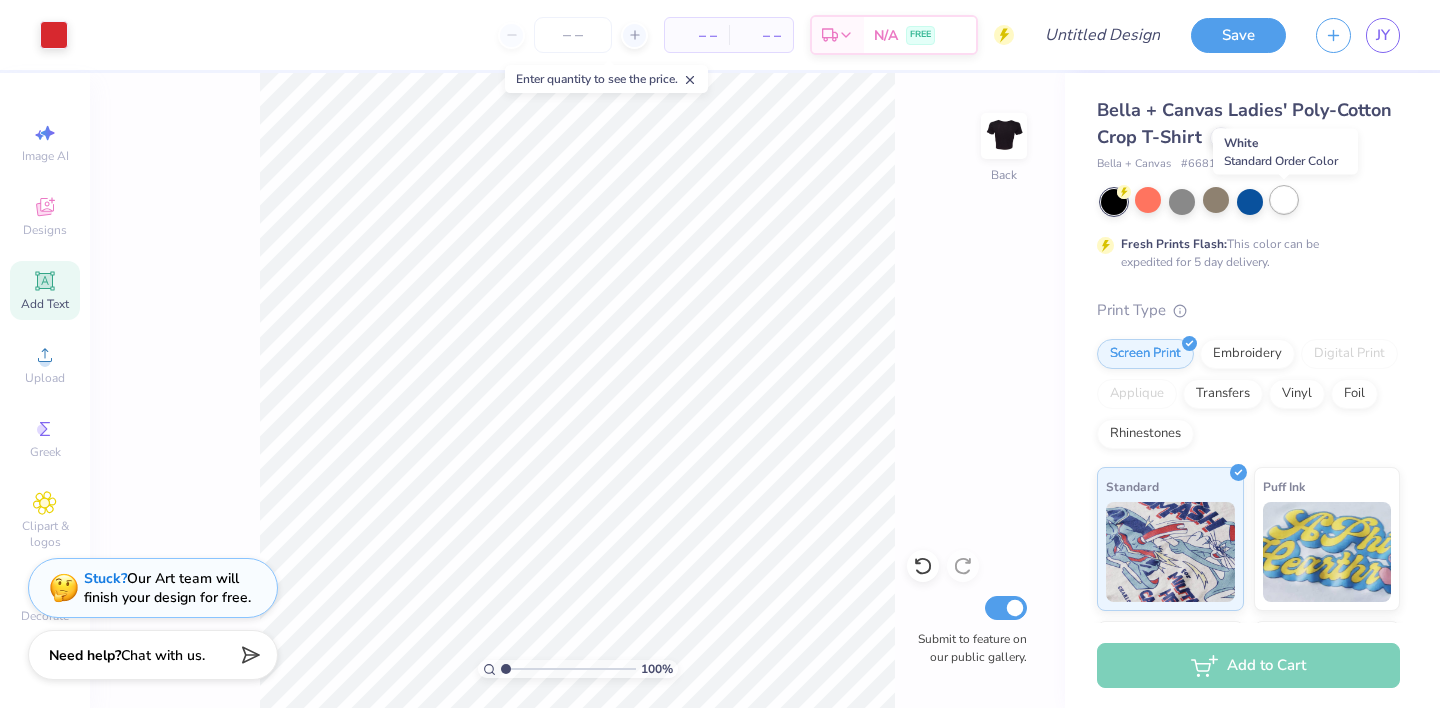 click at bounding box center [1284, 200] 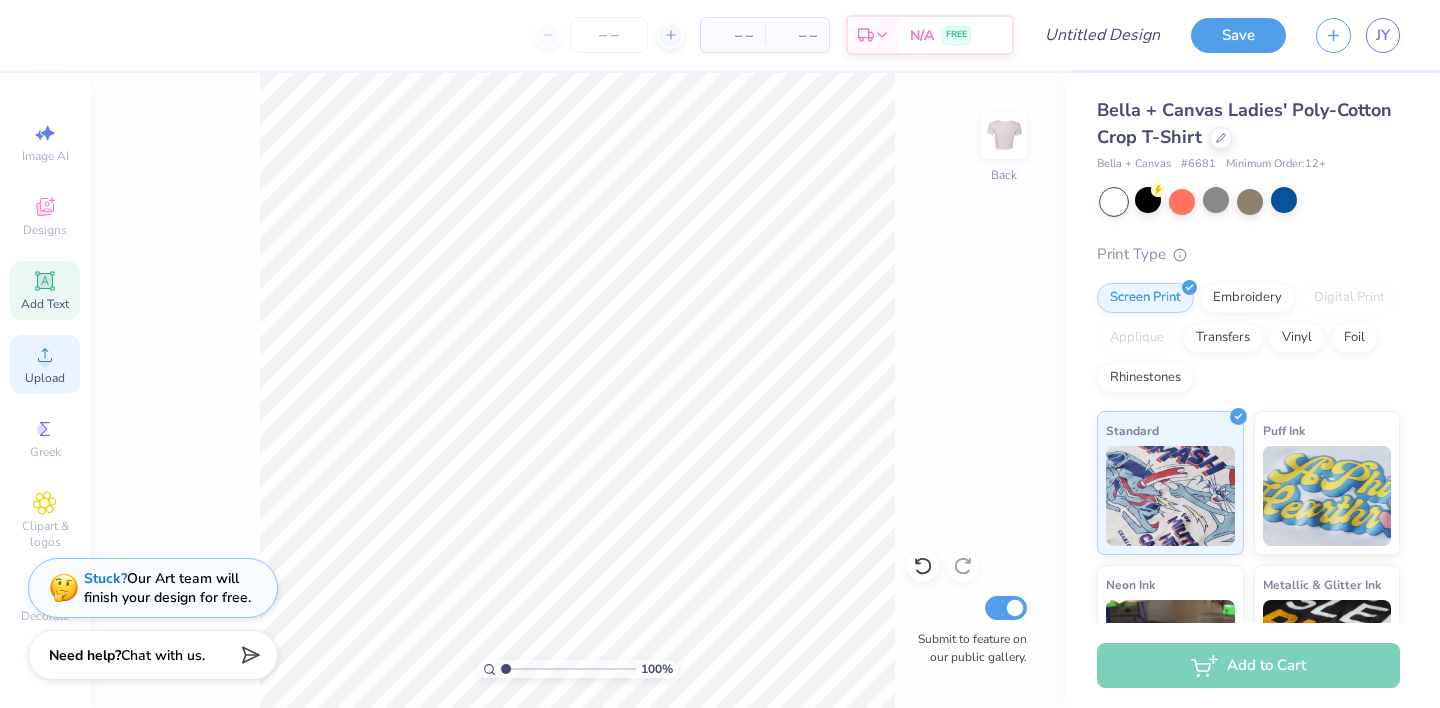 click on "Upload" at bounding box center [45, 364] 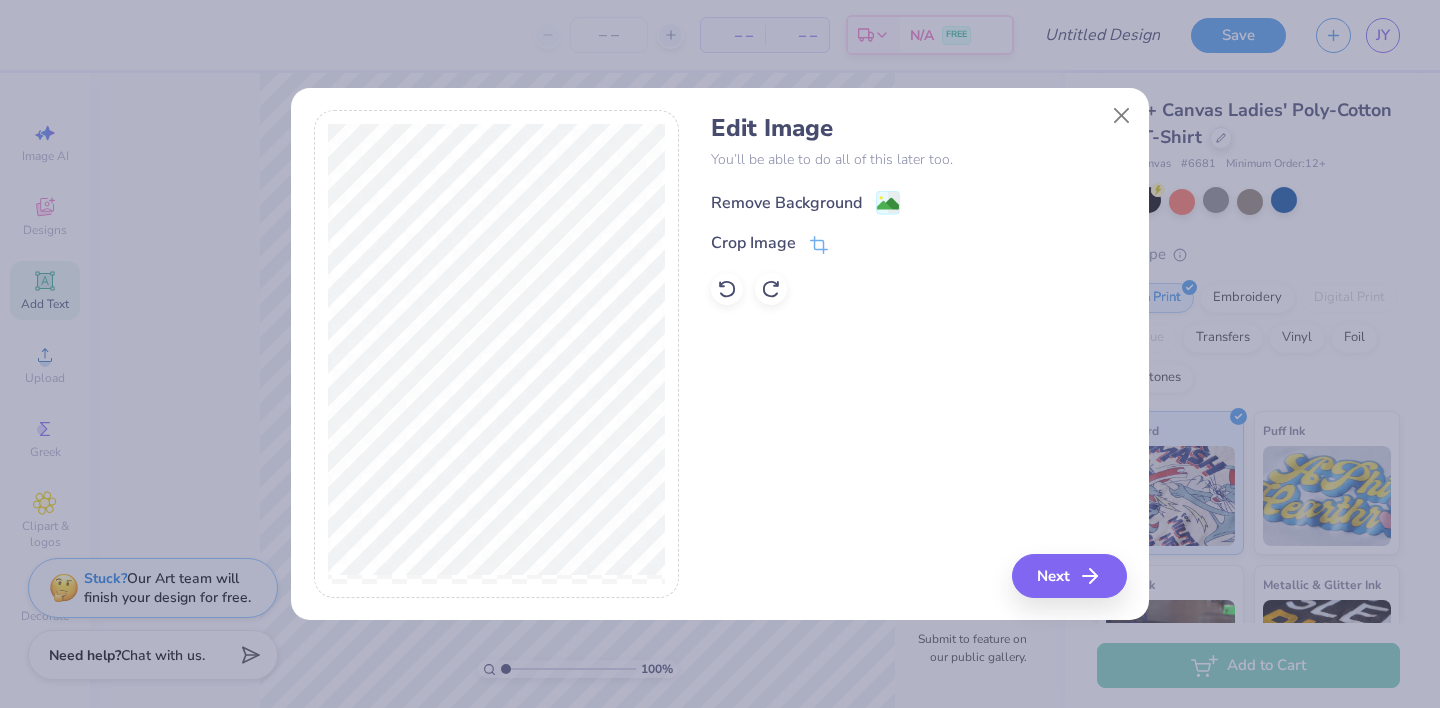 click on "Remove Background" at bounding box center [786, 203] 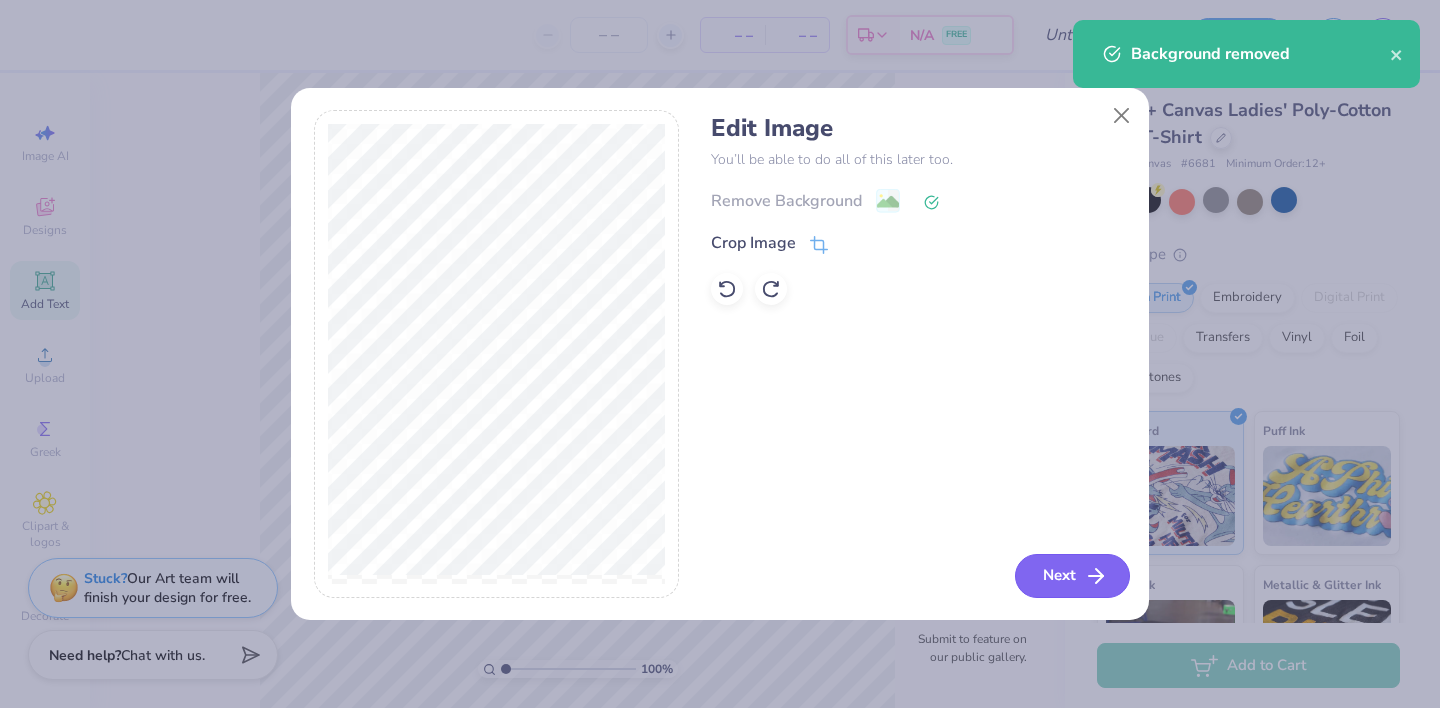 click on "Next" at bounding box center (1072, 576) 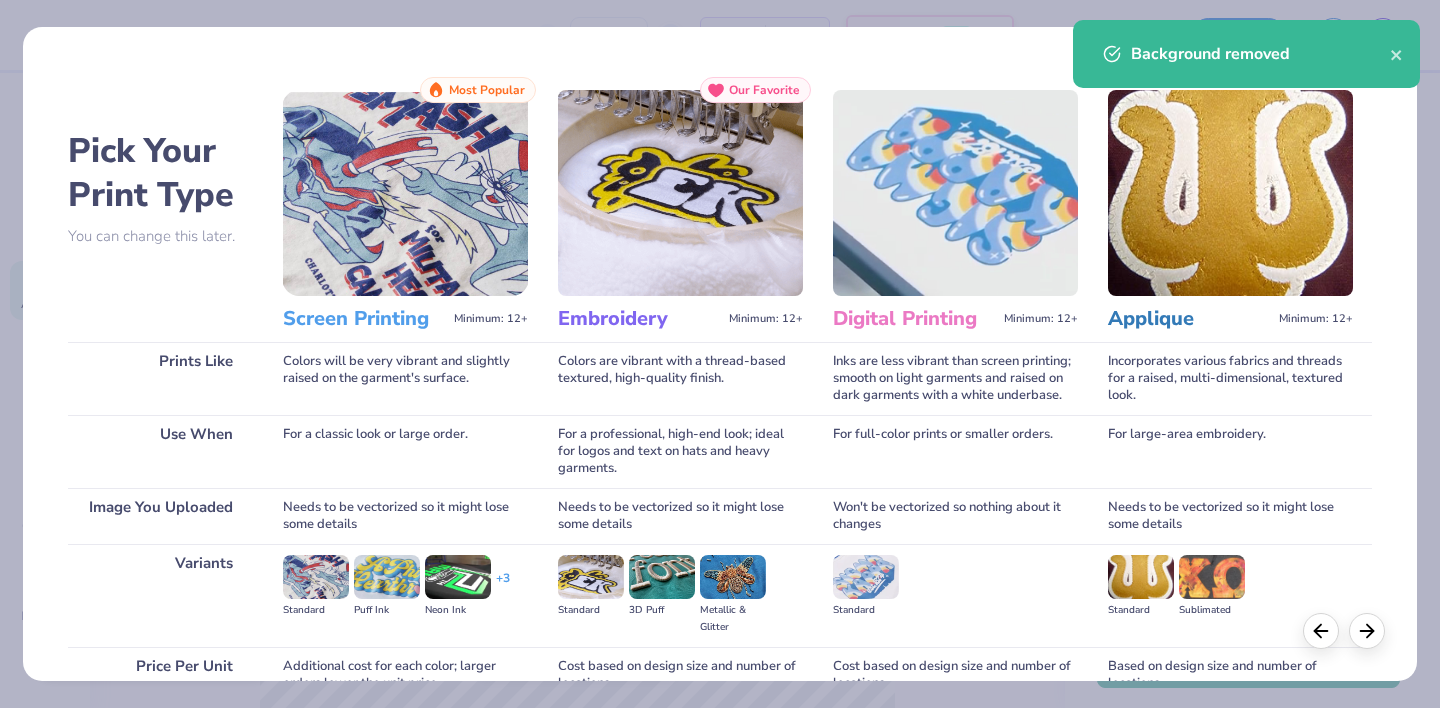scroll, scrollTop: 189, scrollLeft: 0, axis: vertical 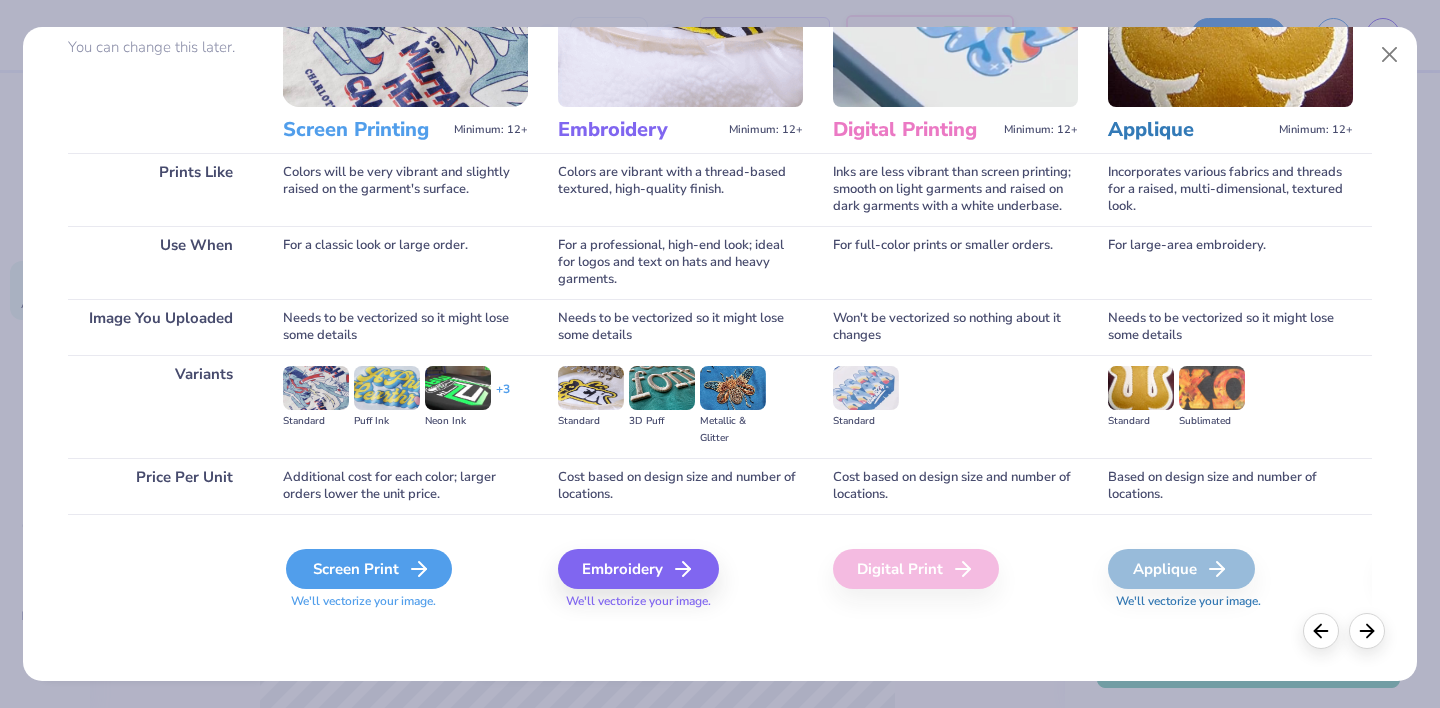 click on "Screen Print" at bounding box center [369, 569] 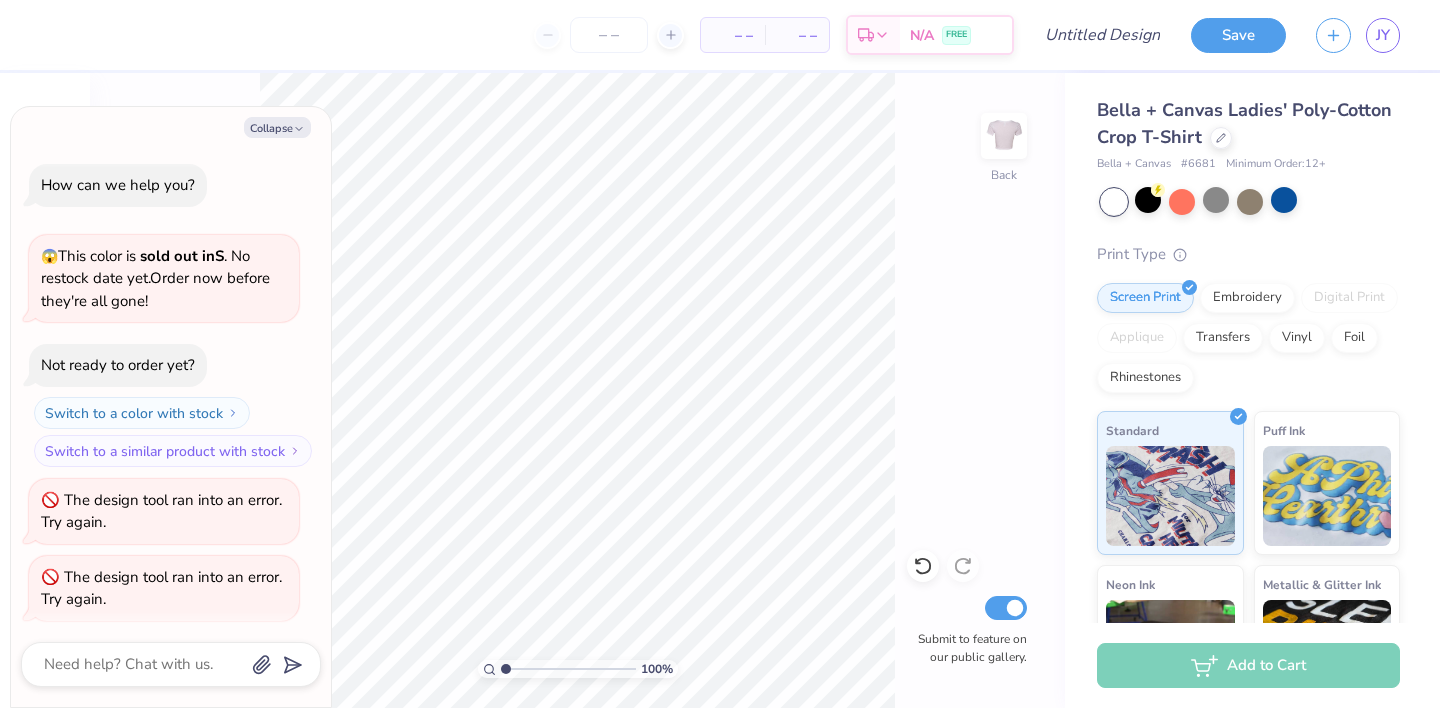 scroll, scrollTop: 4, scrollLeft: 0, axis: vertical 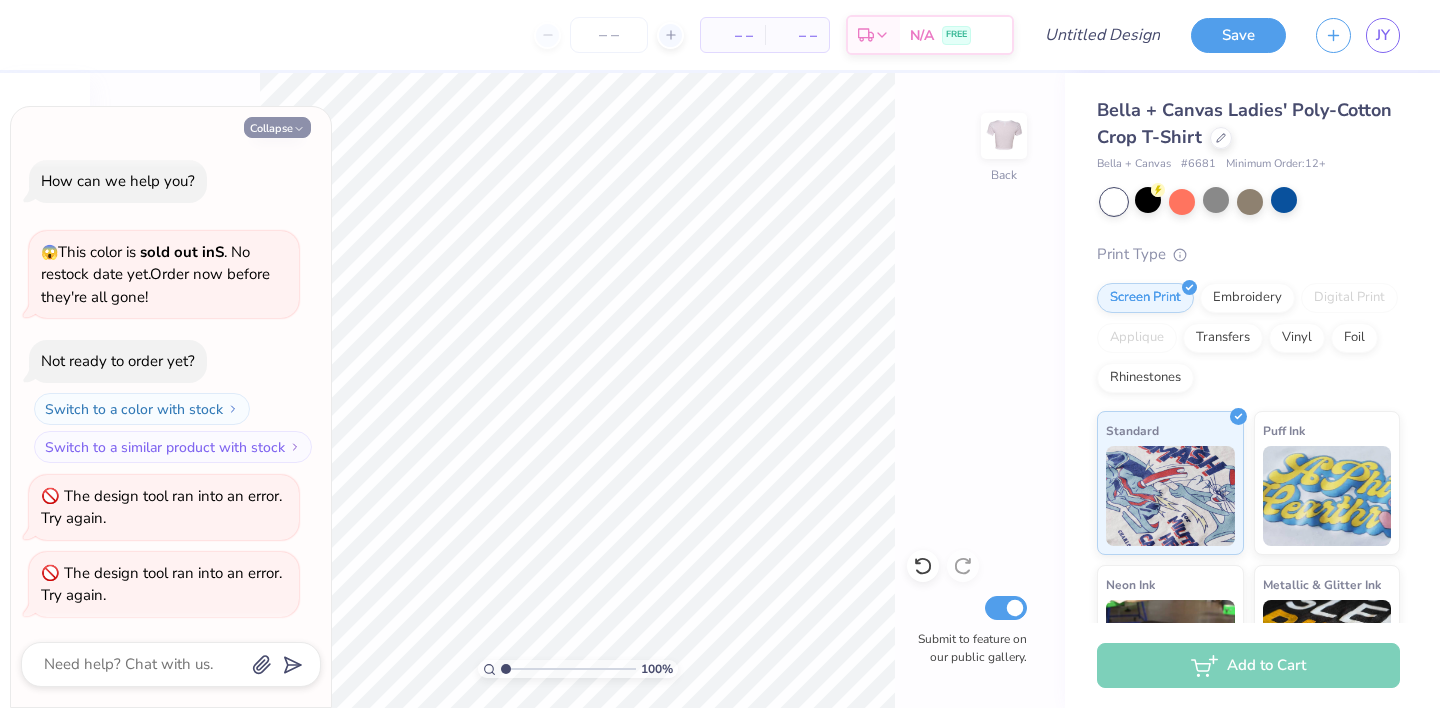 click on "Collapse" at bounding box center [277, 127] 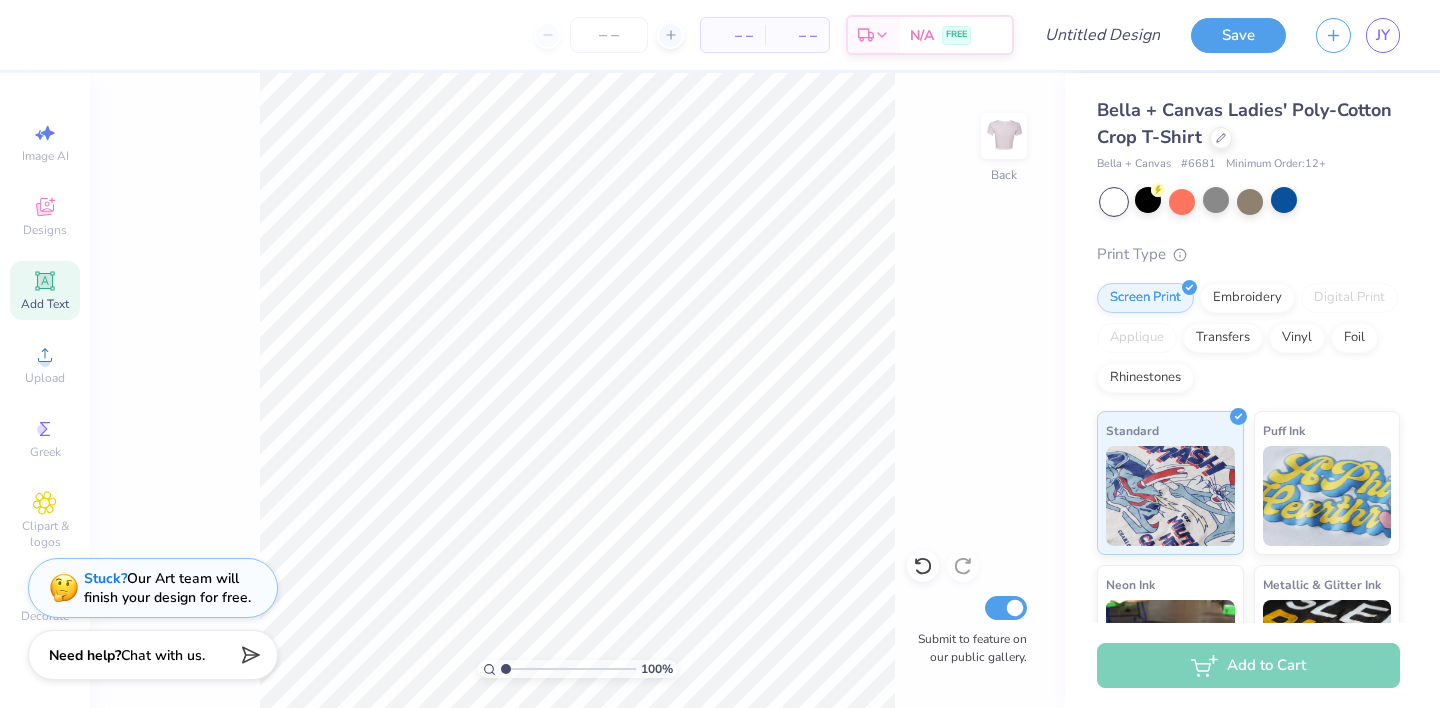 click on "Add Text" at bounding box center (45, 290) 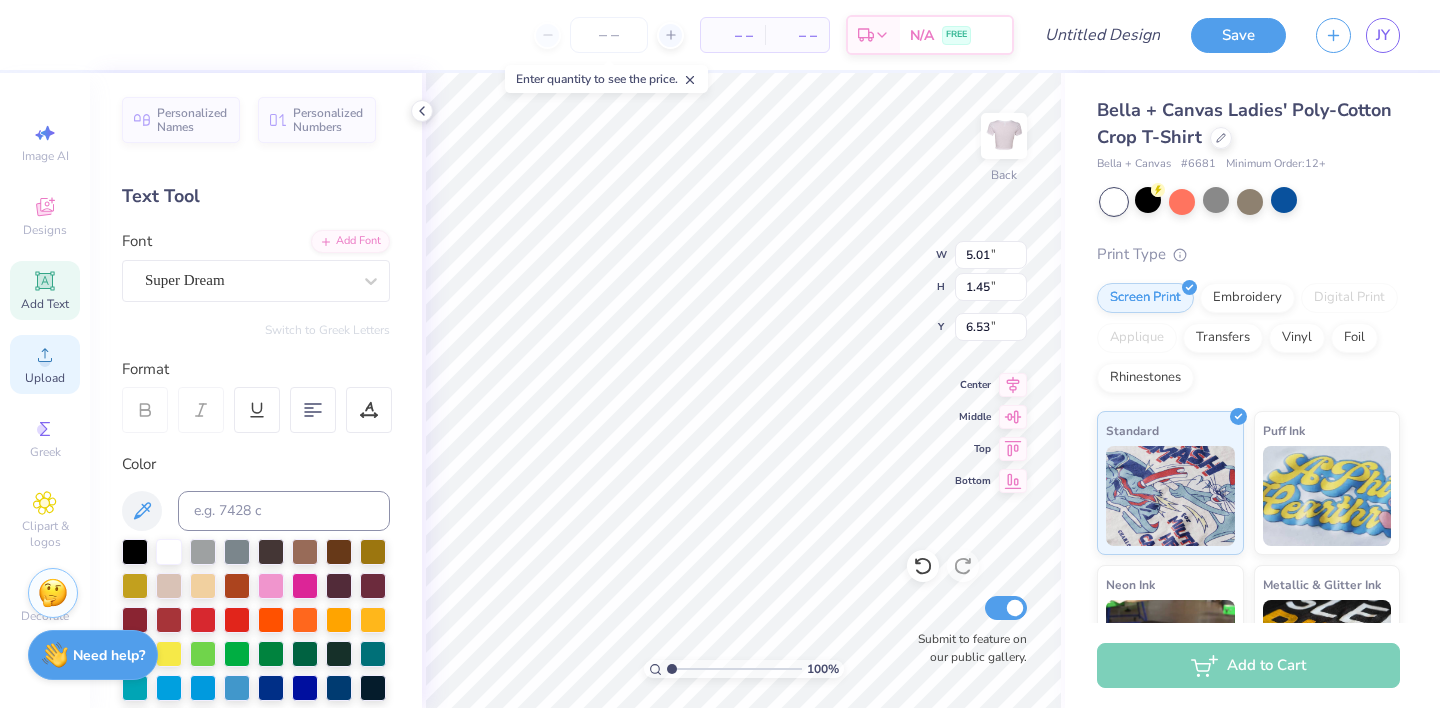 click on "Upload" at bounding box center (45, 378) 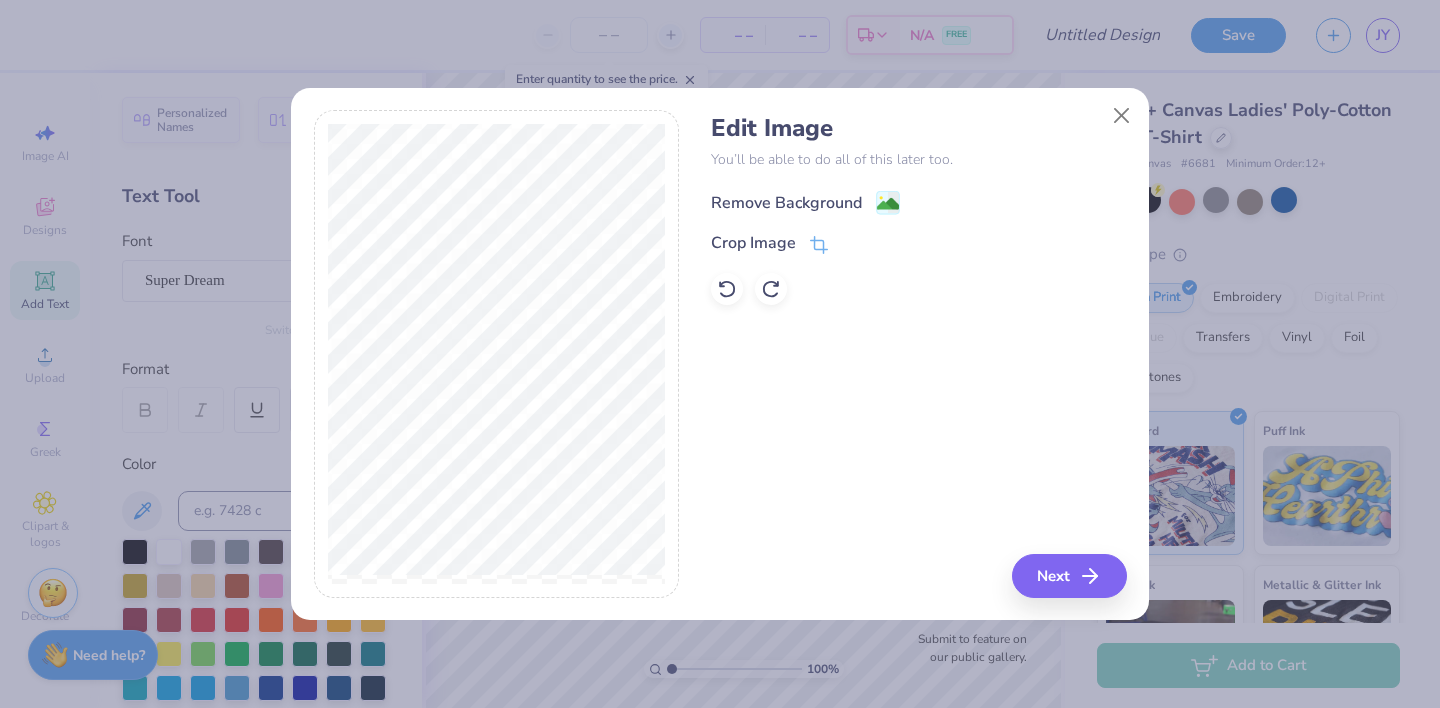 click on "Remove Background" at bounding box center [786, 203] 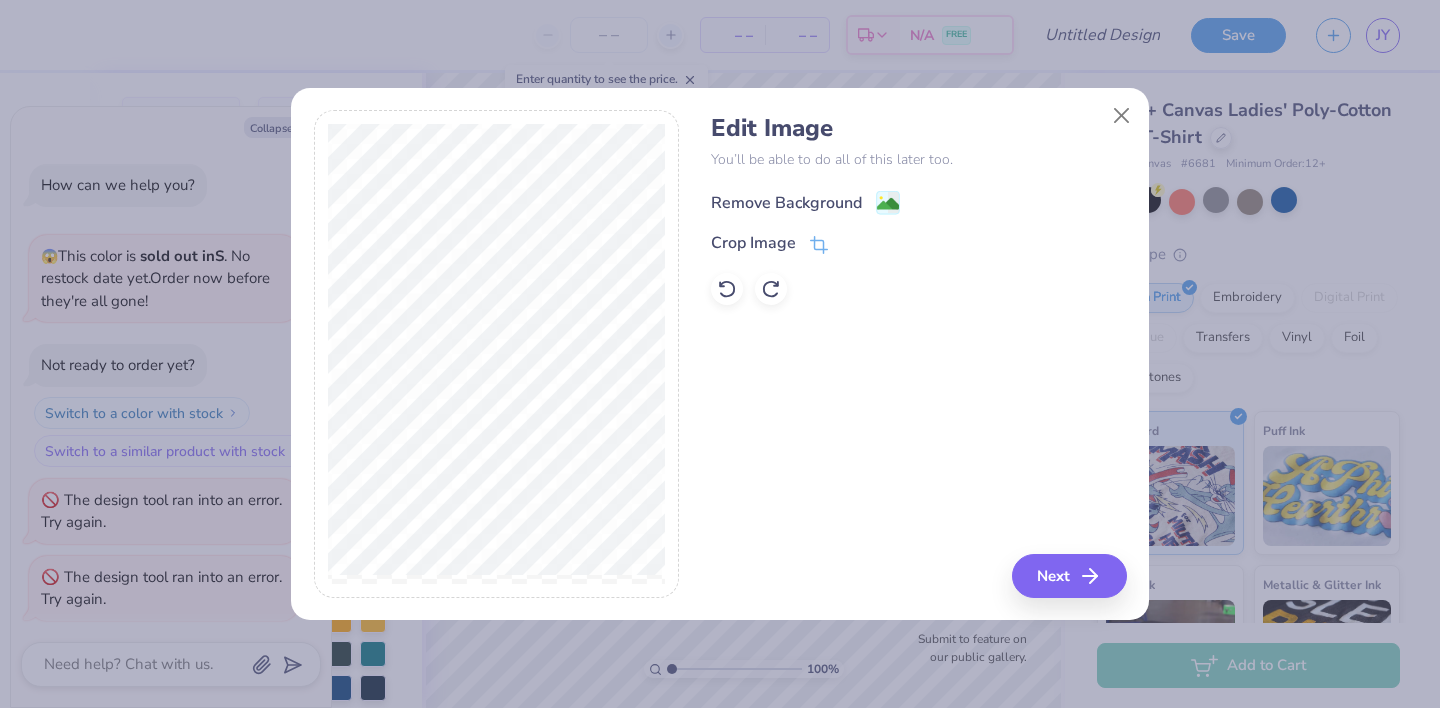 scroll, scrollTop: 81, scrollLeft: 0, axis: vertical 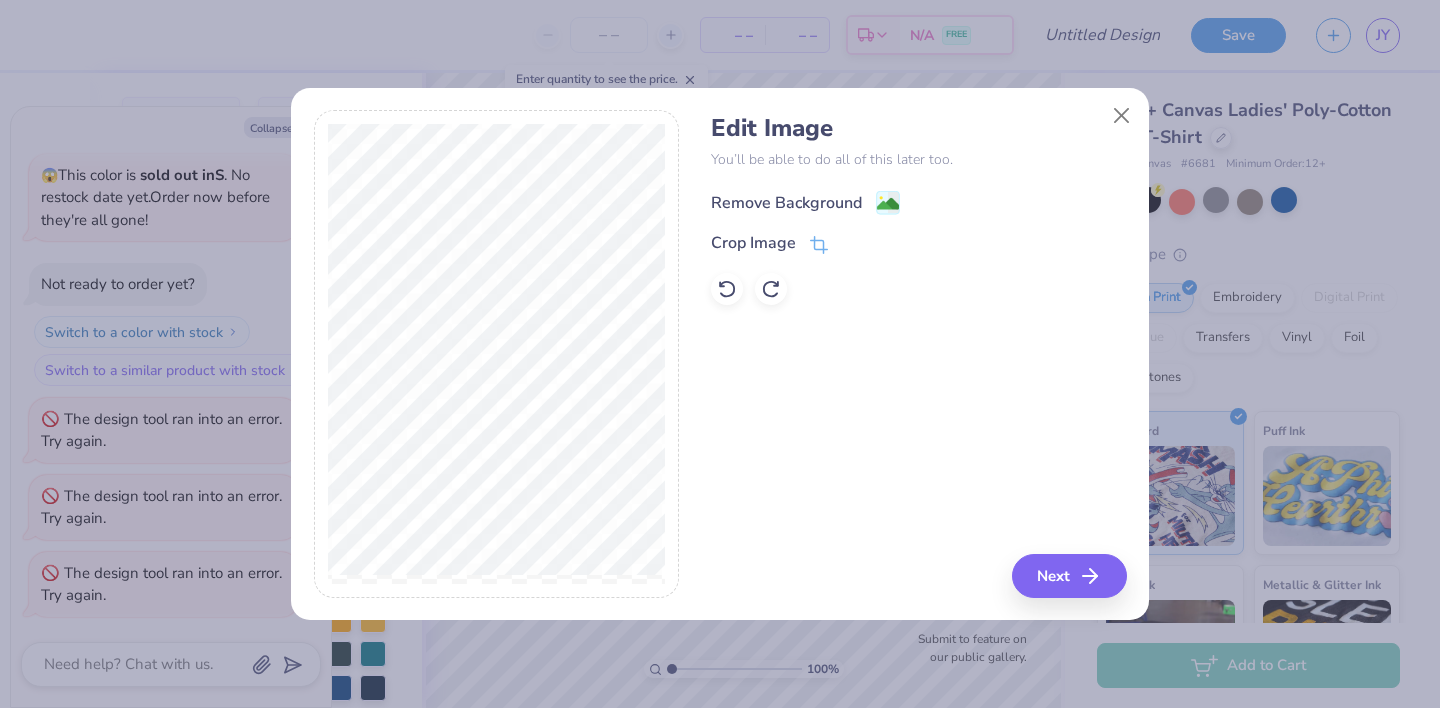 click on "Remove Background" at bounding box center [786, 203] 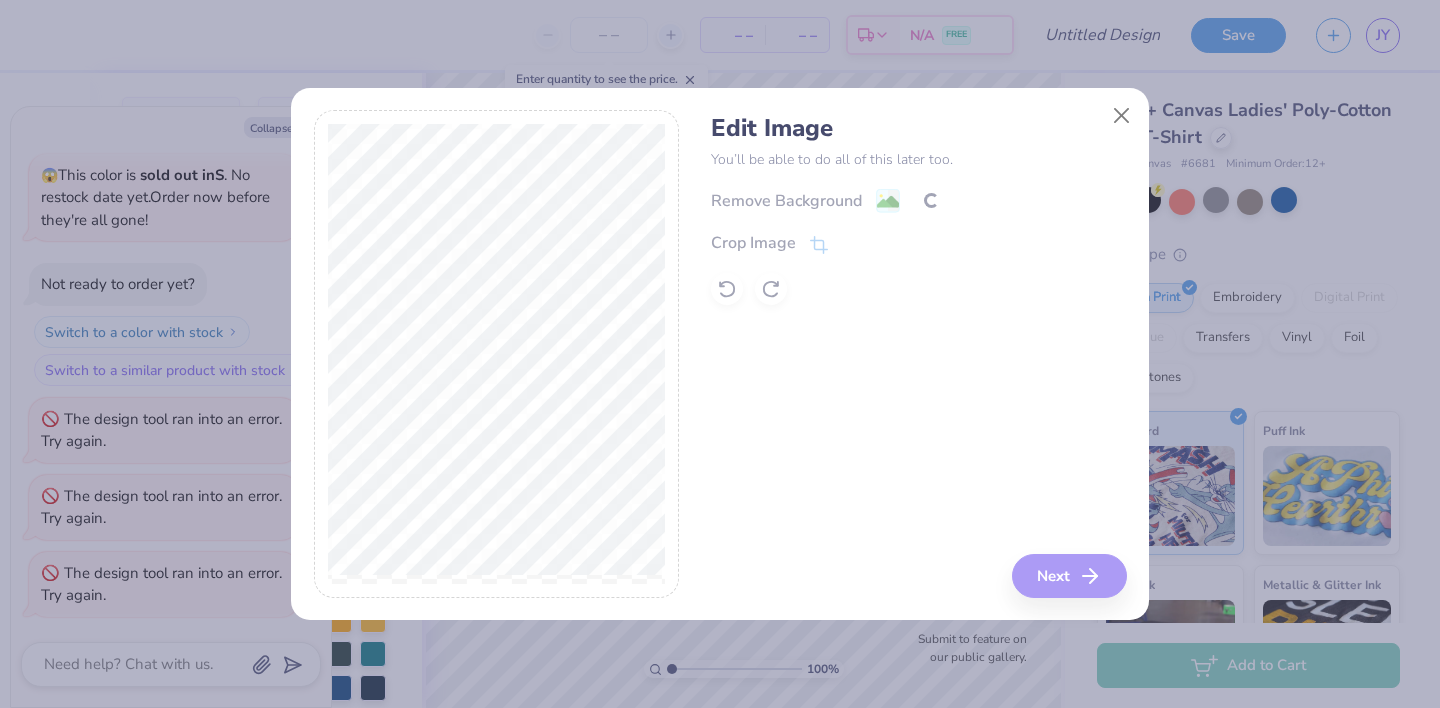 scroll, scrollTop: 158, scrollLeft: 0, axis: vertical 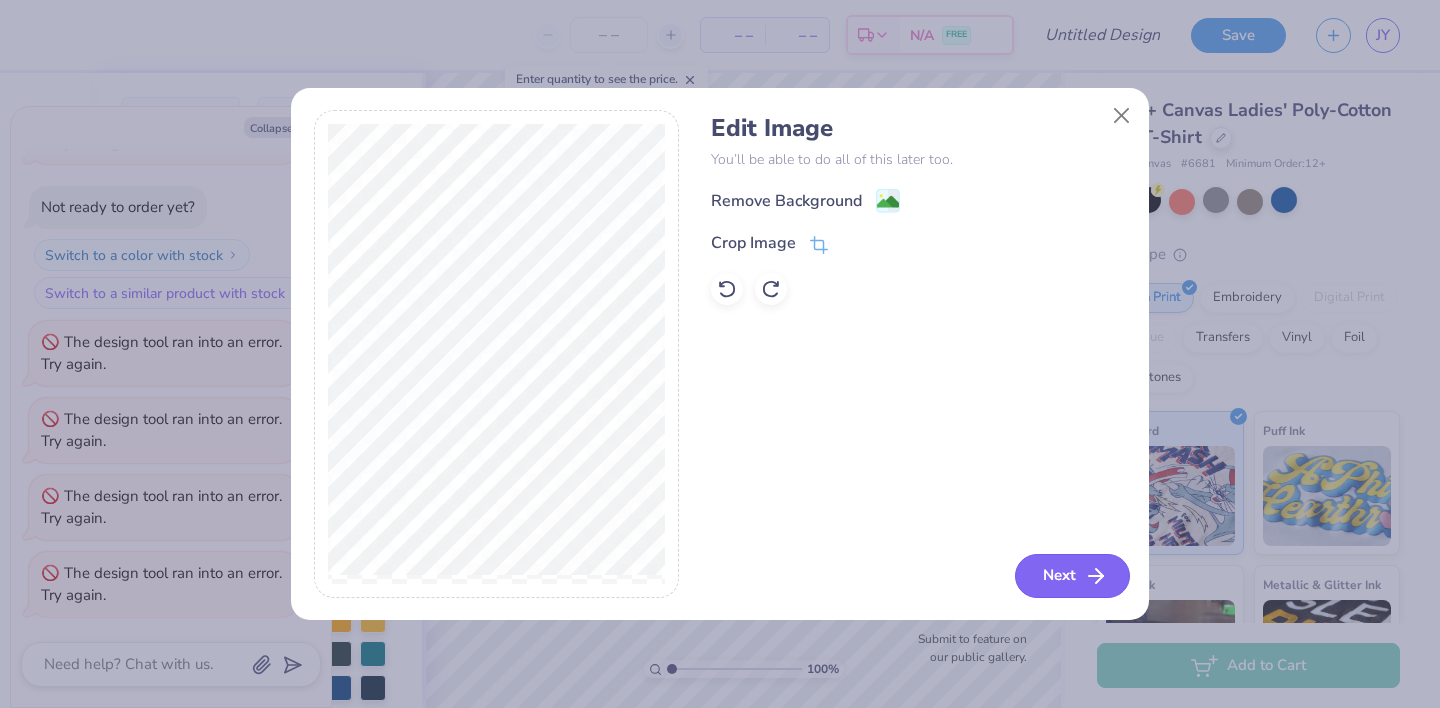 click 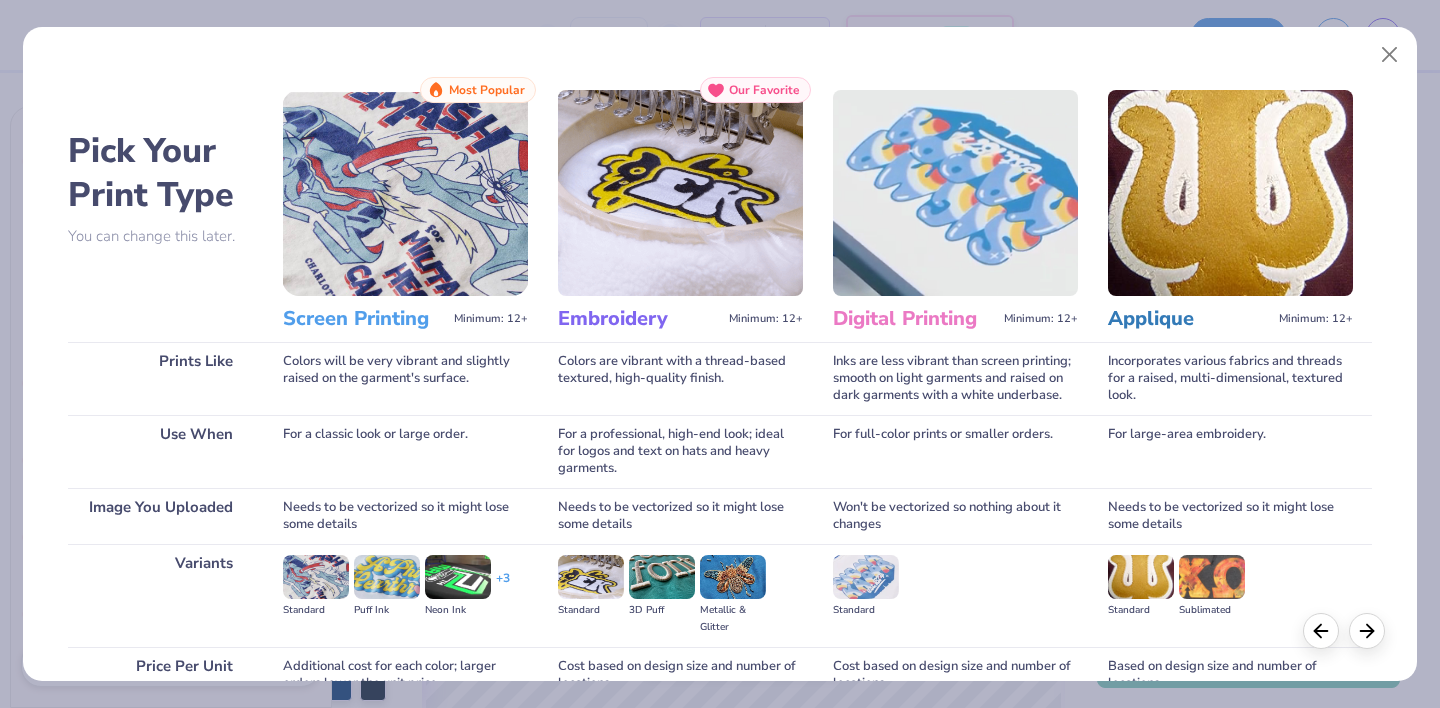 scroll, scrollTop: 189, scrollLeft: 0, axis: vertical 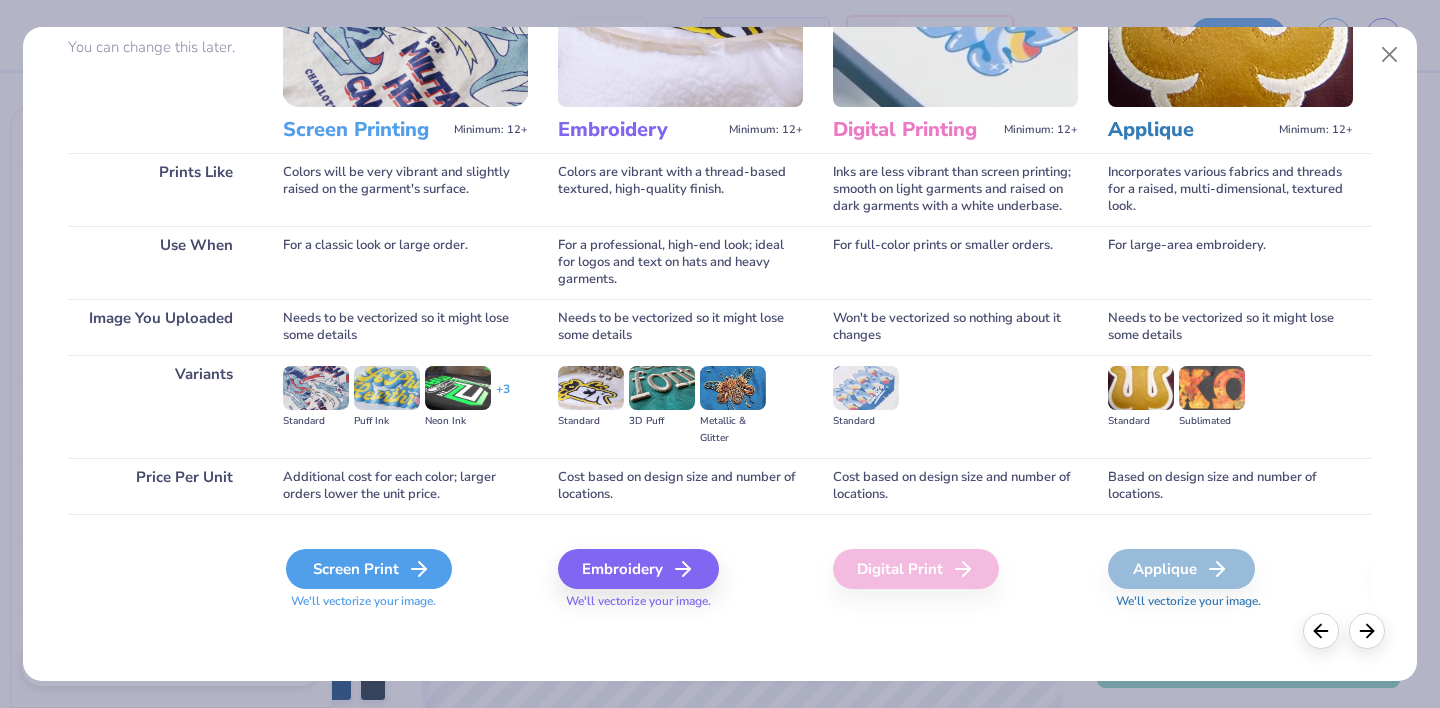 click on "Screen Print" at bounding box center (369, 569) 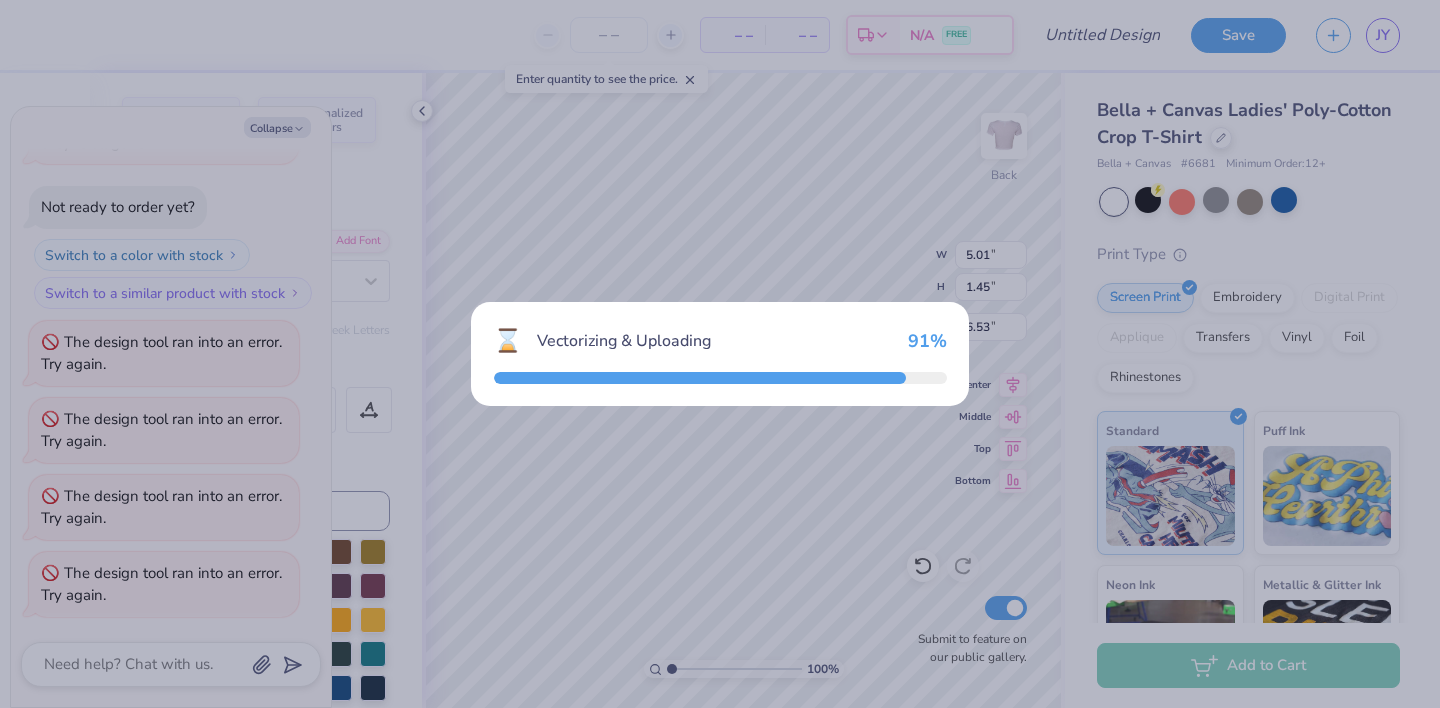 click on "⌛ Vectorizing & Uploading 91 %" at bounding box center (720, 354) 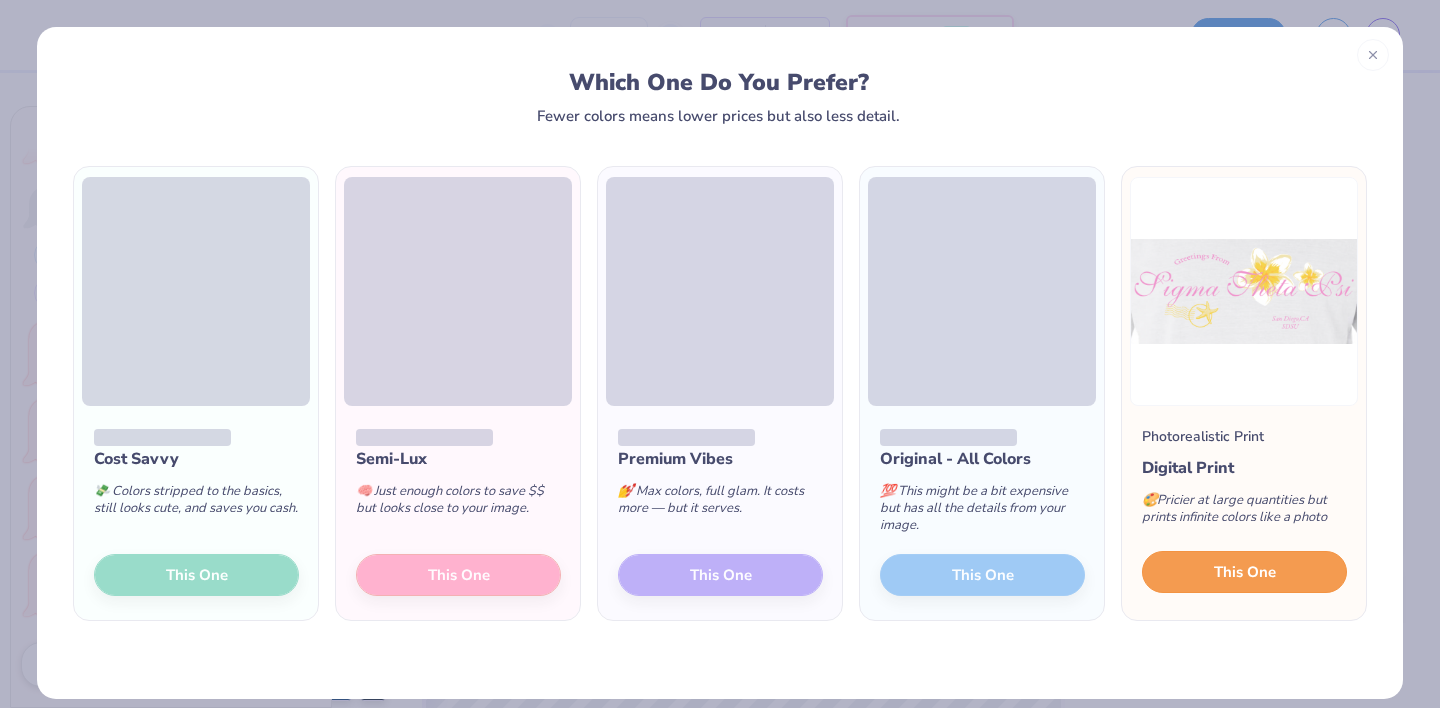 click on "This One" at bounding box center (1245, 572) 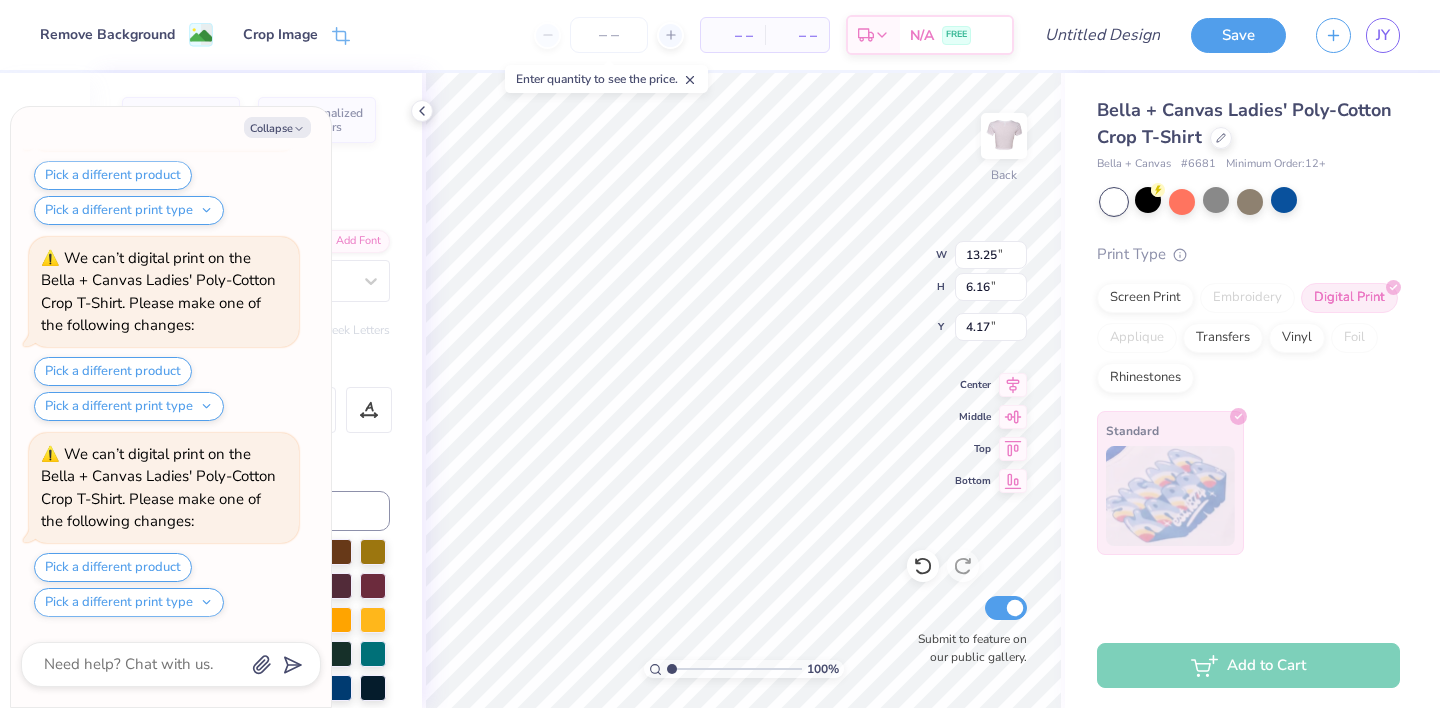 scroll, scrollTop: 746, scrollLeft: 0, axis: vertical 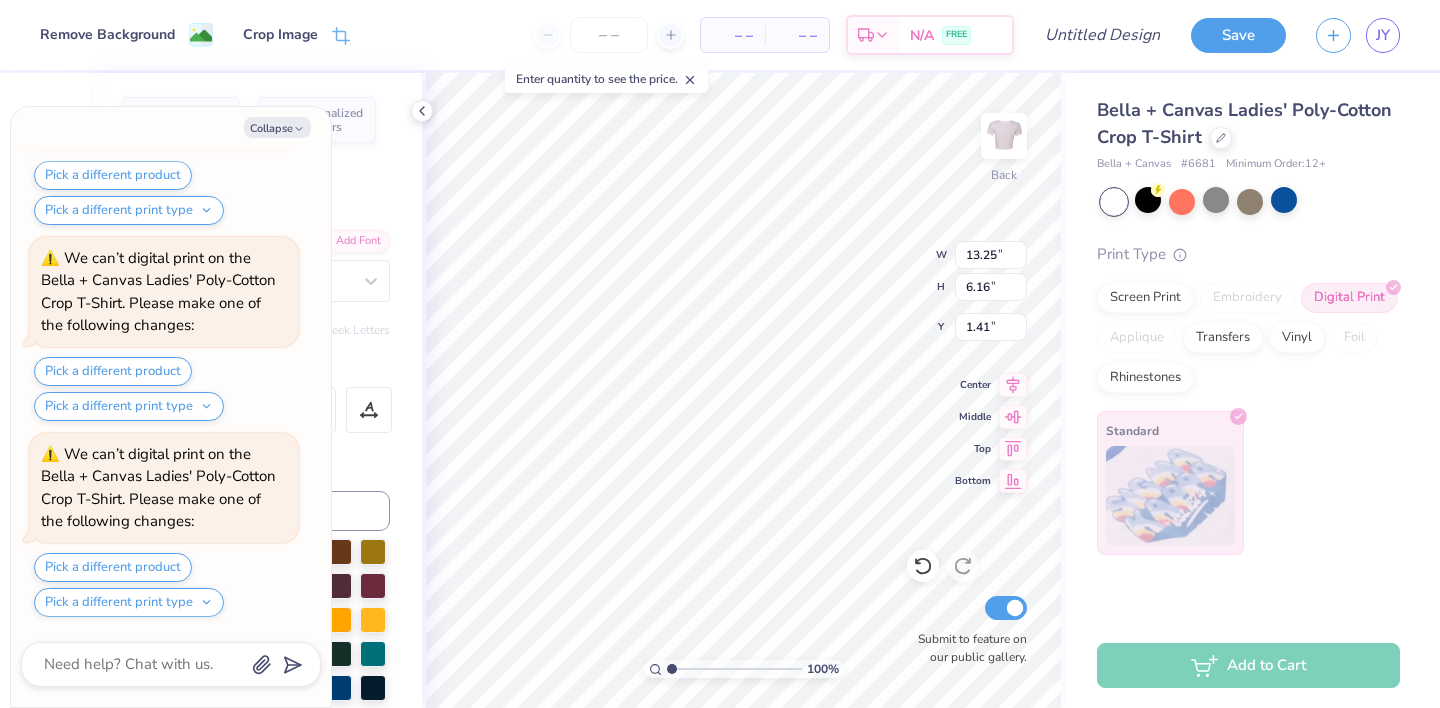 type on "x" 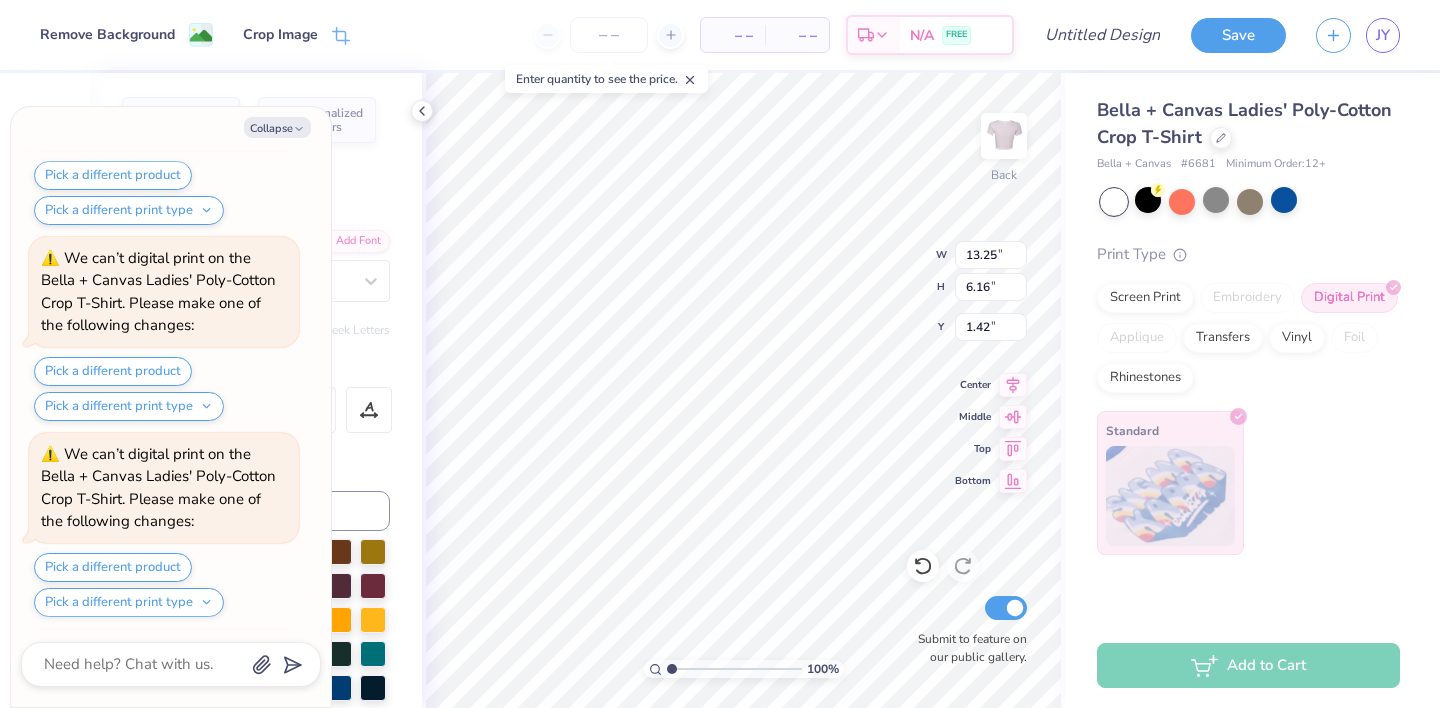scroll, scrollTop: 2118, scrollLeft: 0, axis: vertical 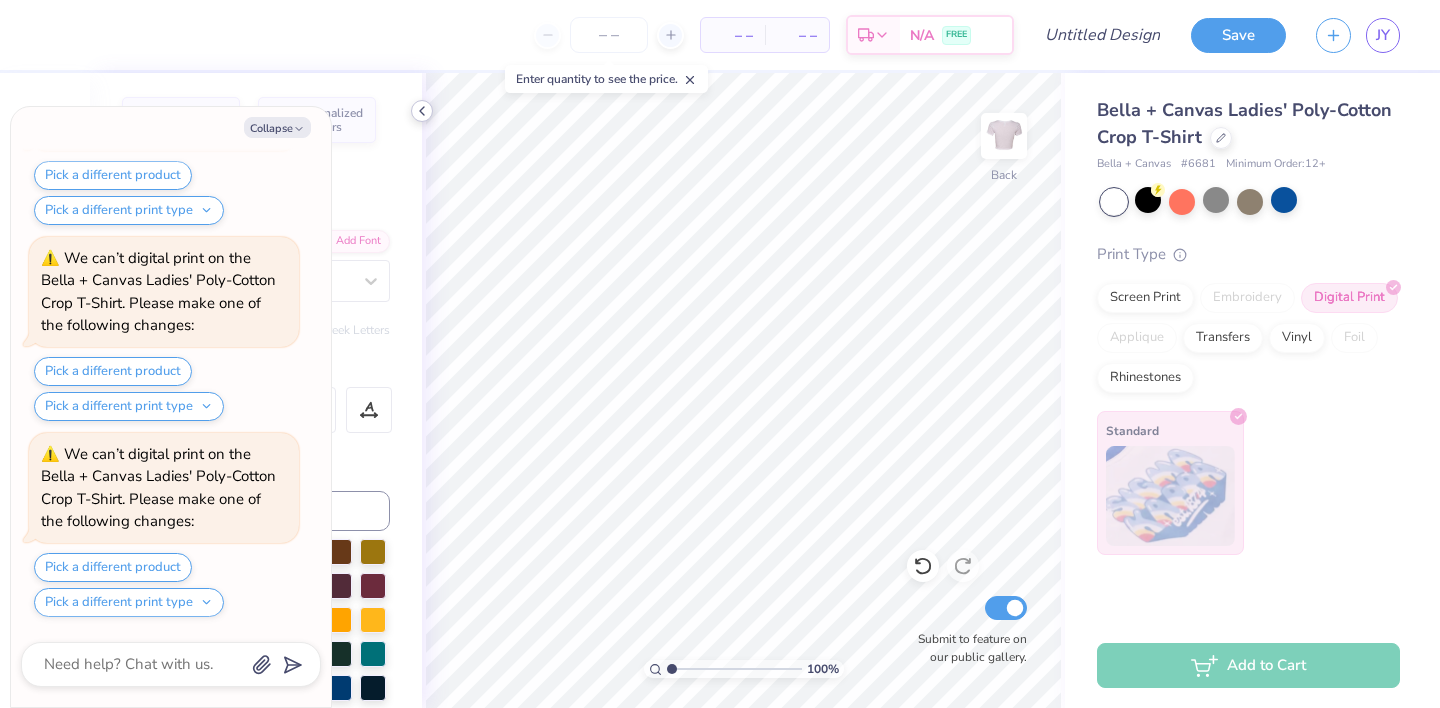 click 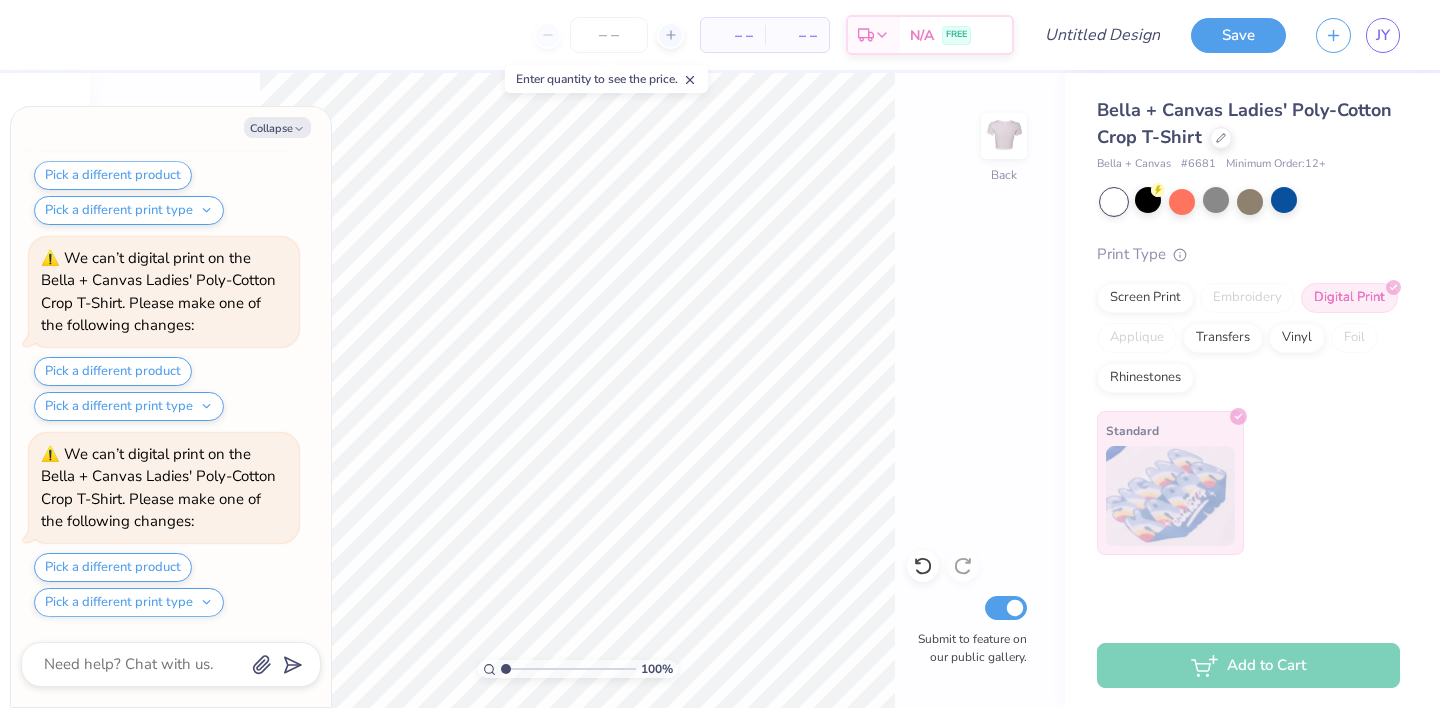 click on "Collapse How can we help you? 😱 This color is   sold out in  S . No restock date yet.  Order now before they're all gone! Not ready to order yet? Switch to a color with stock Switch to a similar product with stock The design tool ran into an error. Try again. The design tool ran into an error. Try again. The design tool ran into an error. Try again. The design tool ran into an error. Try again. We can’t digital print on the Bella + Canvas Ladies' Poly-Cotton Crop T-Shirt. Please make one of the following changes: Pick a different product Pick a different print type We can’t digital print on the Bella + Canvas Ladies' Poly-Cotton Crop T-Shirt. Please make one of the following changes: Pick a different product Pick a different print type We can’t digital print on the Bella + Canvas Ladies' Poly-Cotton Crop T-Shirt. Please make one of the following changes: Pick a different product Pick a different print type Pick a different product Pick a different print type Pick a different product" at bounding box center [171, 407] 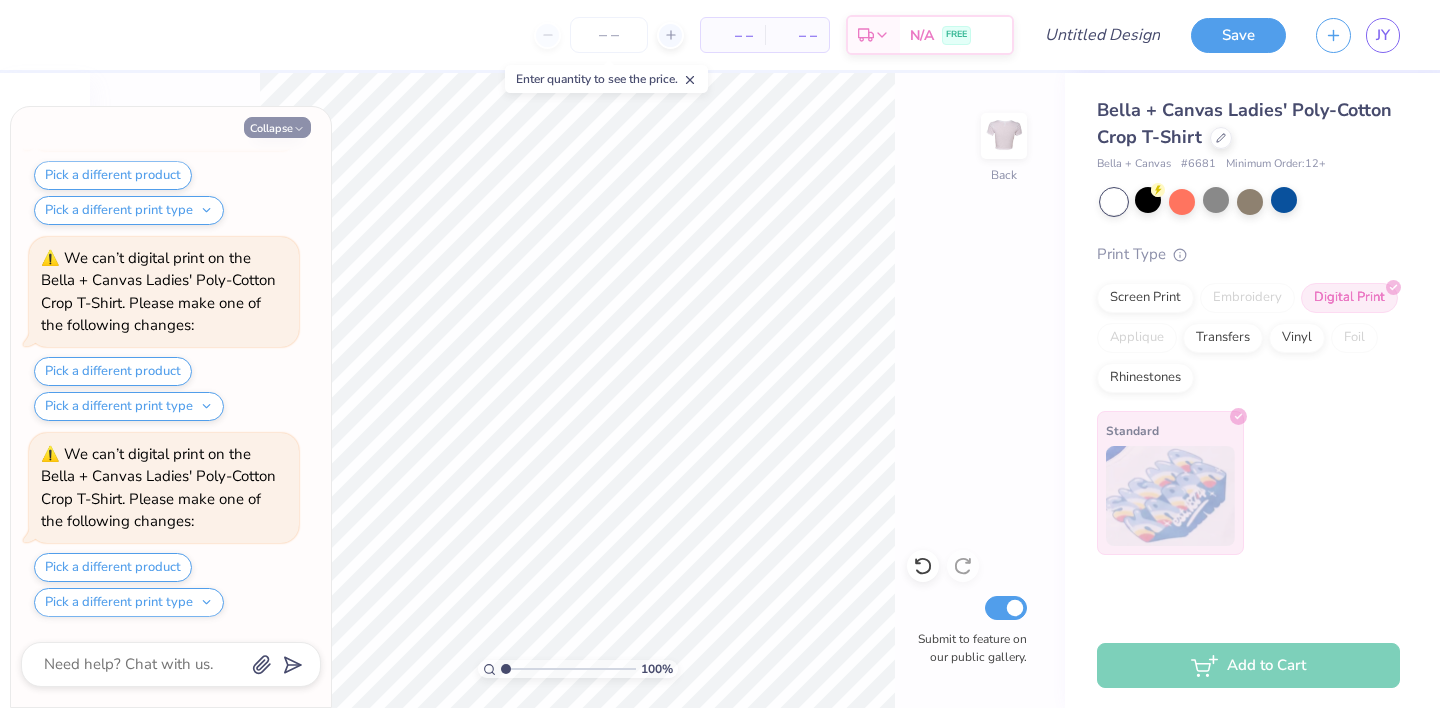 click on "Collapse" at bounding box center [277, 127] 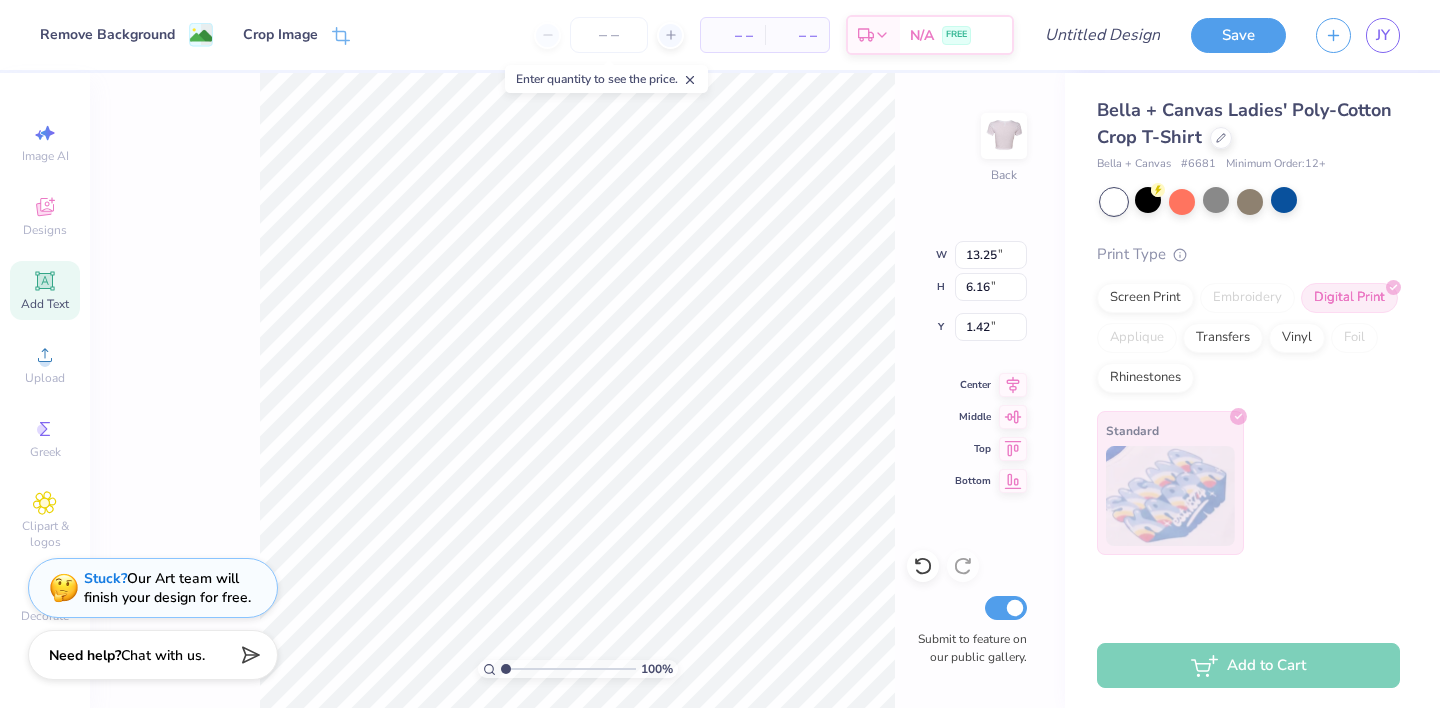 type on "1.46" 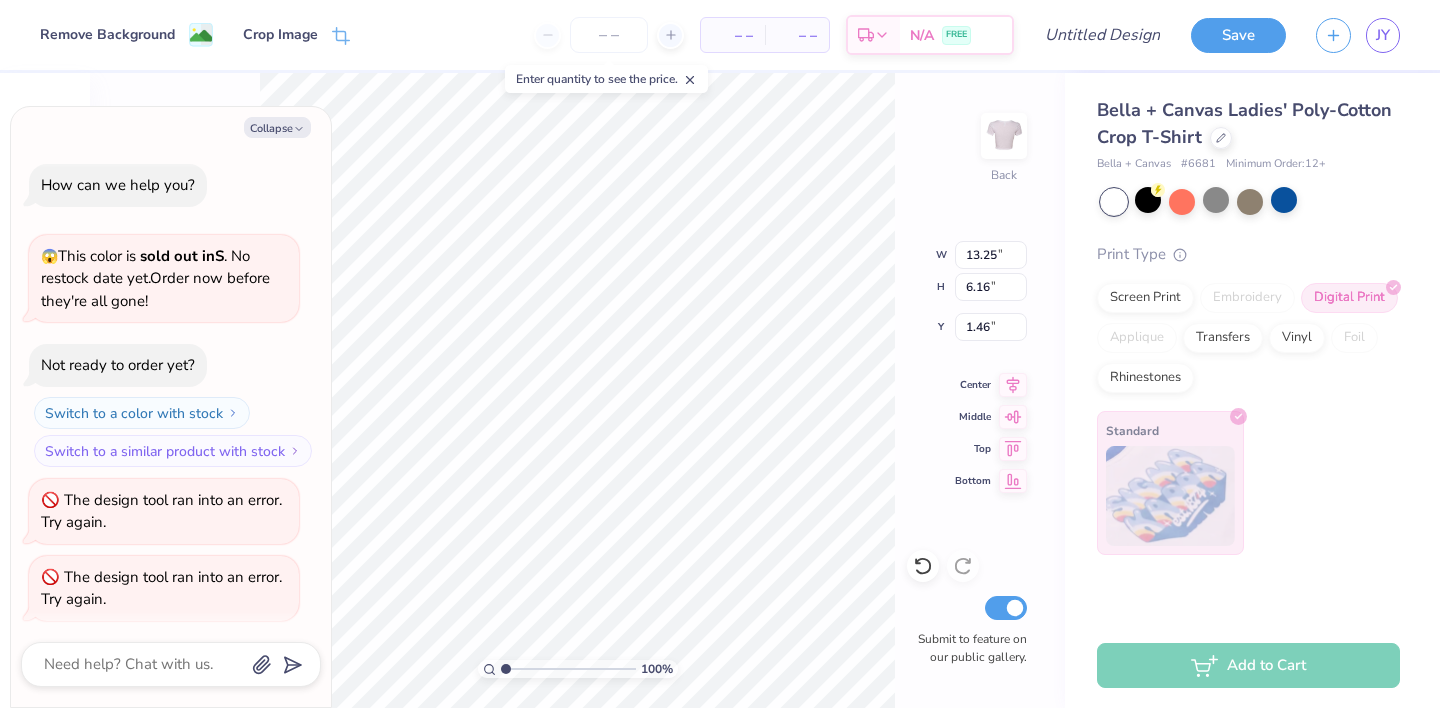 scroll, scrollTop: 2510, scrollLeft: 0, axis: vertical 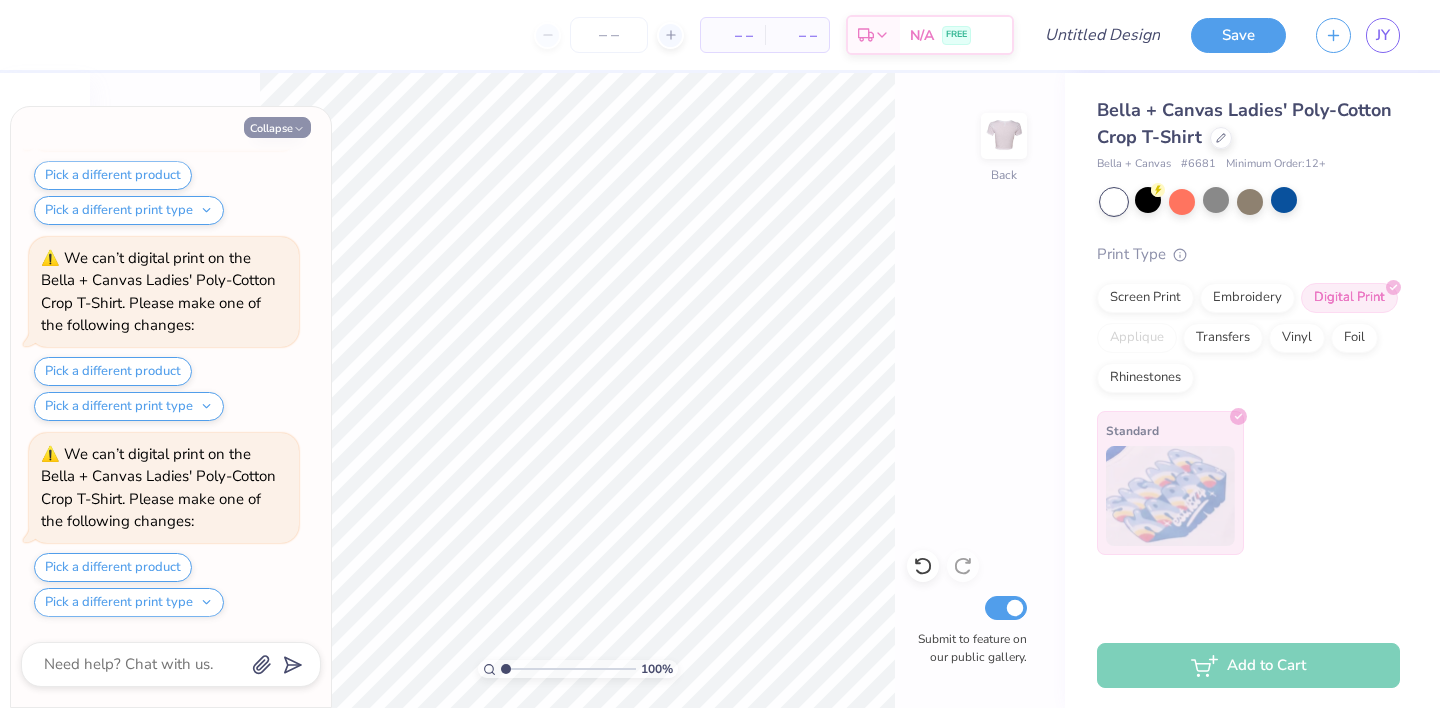 click on "Collapse" at bounding box center (277, 127) 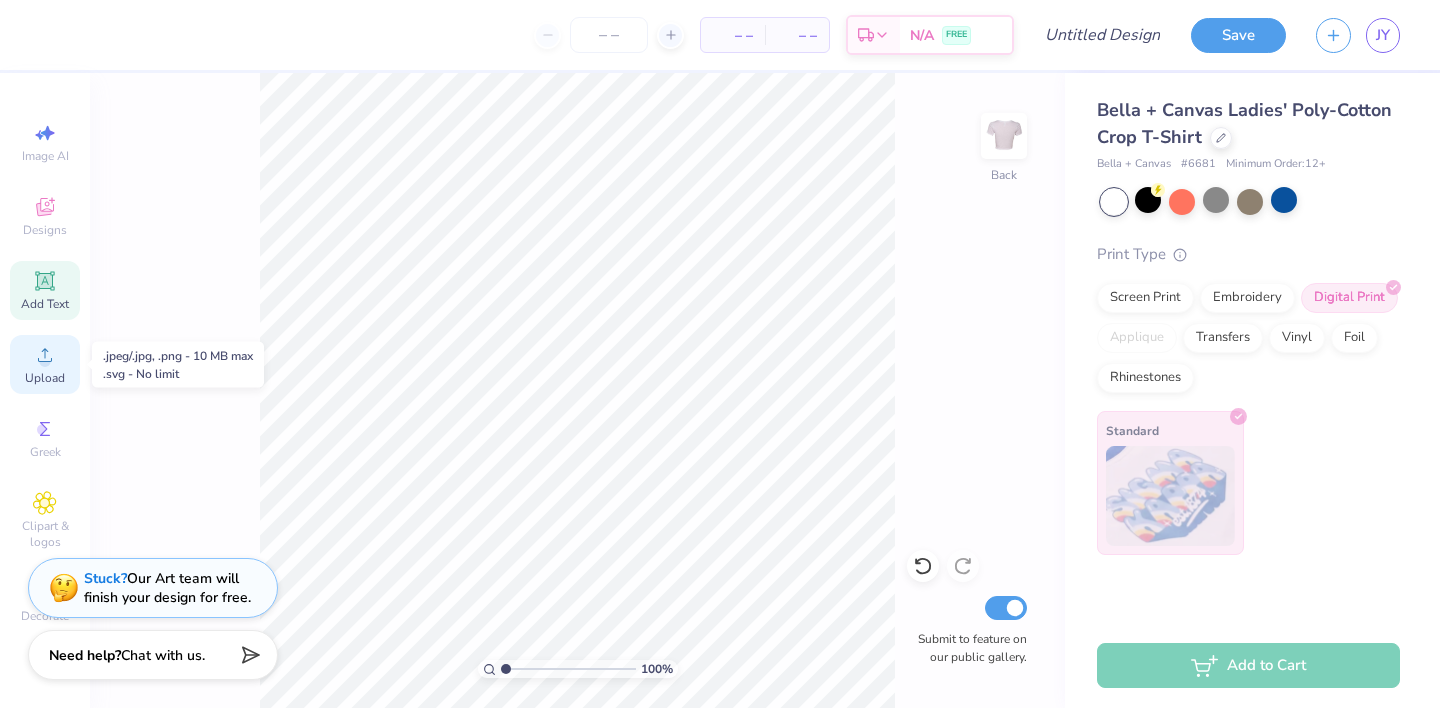click on "Upload" at bounding box center [45, 378] 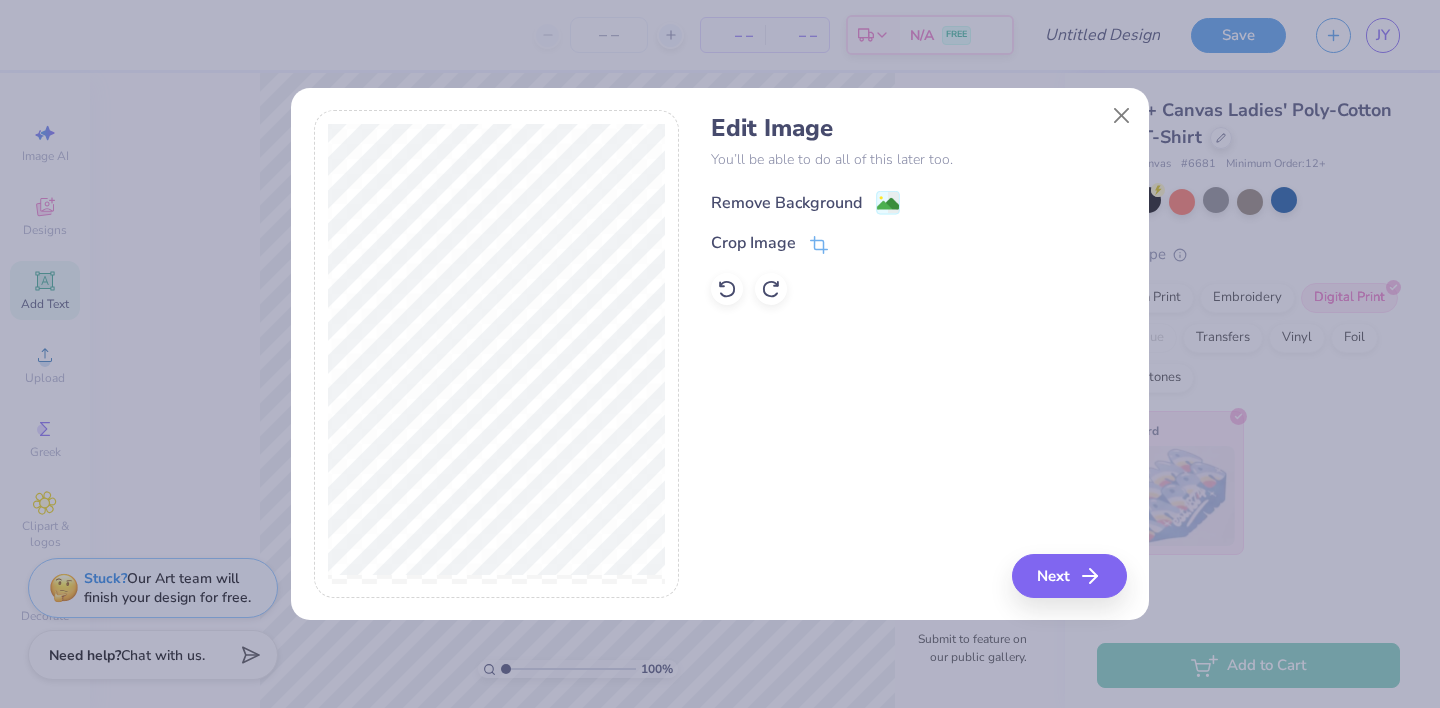 click on "Remove Background" at bounding box center [786, 203] 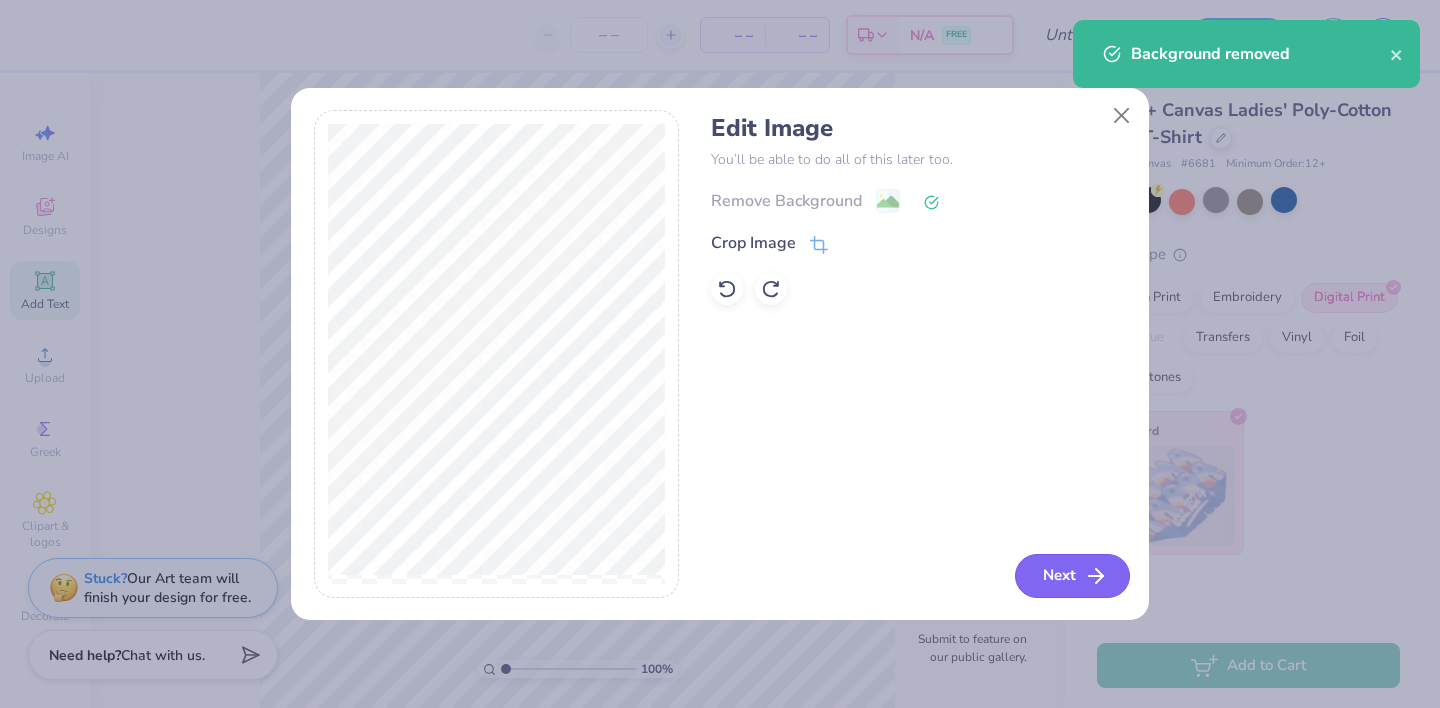 click on "Next" at bounding box center [1072, 576] 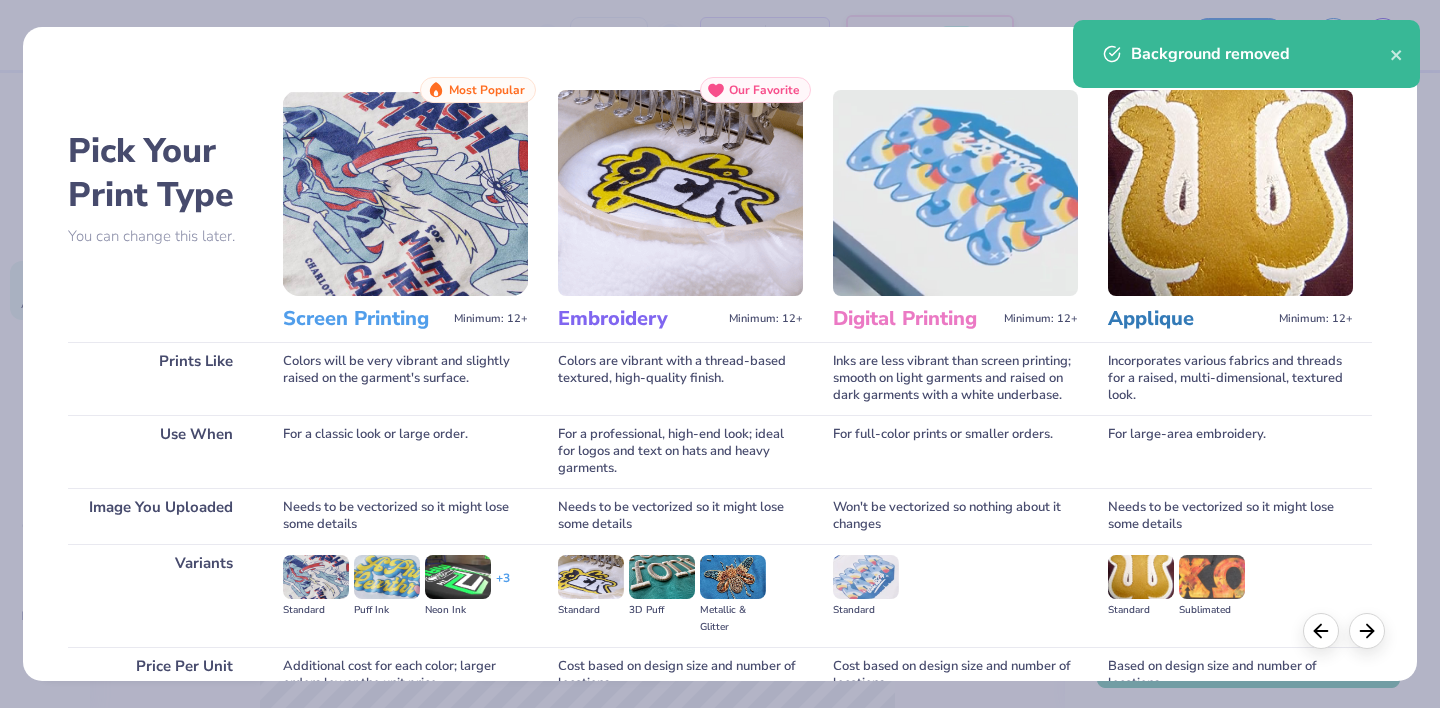 scroll, scrollTop: 189, scrollLeft: 0, axis: vertical 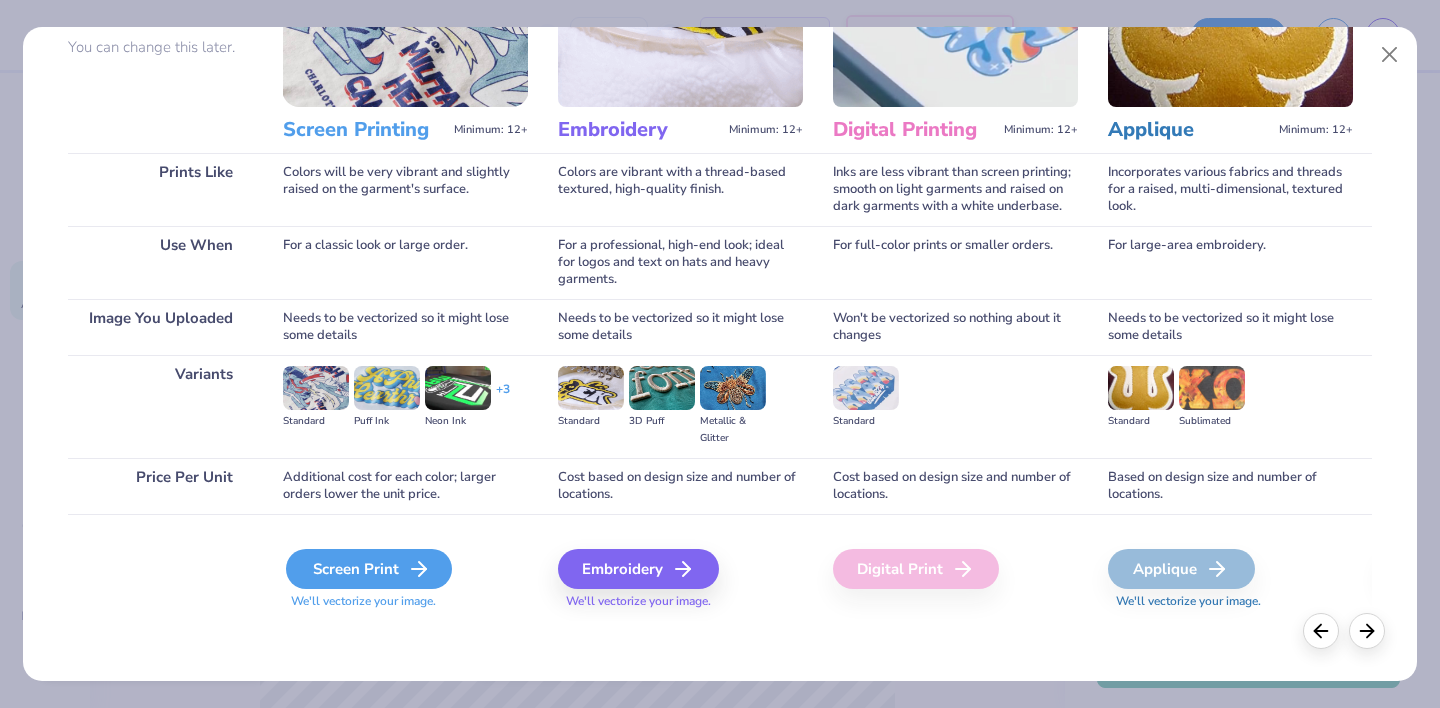 click on "Screen Print" at bounding box center (369, 569) 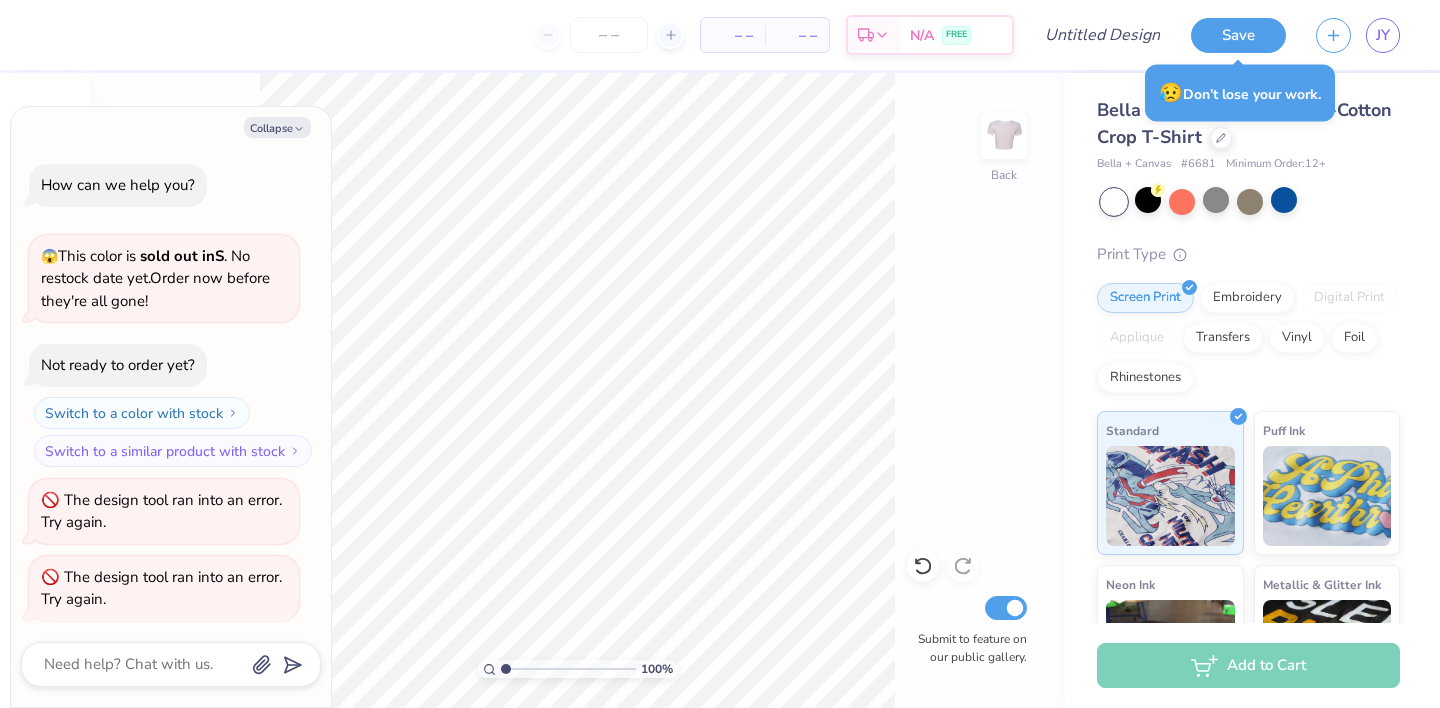 scroll, scrollTop: 2587, scrollLeft: 0, axis: vertical 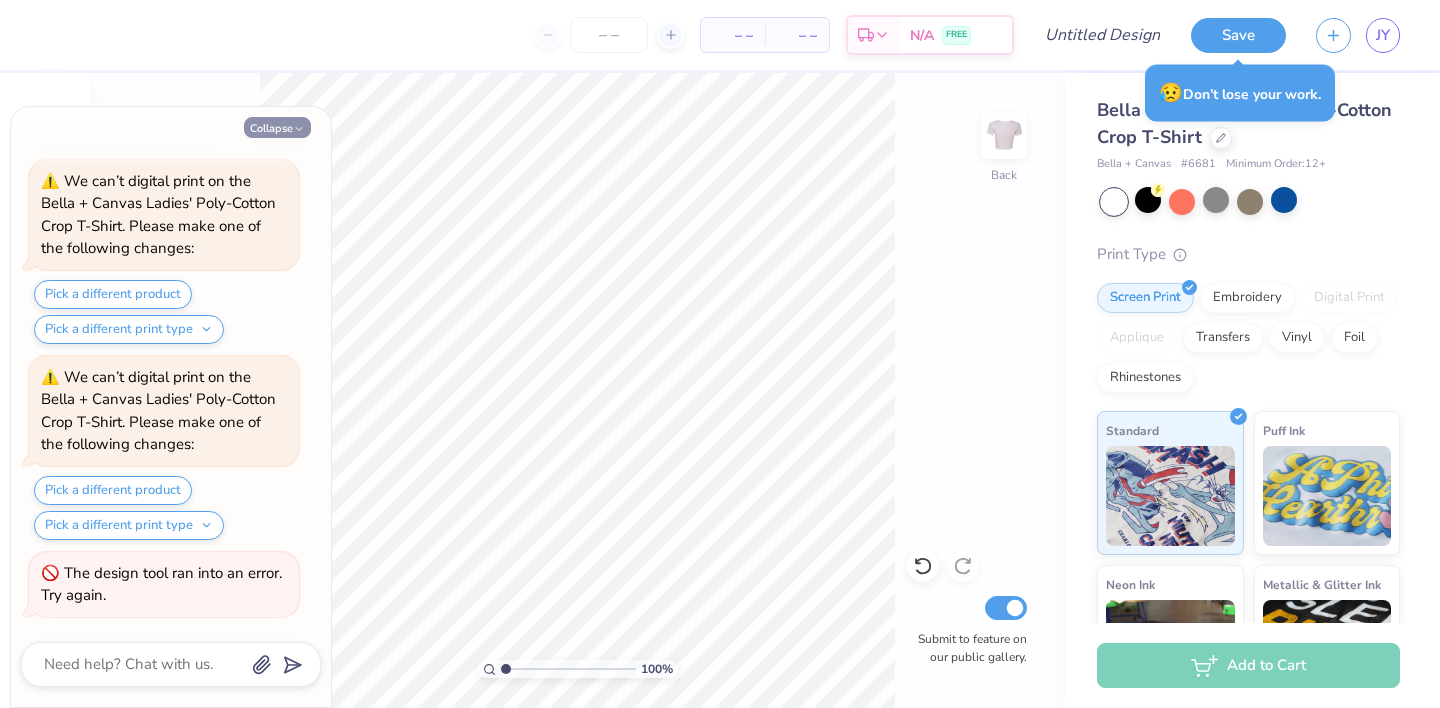 click 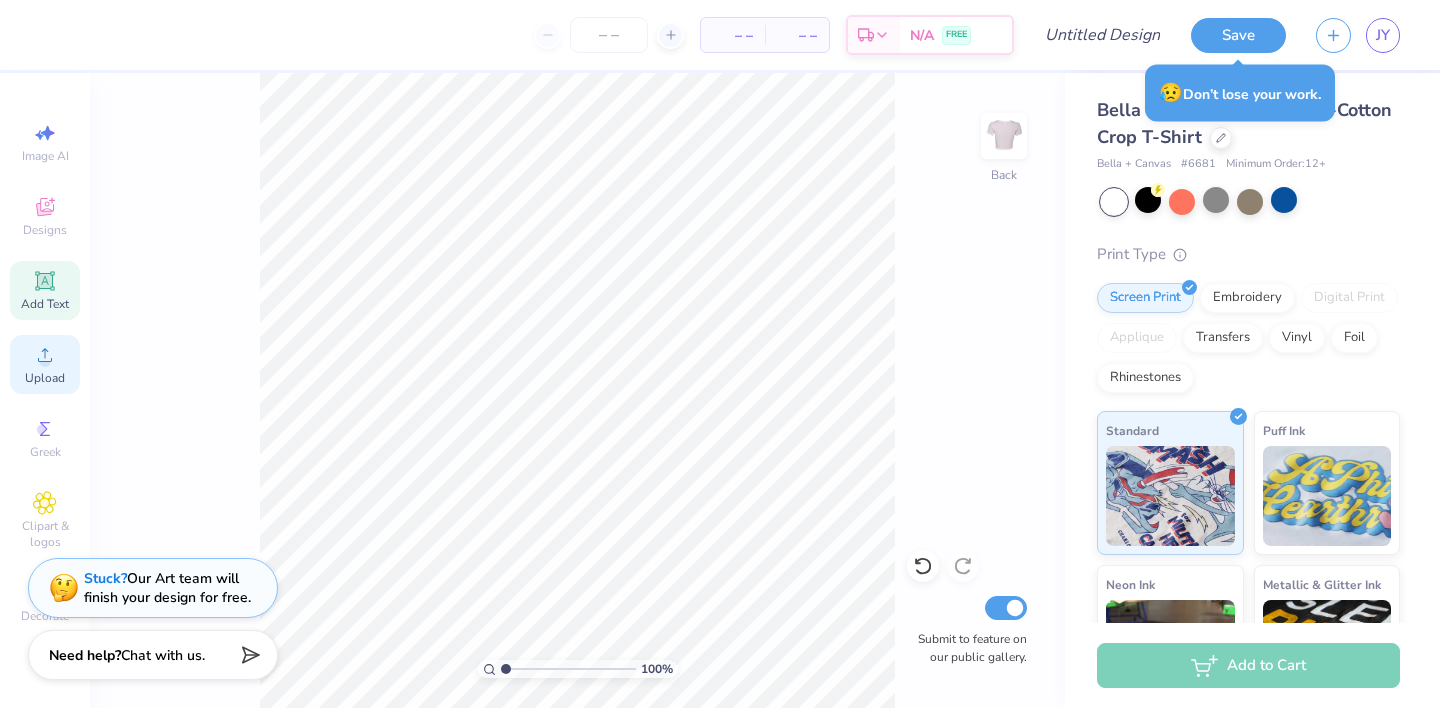 click on "Upload" at bounding box center [45, 378] 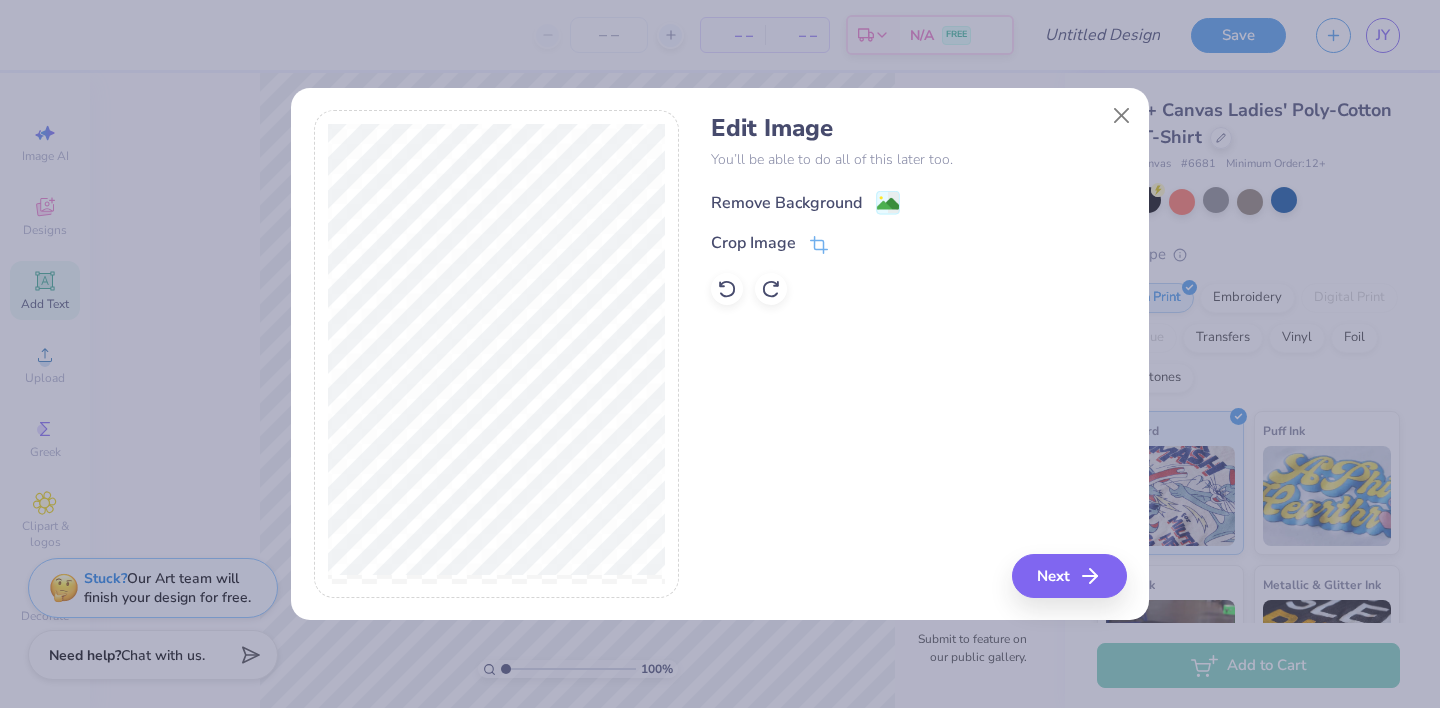 click on "Remove Background" at bounding box center [786, 203] 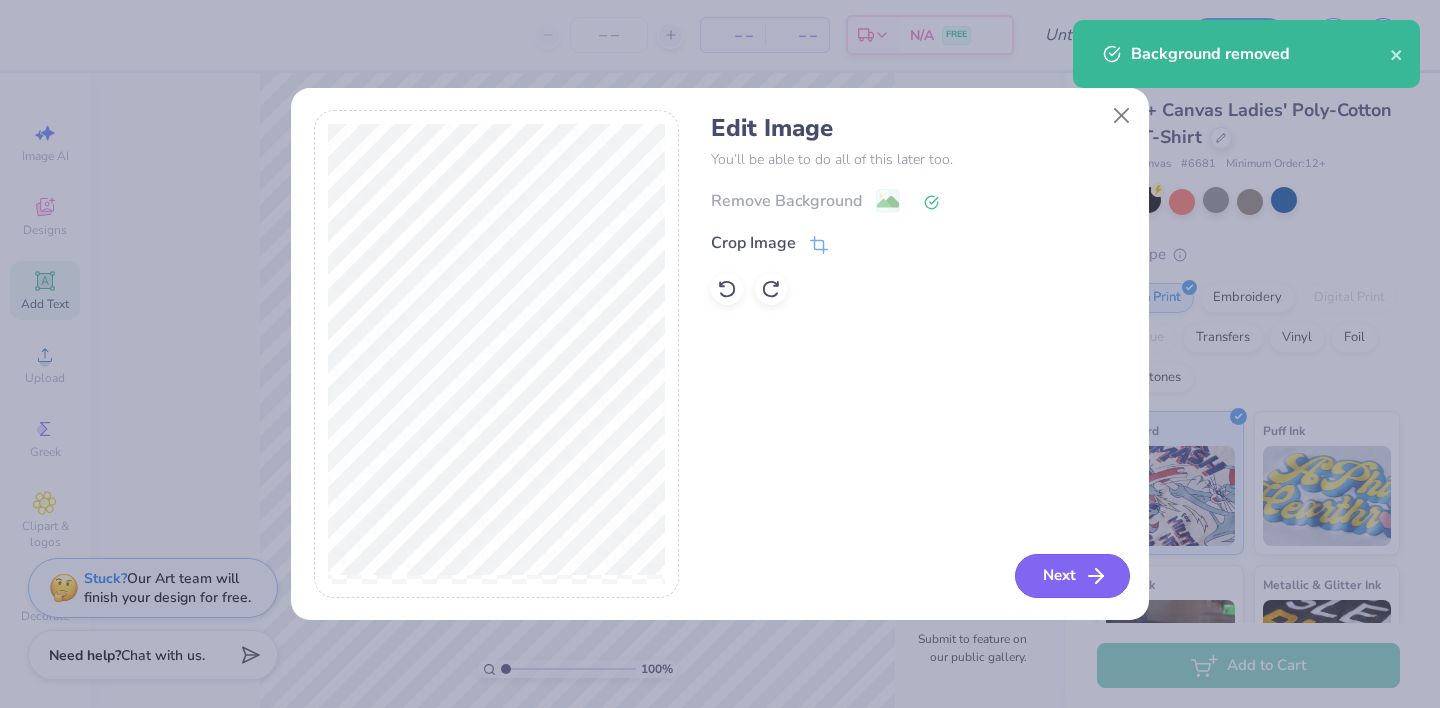 click on "Next" at bounding box center (1072, 576) 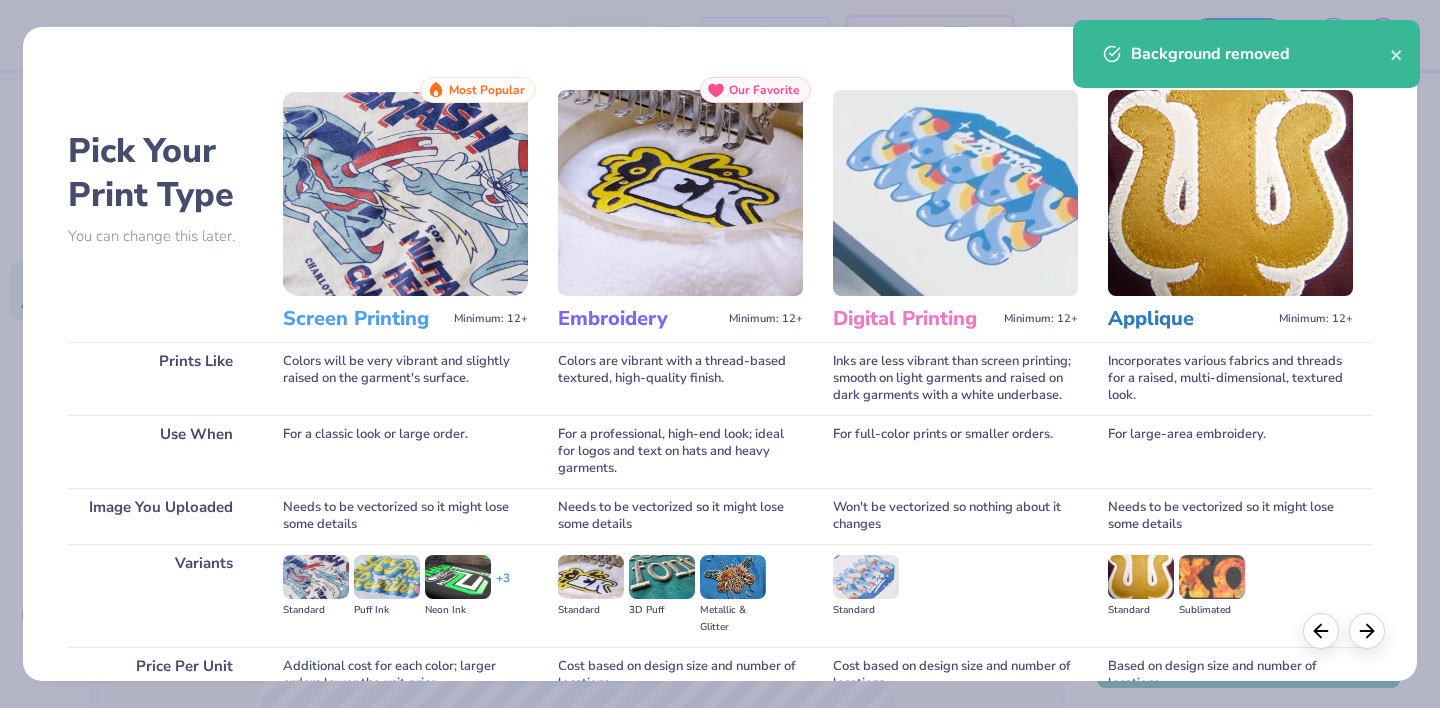 scroll, scrollTop: 189, scrollLeft: 0, axis: vertical 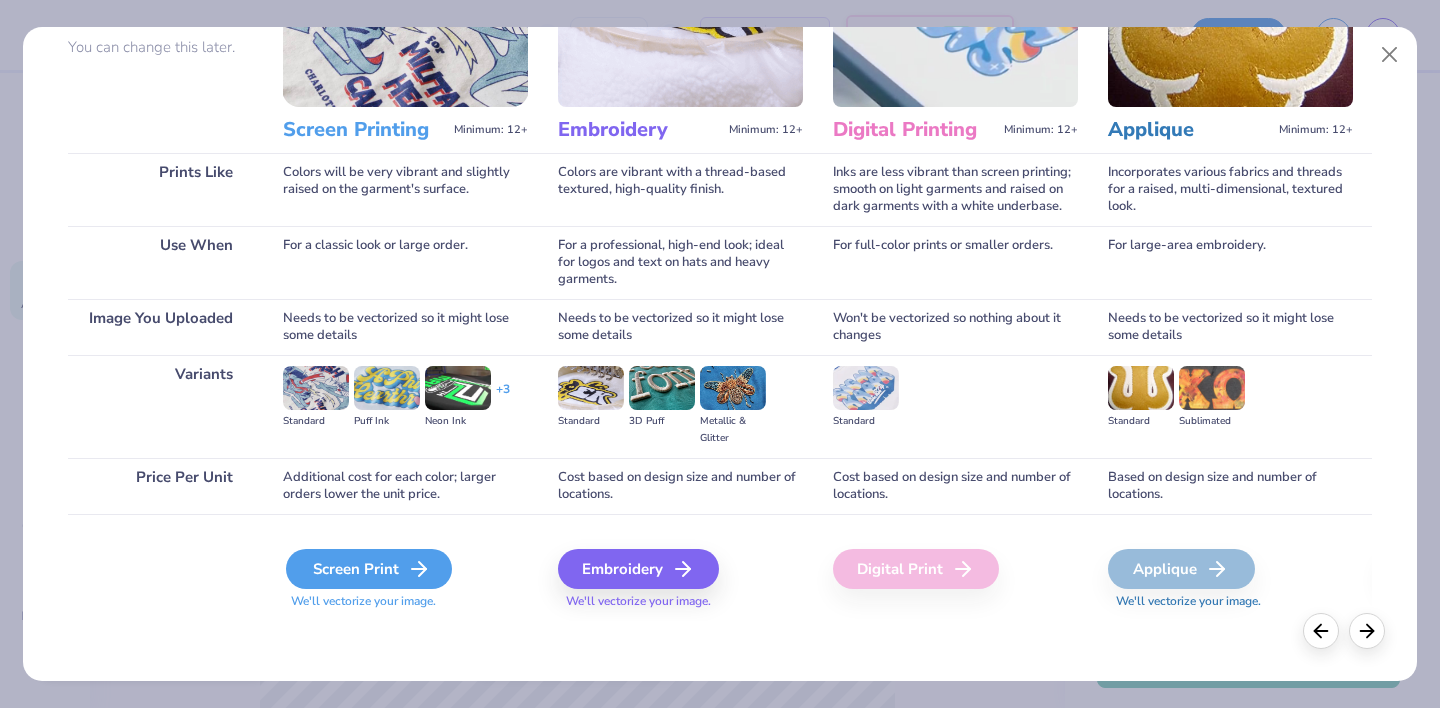click on "Screen Print" at bounding box center [369, 569] 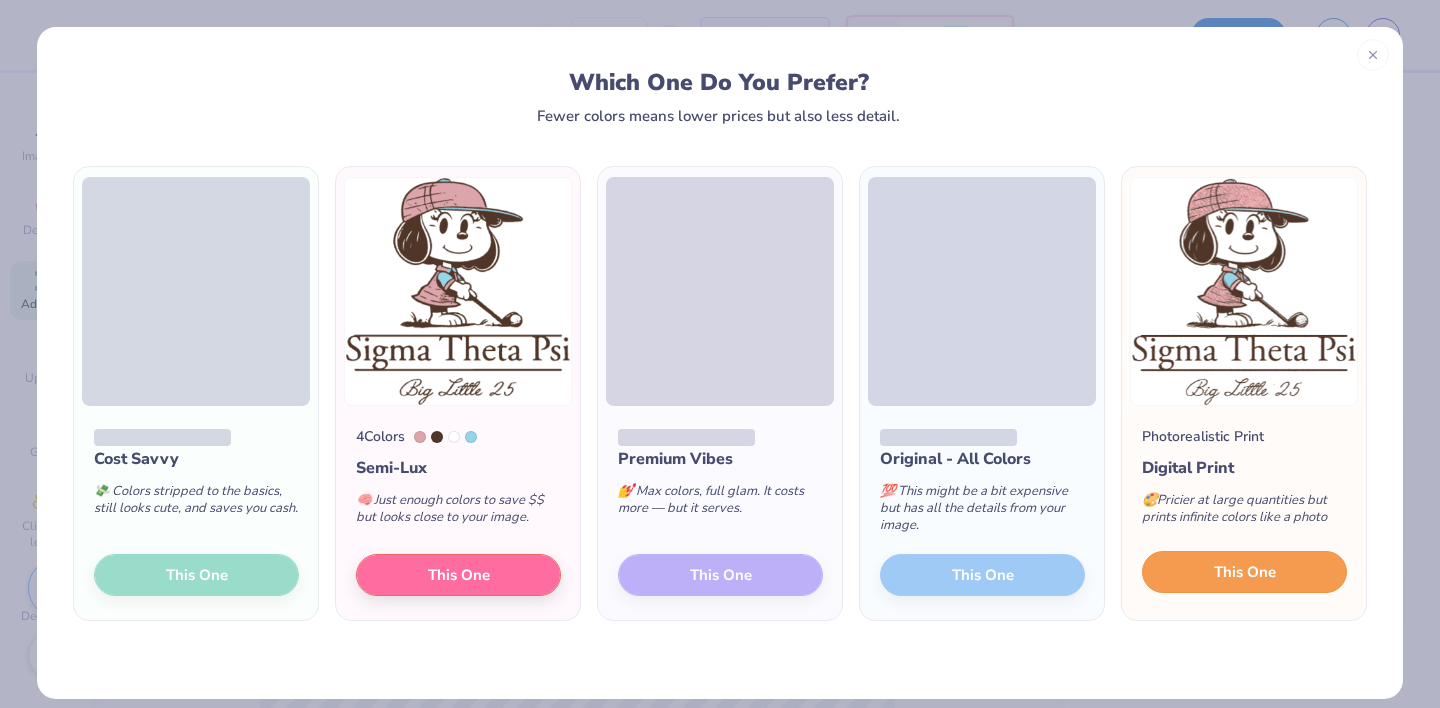 click on "This One" at bounding box center (1245, 572) 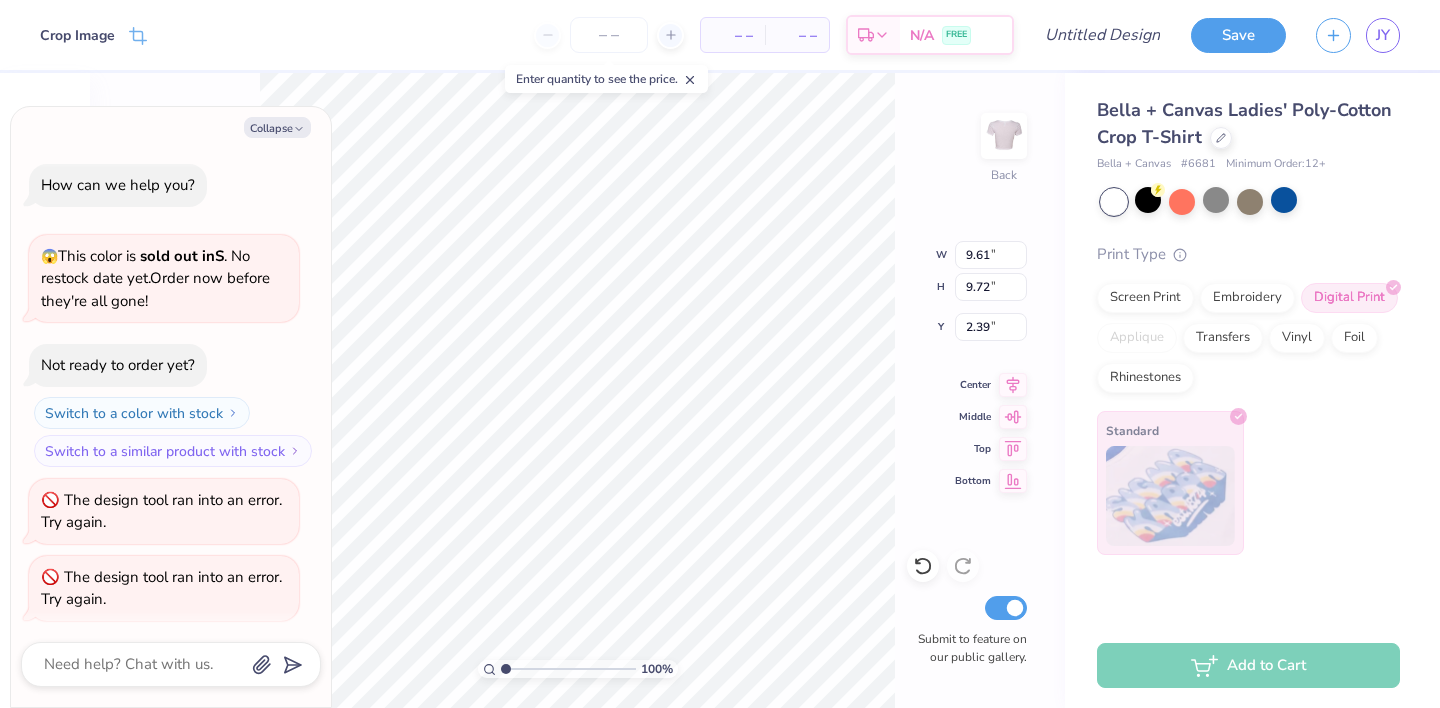 scroll, scrollTop: 3175, scrollLeft: 0, axis: vertical 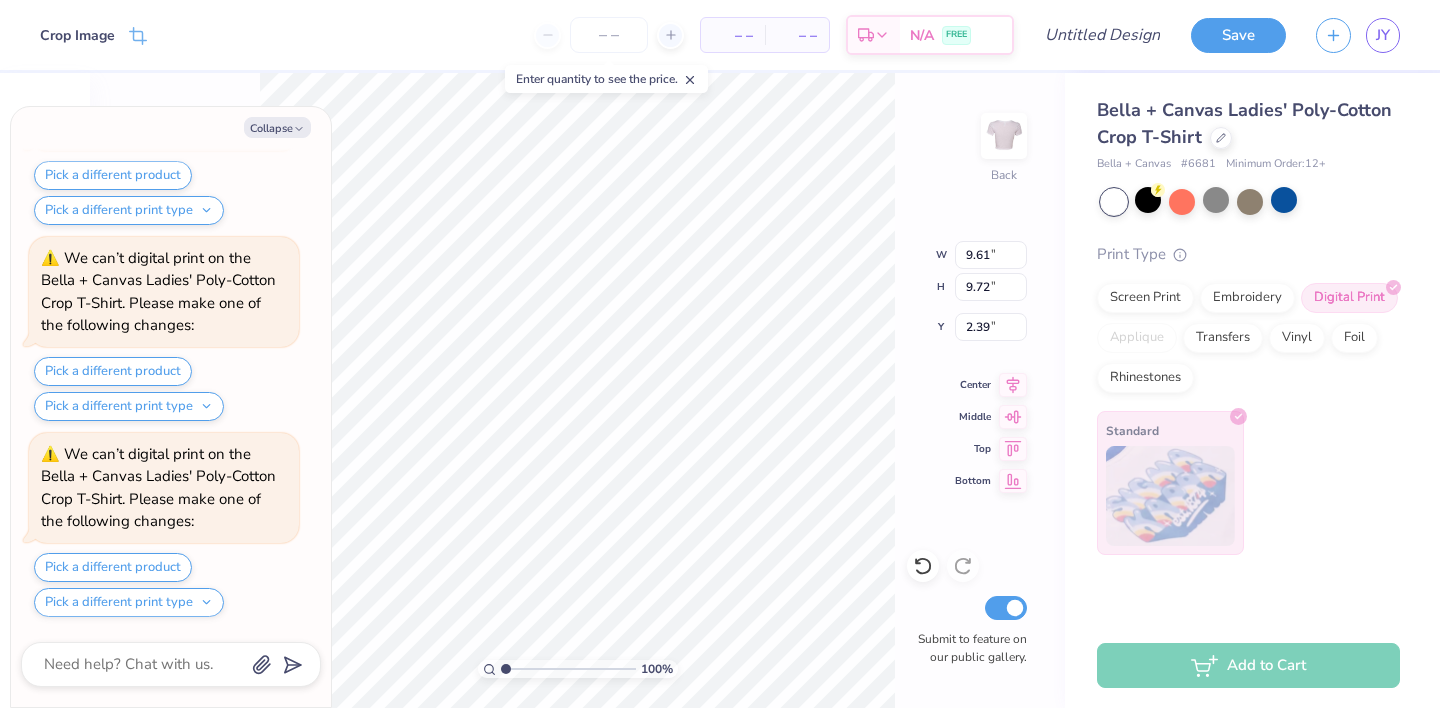 type on "x" 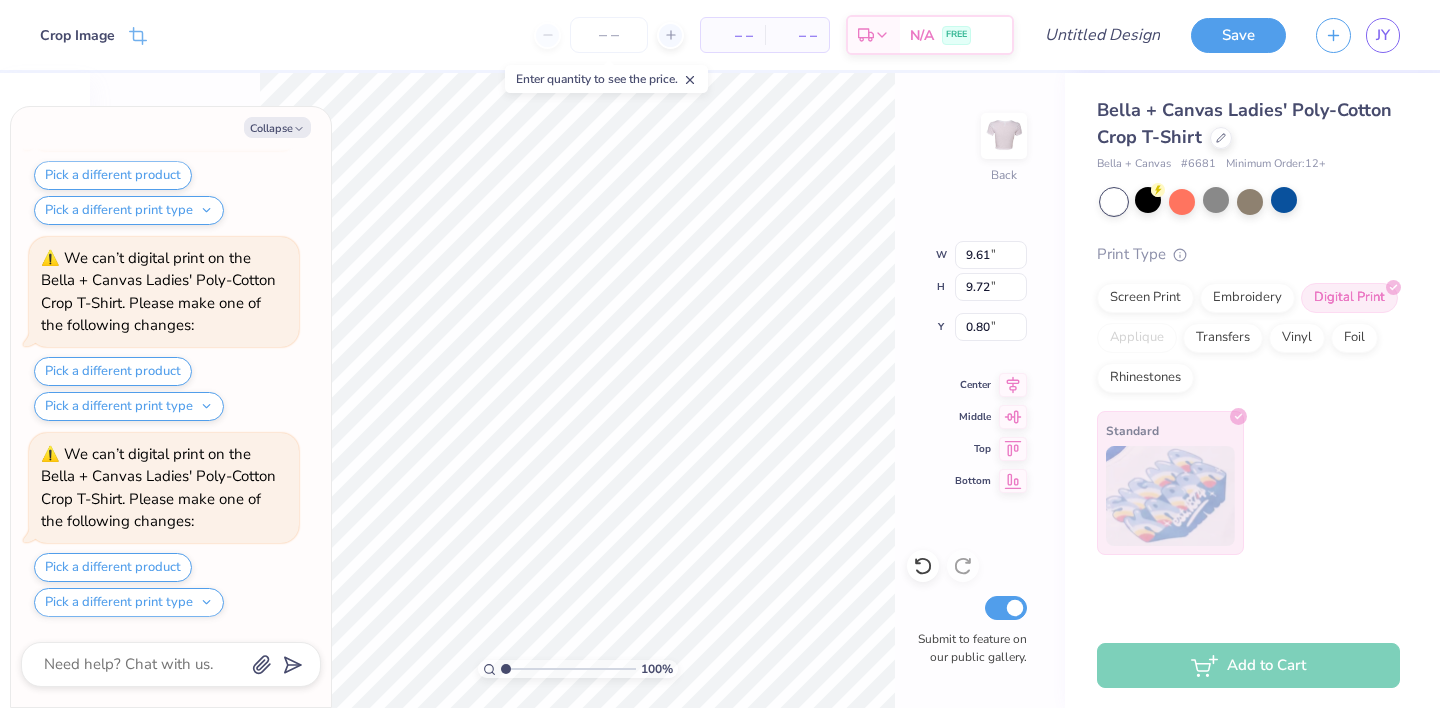 scroll, scrollTop: 3371, scrollLeft: 0, axis: vertical 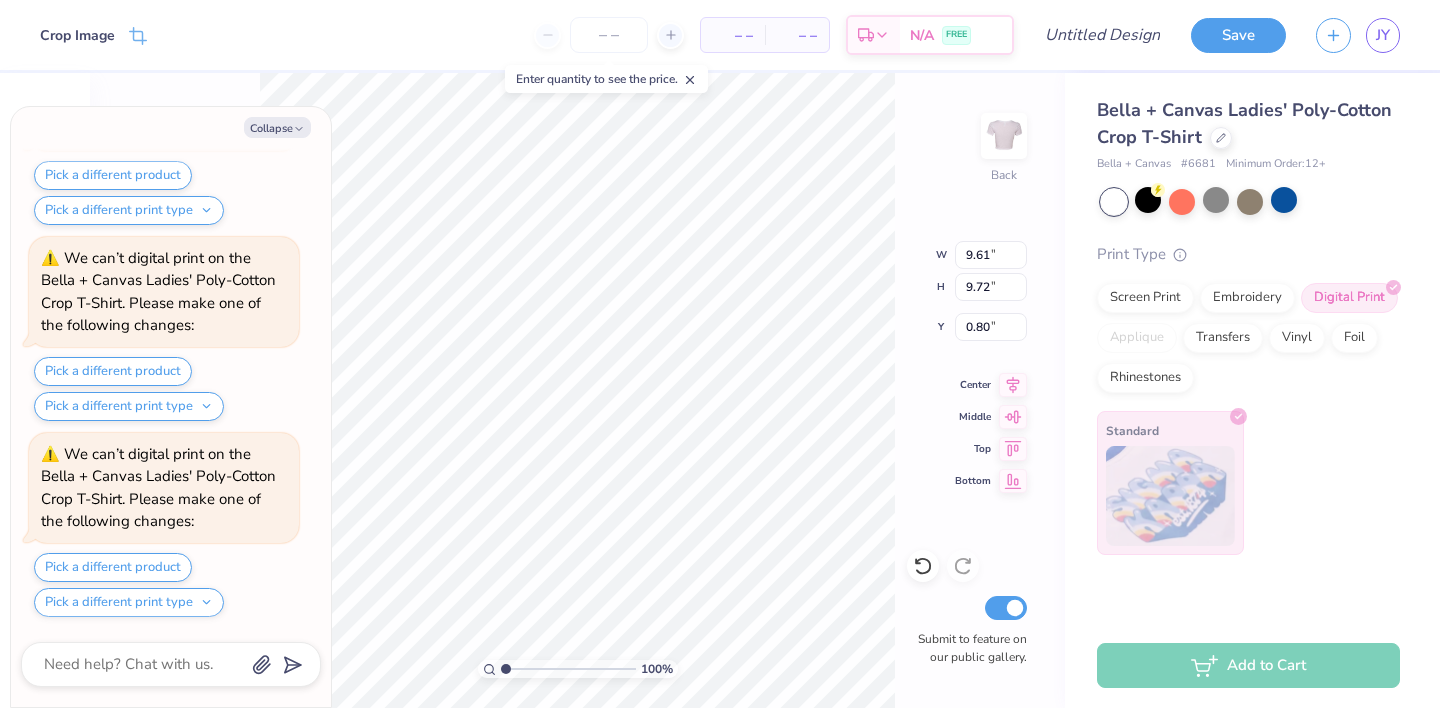 type on "x" 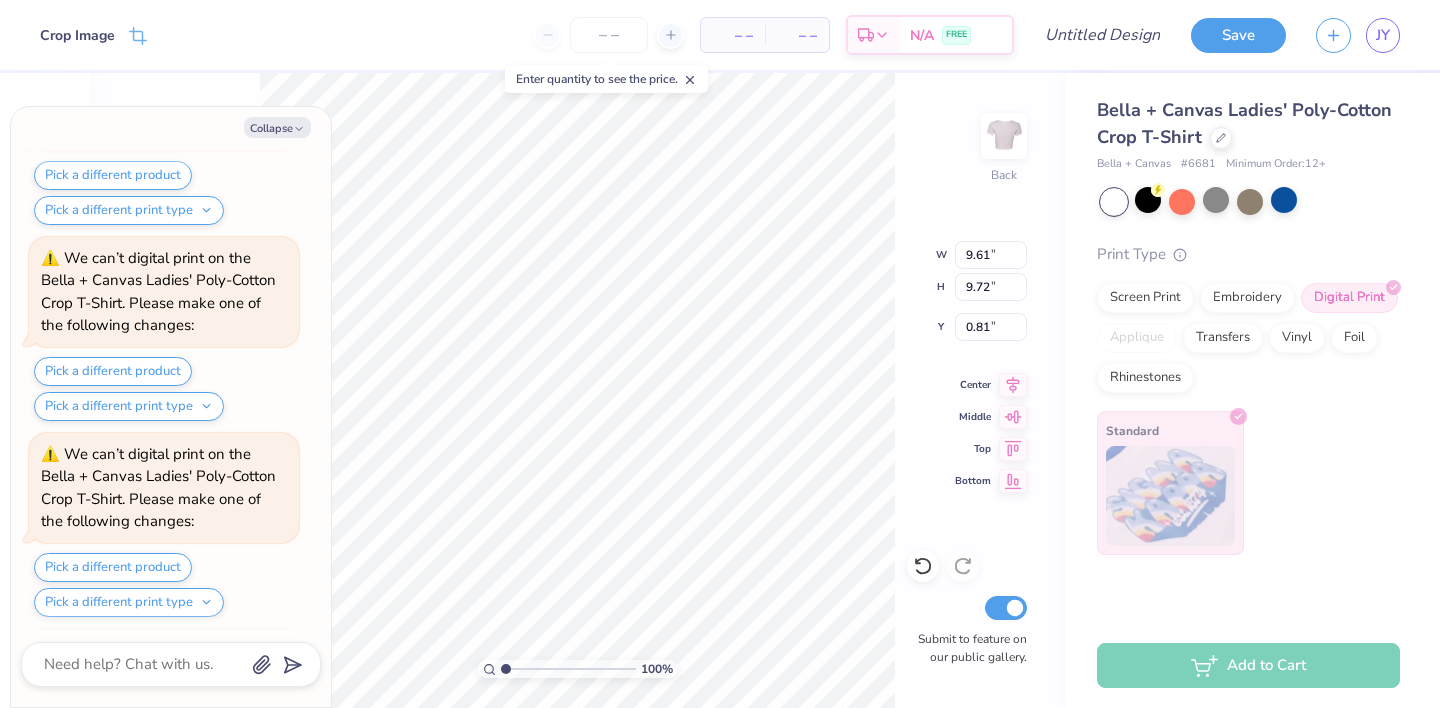 scroll, scrollTop: 3567, scrollLeft: 0, axis: vertical 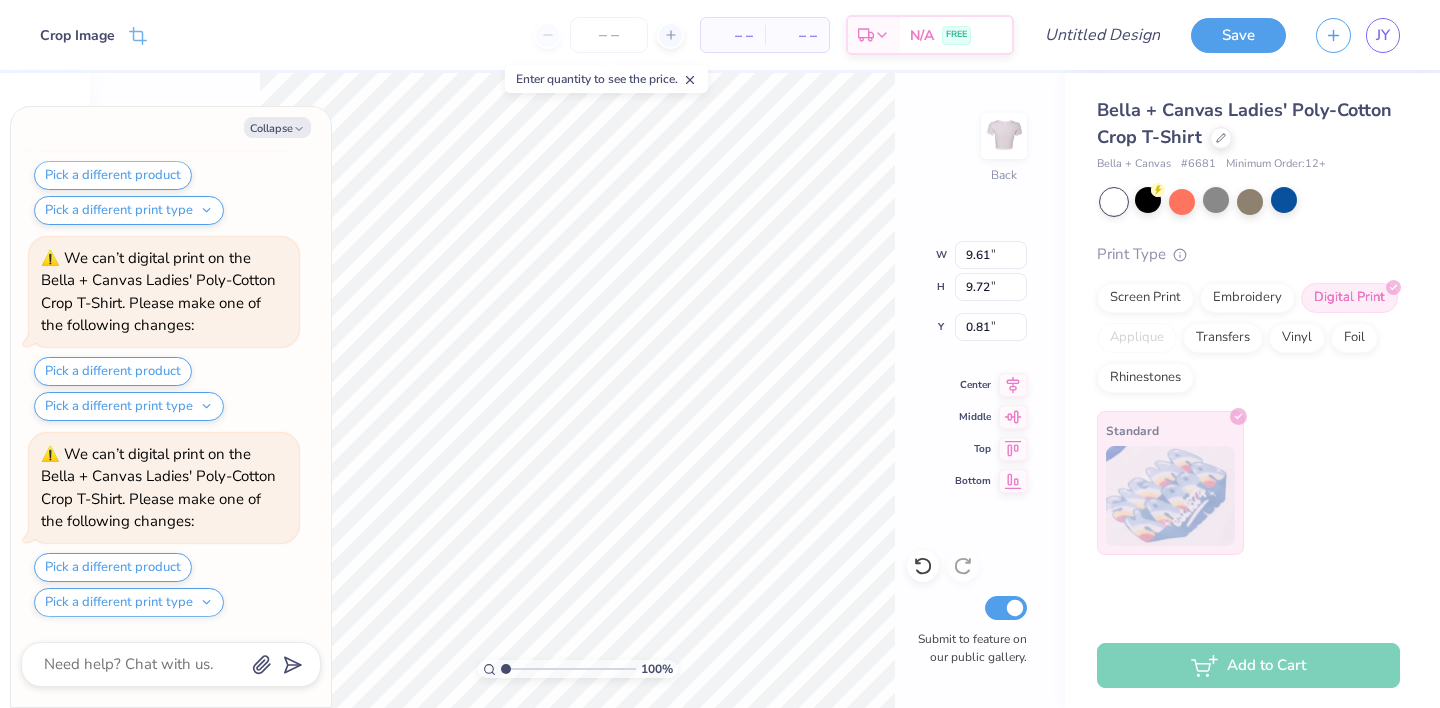 type on "x" 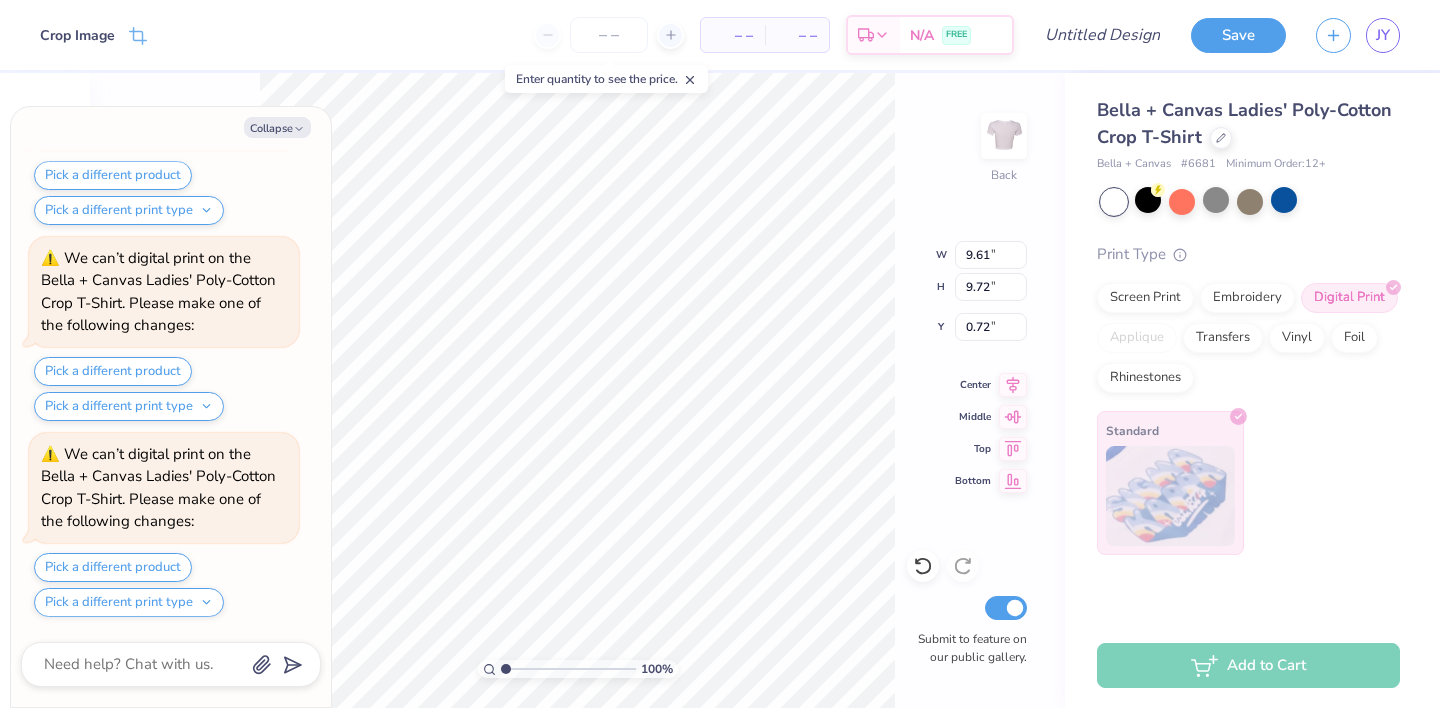 scroll, scrollTop: 3763, scrollLeft: 0, axis: vertical 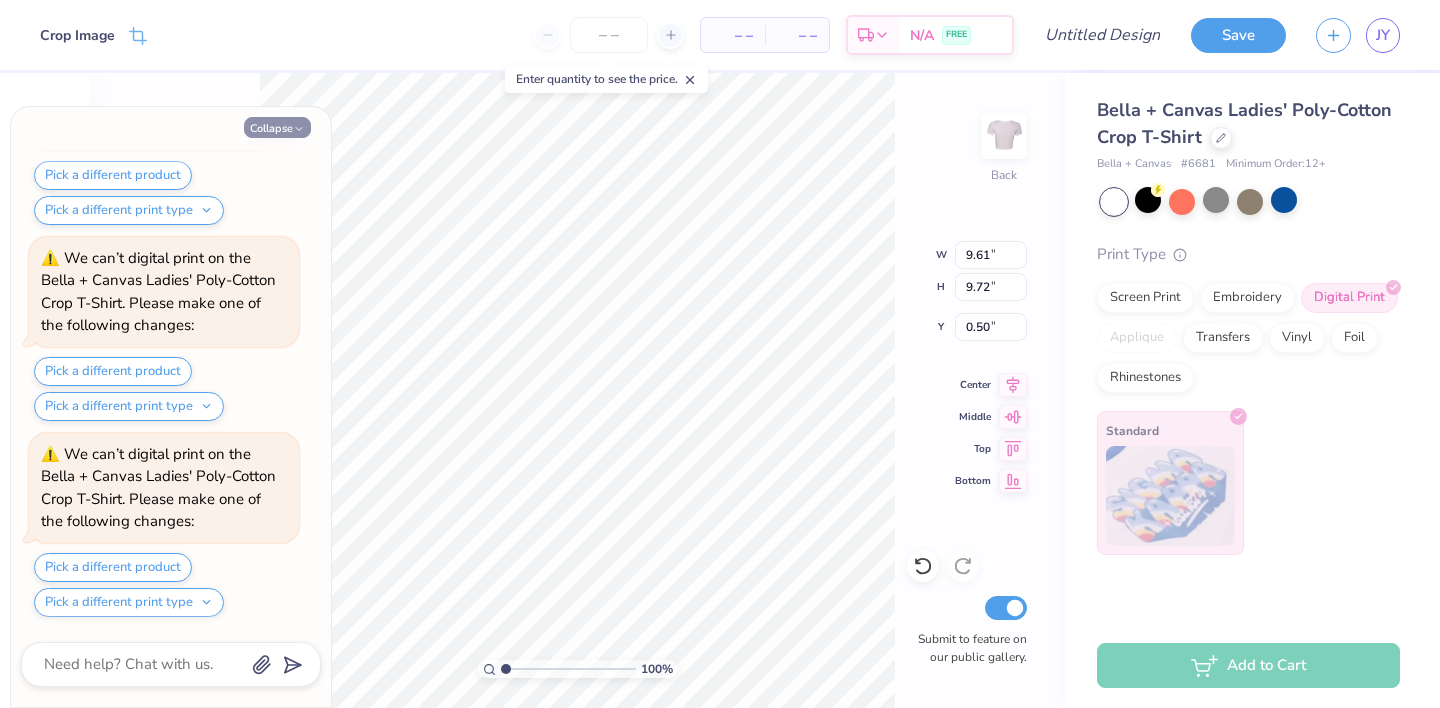click on "Collapse" at bounding box center [277, 127] 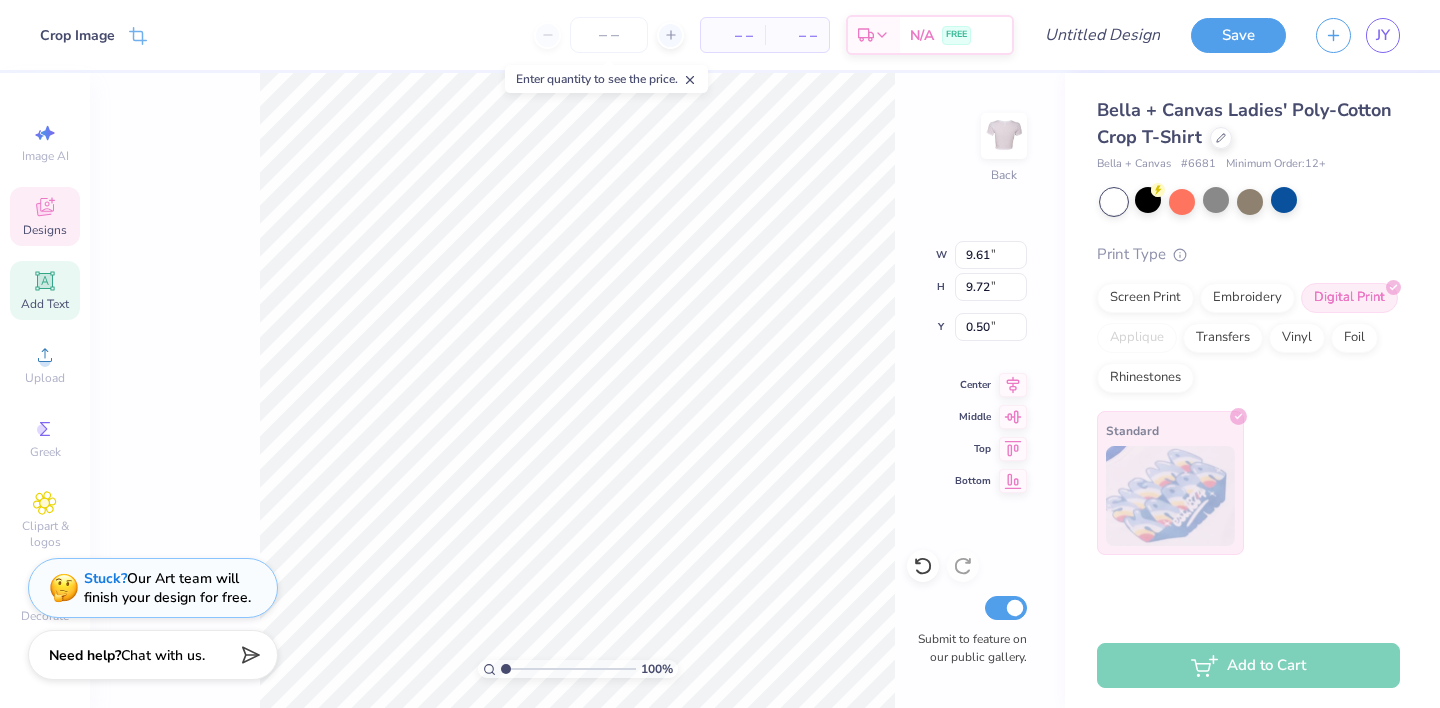 click on "Designs" at bounding box center [45, 230] 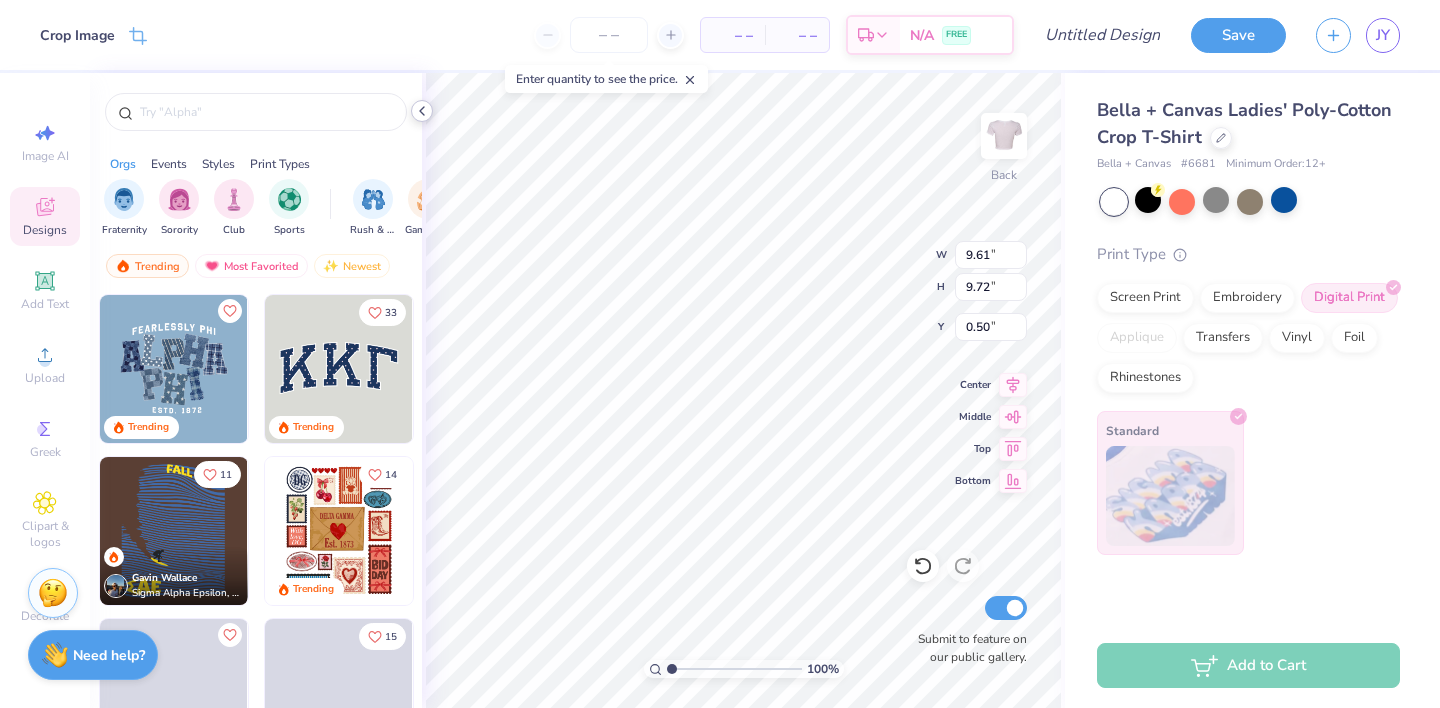 click 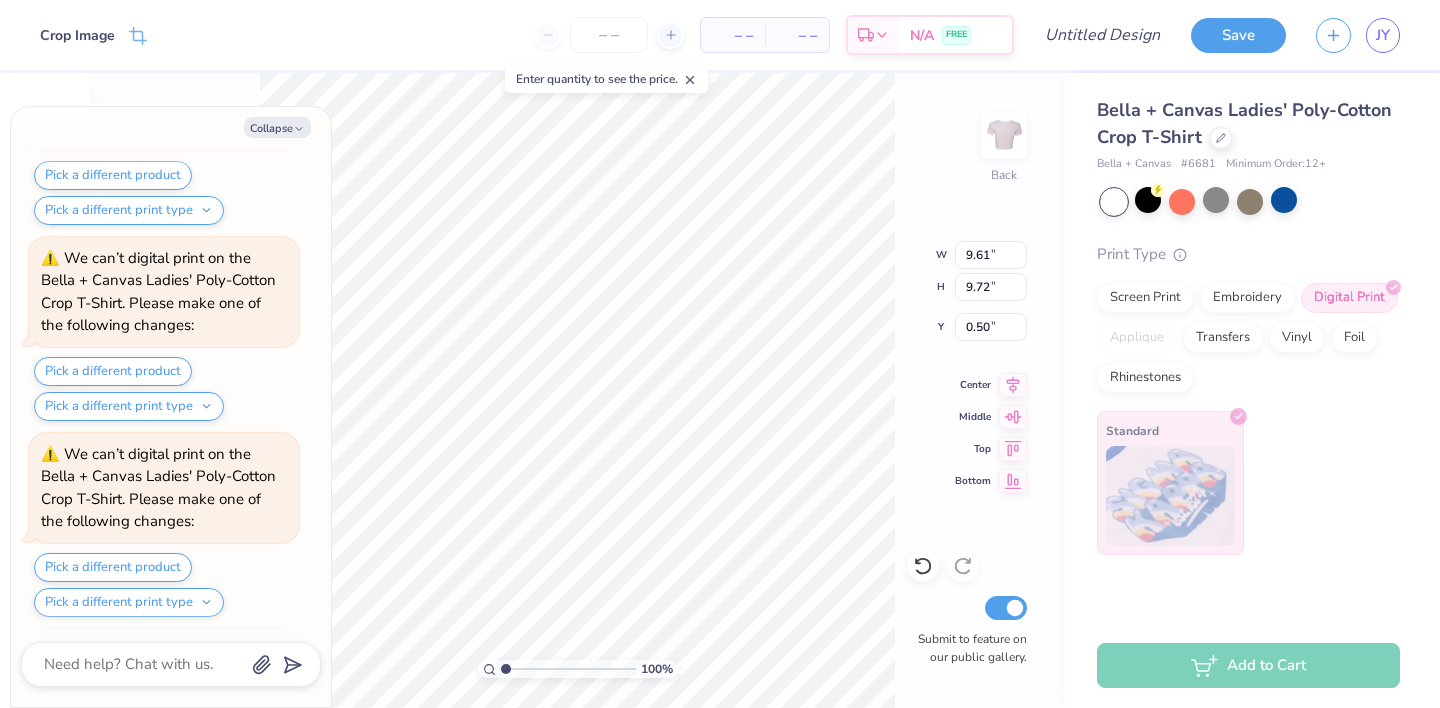scroll, scrollTop: 4939, scrollLeft: 0, axis: vertical 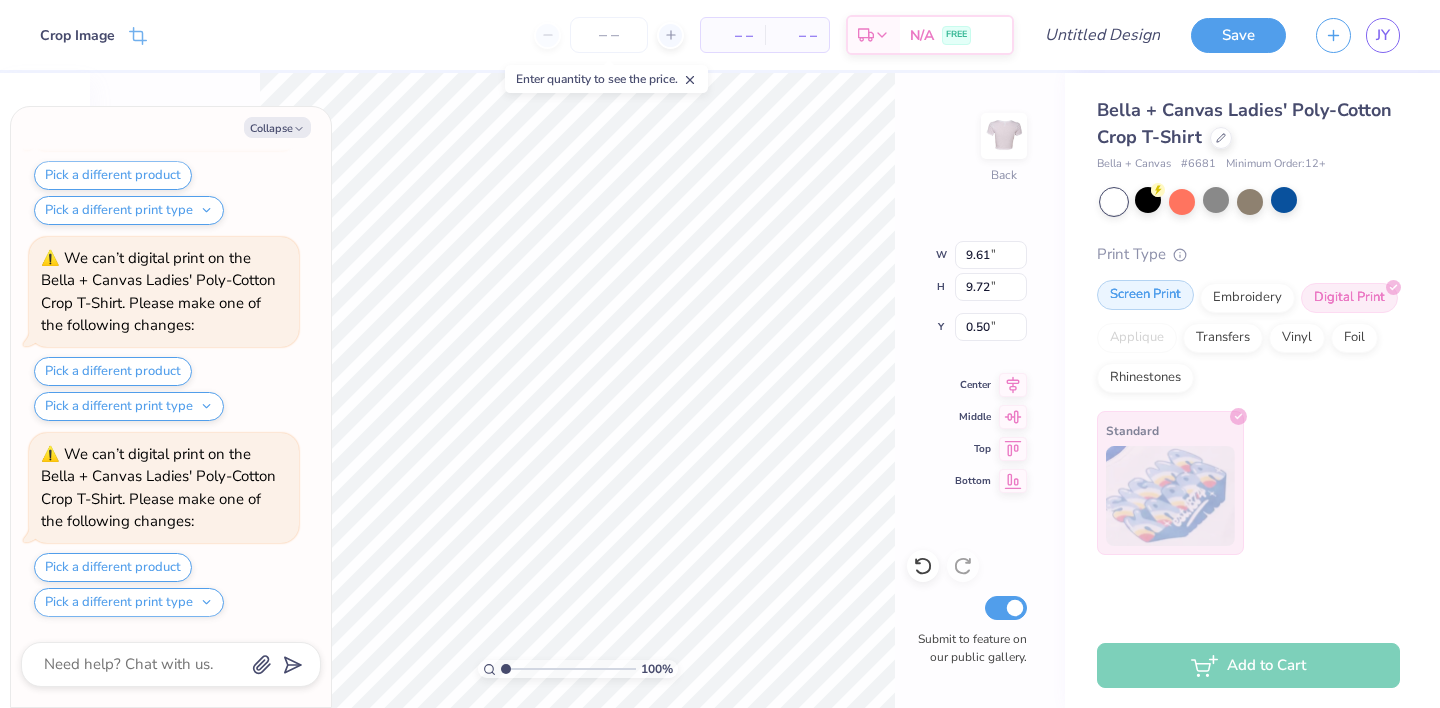 click on "Screen Print" at bounding box center (1145, 295) 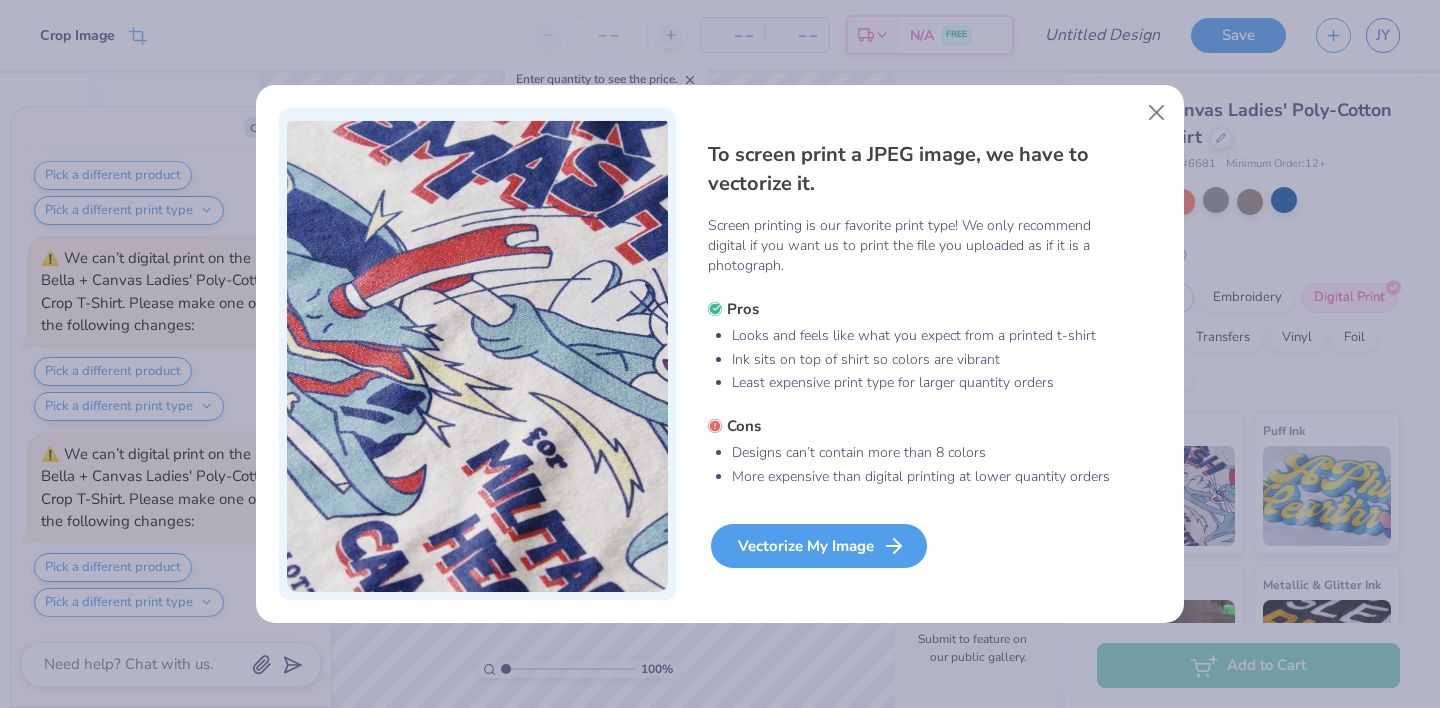 click 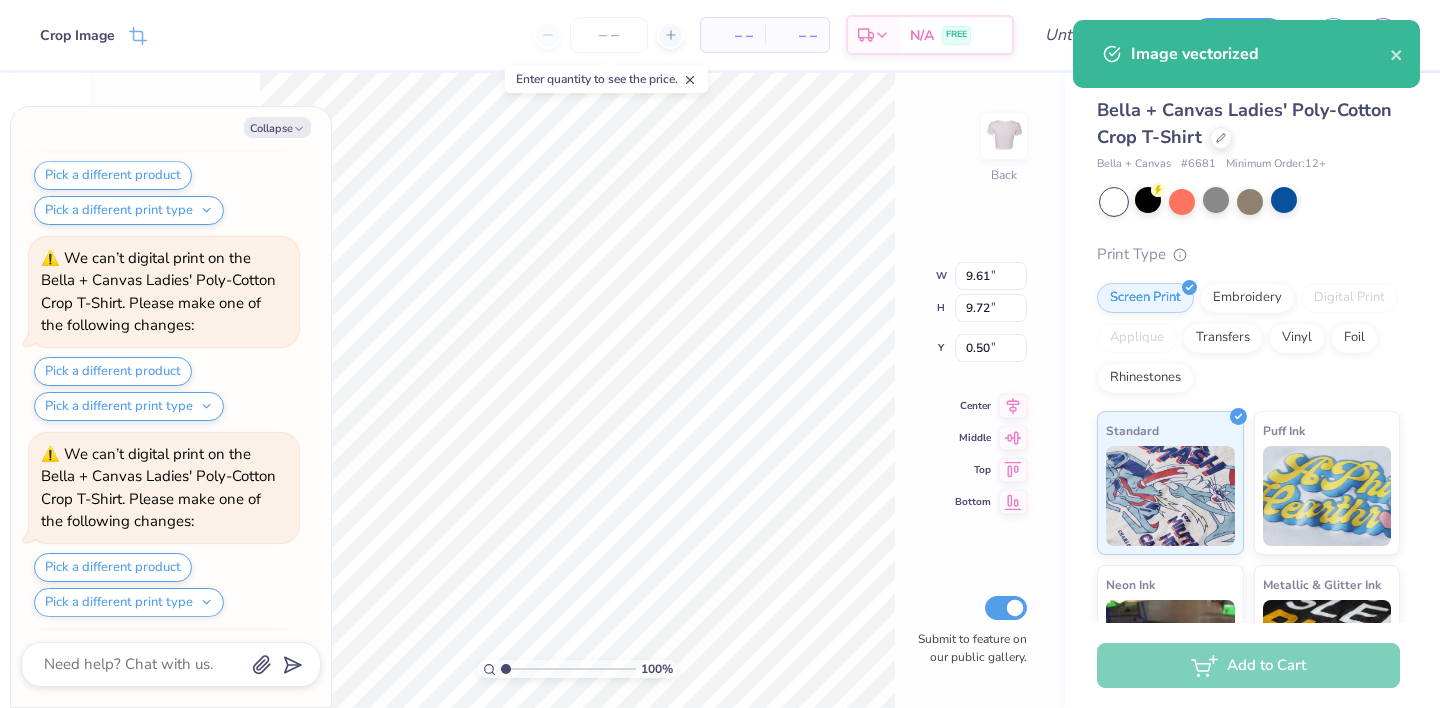 scroll, scrollTop: 5105, scrollLeft: 0, axis: vertical 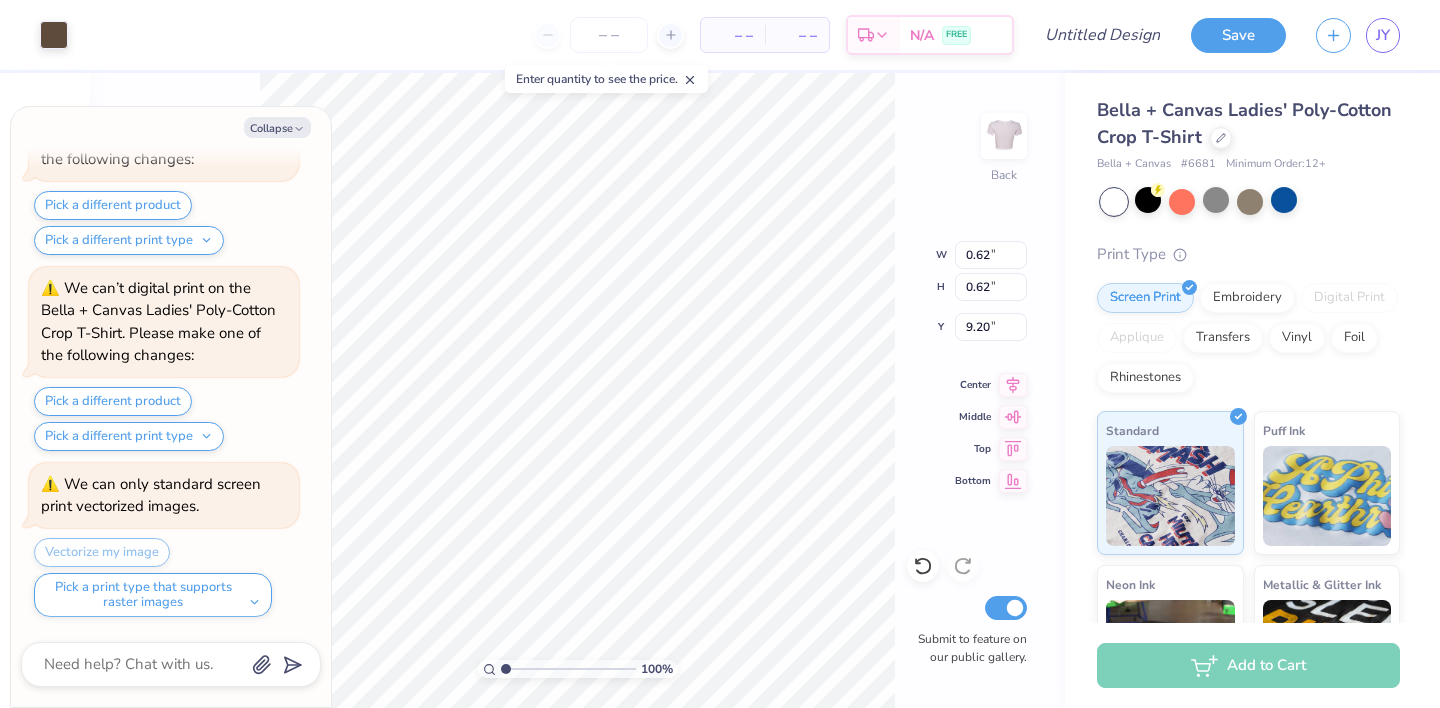 type on "x" 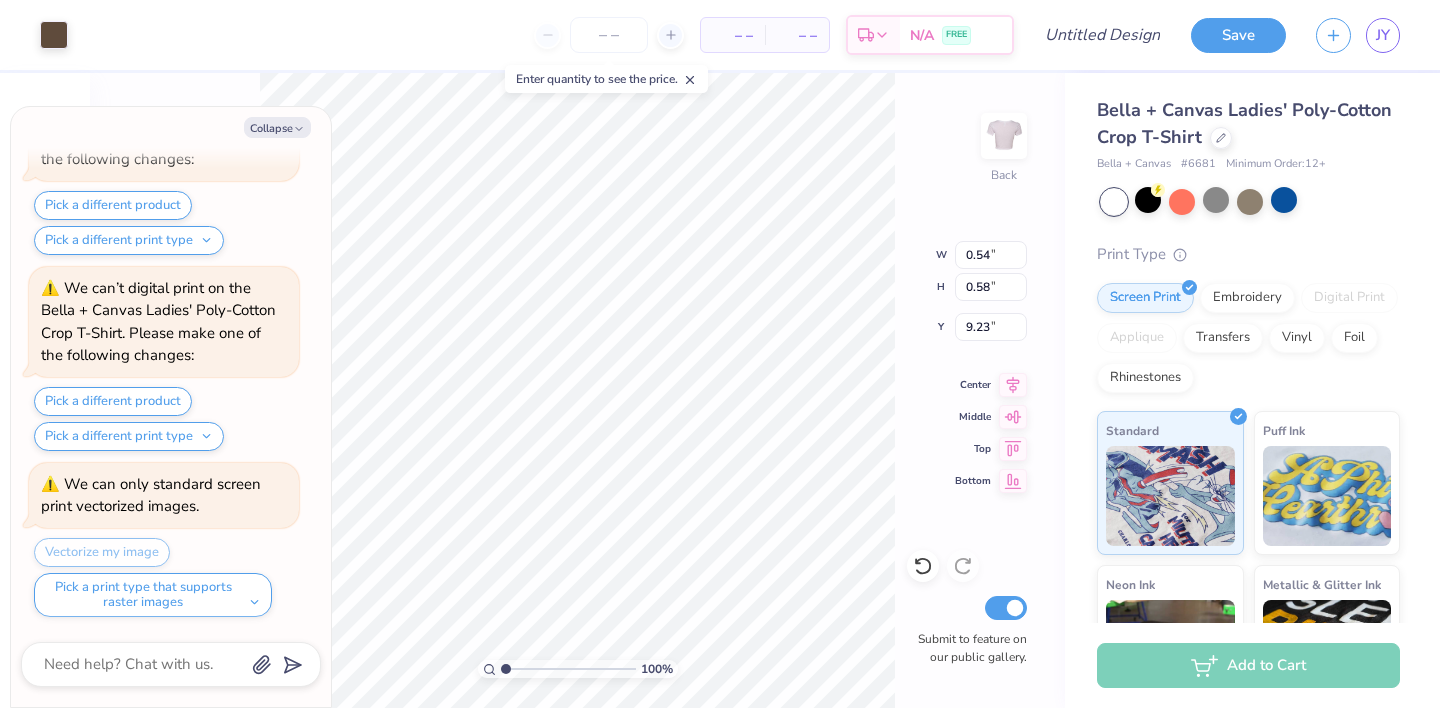 type on "x" 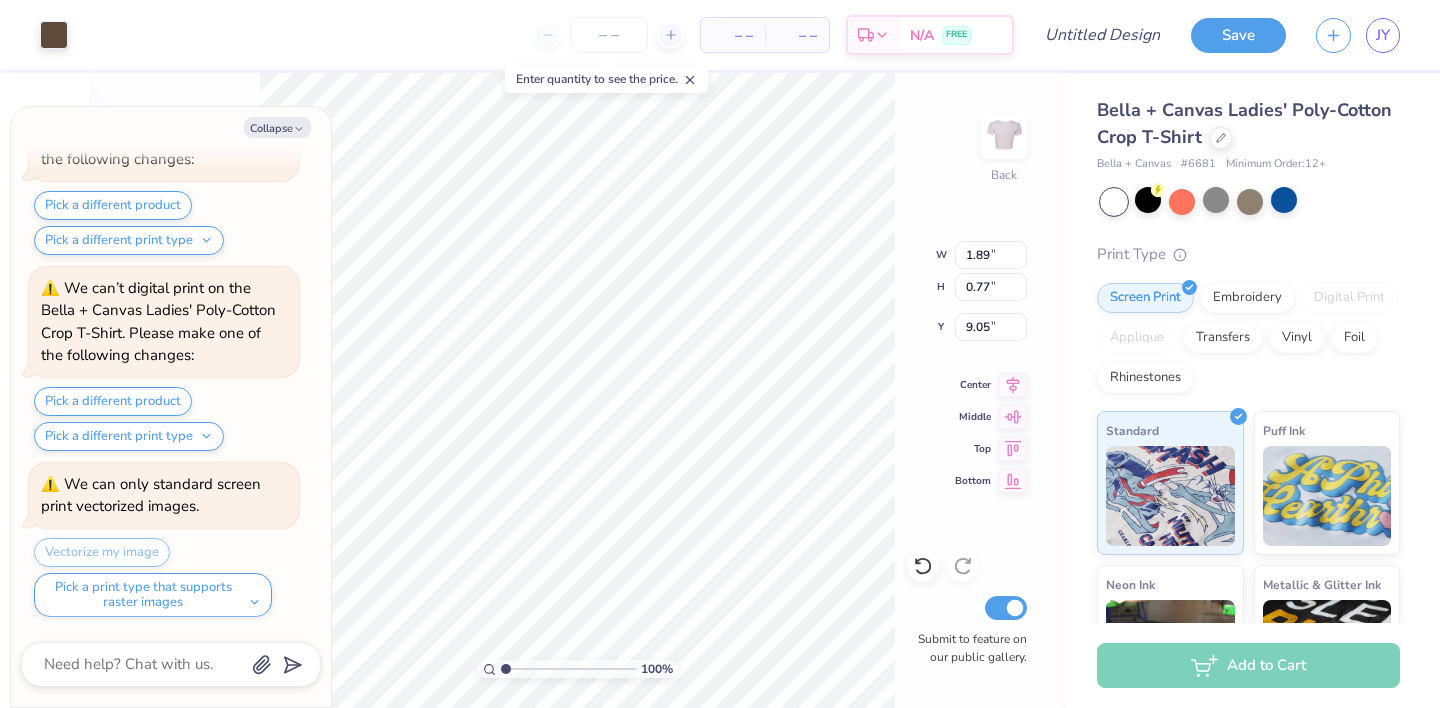 type on "x" 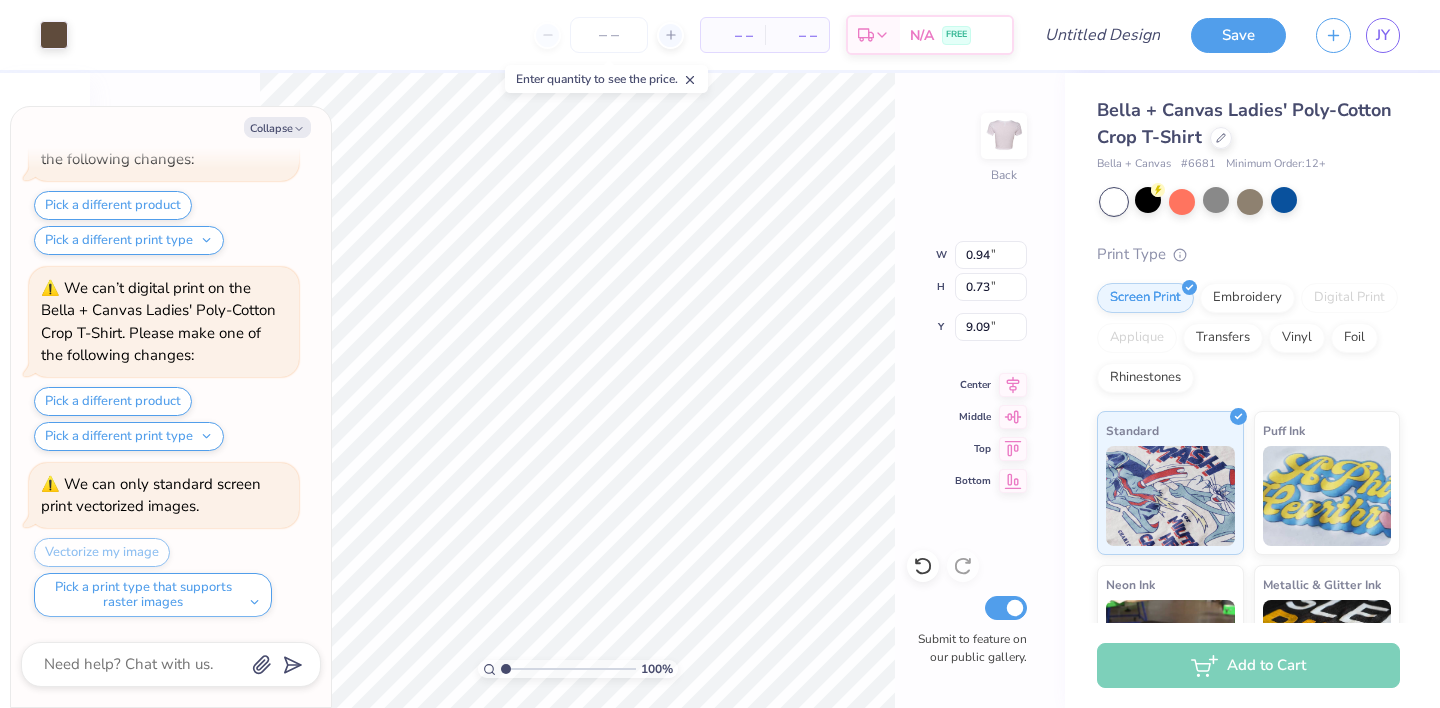 type on "x" 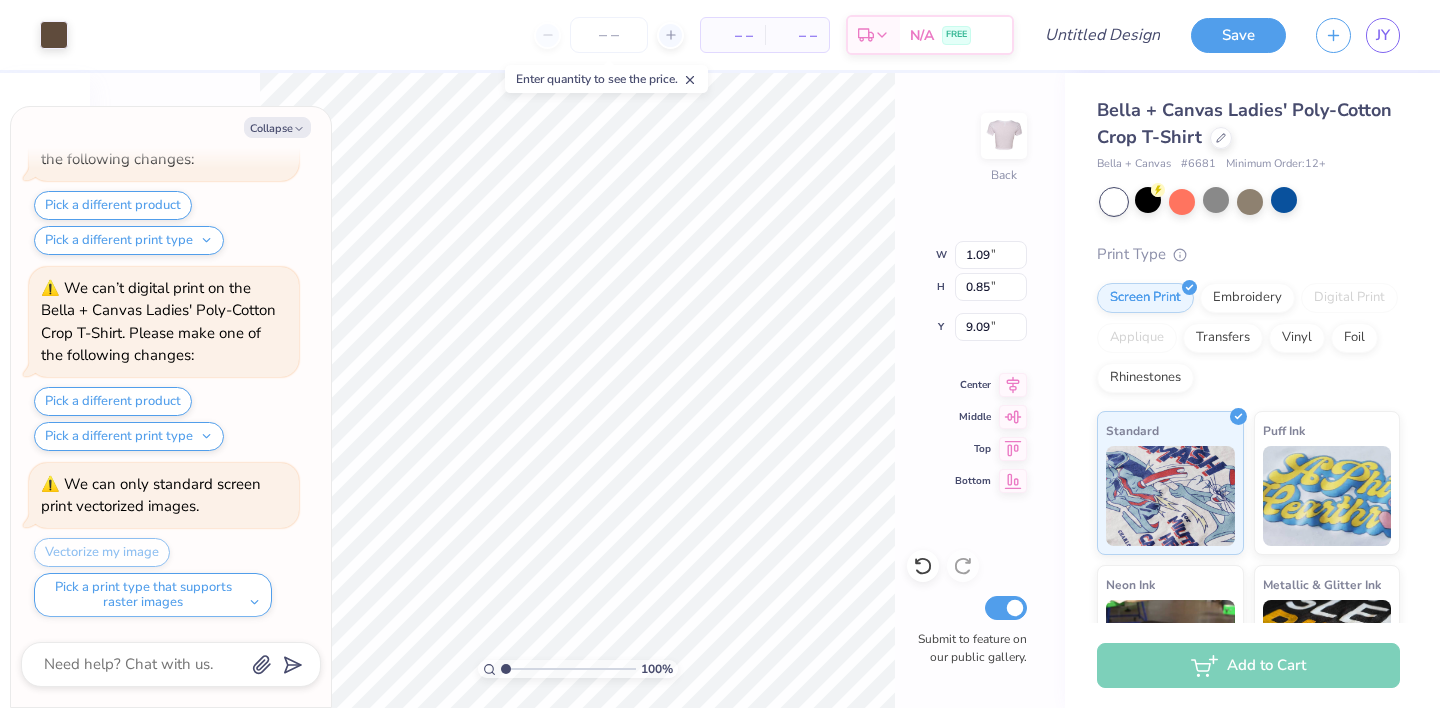 type on "x" 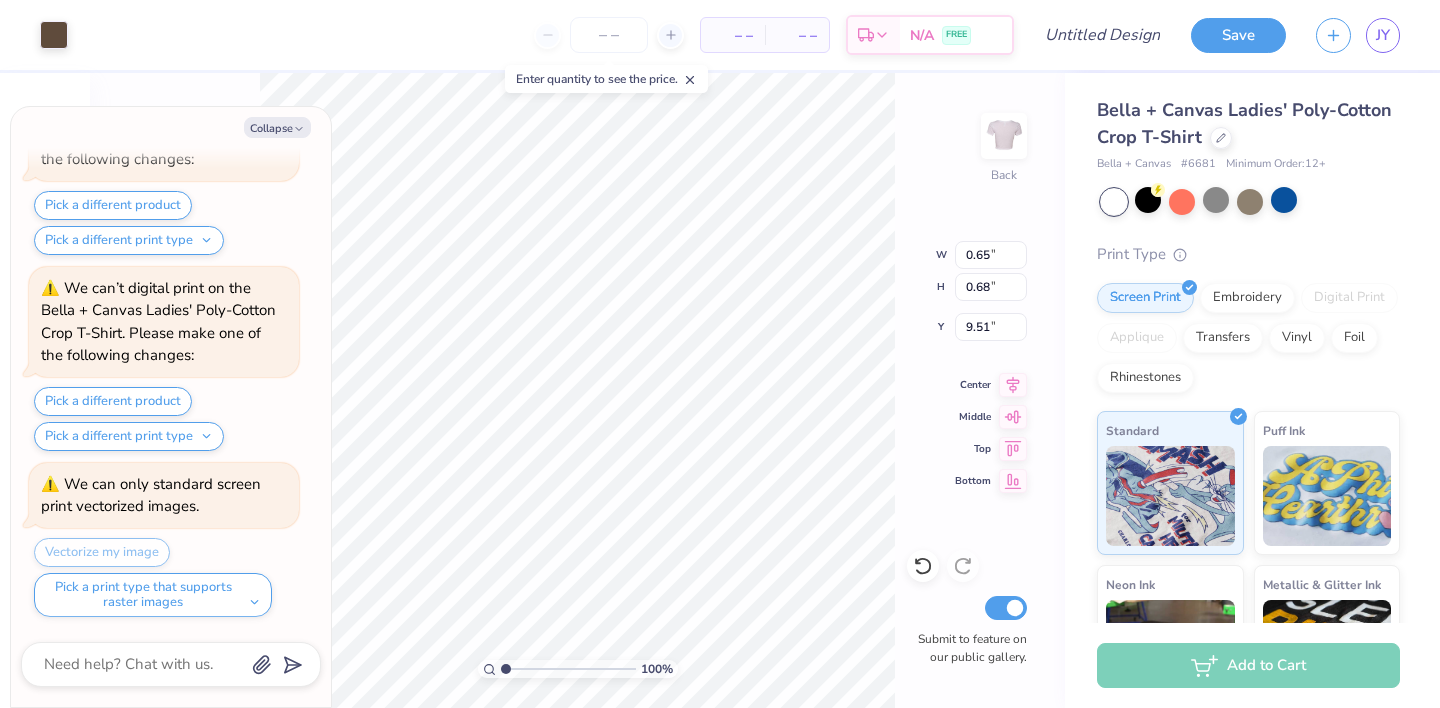 type on "x" 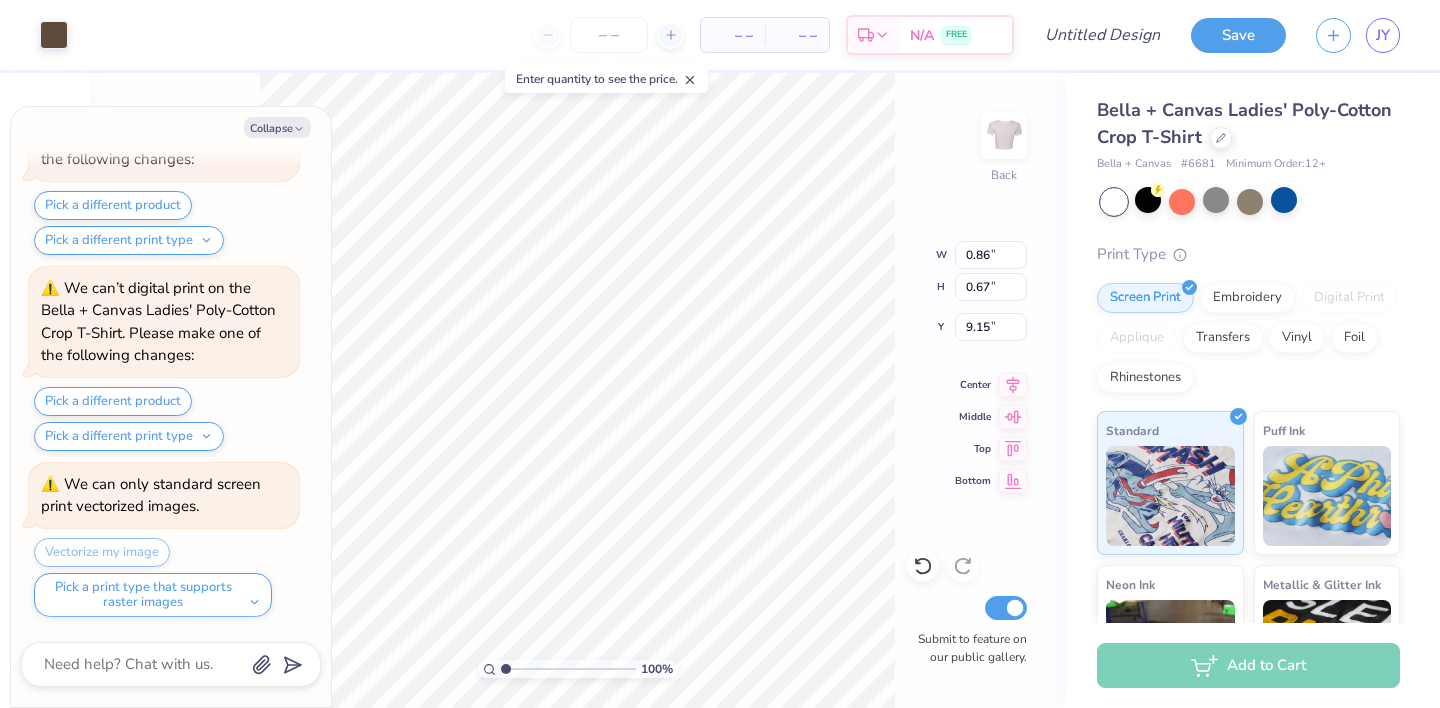 type on "x" 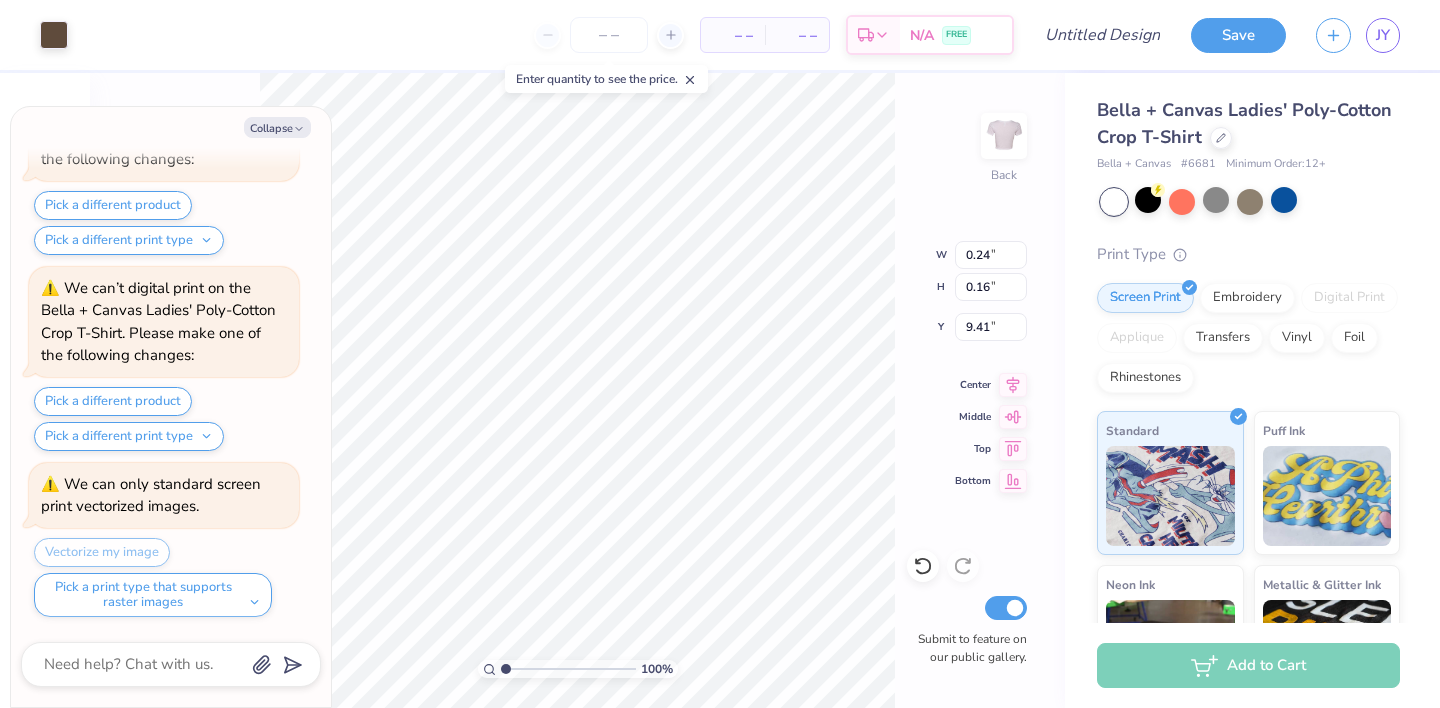 type on "x" 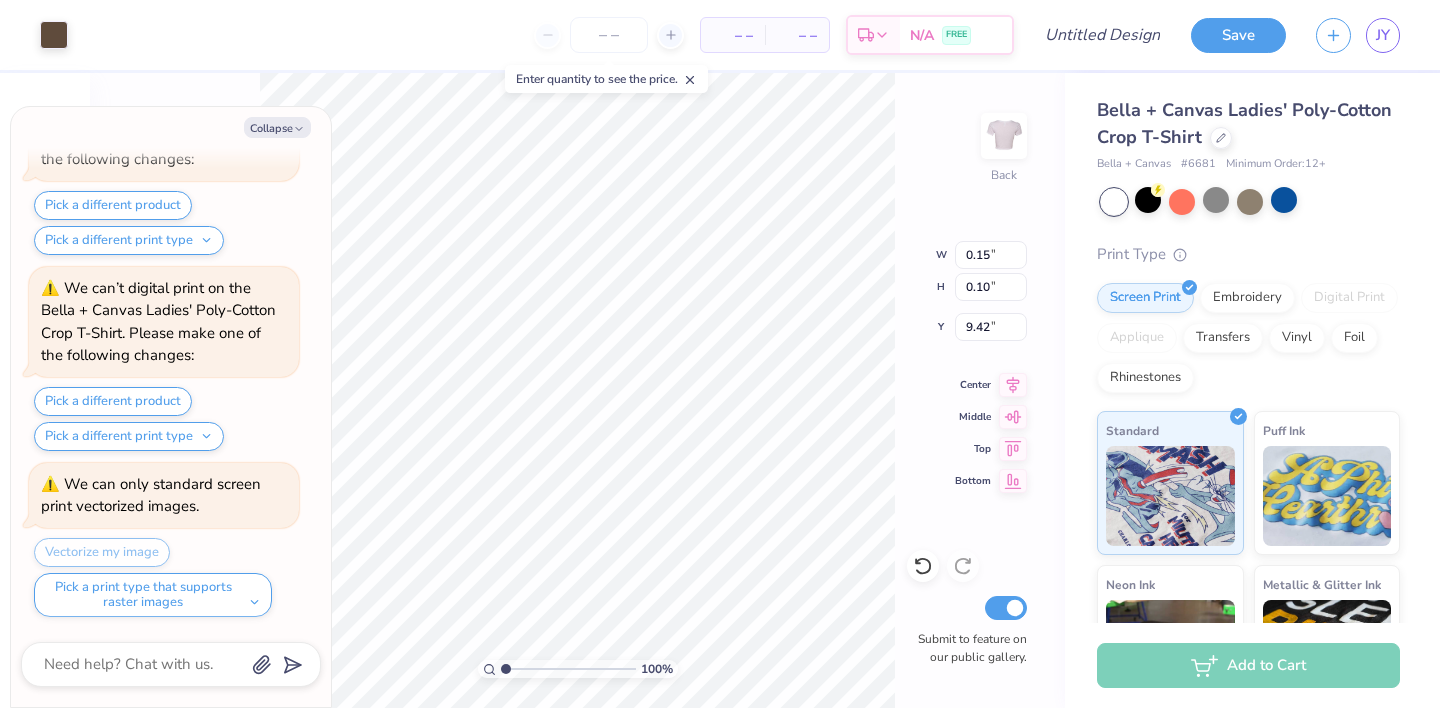 type on "x" 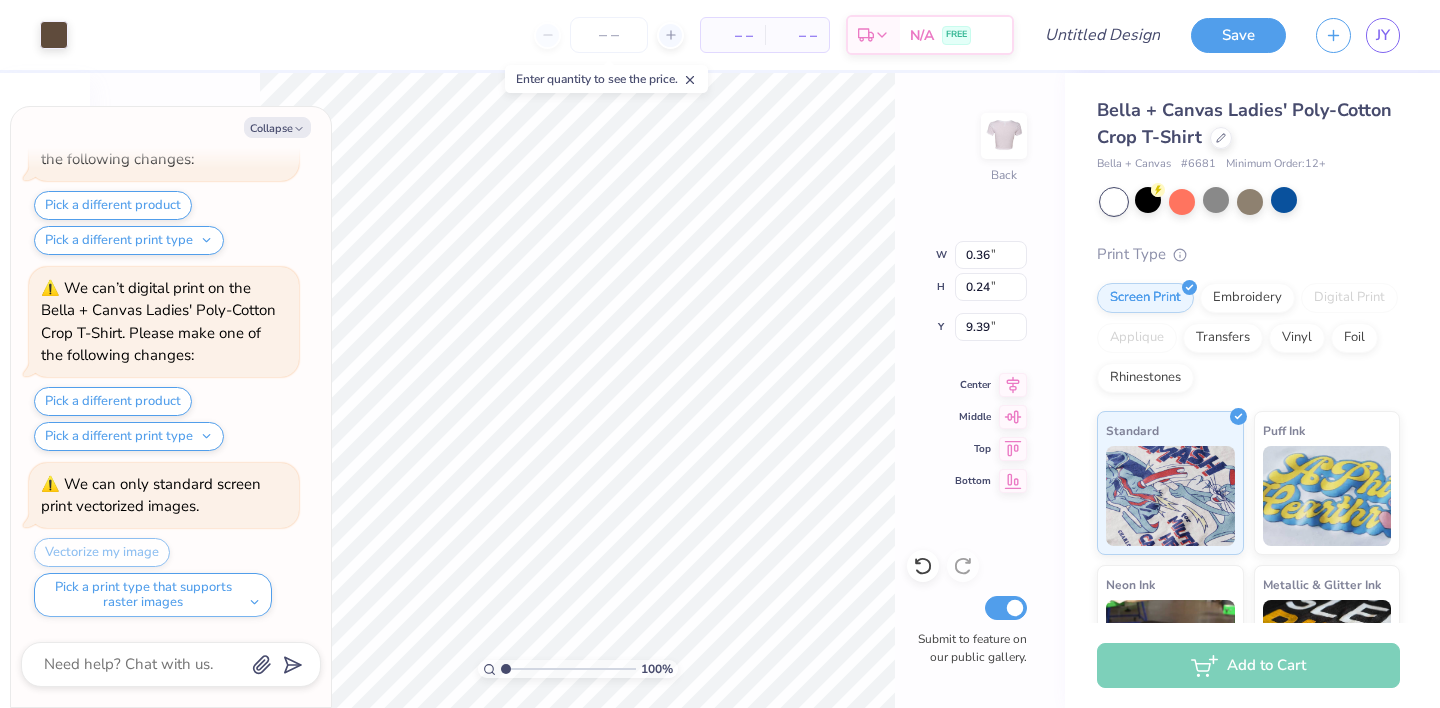 type on "x" 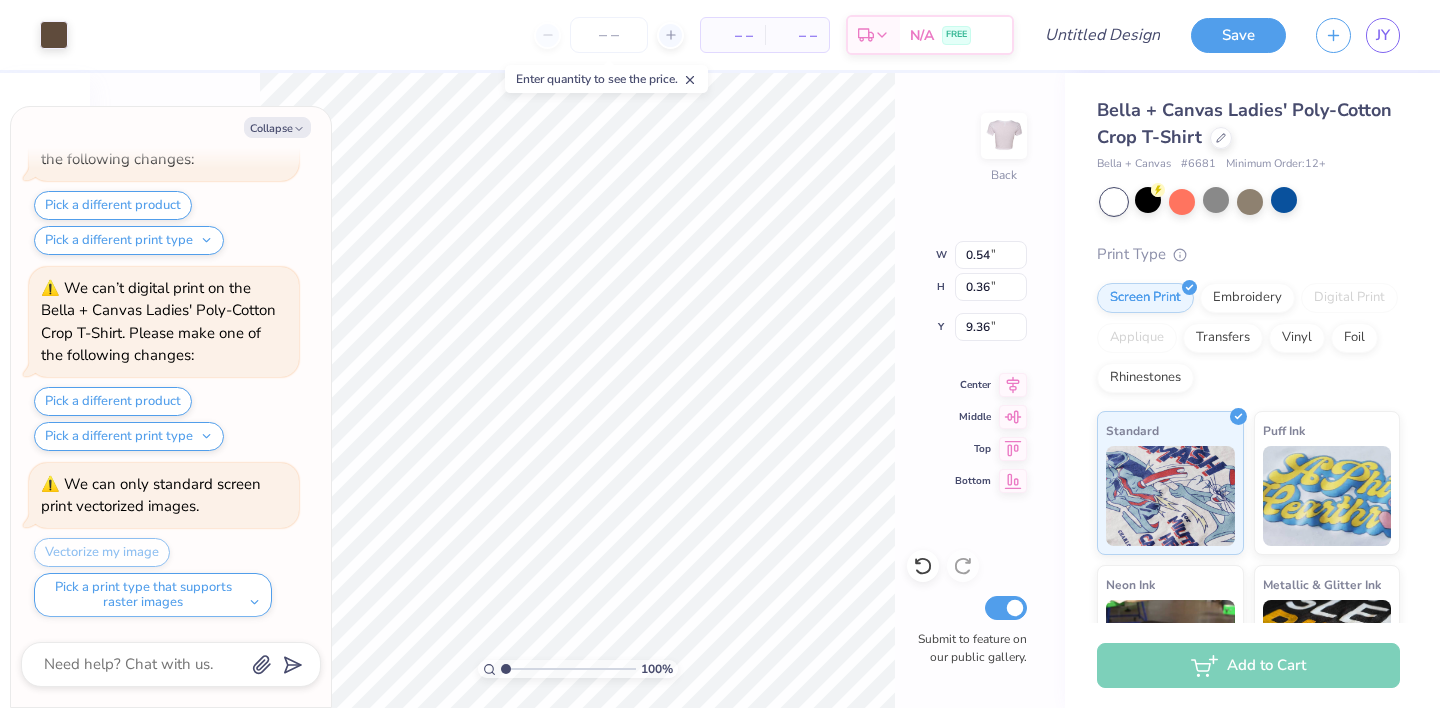 type on "x" 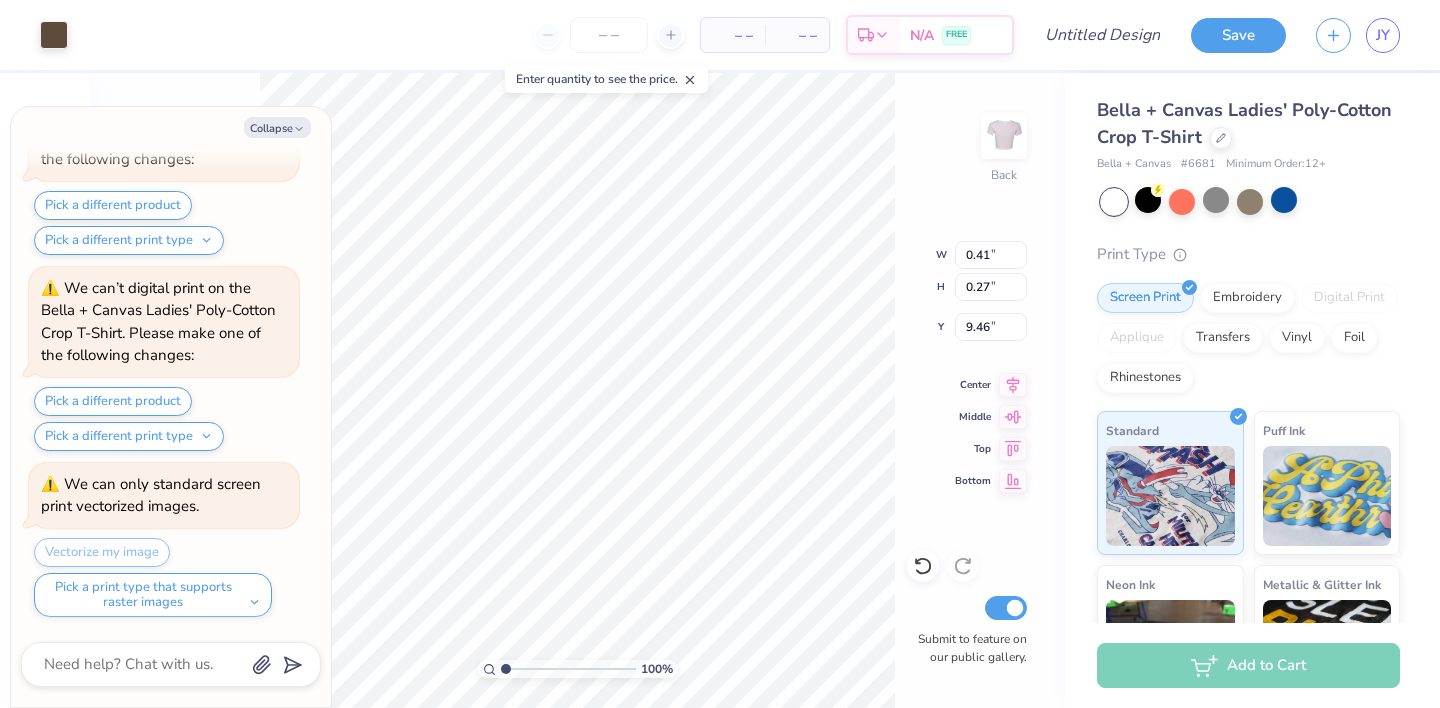 type on "x" 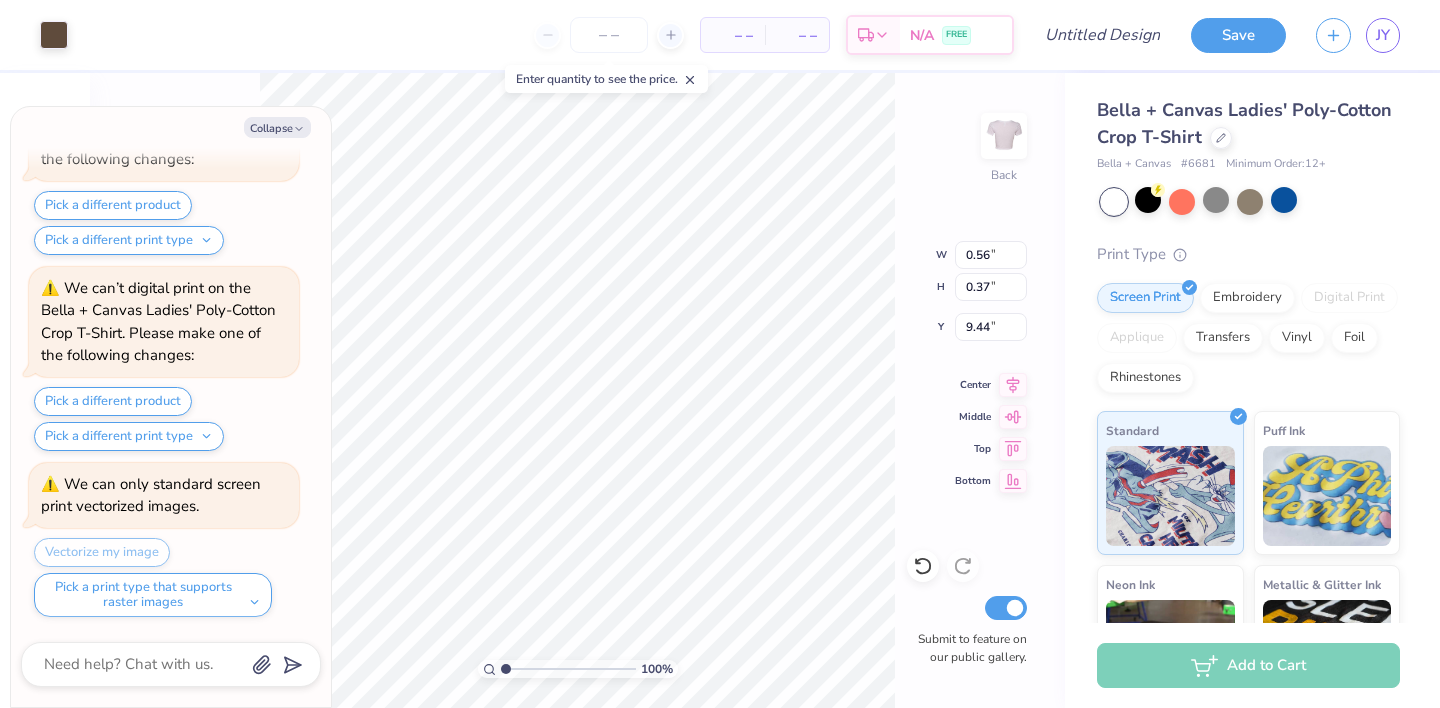 type on "x" 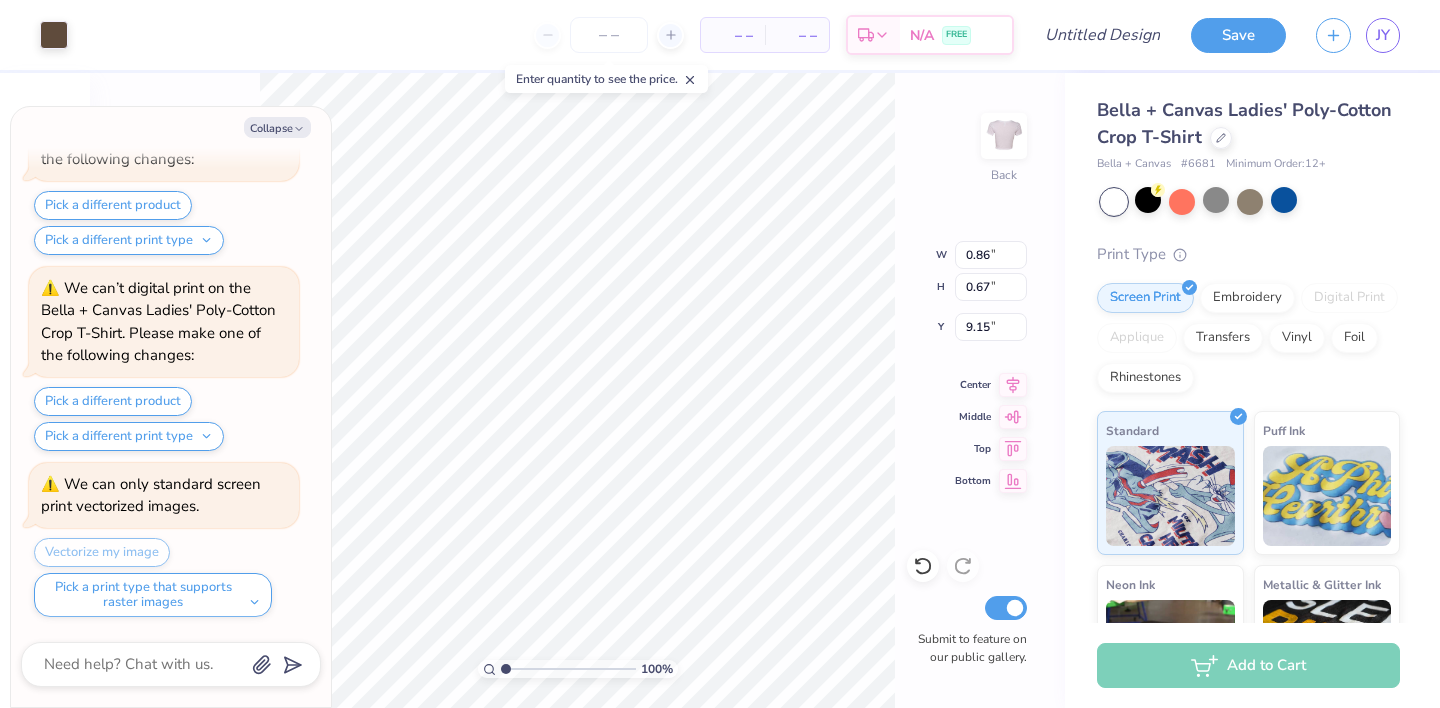 type on "x" 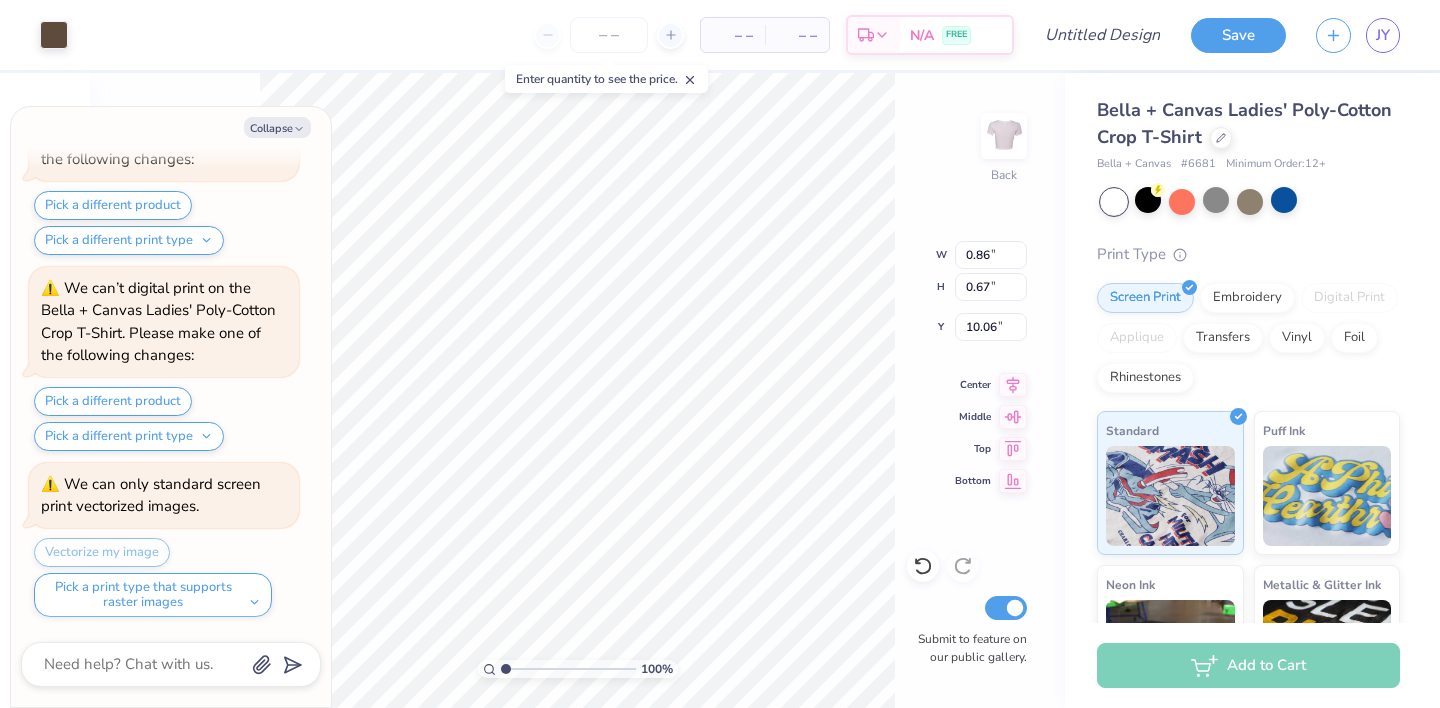 type on "x" 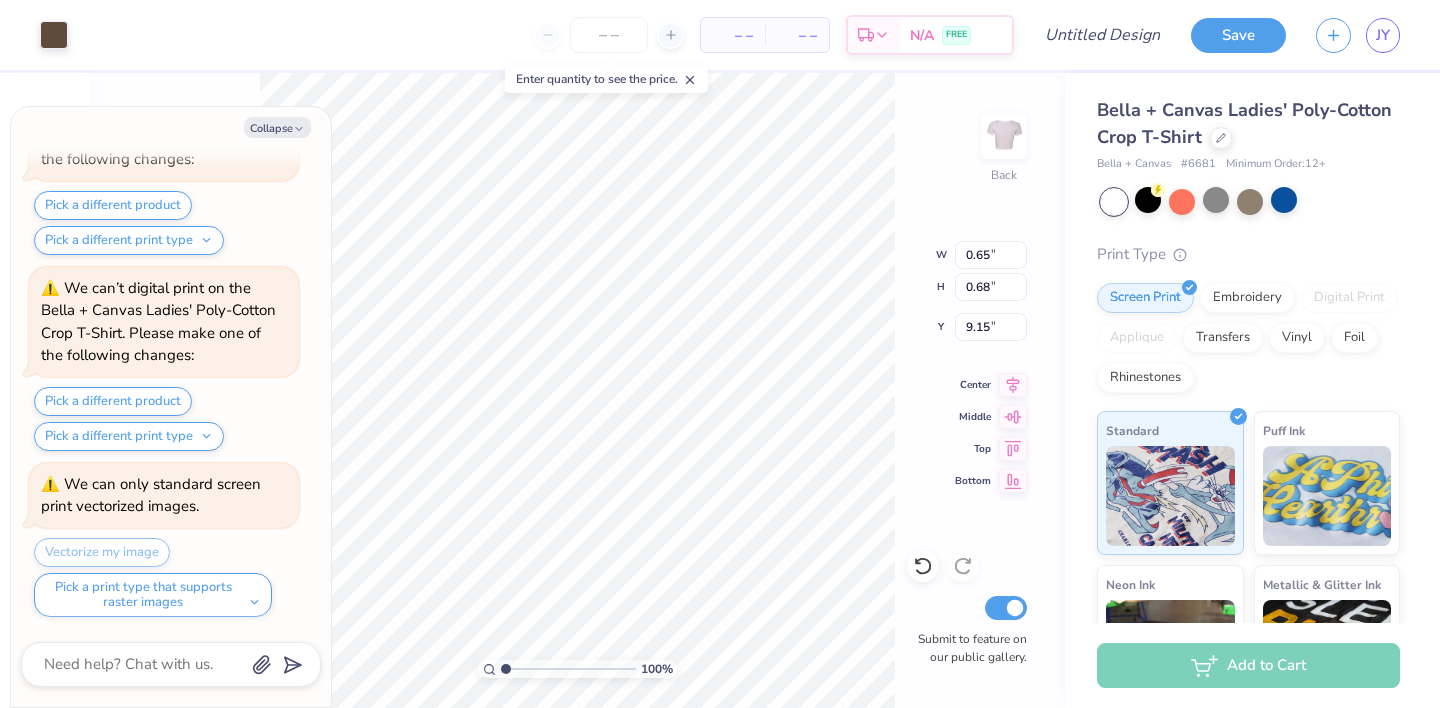 type on "x" 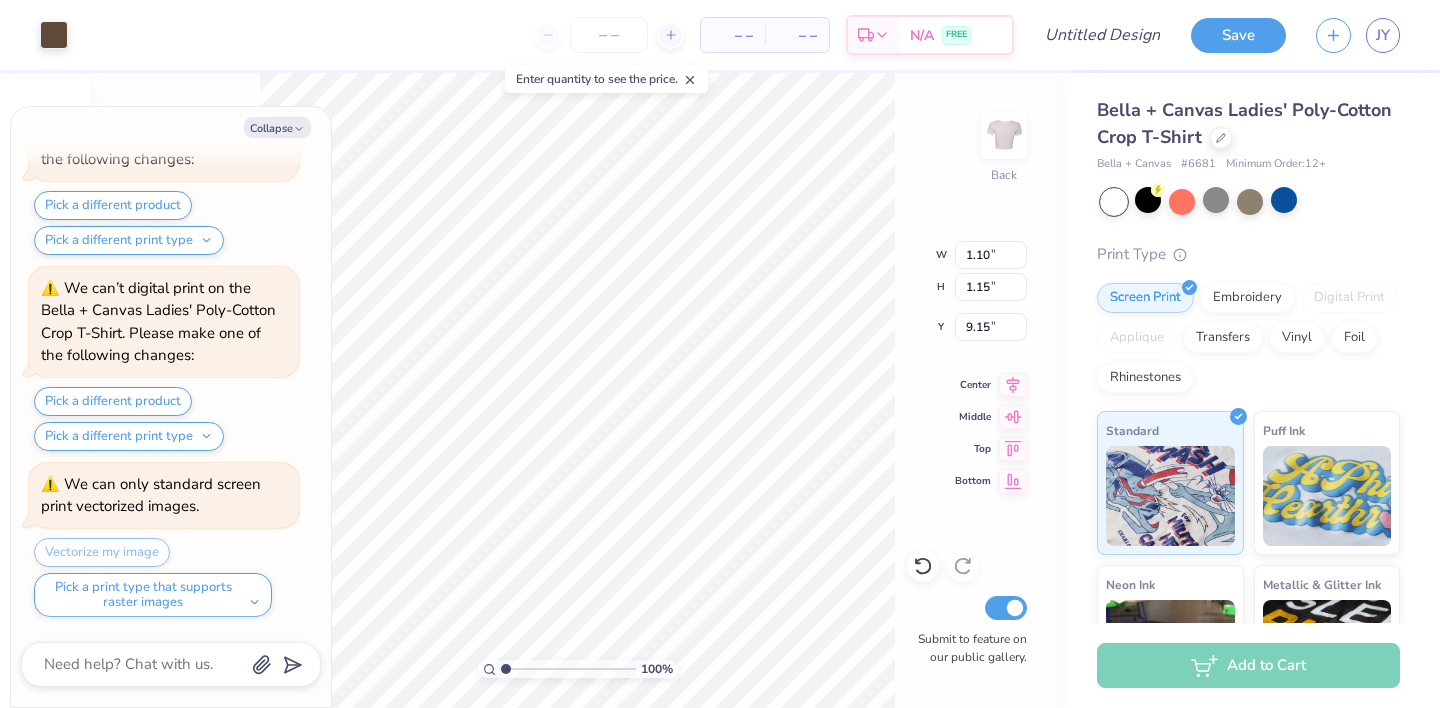 type on "x" 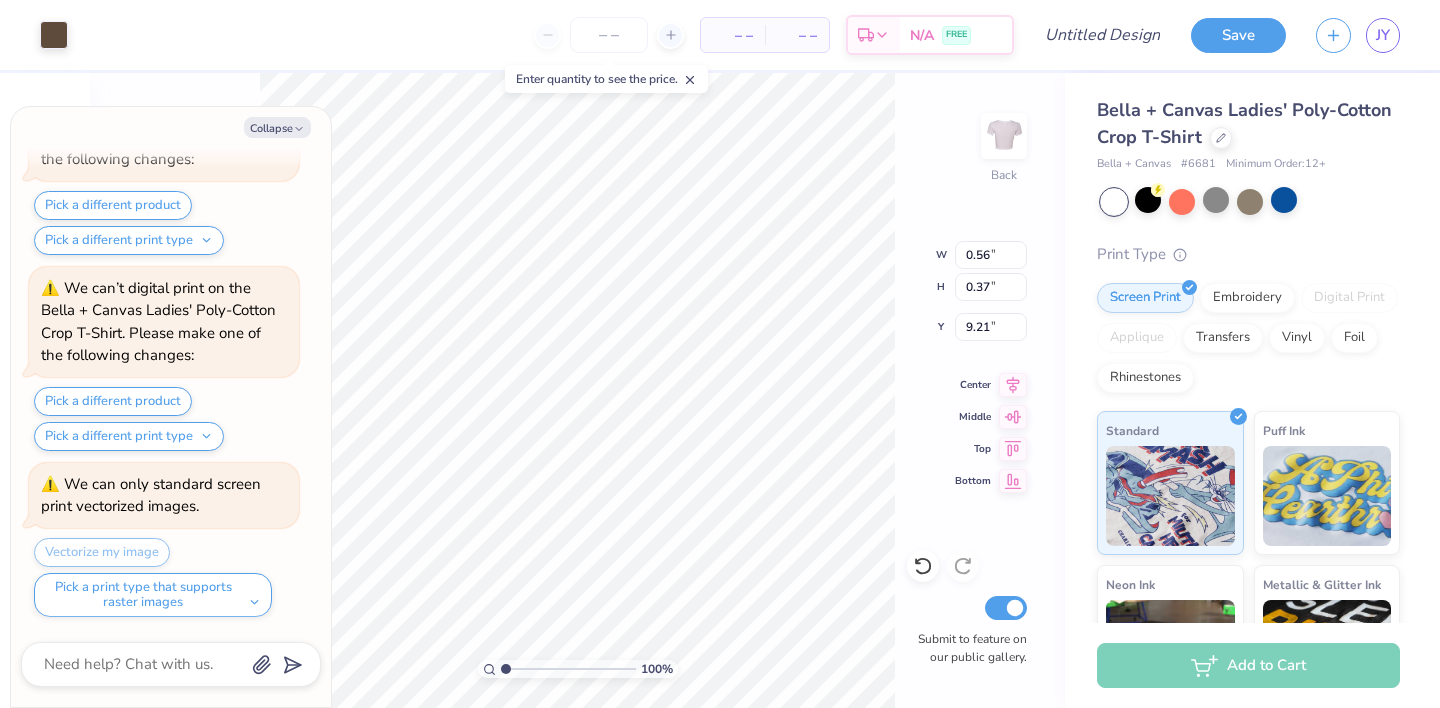 type on "x" 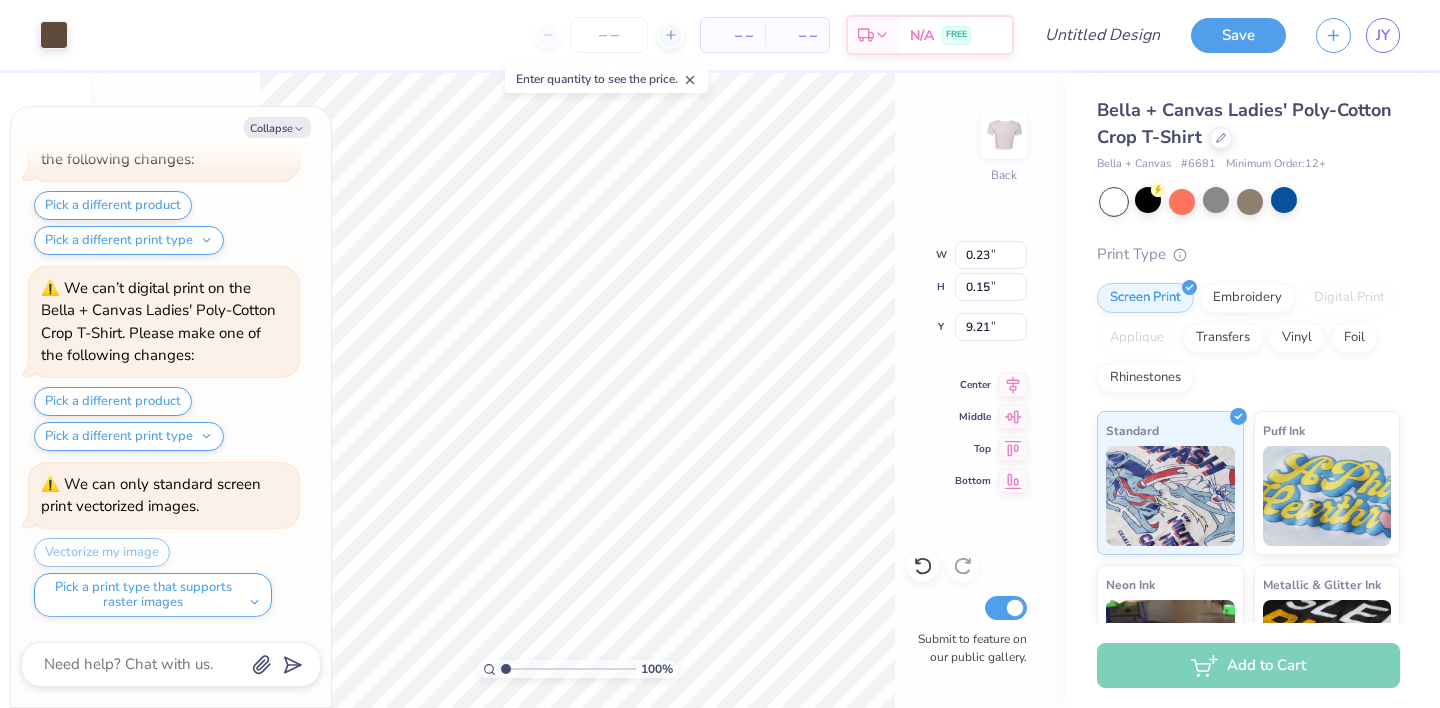 type on "x" 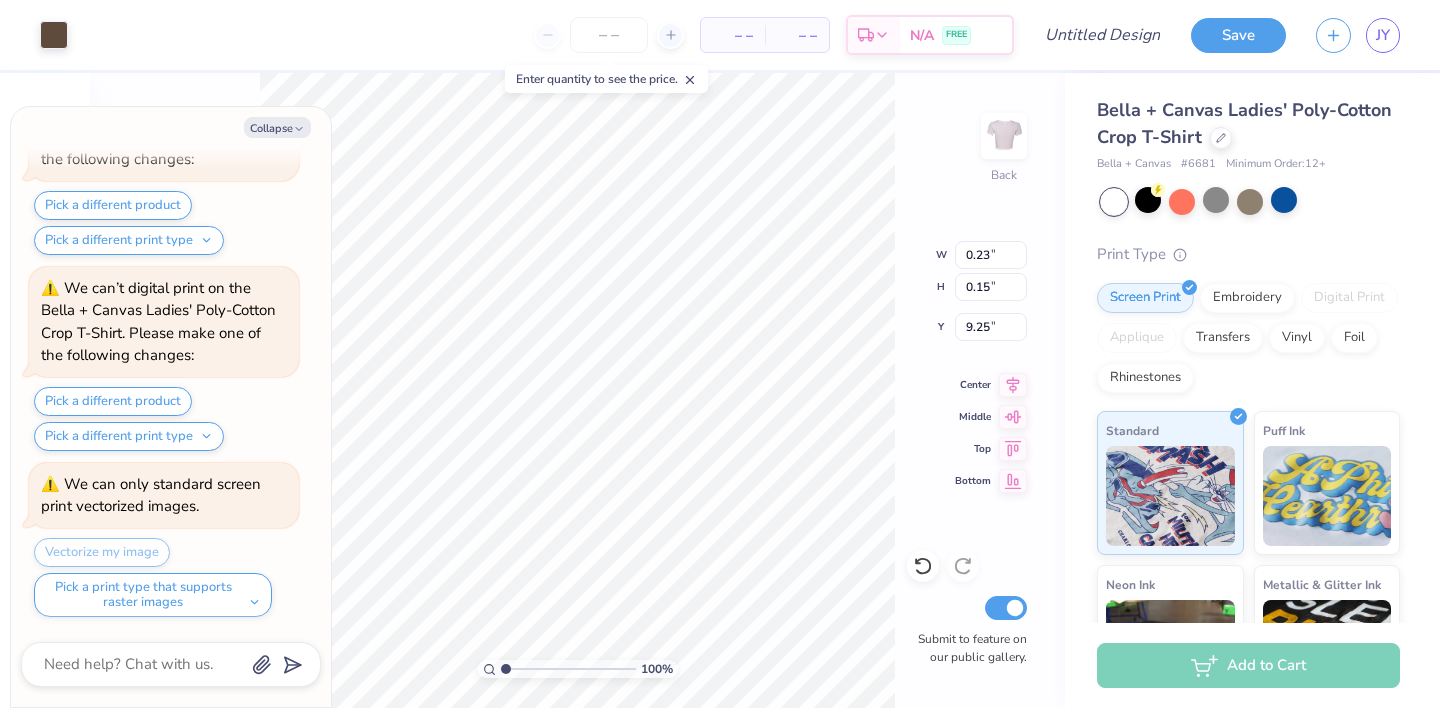 type on "x" 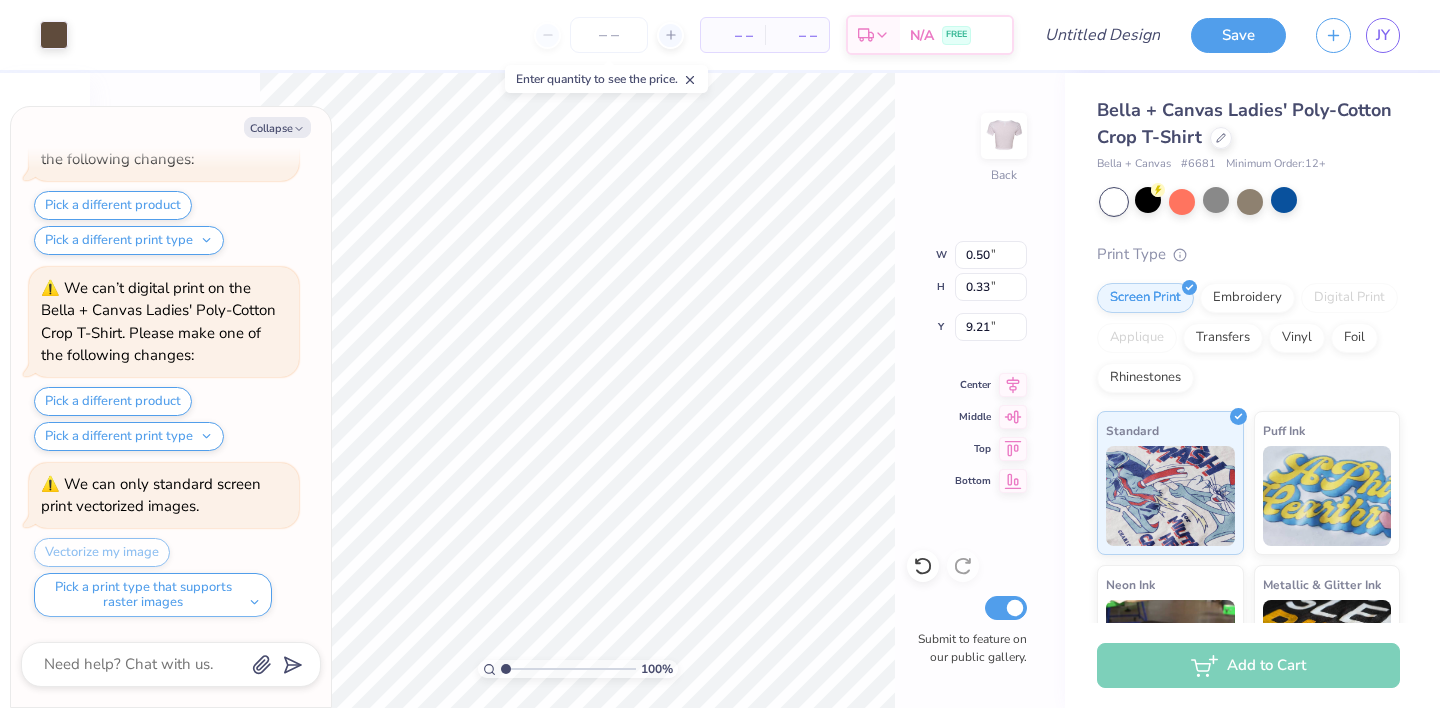 type on "x" 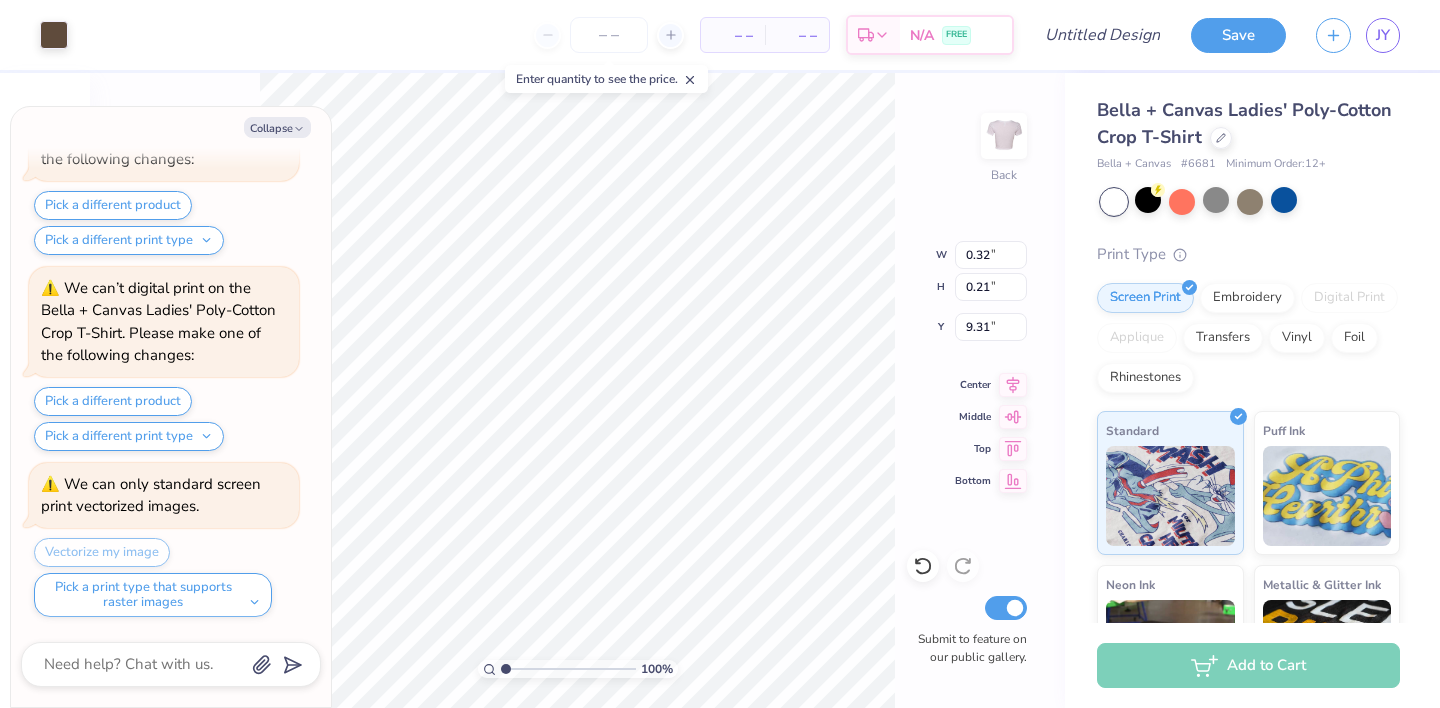 type on "x" 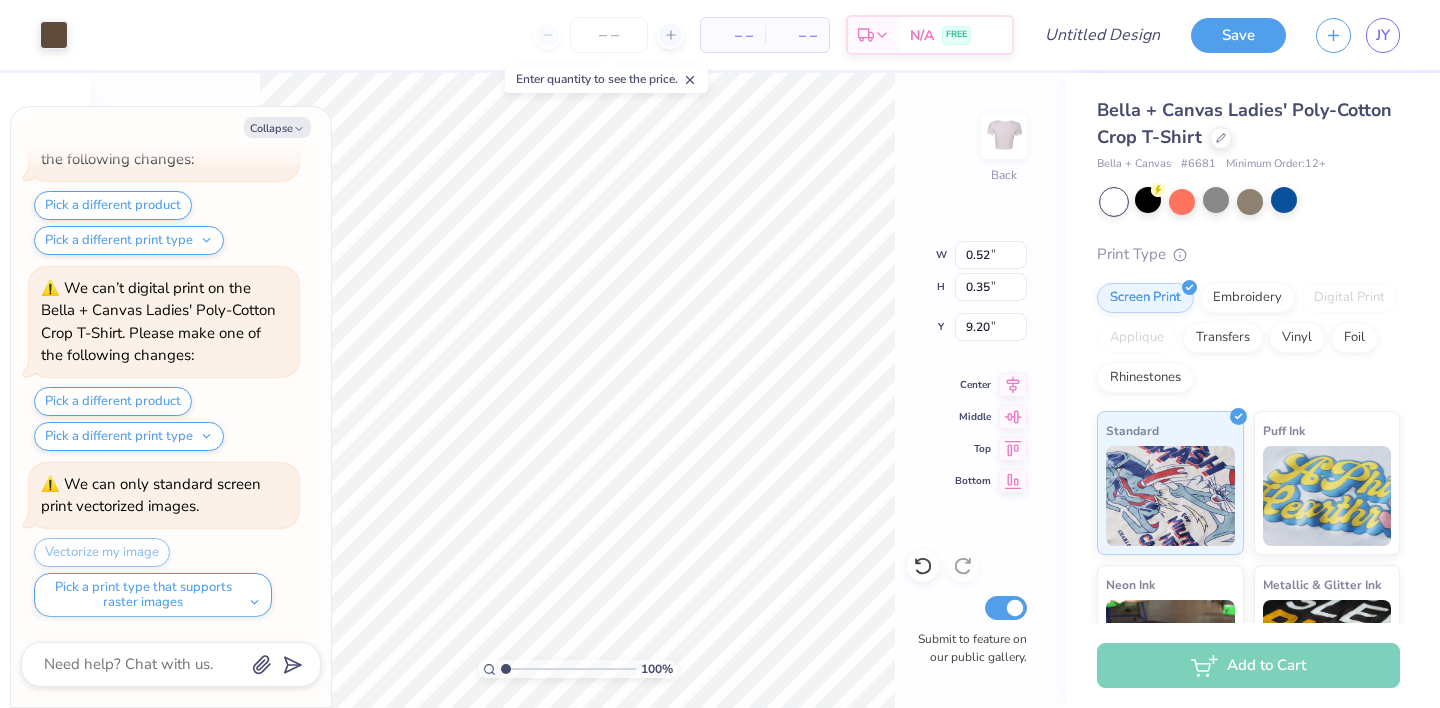type on "x" 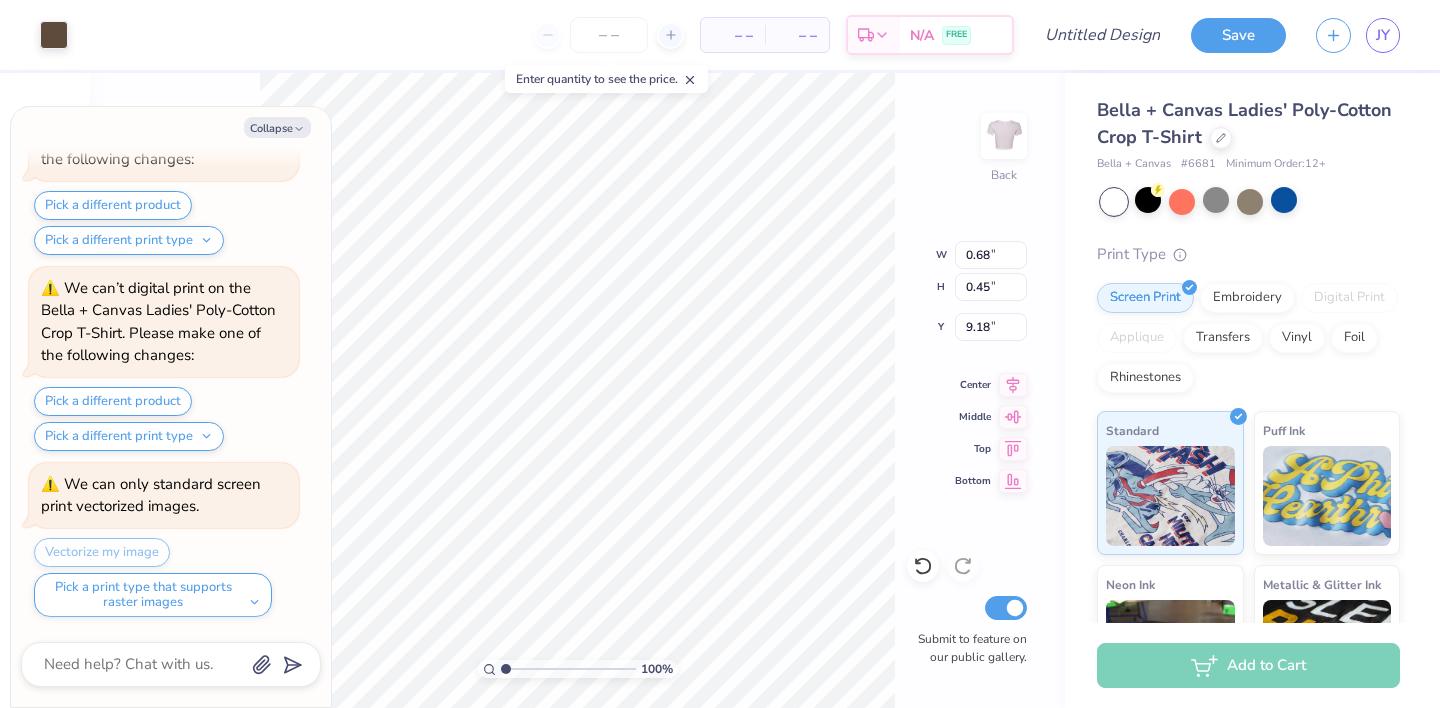 type on "x" 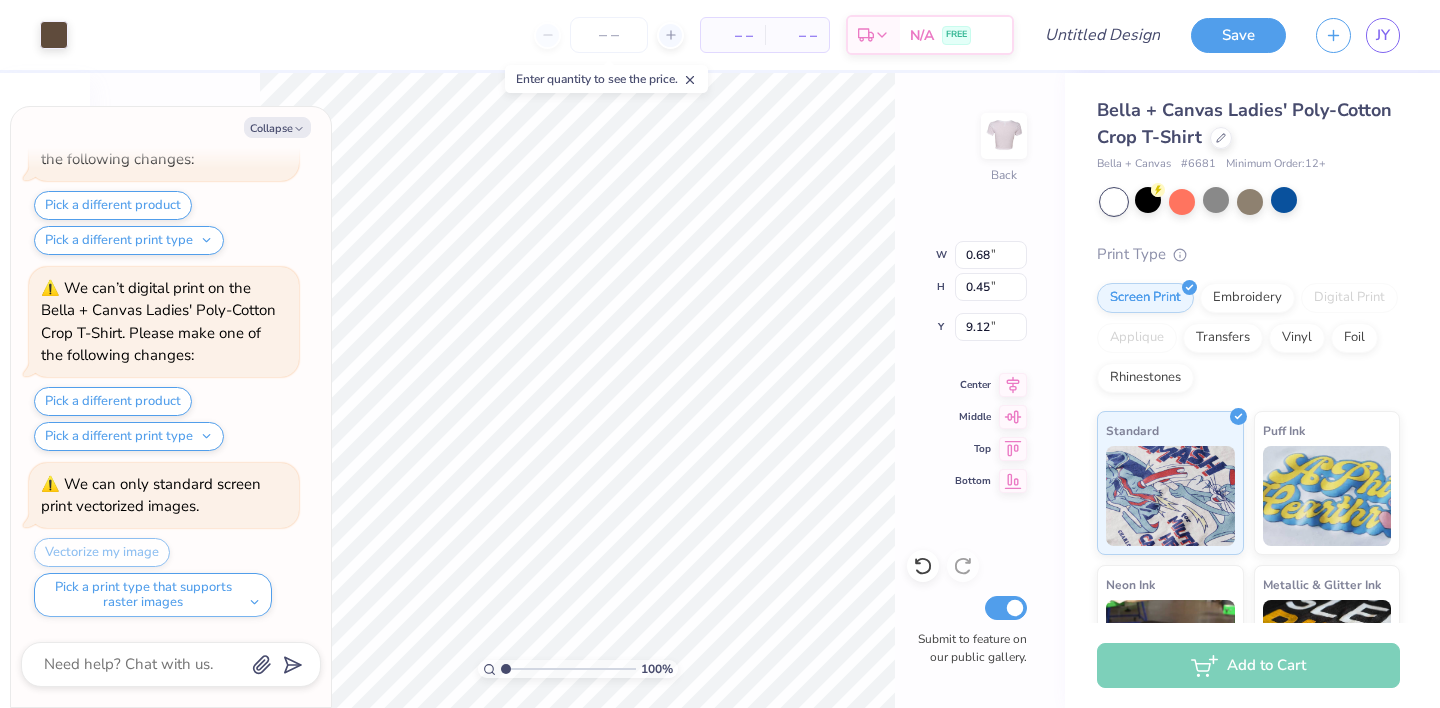 type on "x" 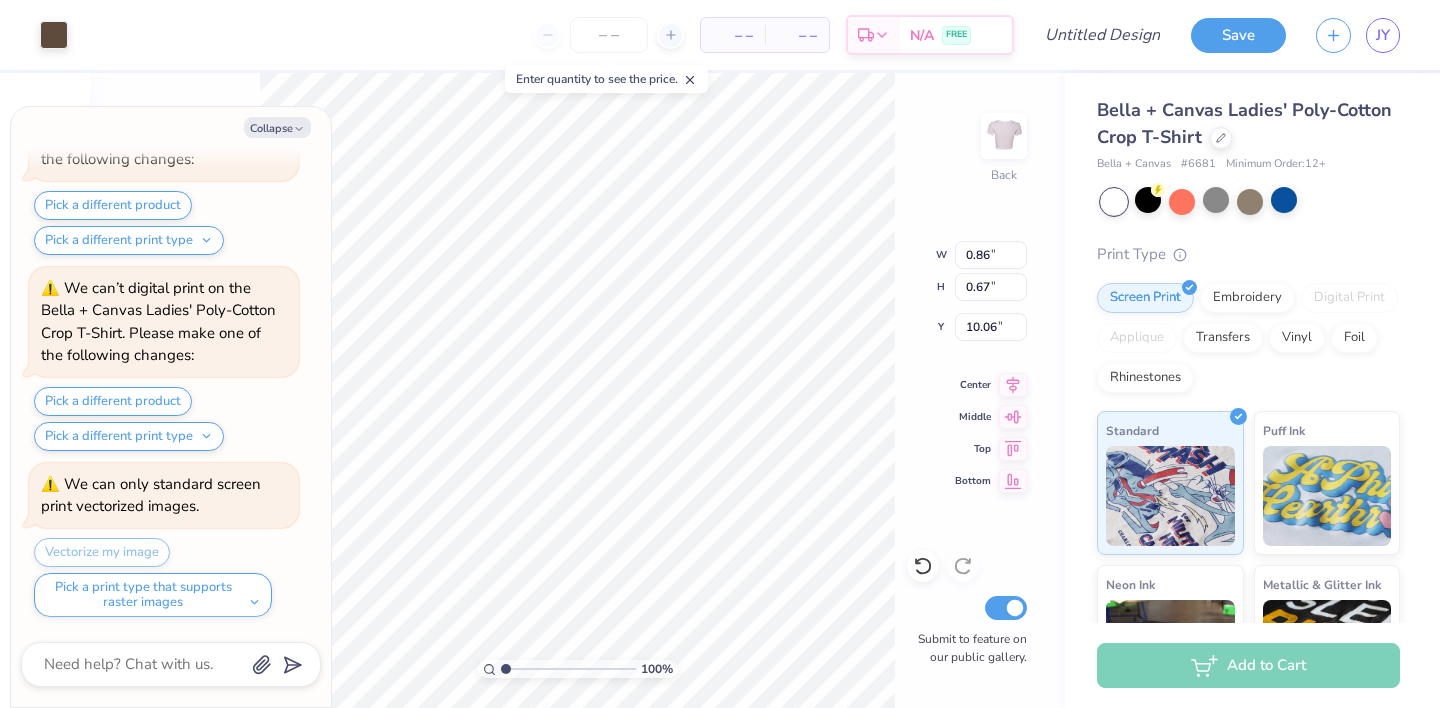 type on "x" 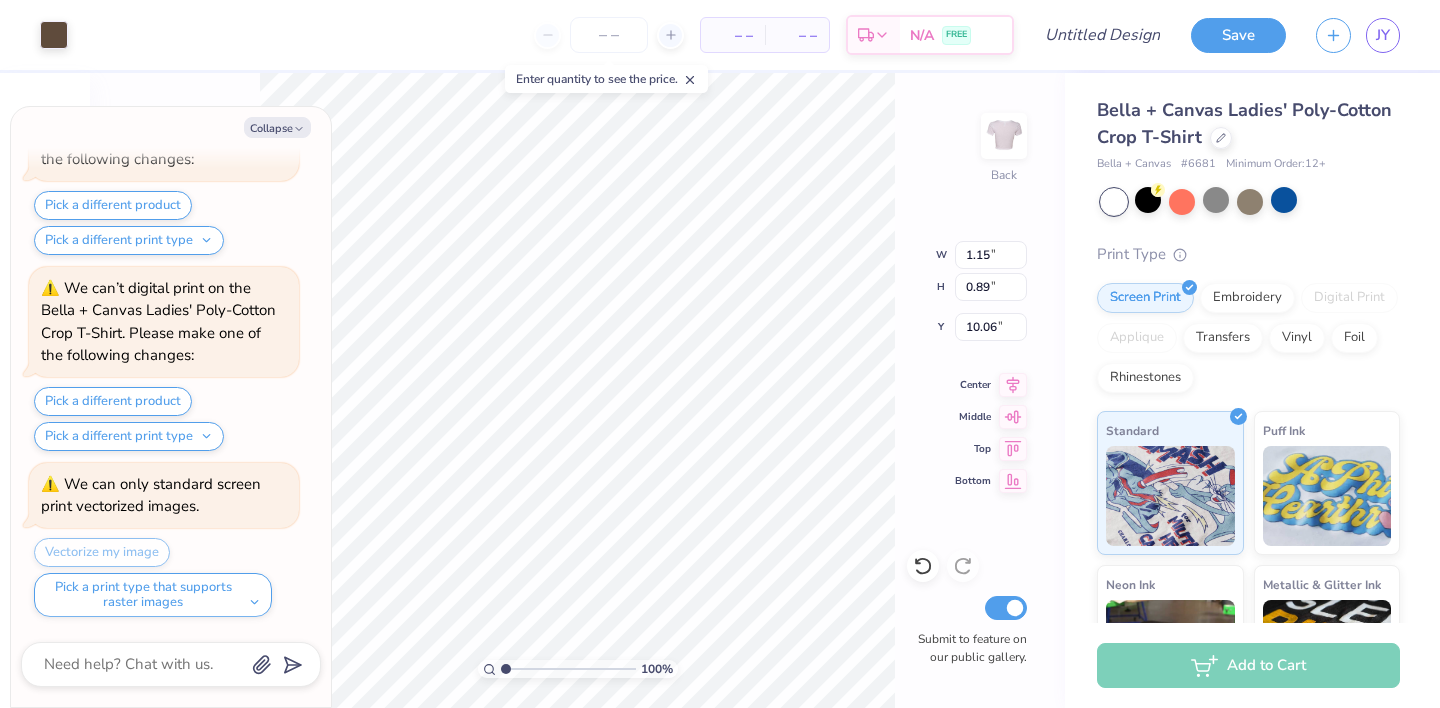 type on "x" 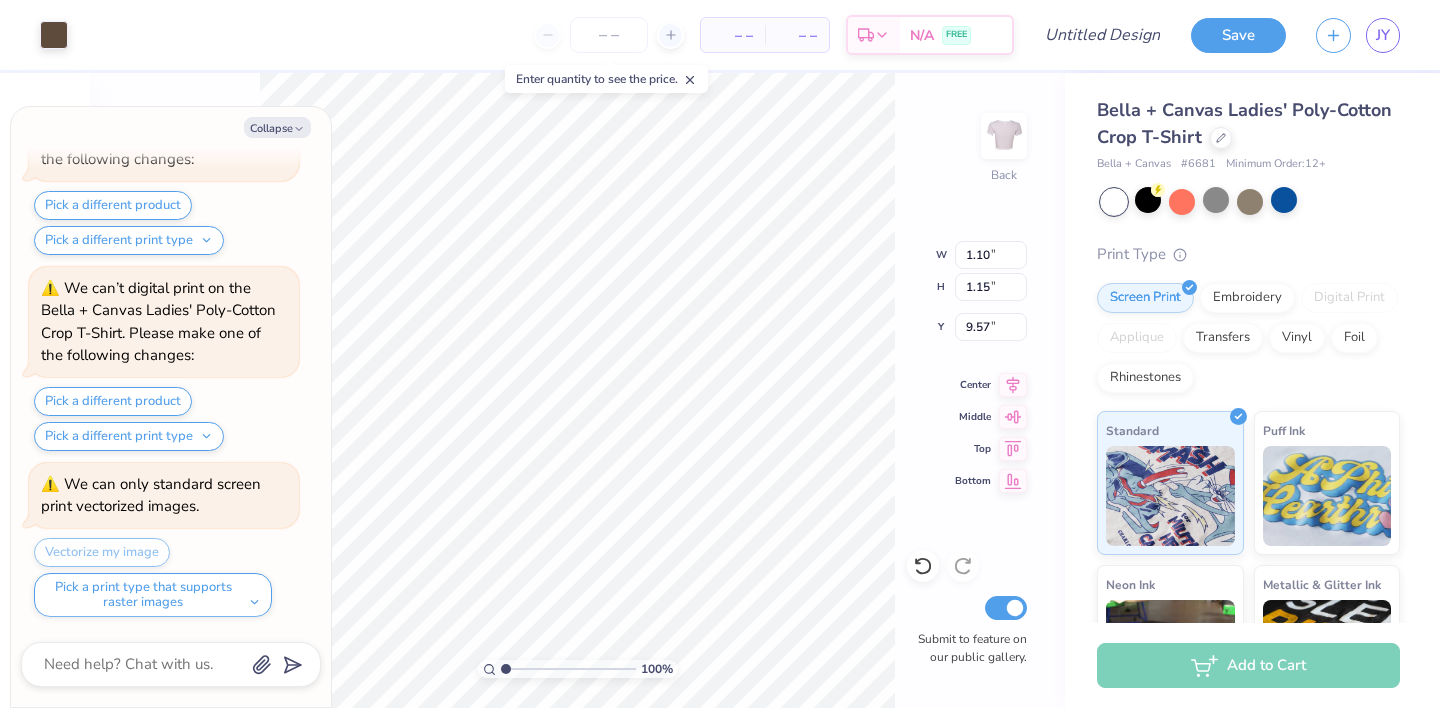 type on "x" 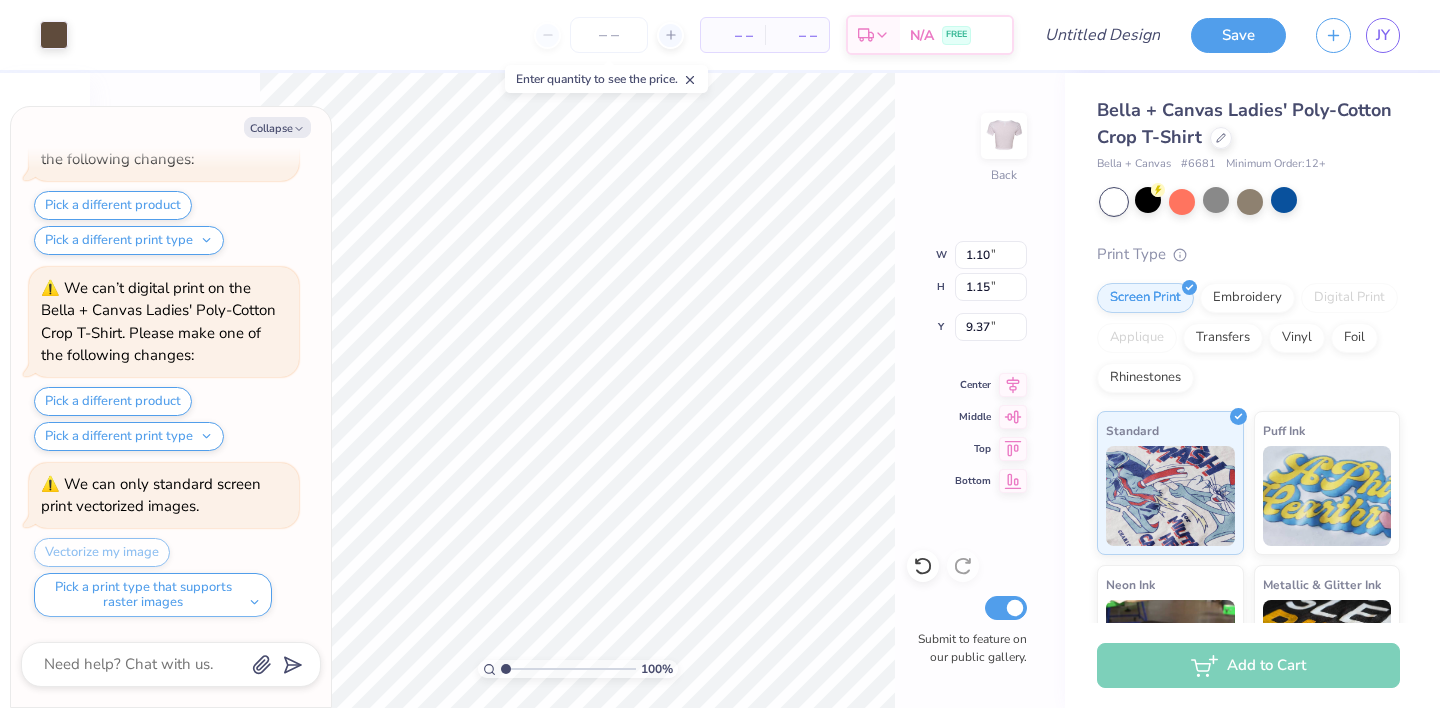 type on "x" 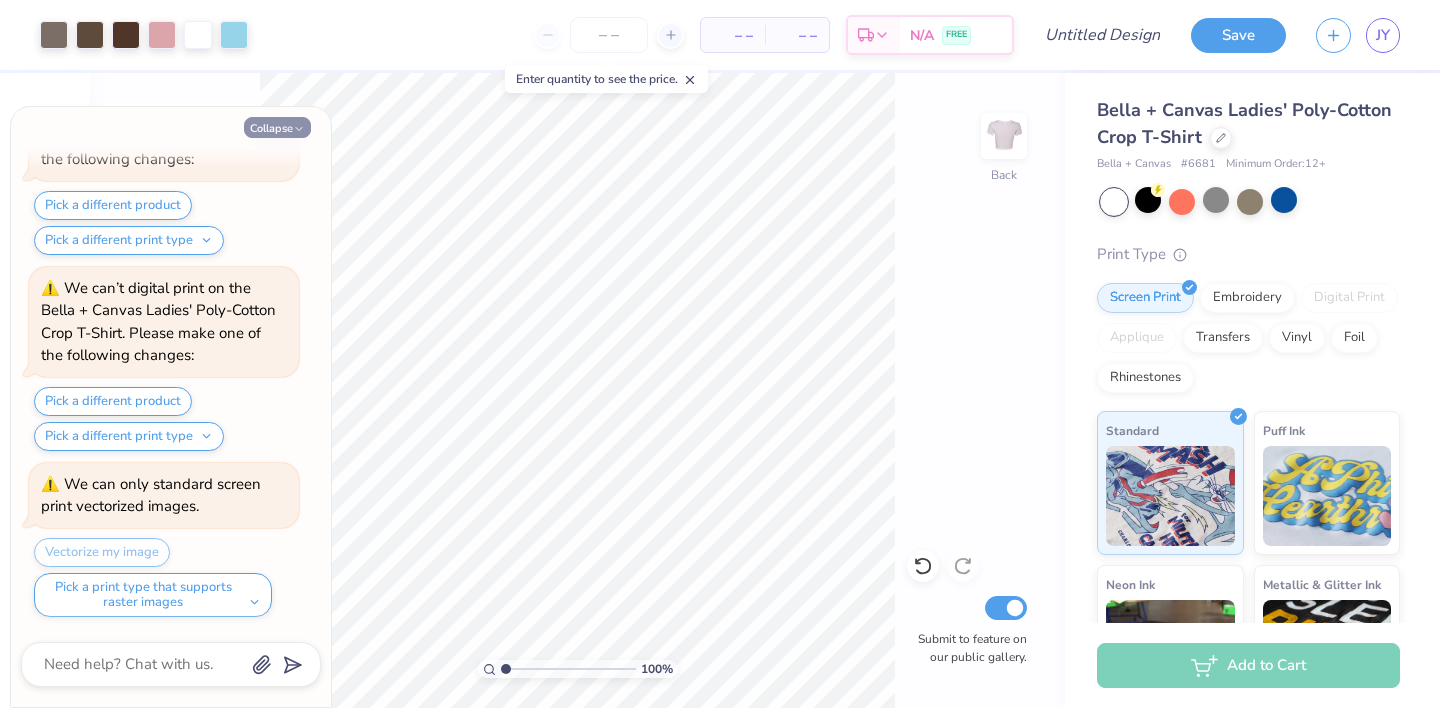 click 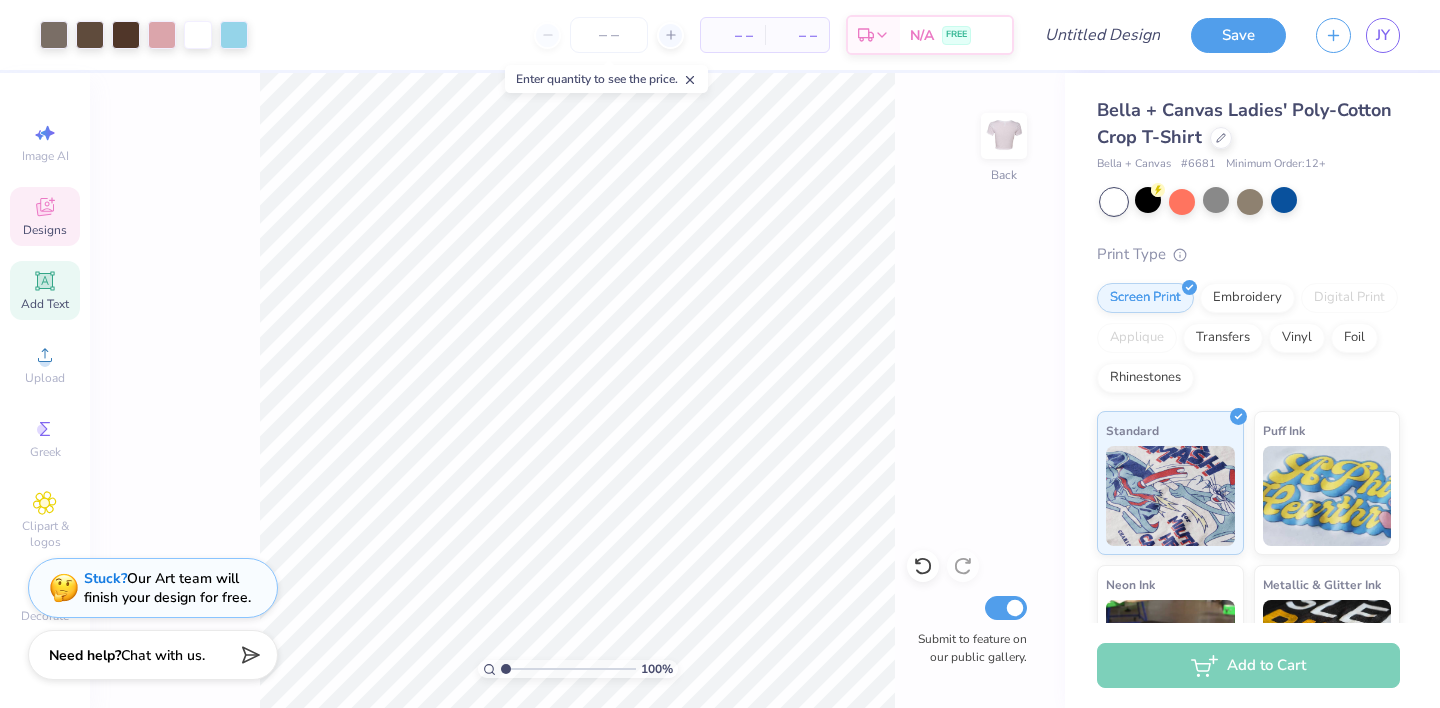 click on "Add Text" at bounding box center (45, 290) 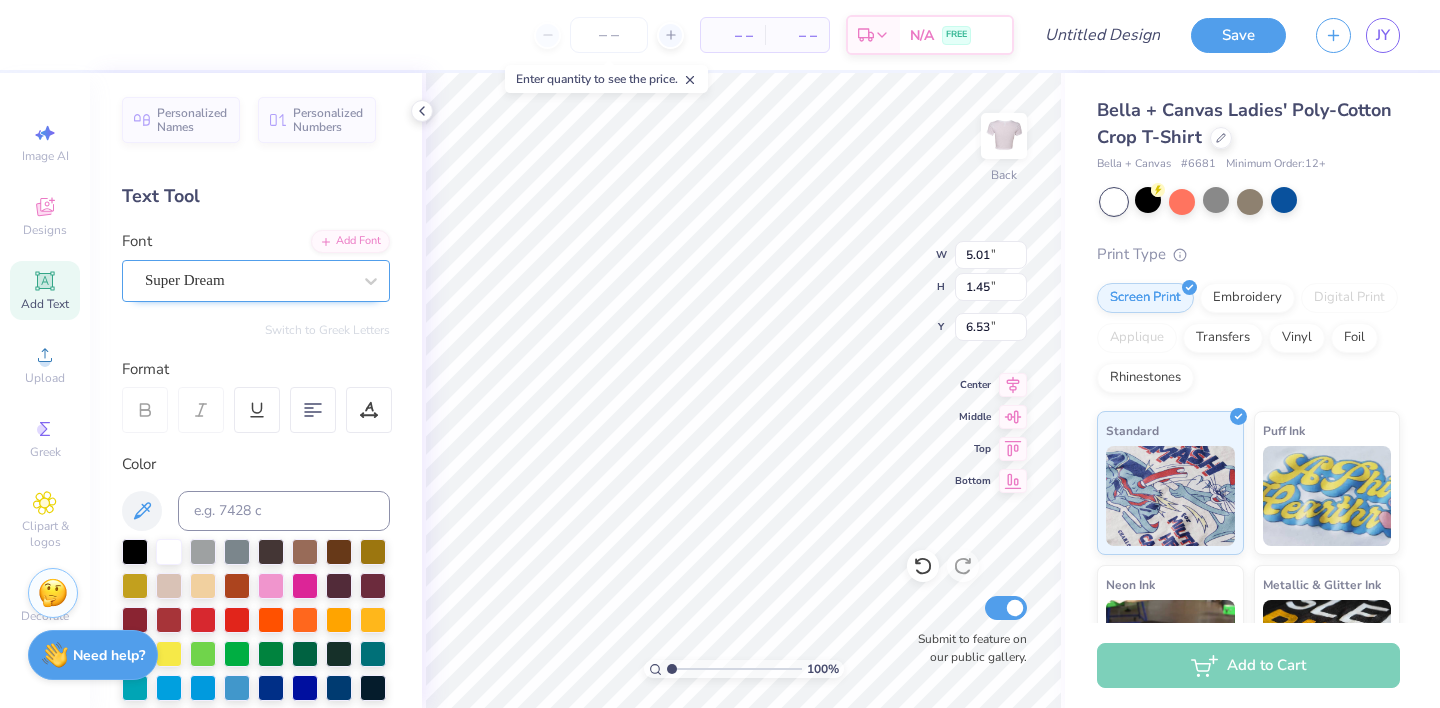 click on "Super Dream" at bounding box center (248, 280) 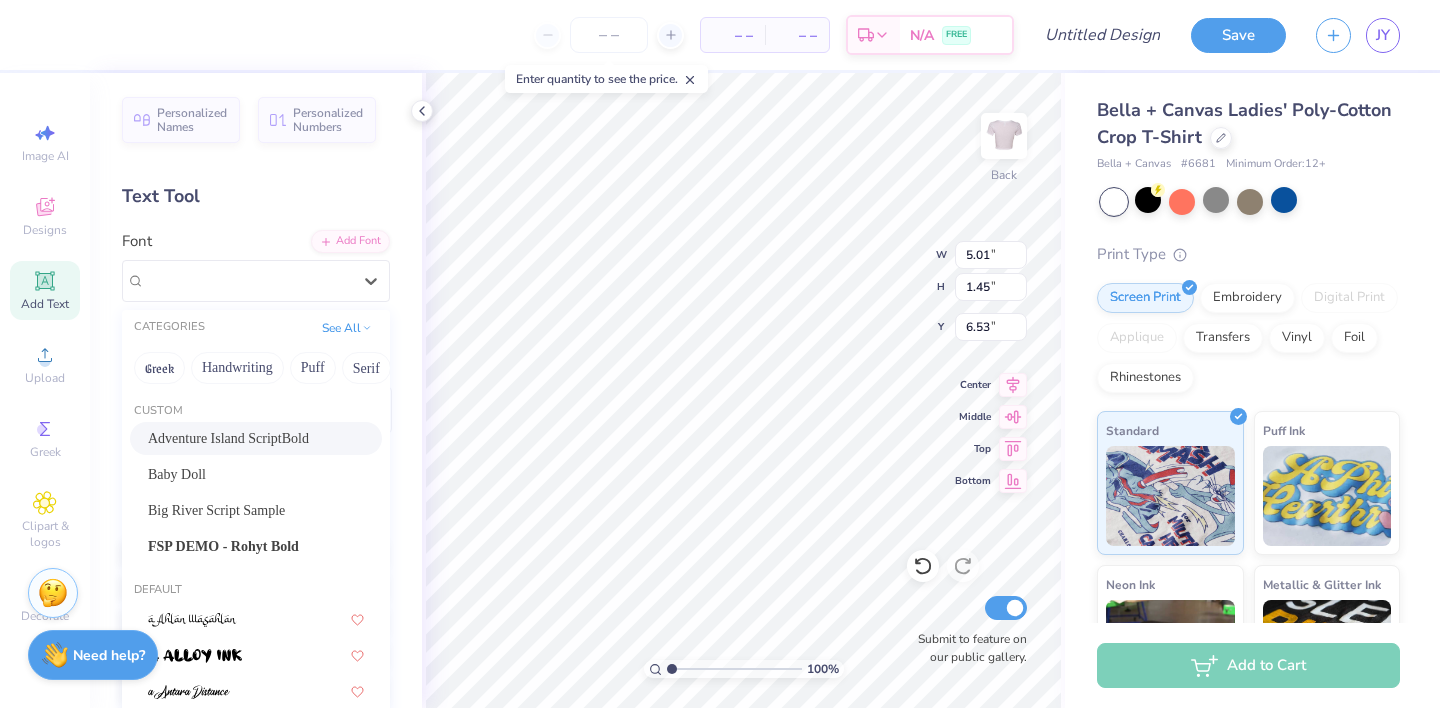 click on "Adventure Island ScriptBold" at bounding box center (228, 438) 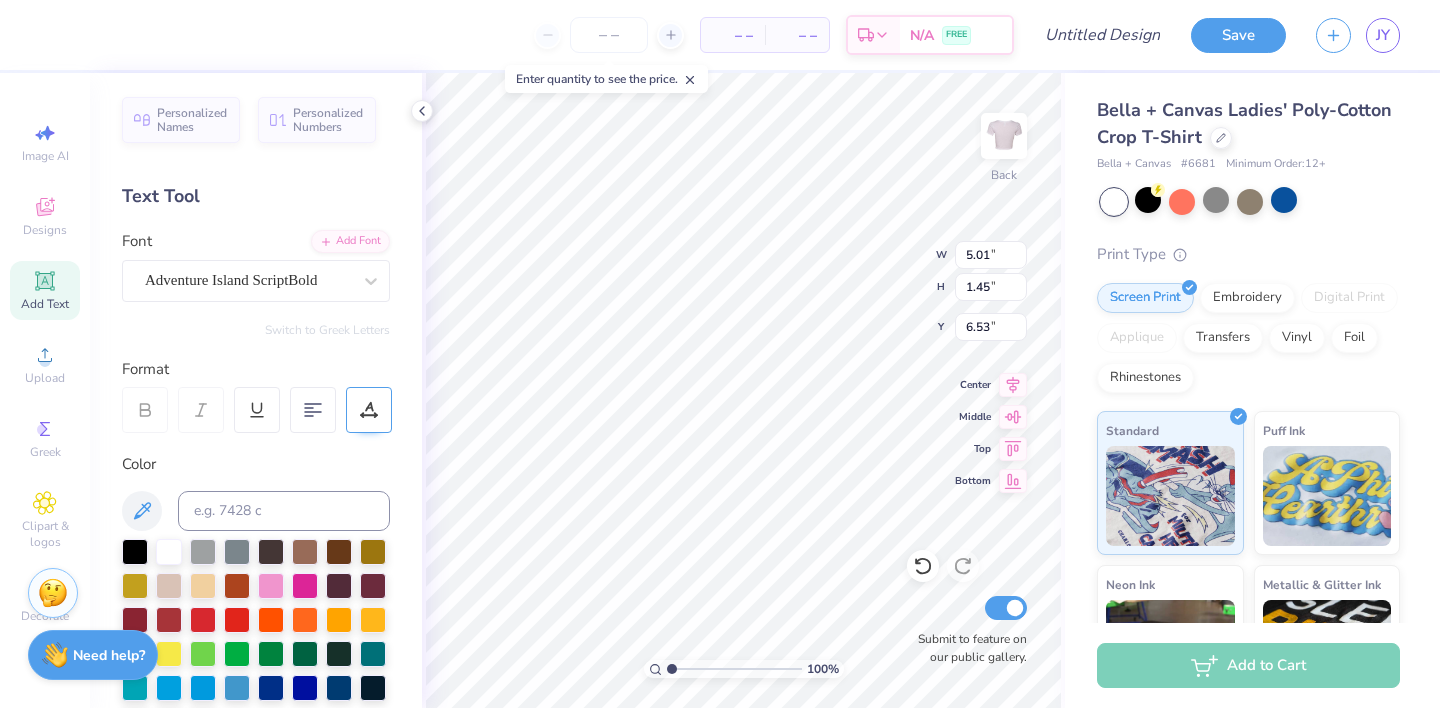 type on "6.13" 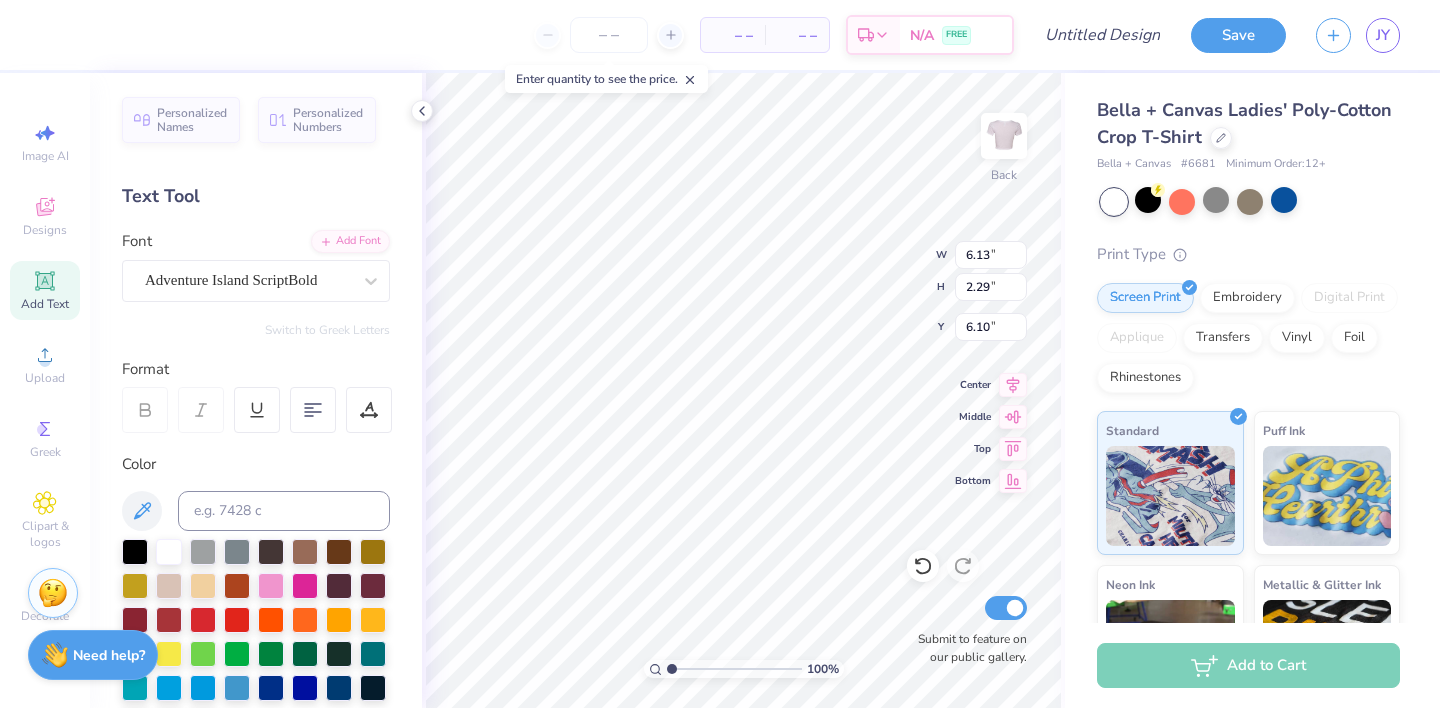 scroll, scrollTop: 0, scrollLeft: 0, axis: both 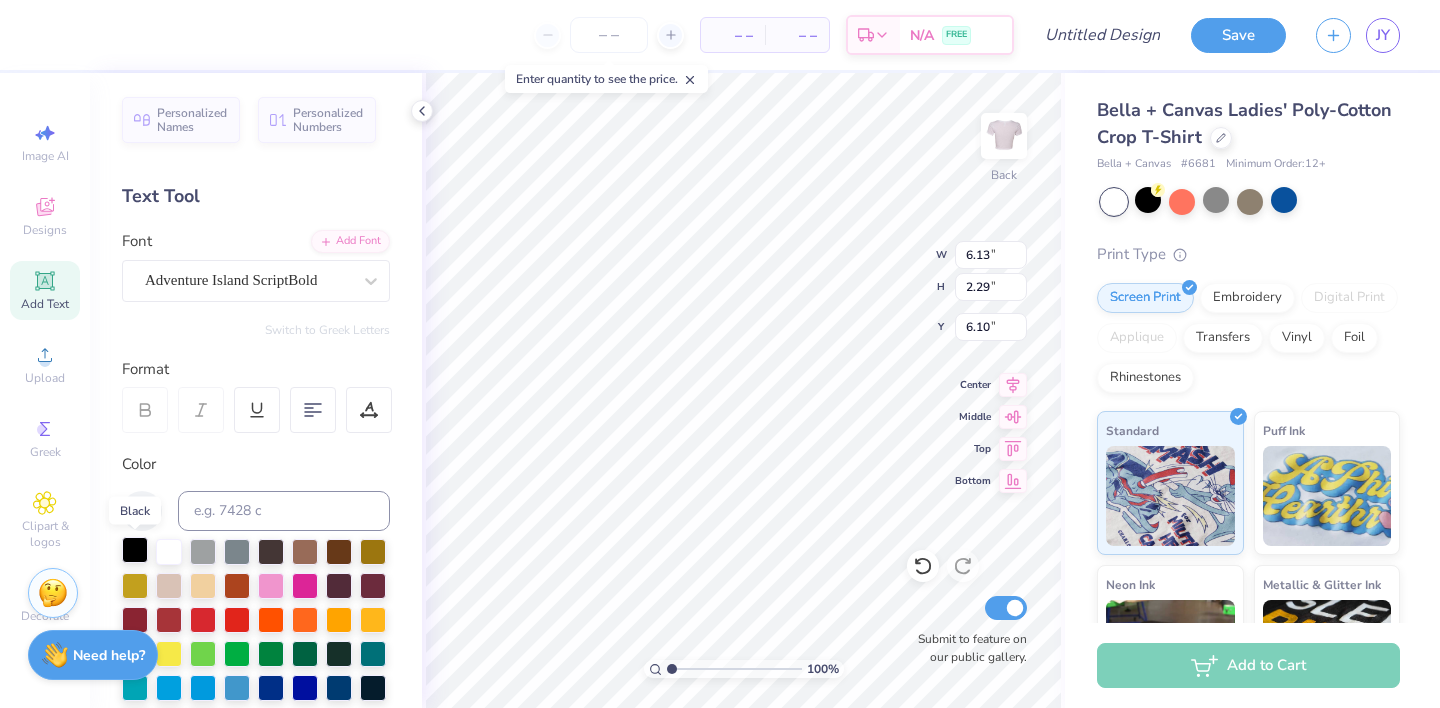 click at bounding box center (135, 550) 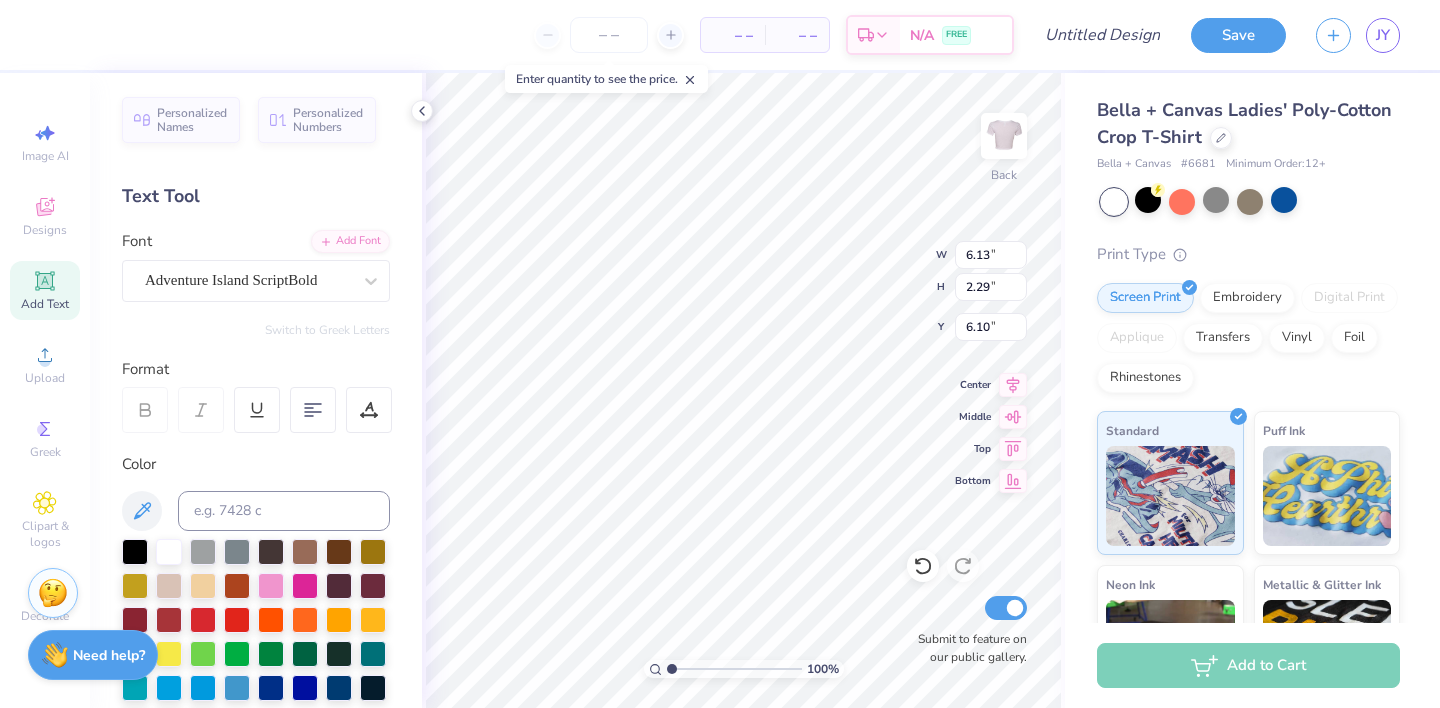 scroll, scrollTop: 0, scrollLeft: 0, axis: both 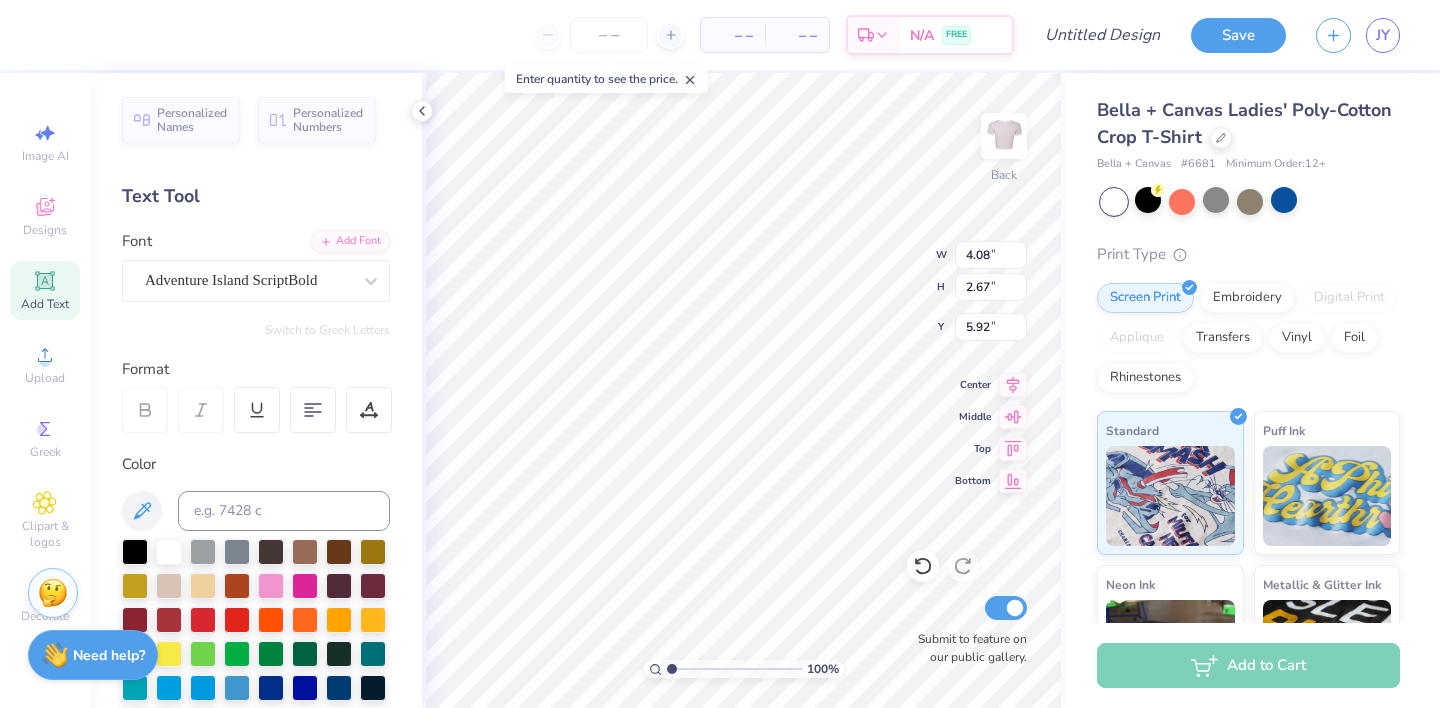 type on "8.75" 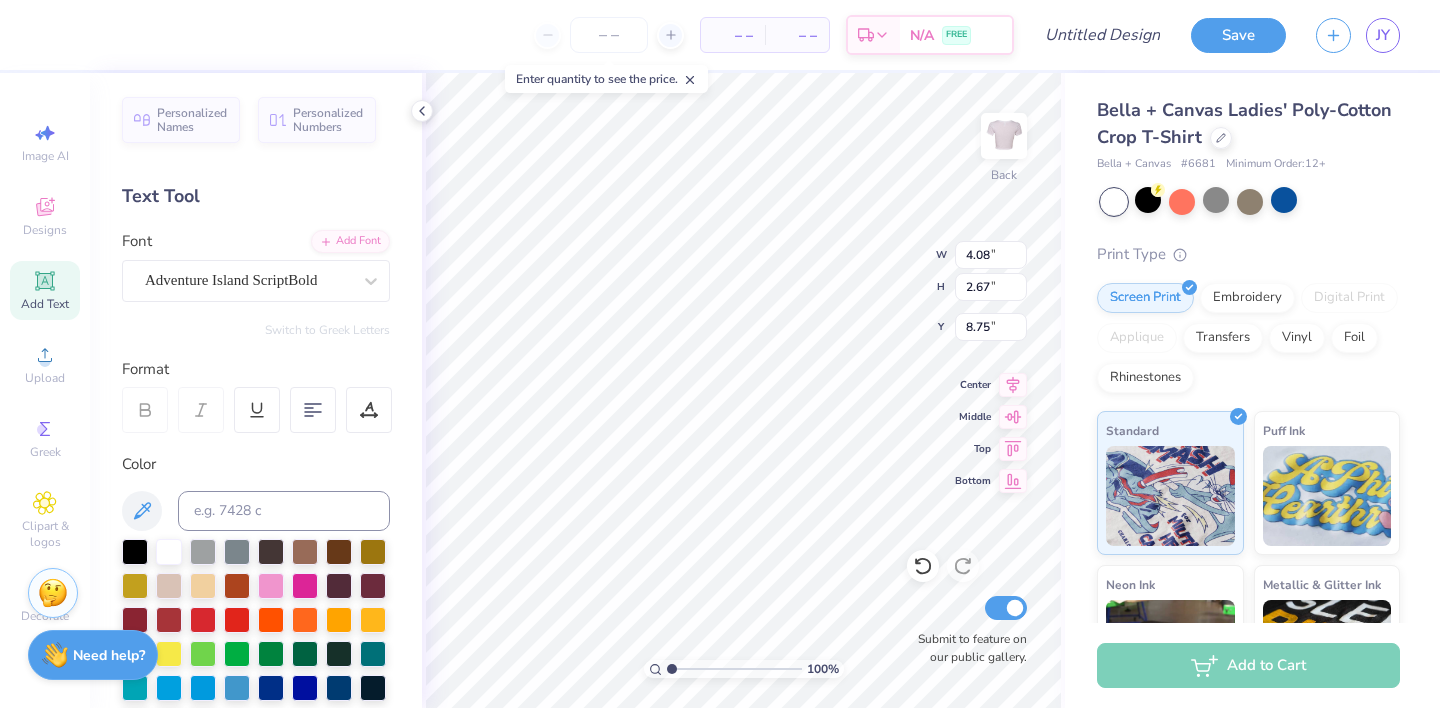 type on "2.18" 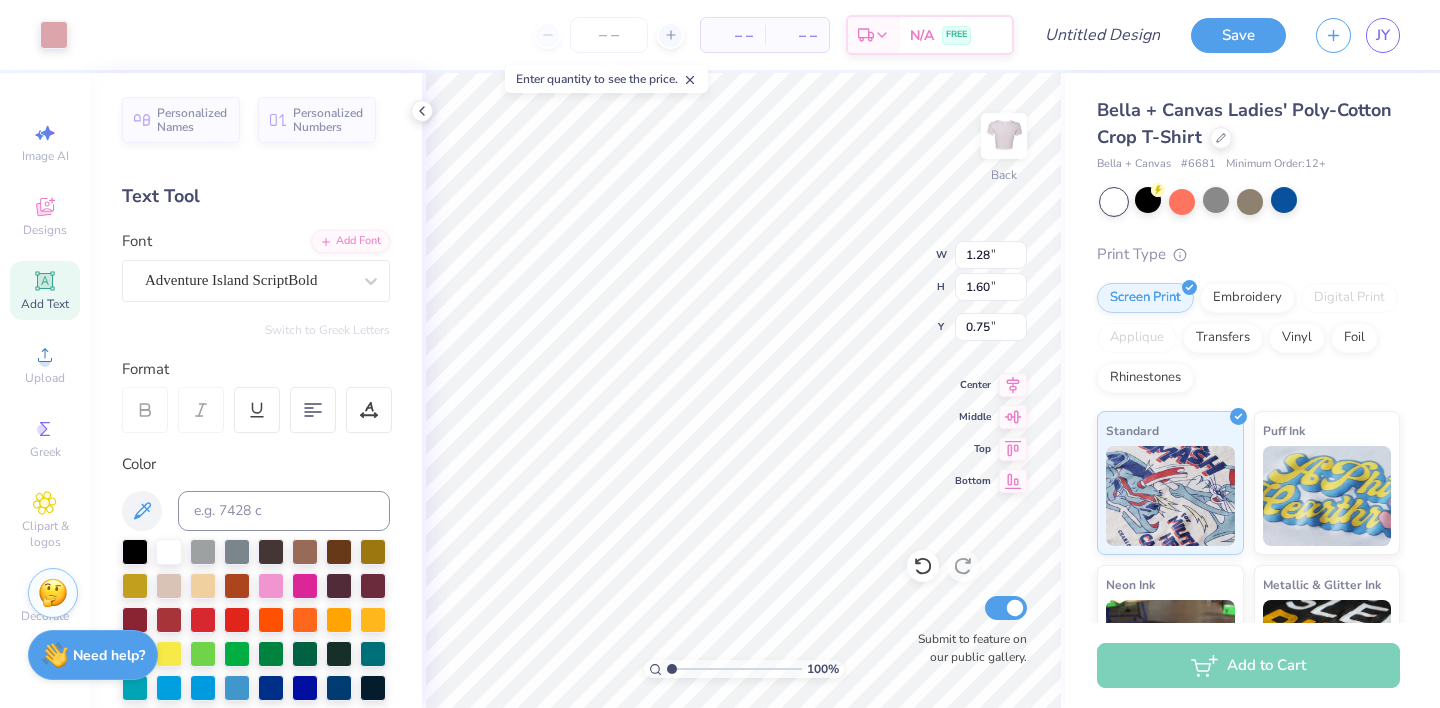 type on "0.89" 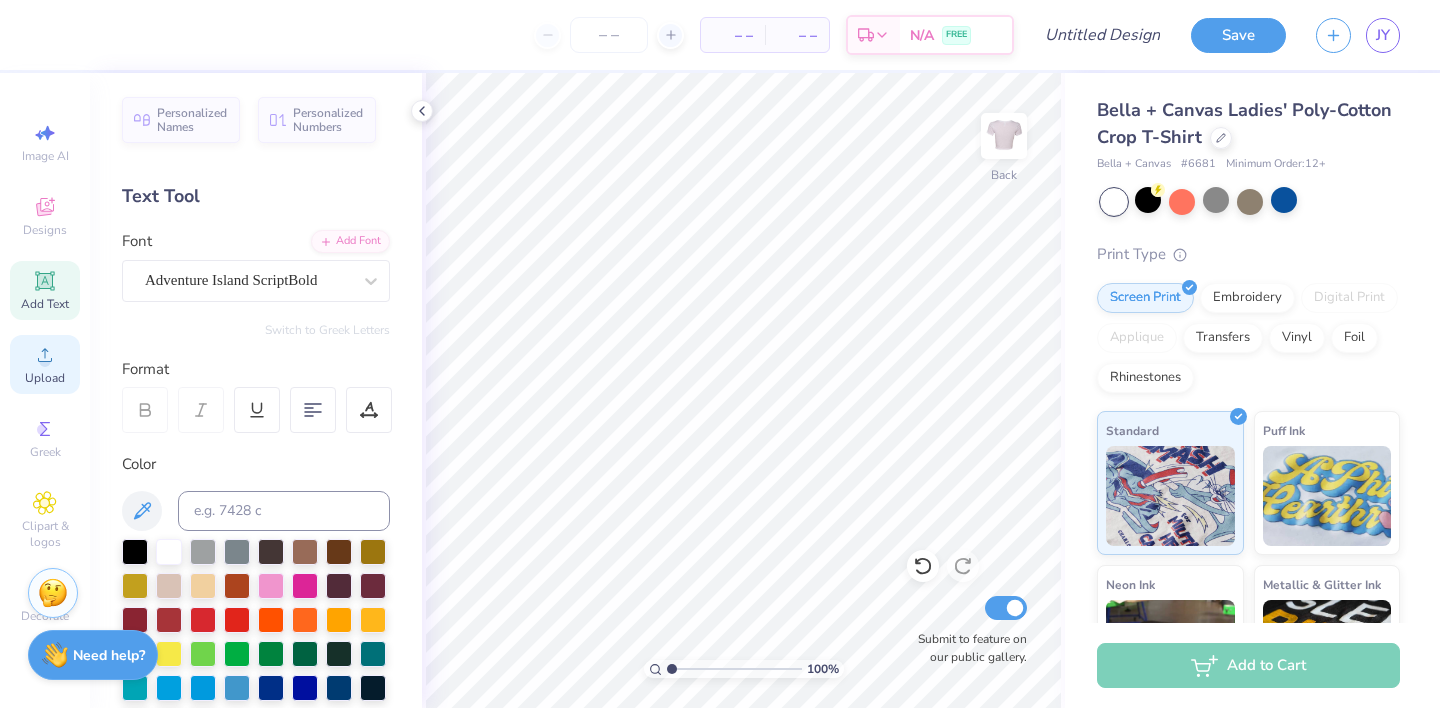 click on "Upload" at bounding box center [45, 378] 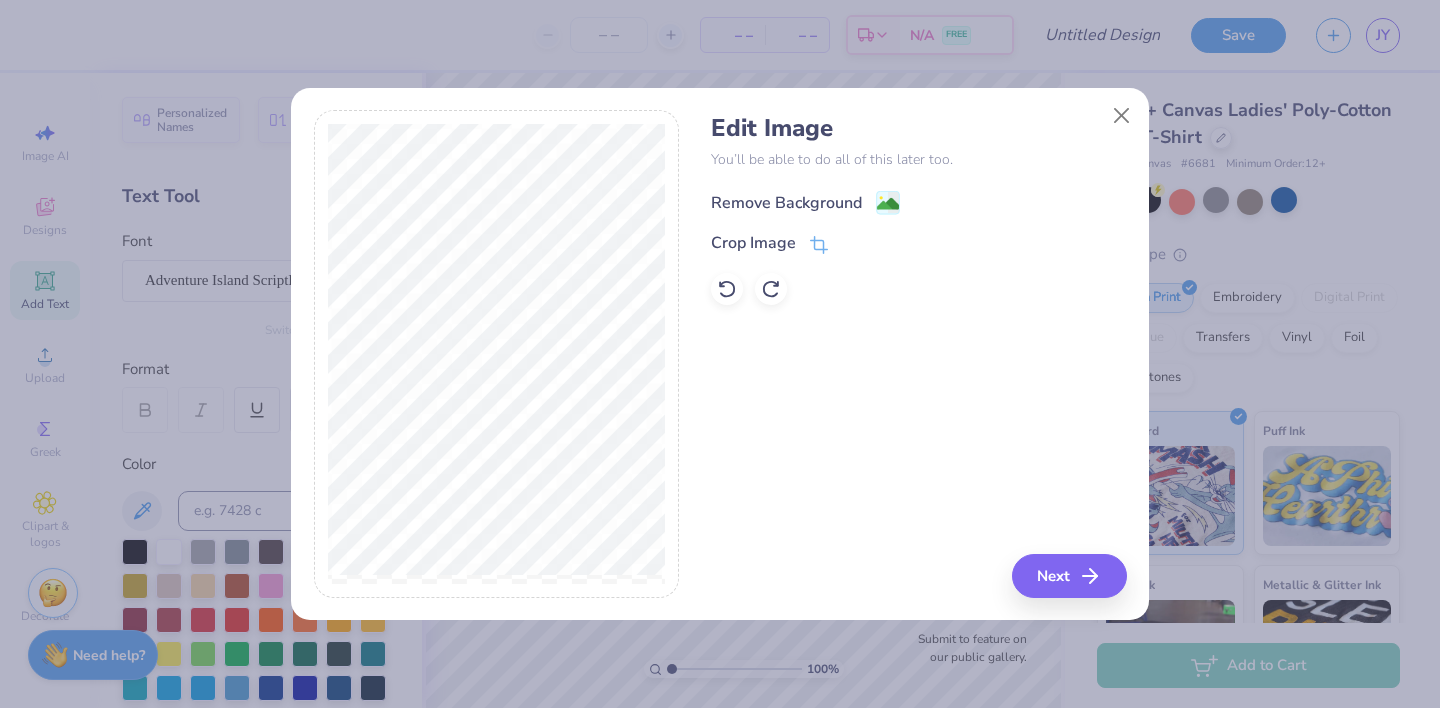 click on "Remove Background" at bounding box center (786, 203) 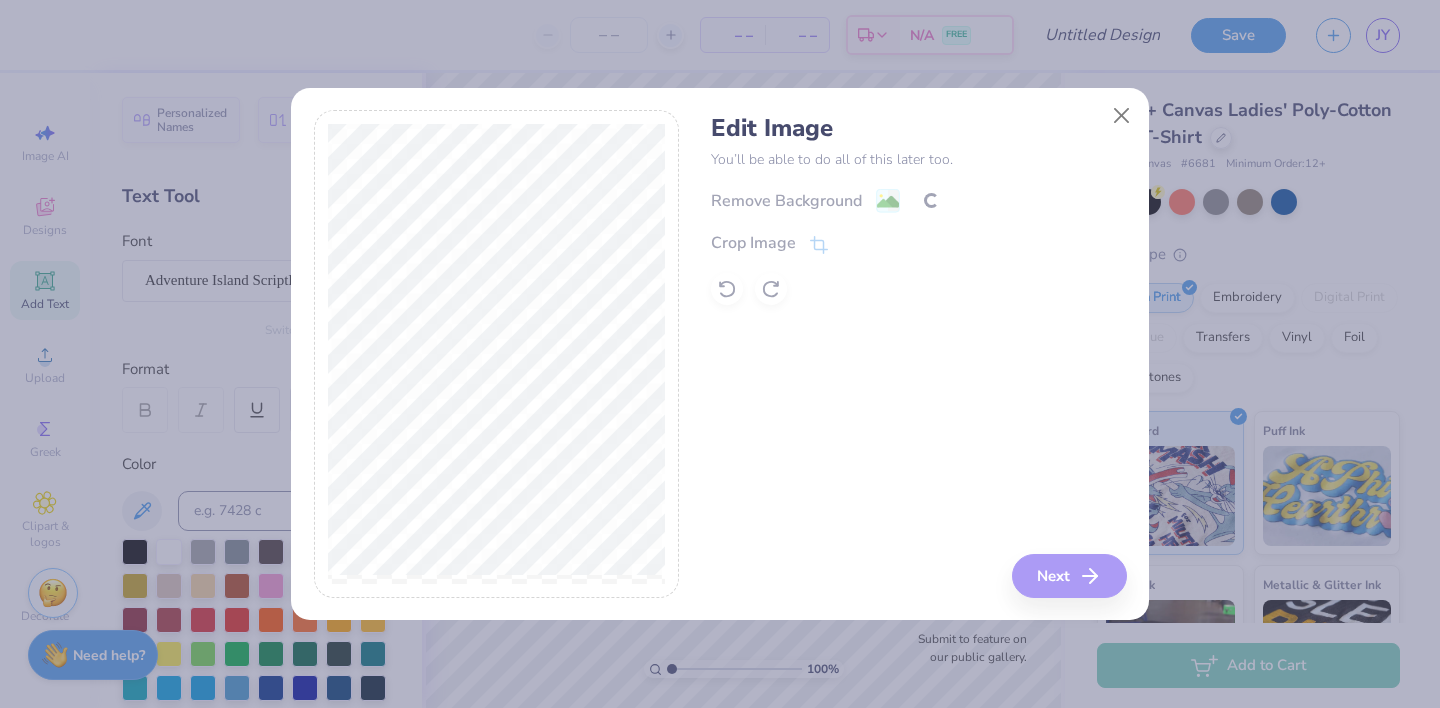 scroll, scrollTop: 0, scrollLeft: 0, axis: both 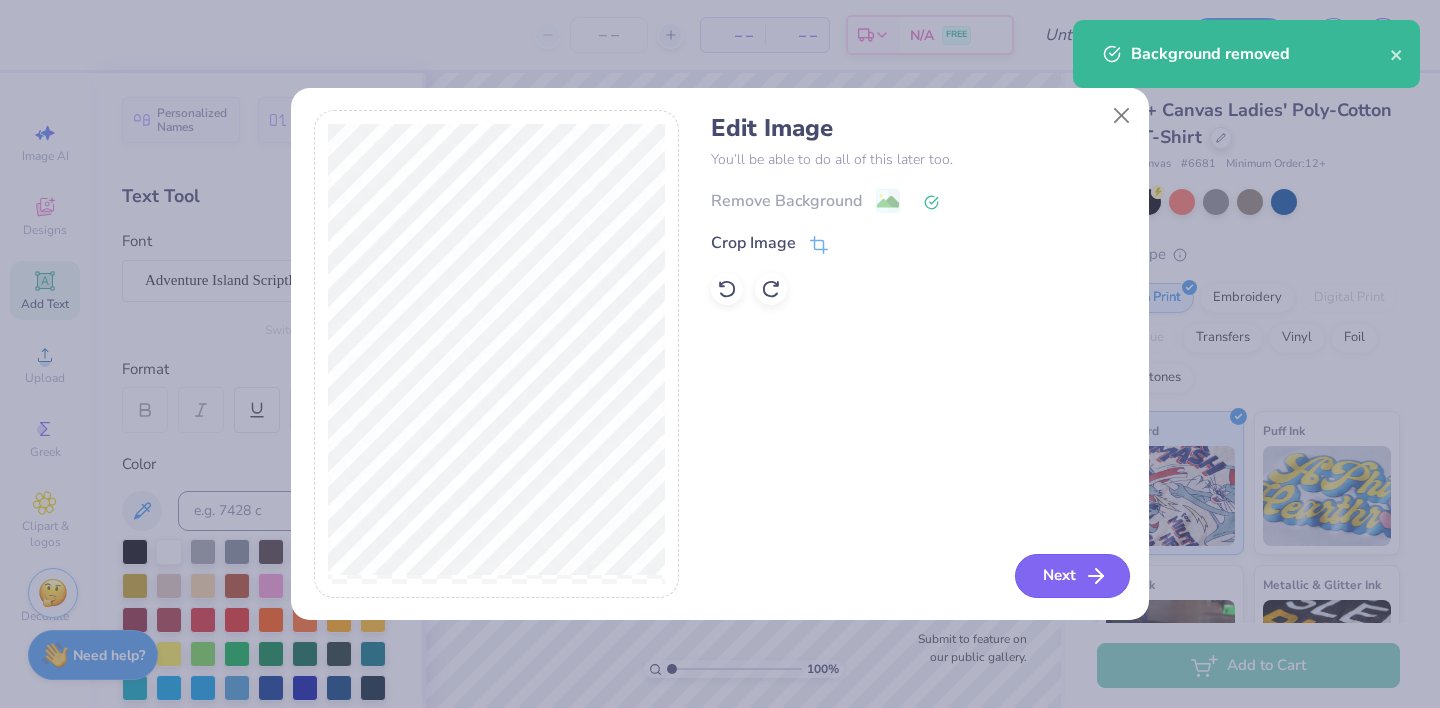 click on "Next" at bounding box center [1072, 576] 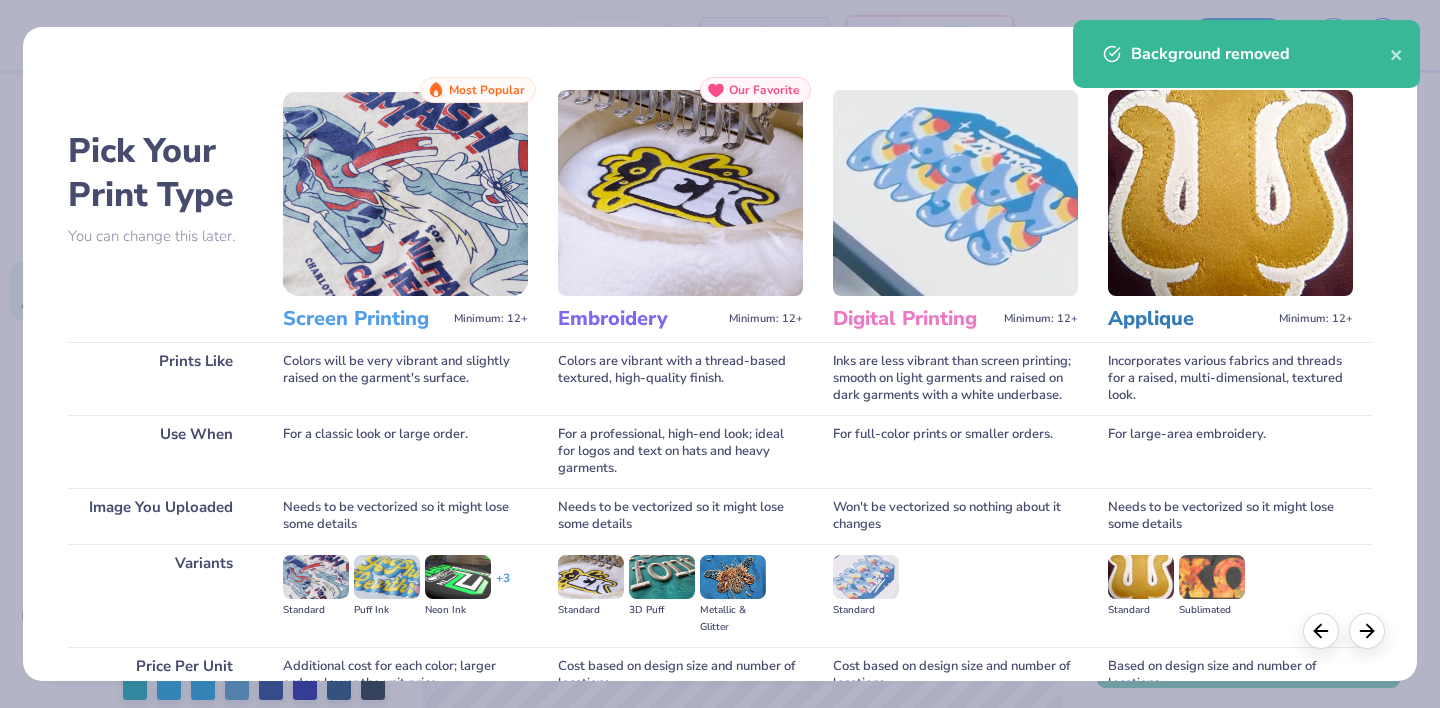 scroll, scrollTop: 189, scrollLeft: 0, axis: vertical 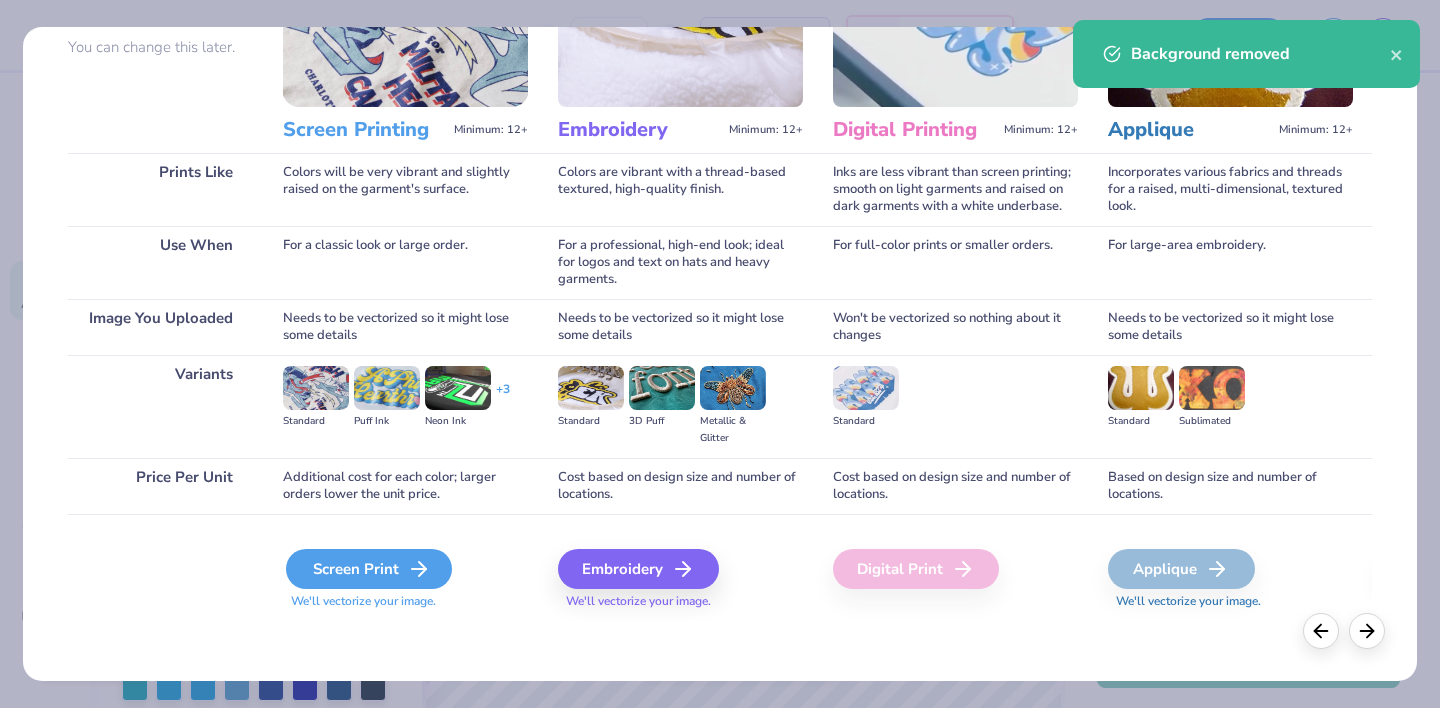 click on "Screen Print" at bounding box center (369, 569) 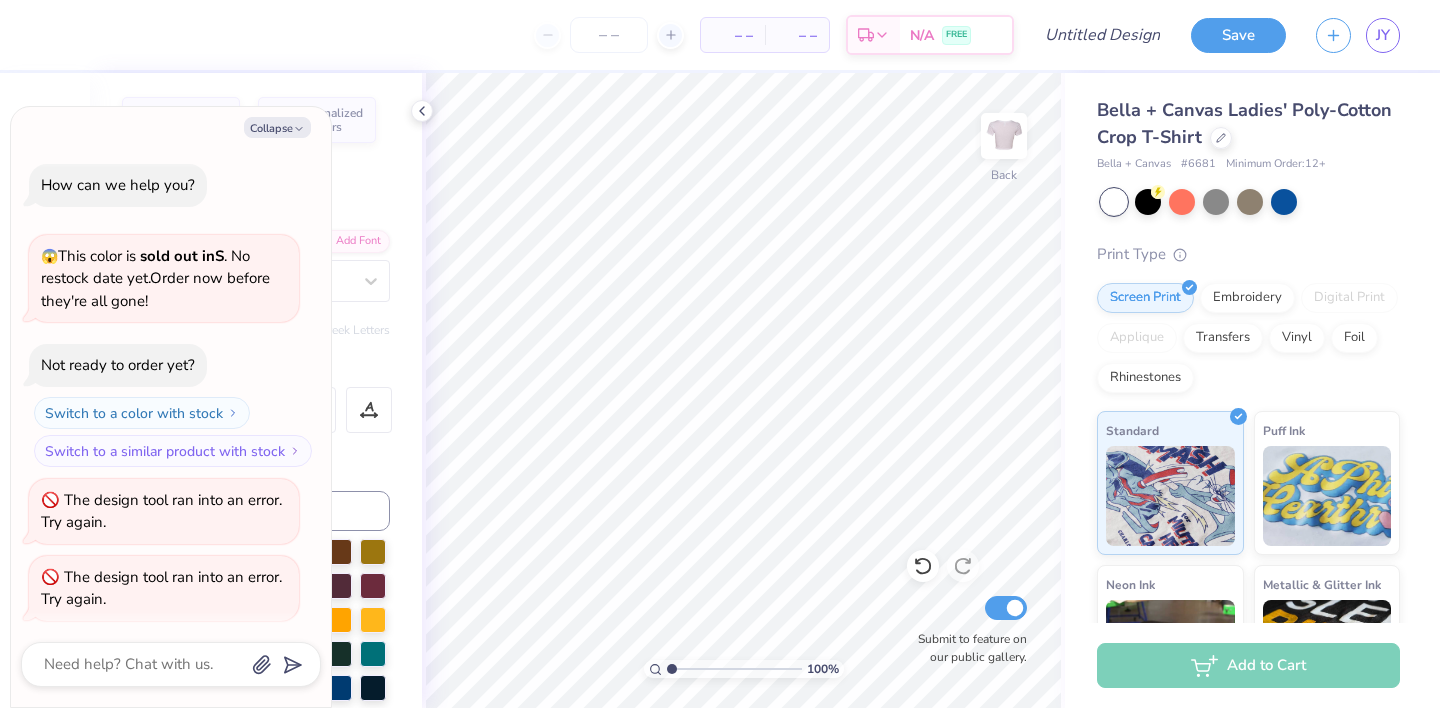 scroll, scrollTop: 5182, scrollLeft: 0, axis: vertical 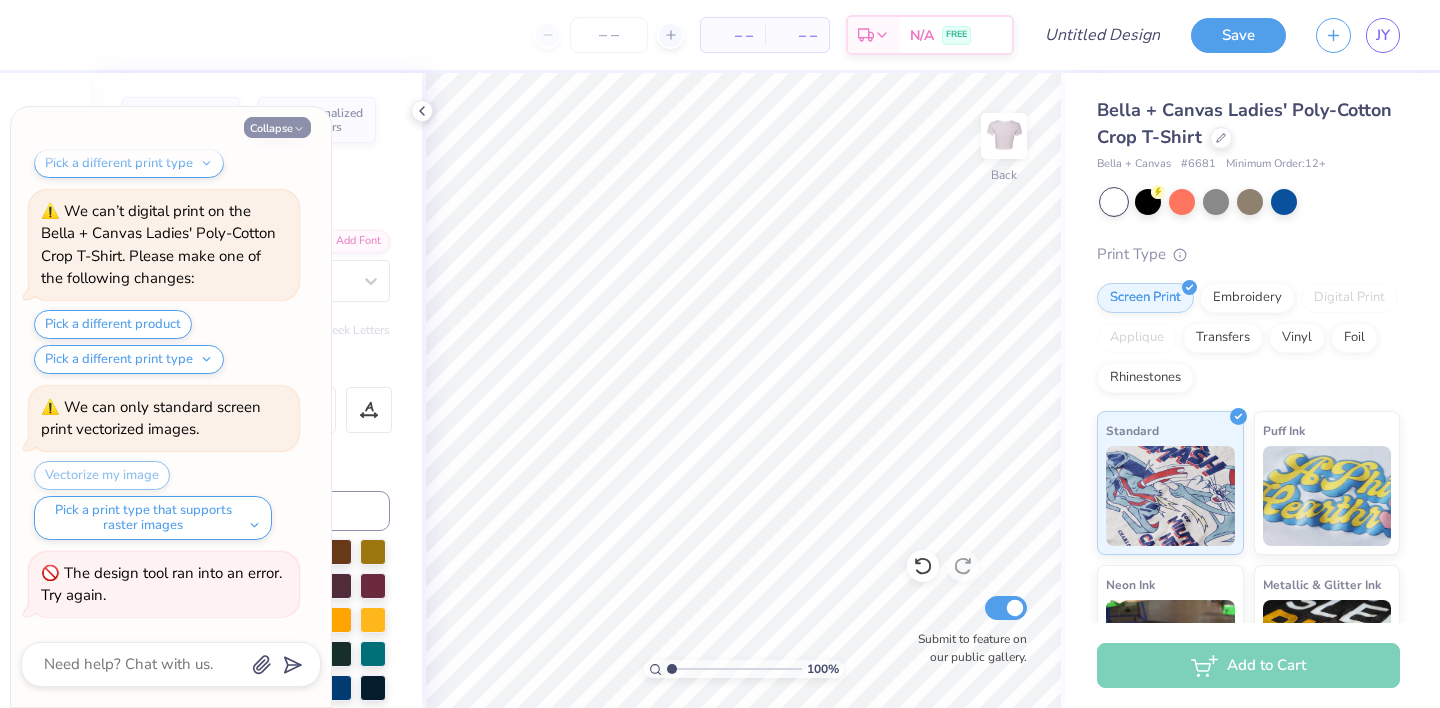 click 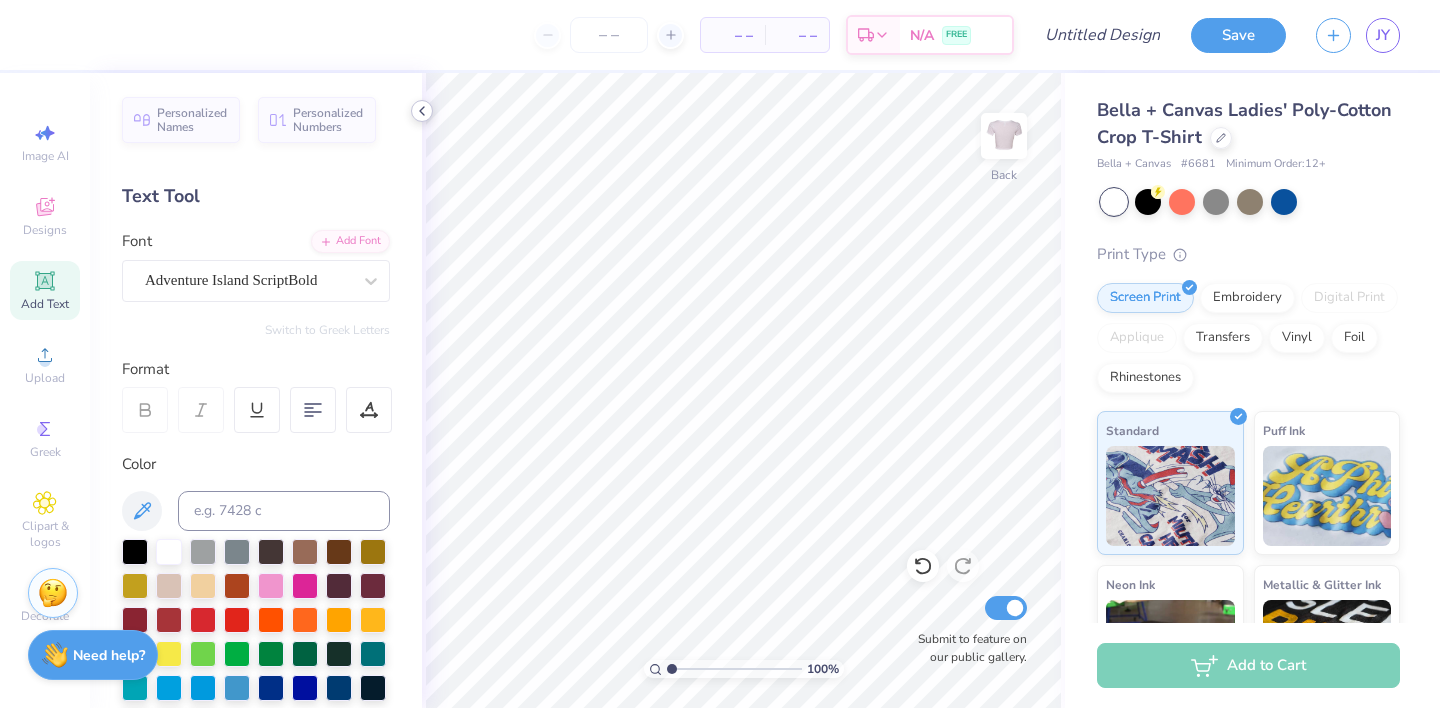 click at bounding box center [422, 111] 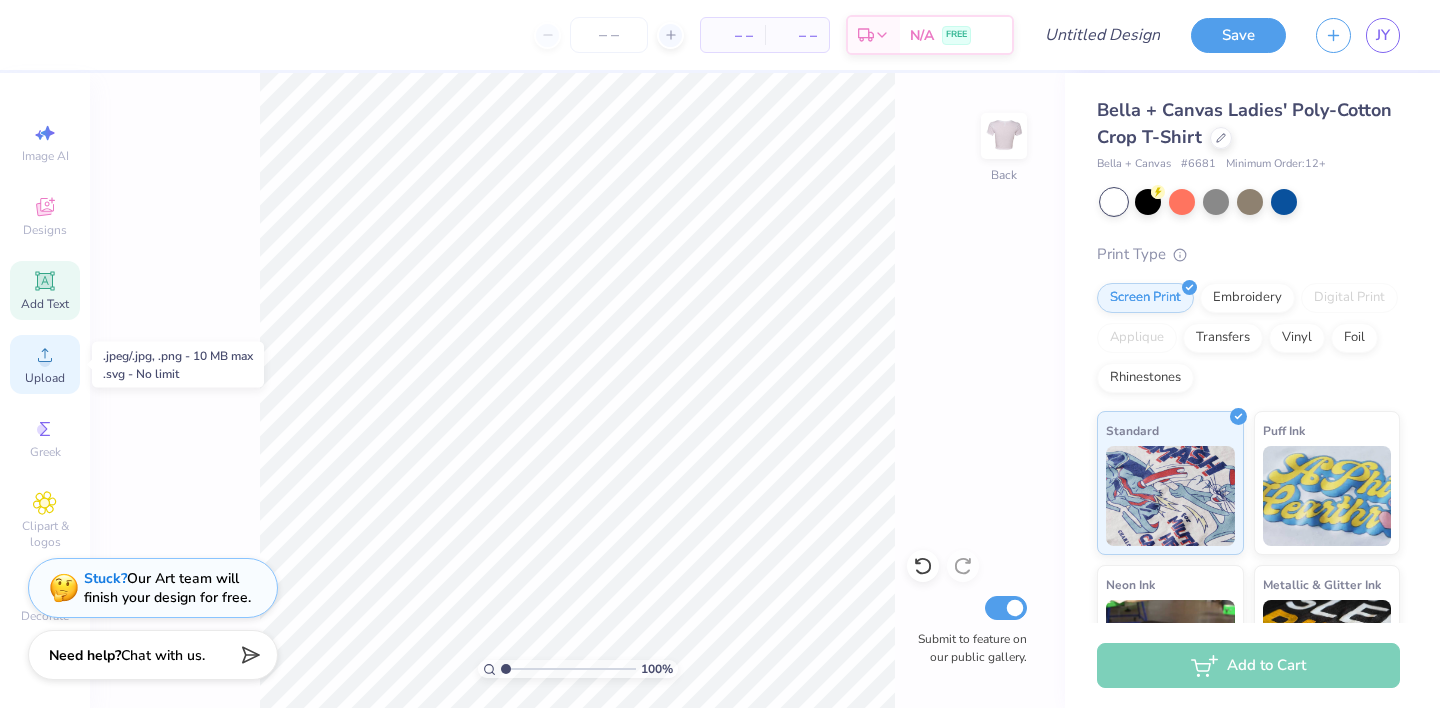 click on "Upload" at bounding box center [45, 364] 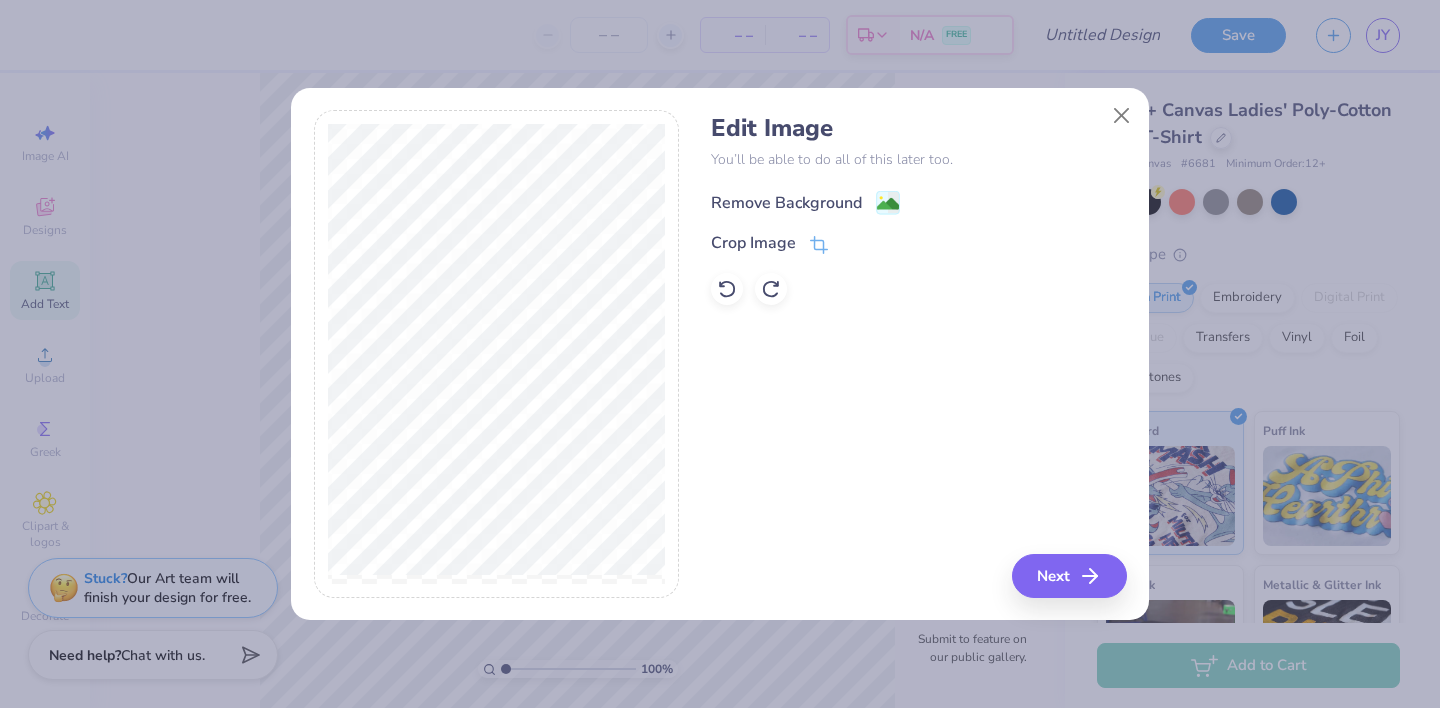 click on "Remove Background" at bounding box center (786, 203) 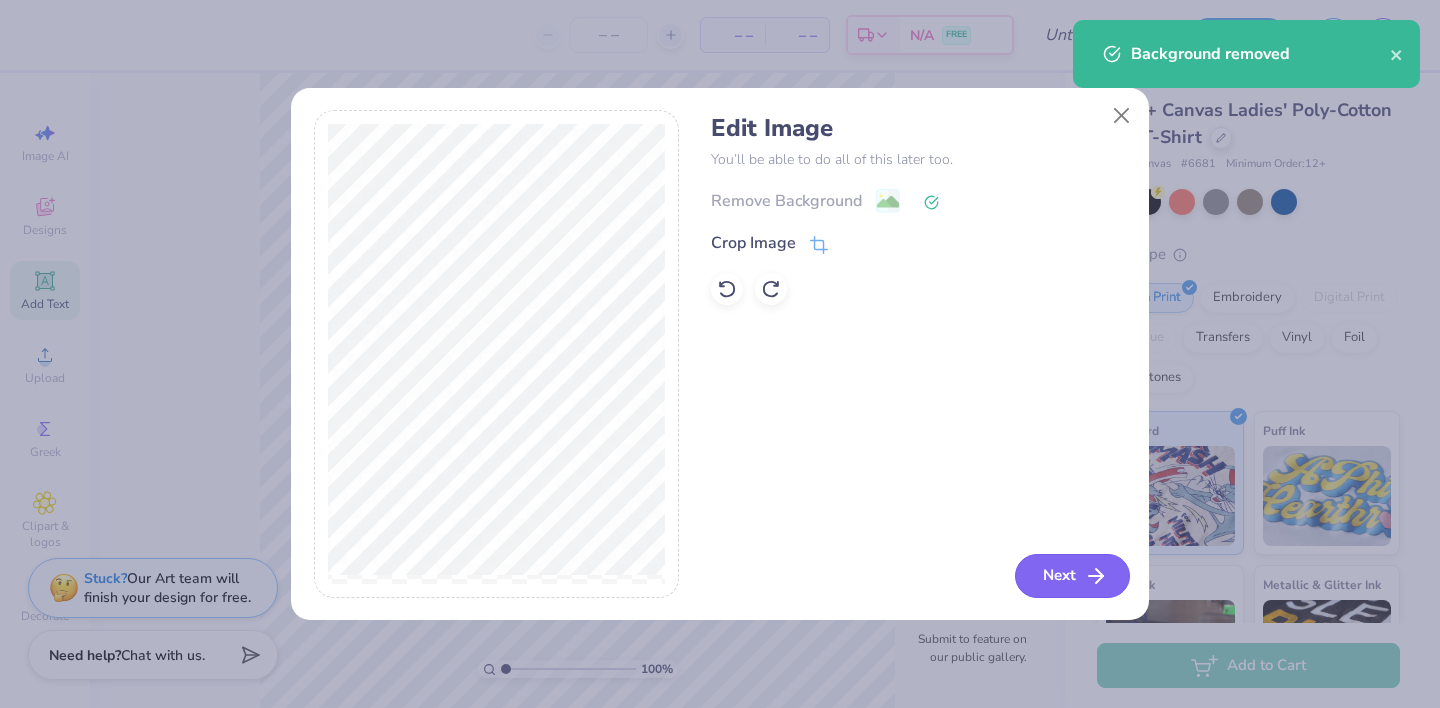 click on "Next" at bounding box center (1072, 576) 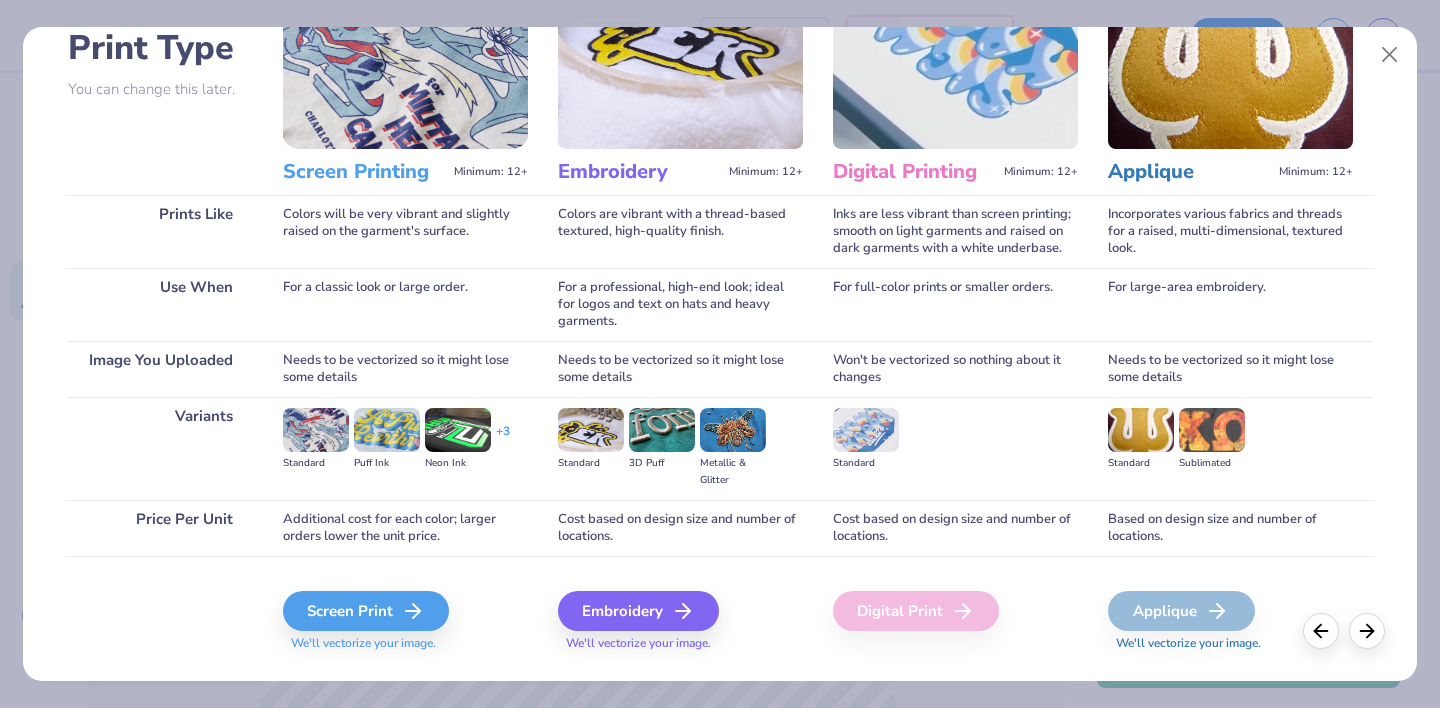 scroll, scrollTop: 174, scrollLeft: 0, axis: vertical 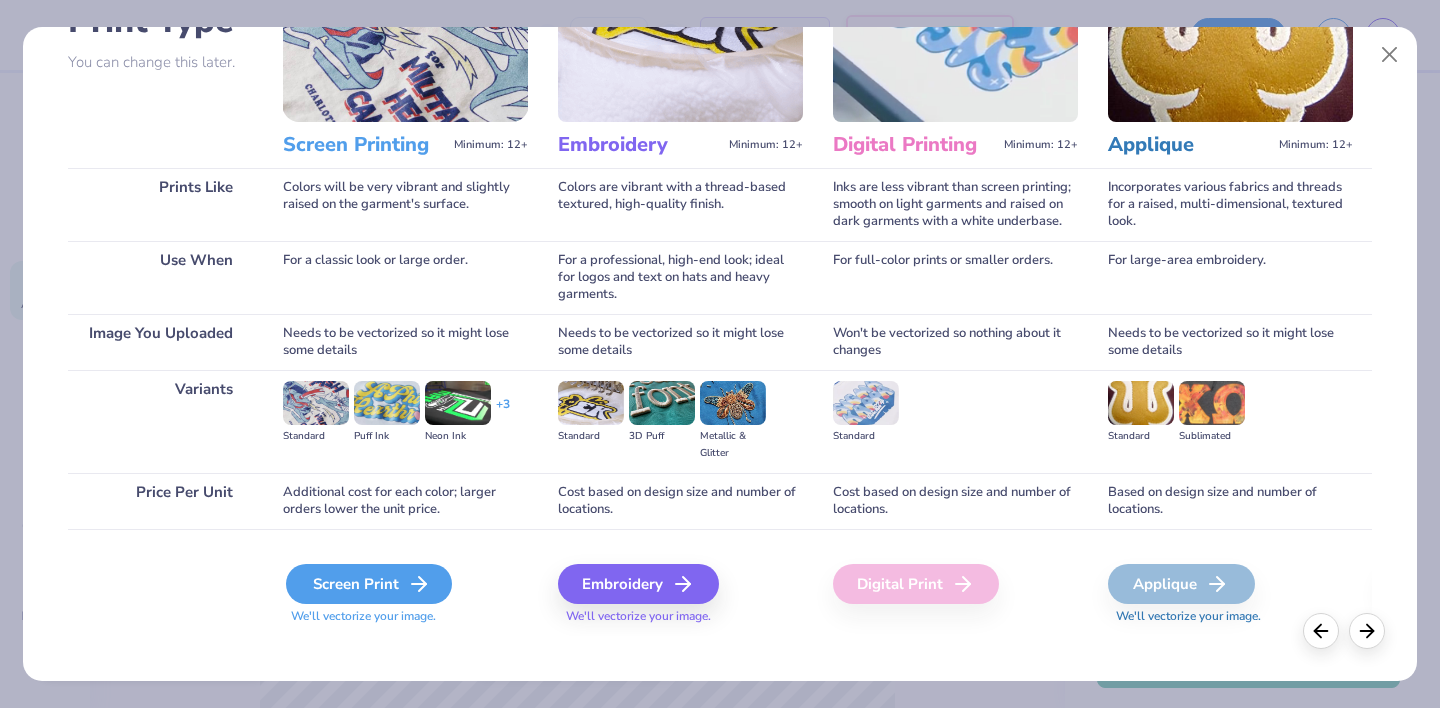 click 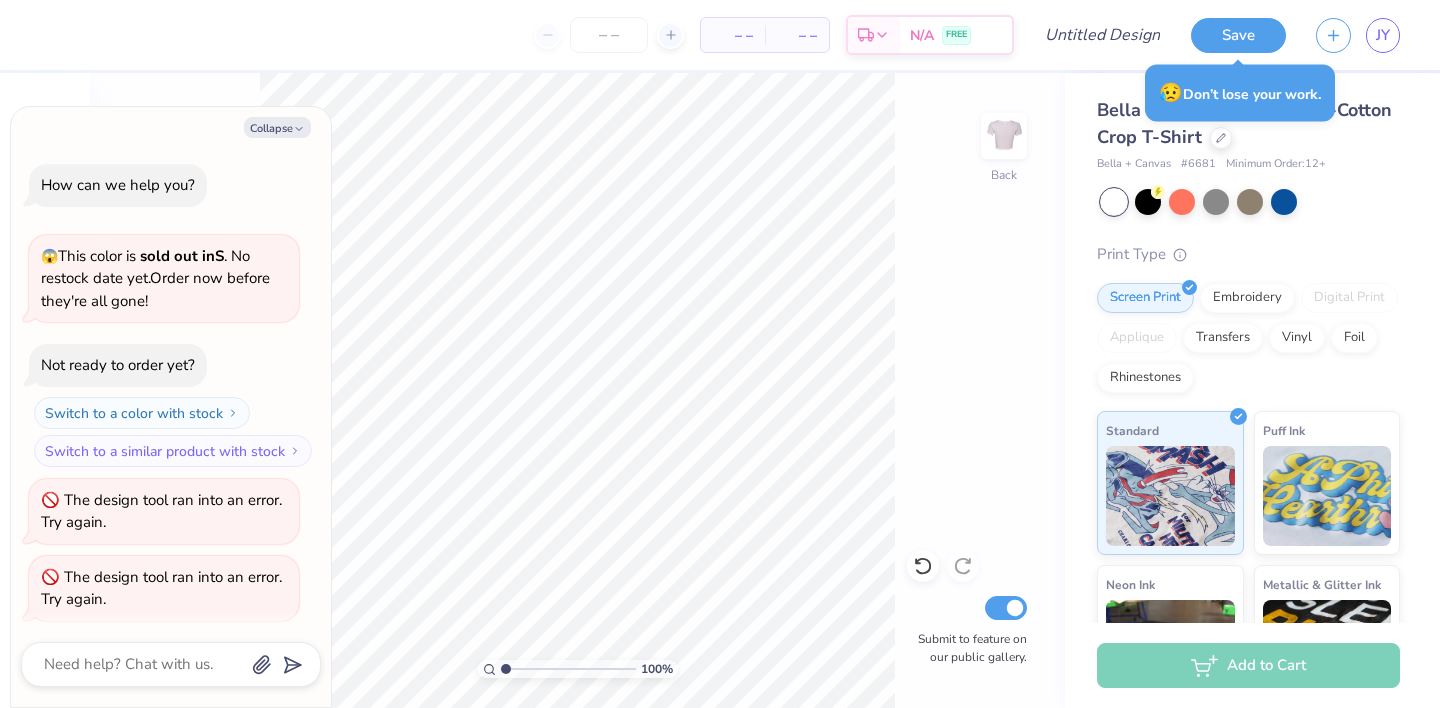 scroll, scrollTop: 5259, scrollLeft: 0, axis: vertical 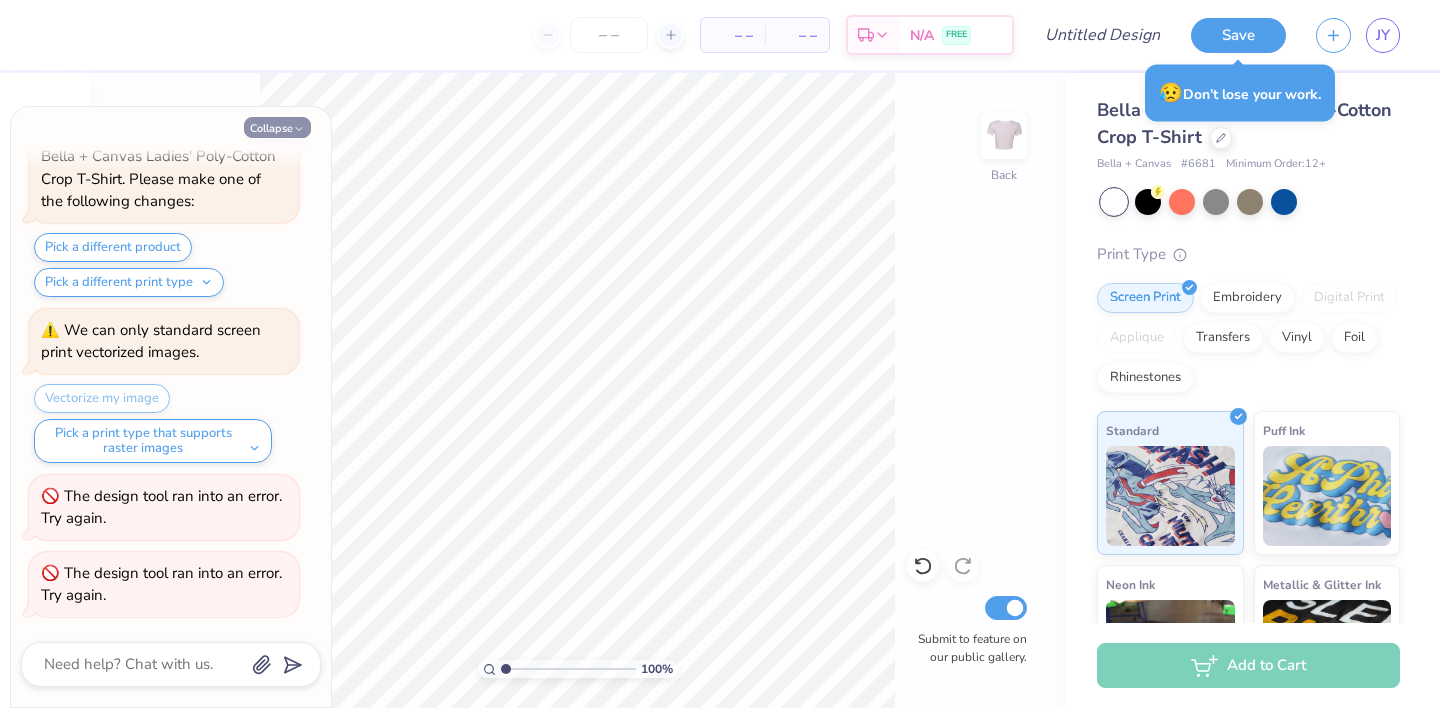 click on "Collapse" at bounding box center [277, 127] 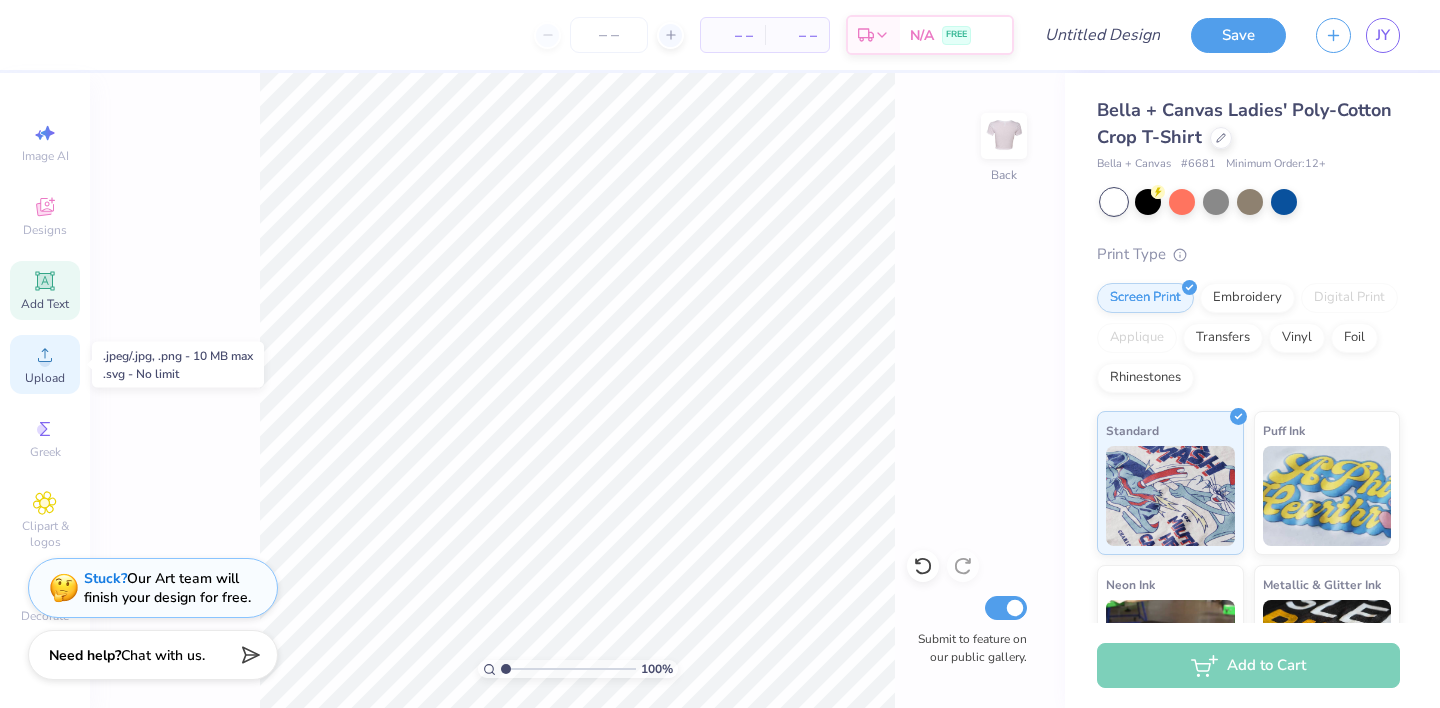 click on "Upload" at bounding box center (45, 378) 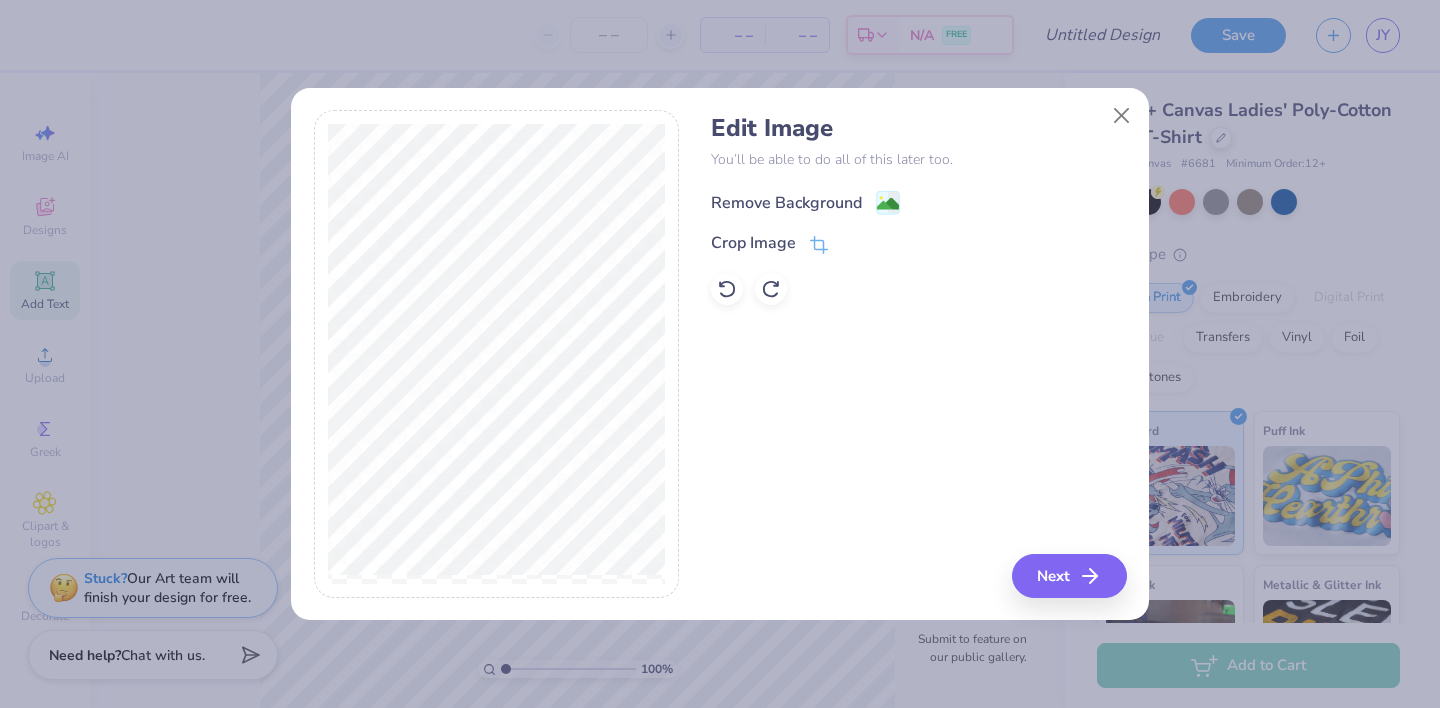 click on "Remove Background" at bounding box center (786, 203) 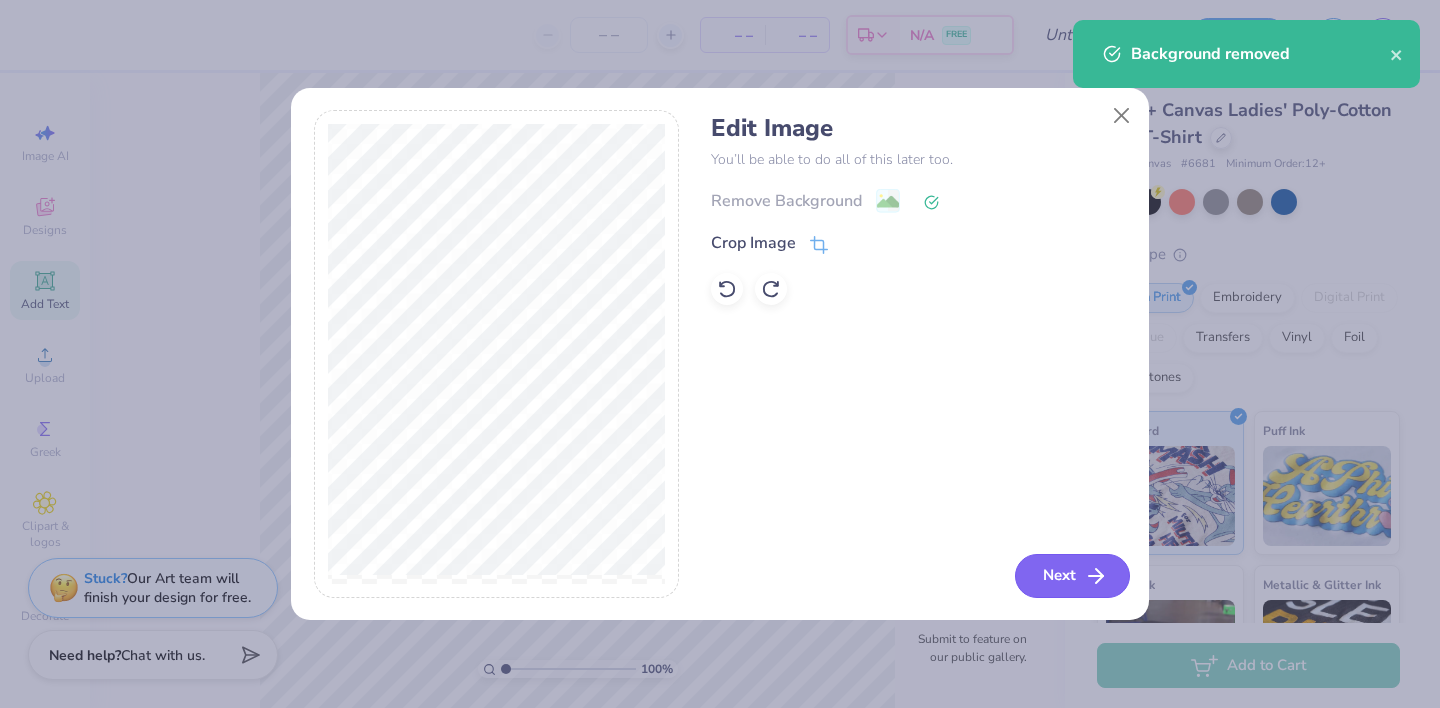 click 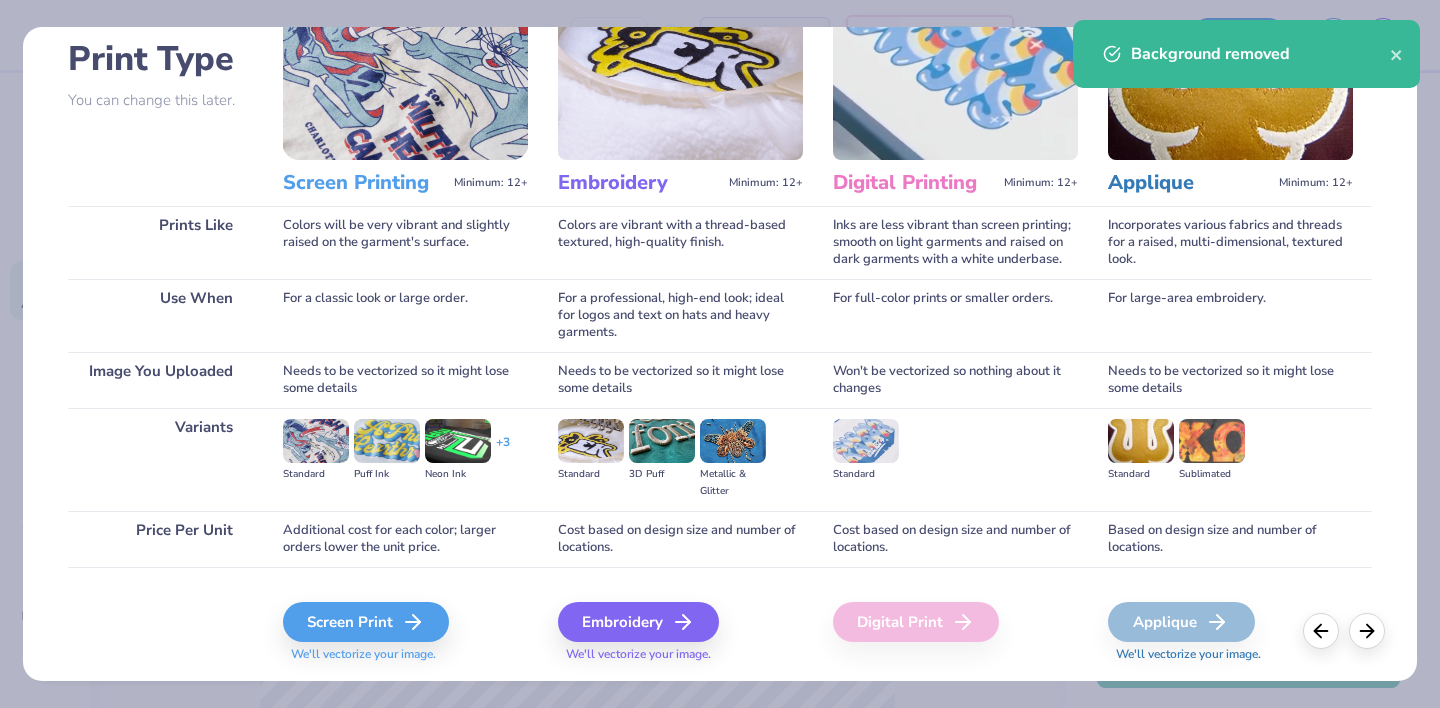 scroll, scrollTop: 150, scrollLeft: 0, axis: vertical 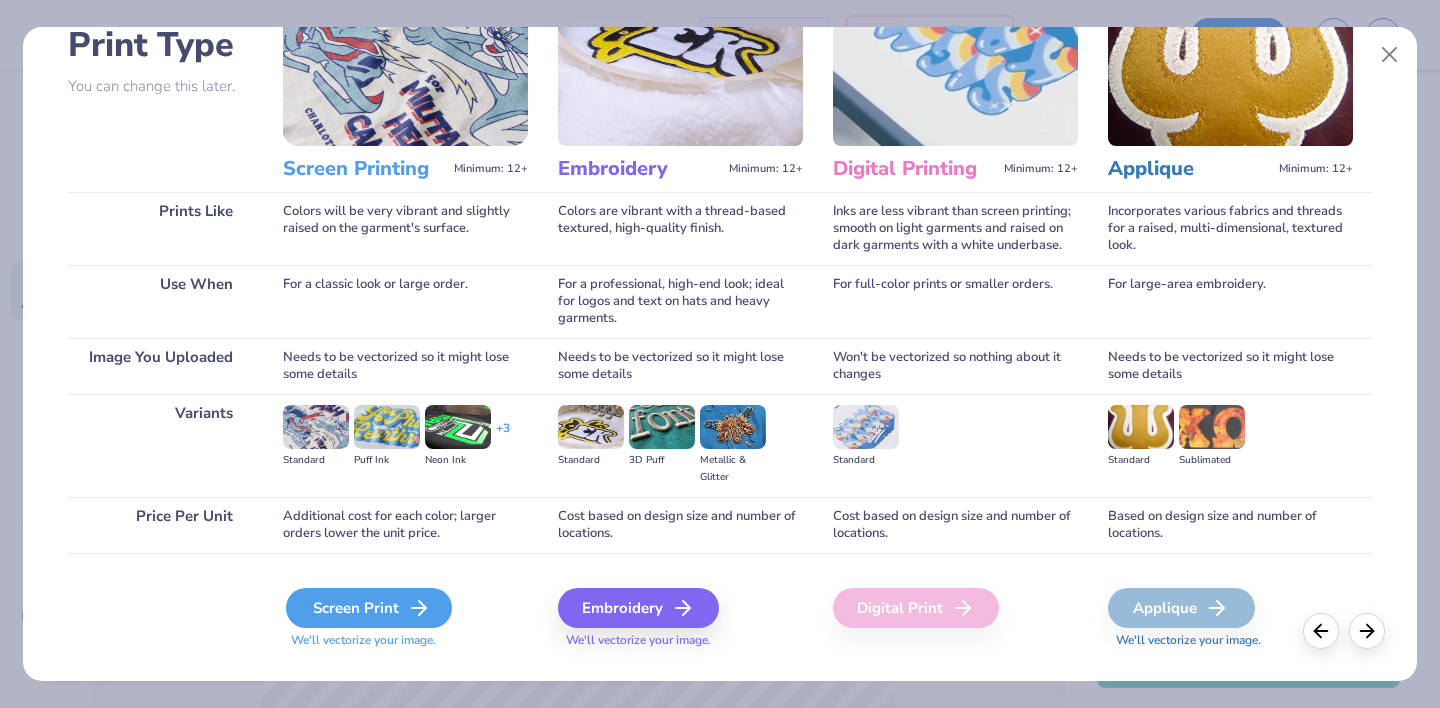 click on "Screen Print" at bounding box center (369, 608) 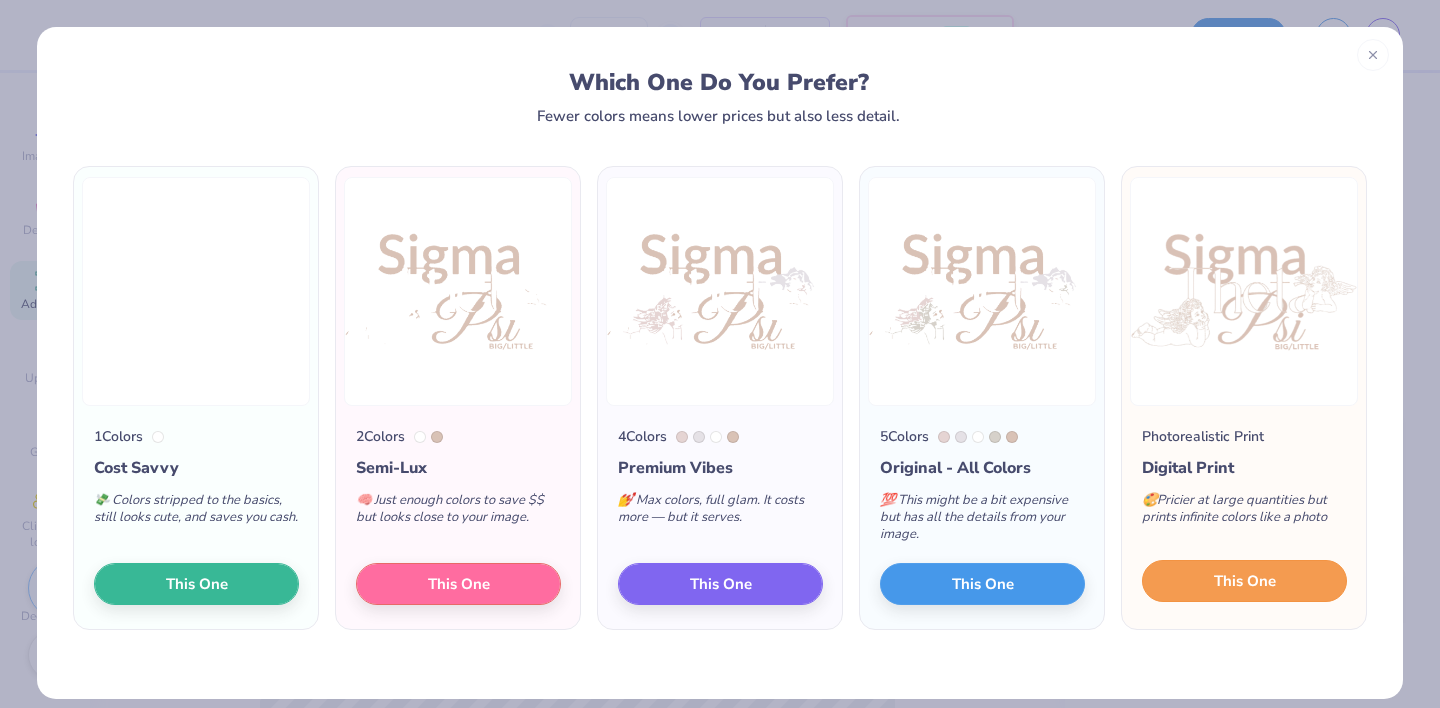 click on "This One" at bounding box center [1244, 581] 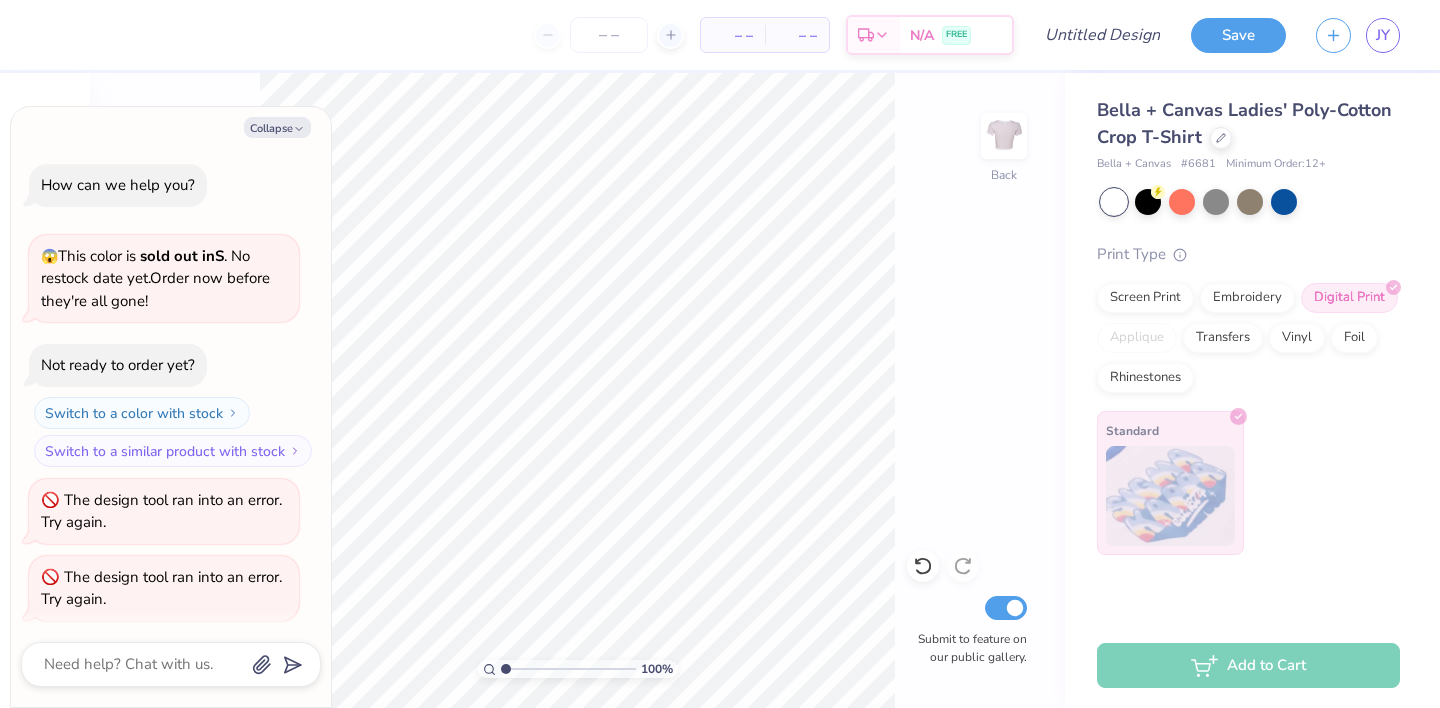 scroll, scrollTop: 6043, scrollLeft: 0, axis: vertical 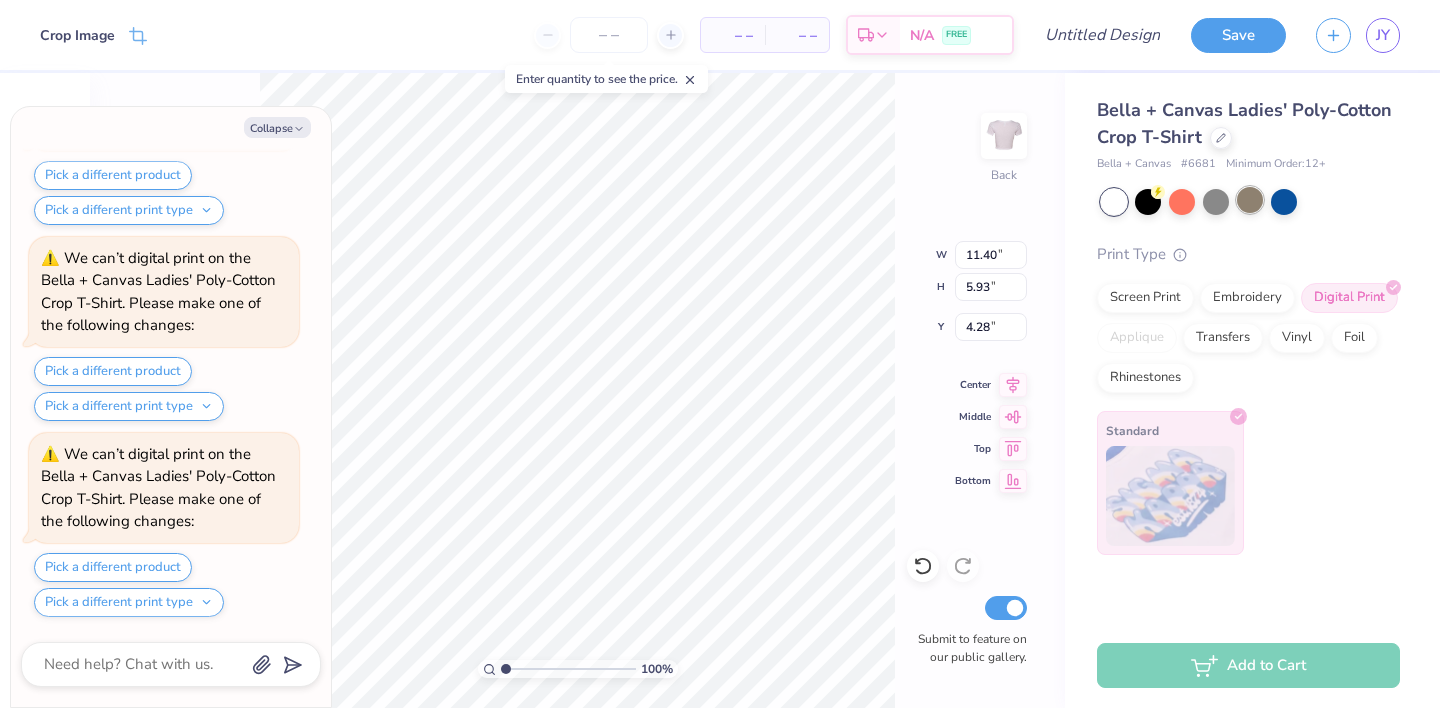 click at bounding box center [1250, 200] 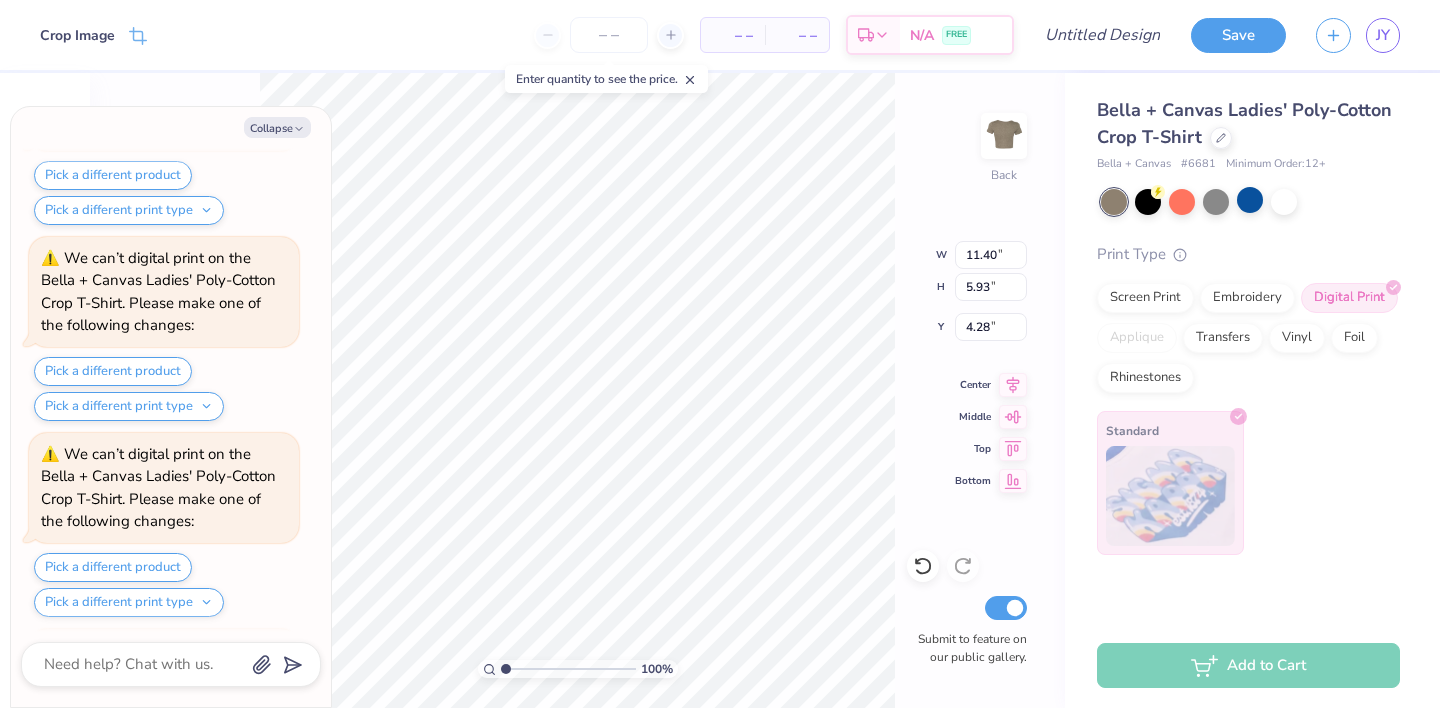 scroll, scrollTop: 6631, scrollLeft: 0, axis: vertical 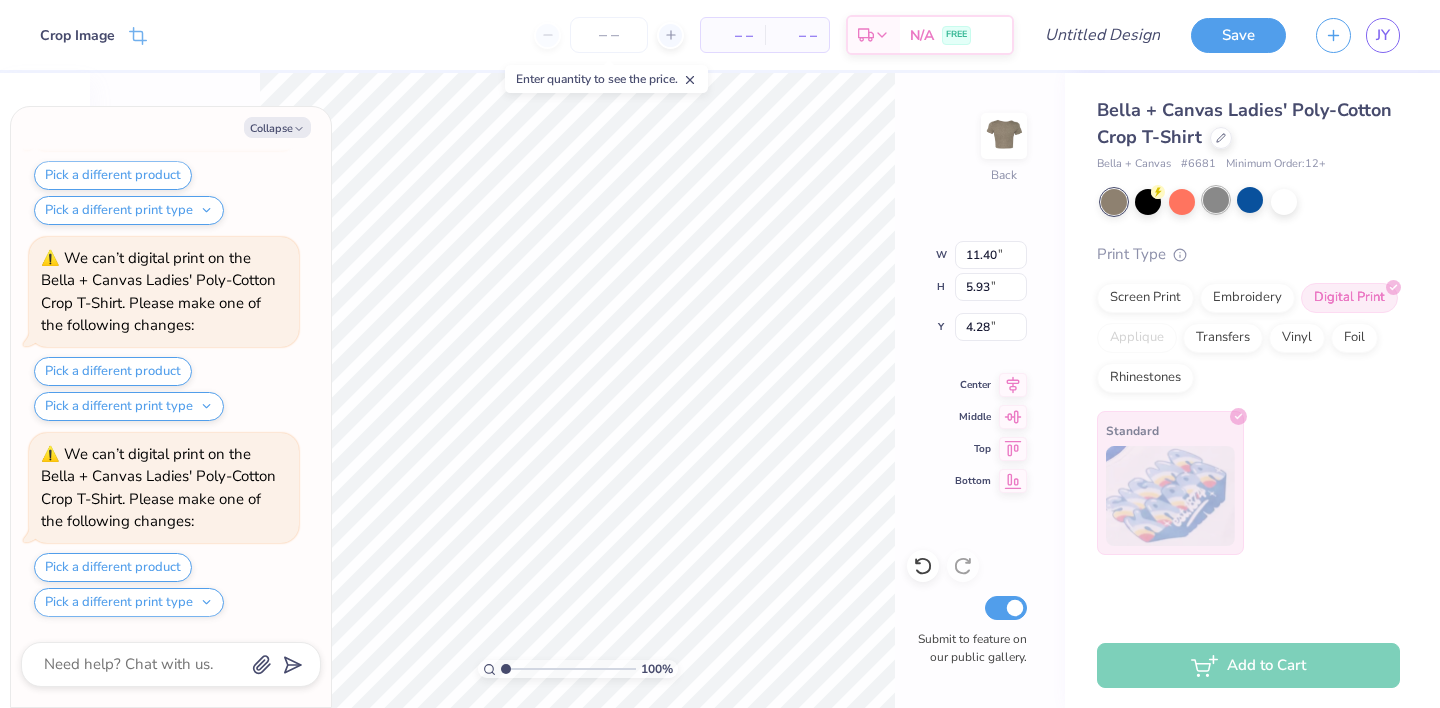 click at bounding box center (1216, 200) 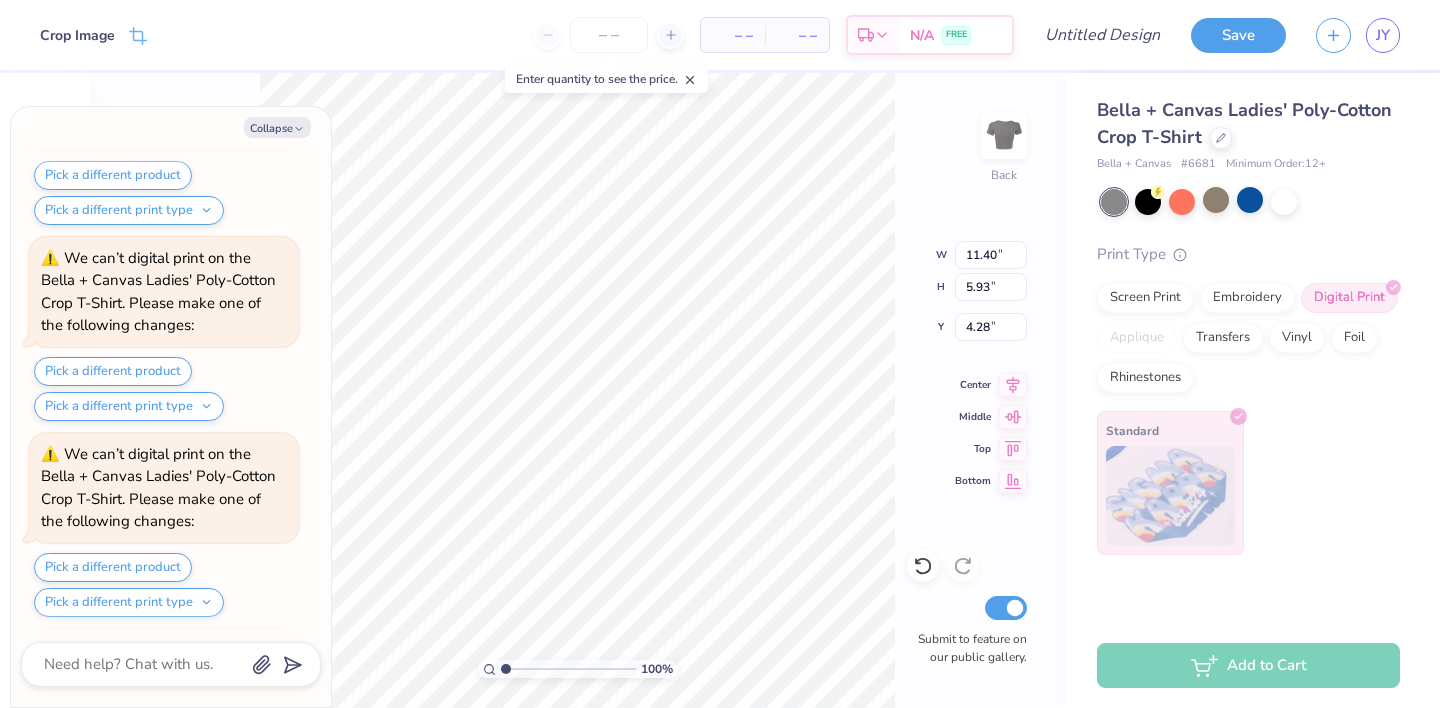 scroll, scrollTop: 7023, scrollLeft: 0, axis: vertical 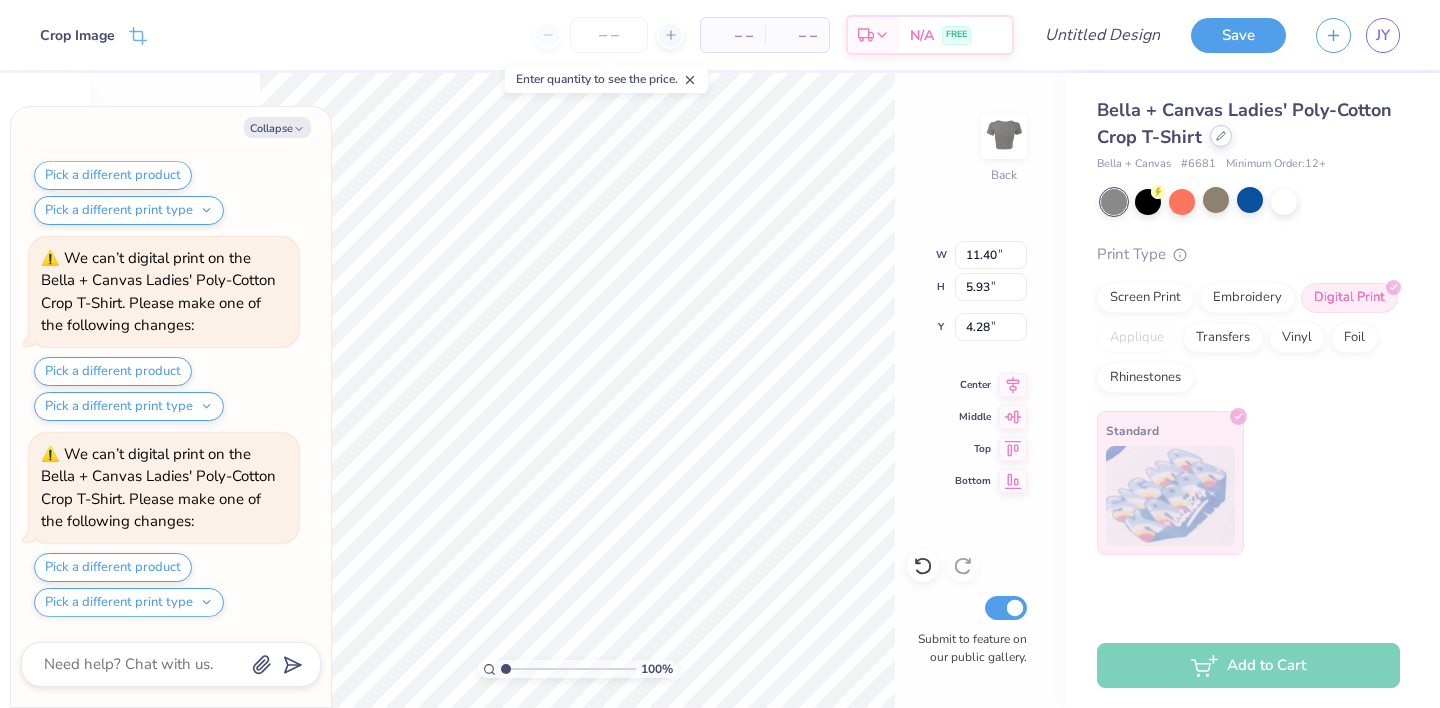 click at bounding box center (1221, 136) 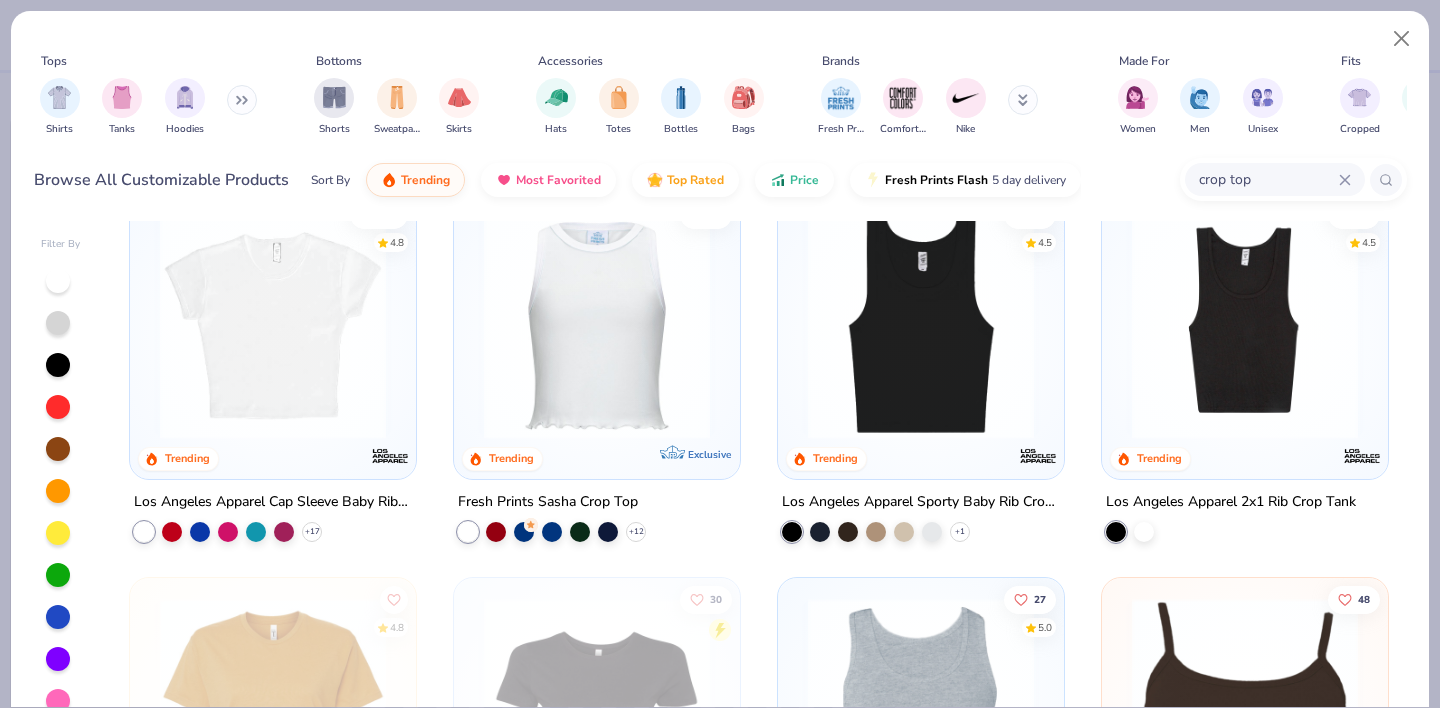scroll, scrollTop: 0, scrollLeft: 0, axis: both 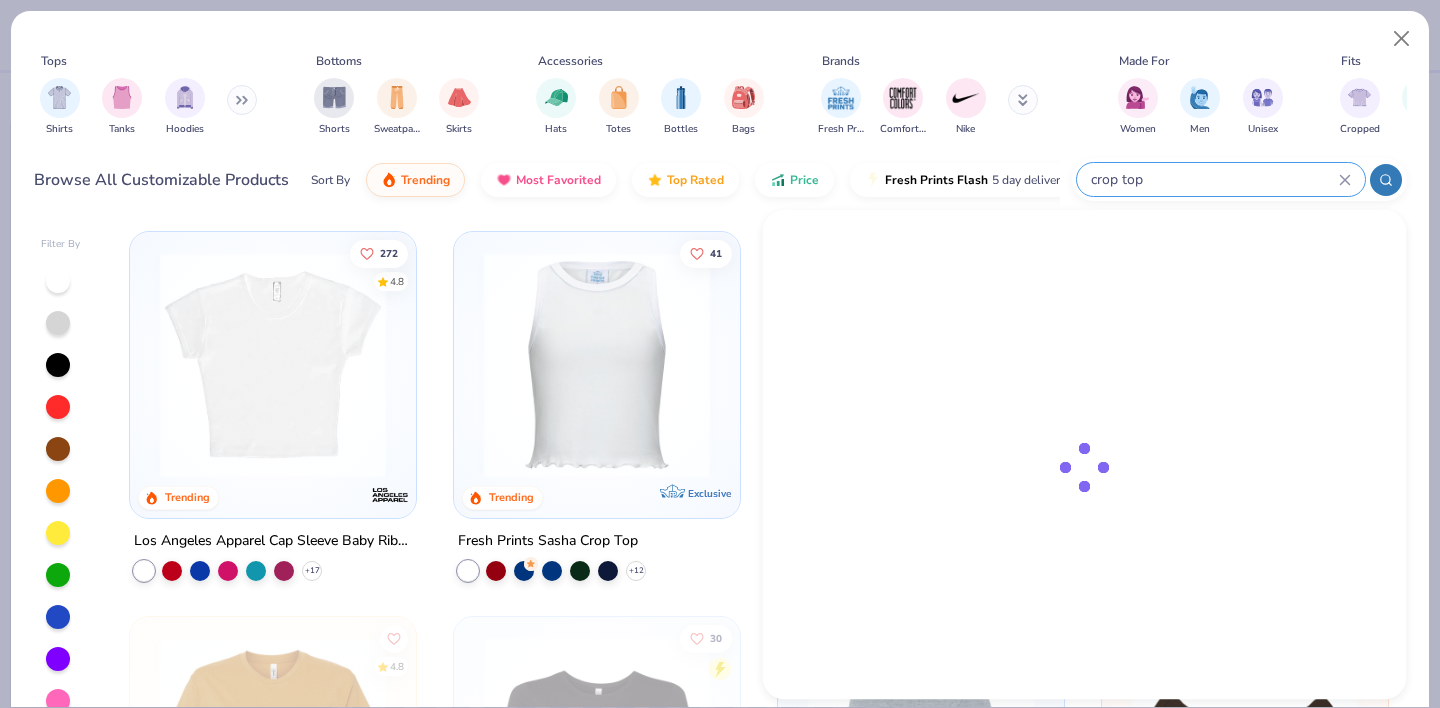 drag, startPoint x: 1284, startPoint y: 180, endPoint x: 1210, endPoint y: 182, distance: 74.02702 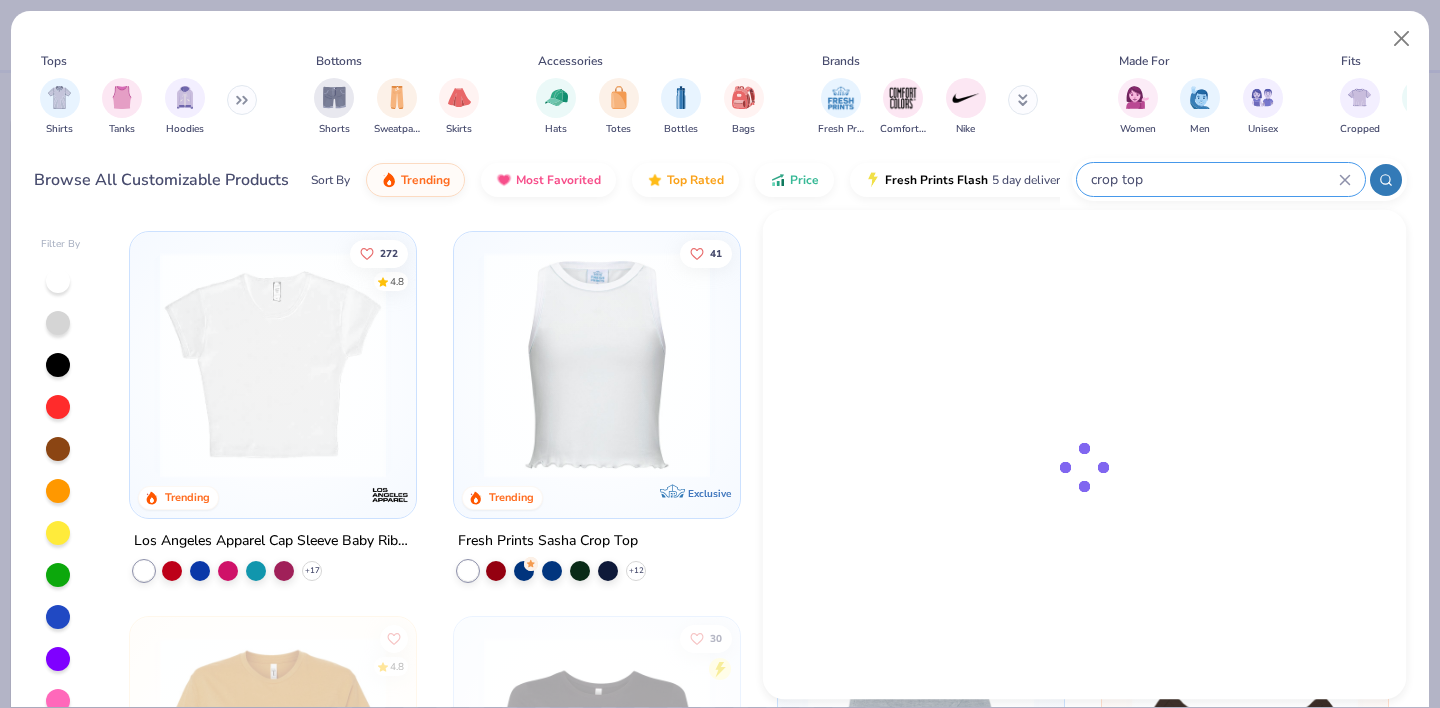 click on "crop top" at bounding box center (1214, 179) 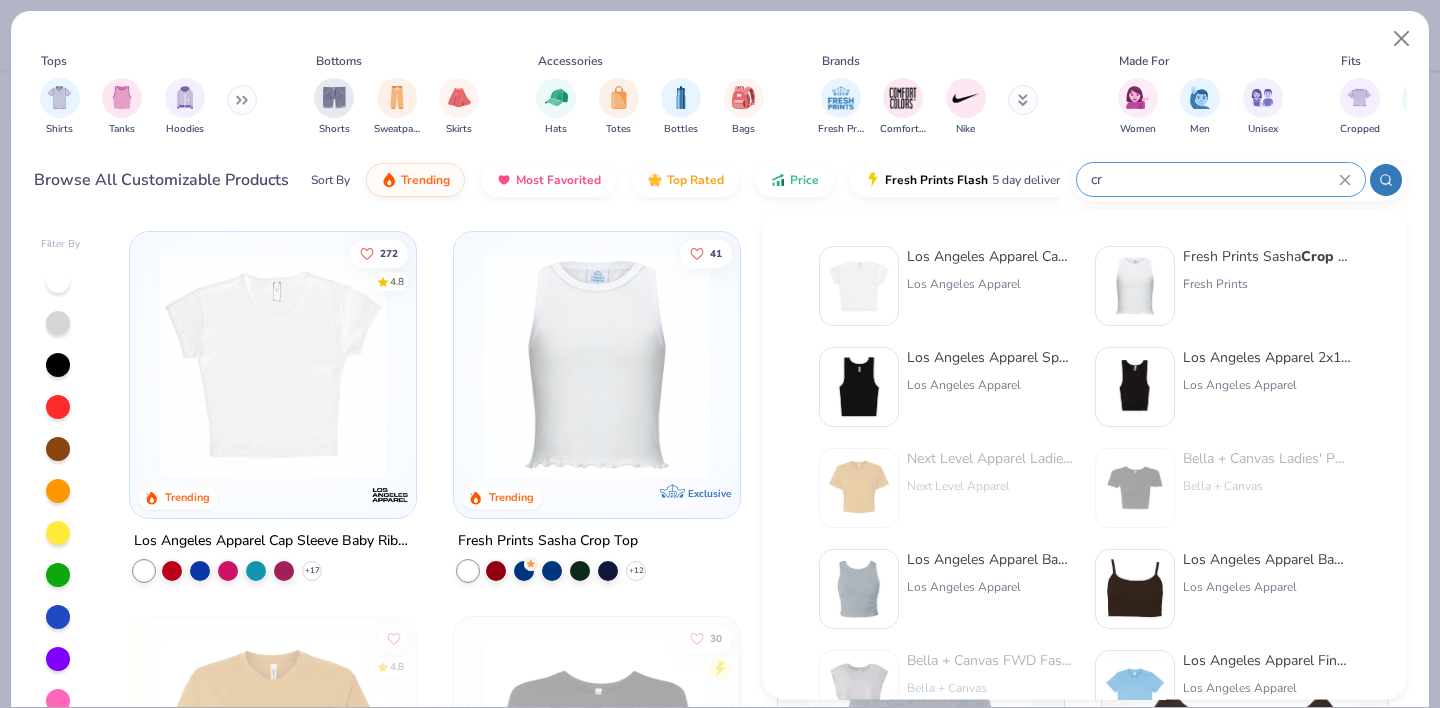 type on "c" 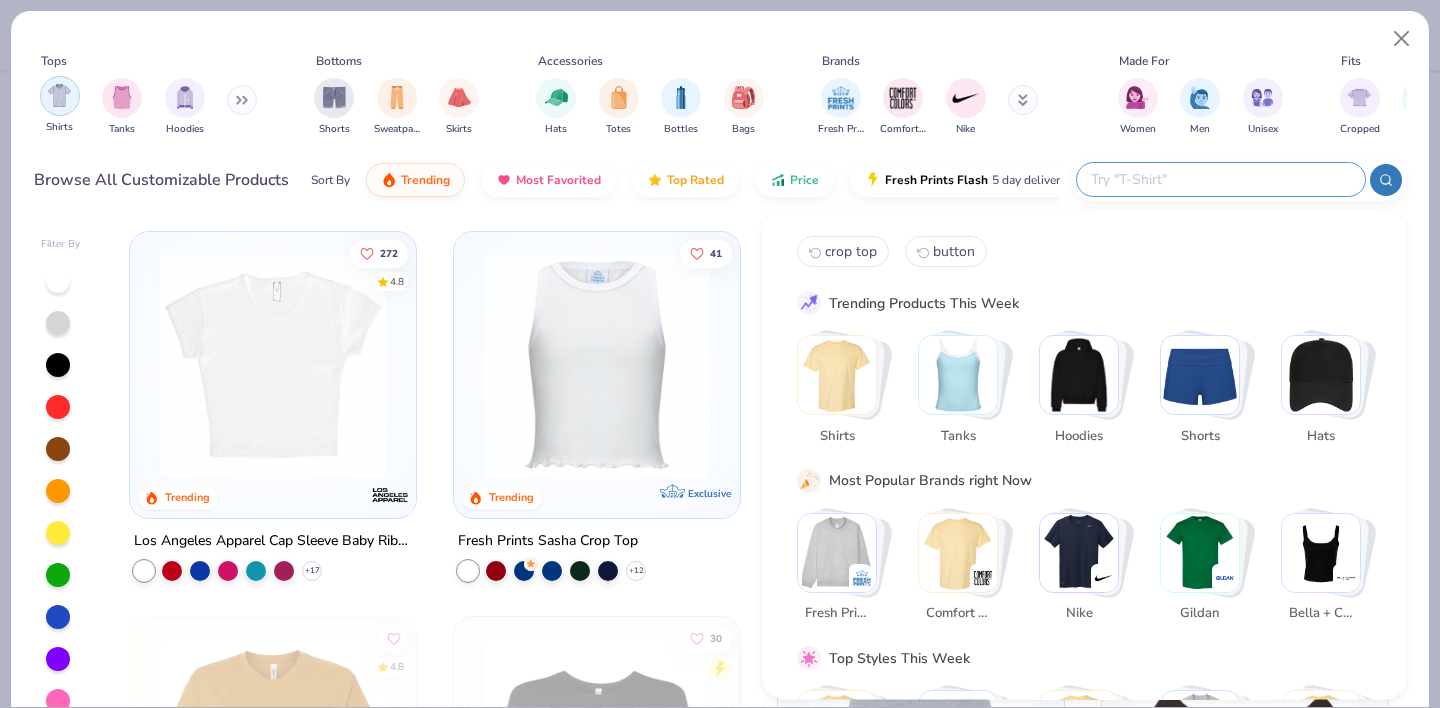 type 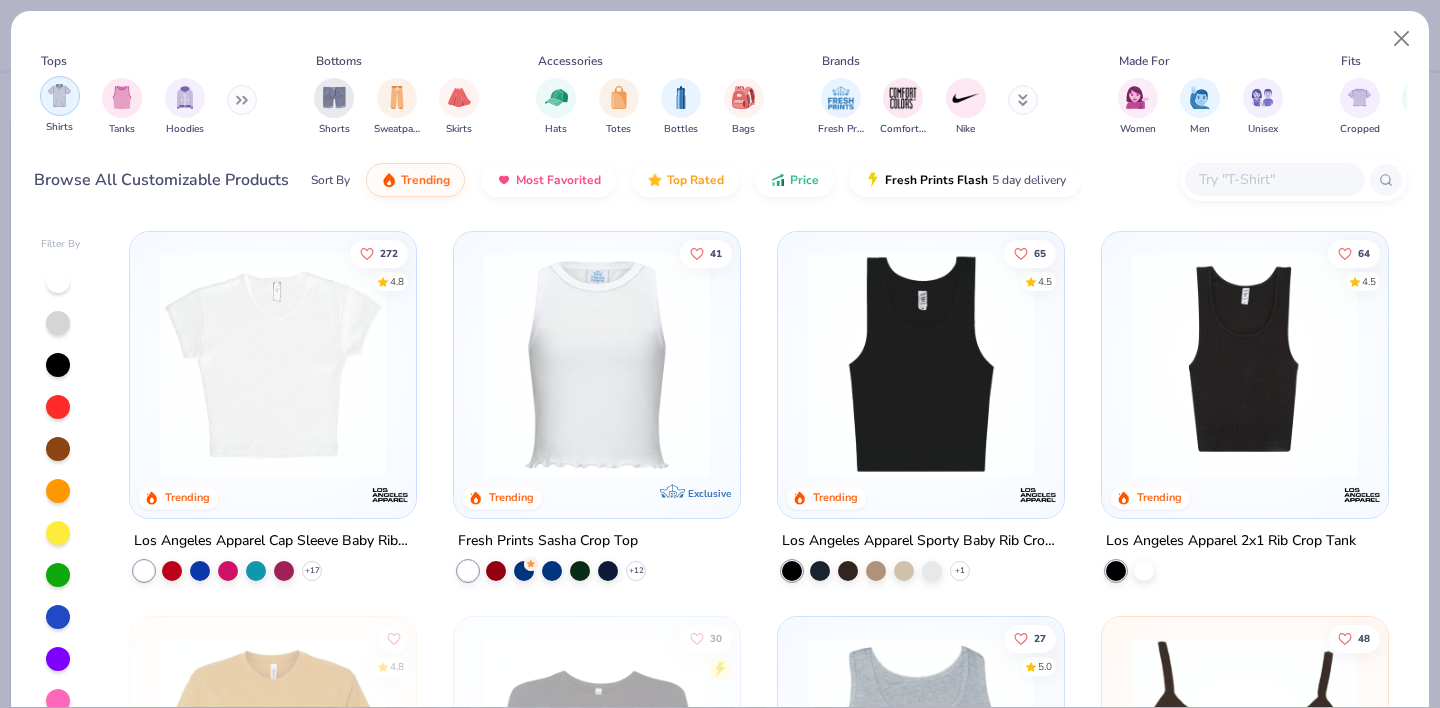 click at bounding box center [60, 96] 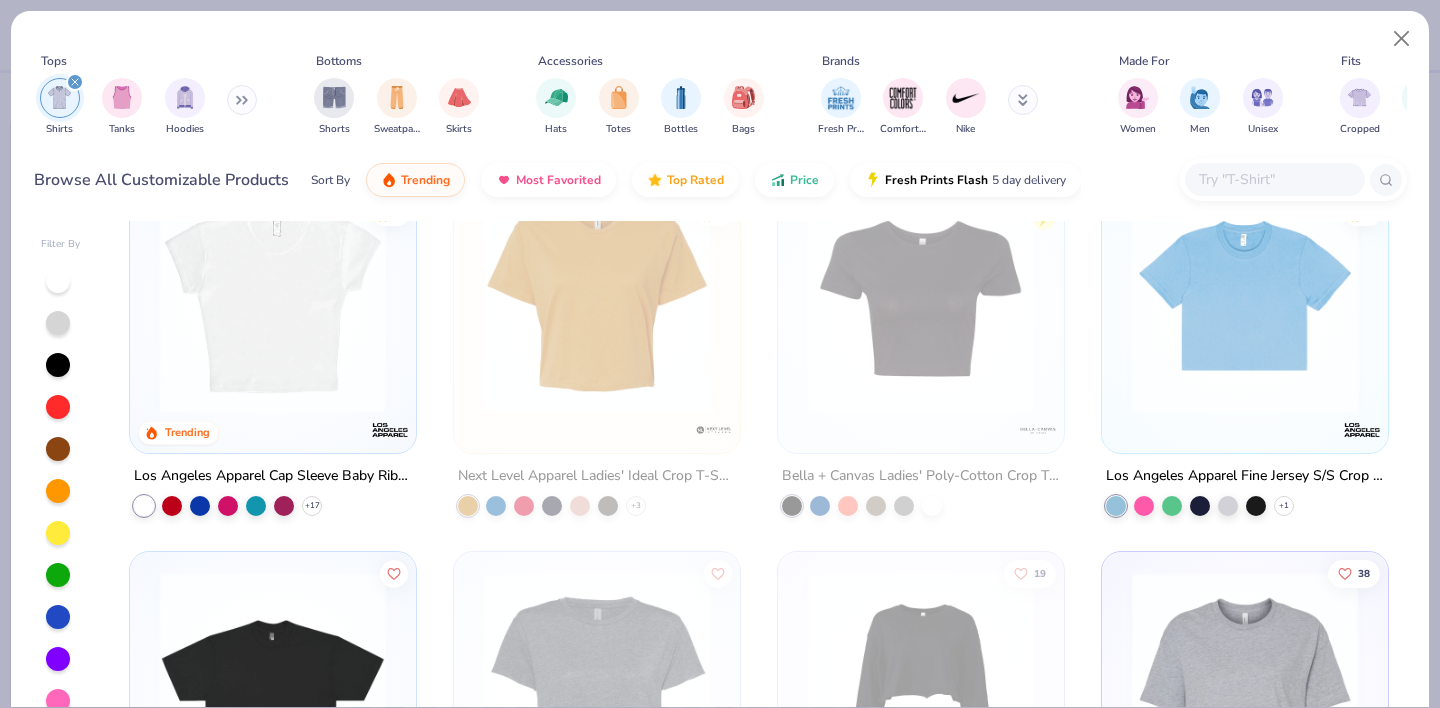 scroll, scrollTop: 0, scrollLeft: 0, axis: both 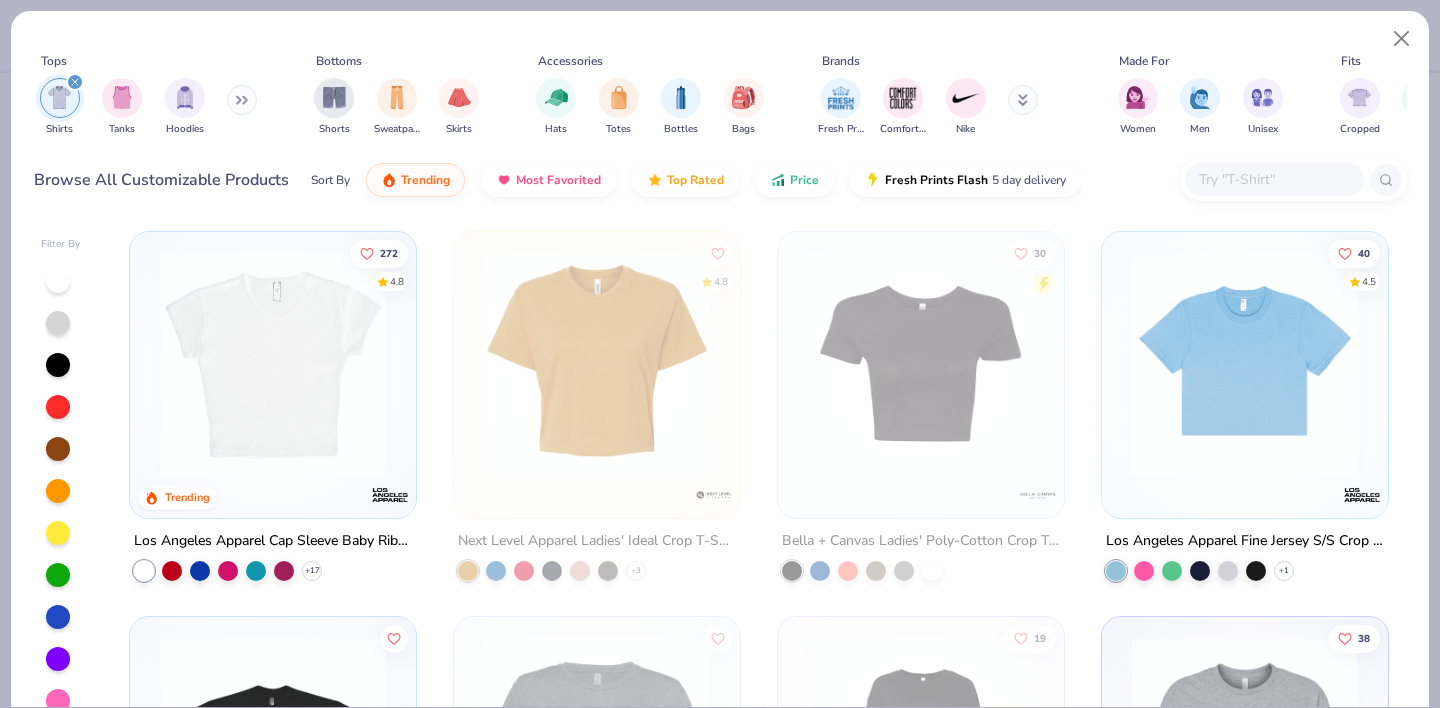 click 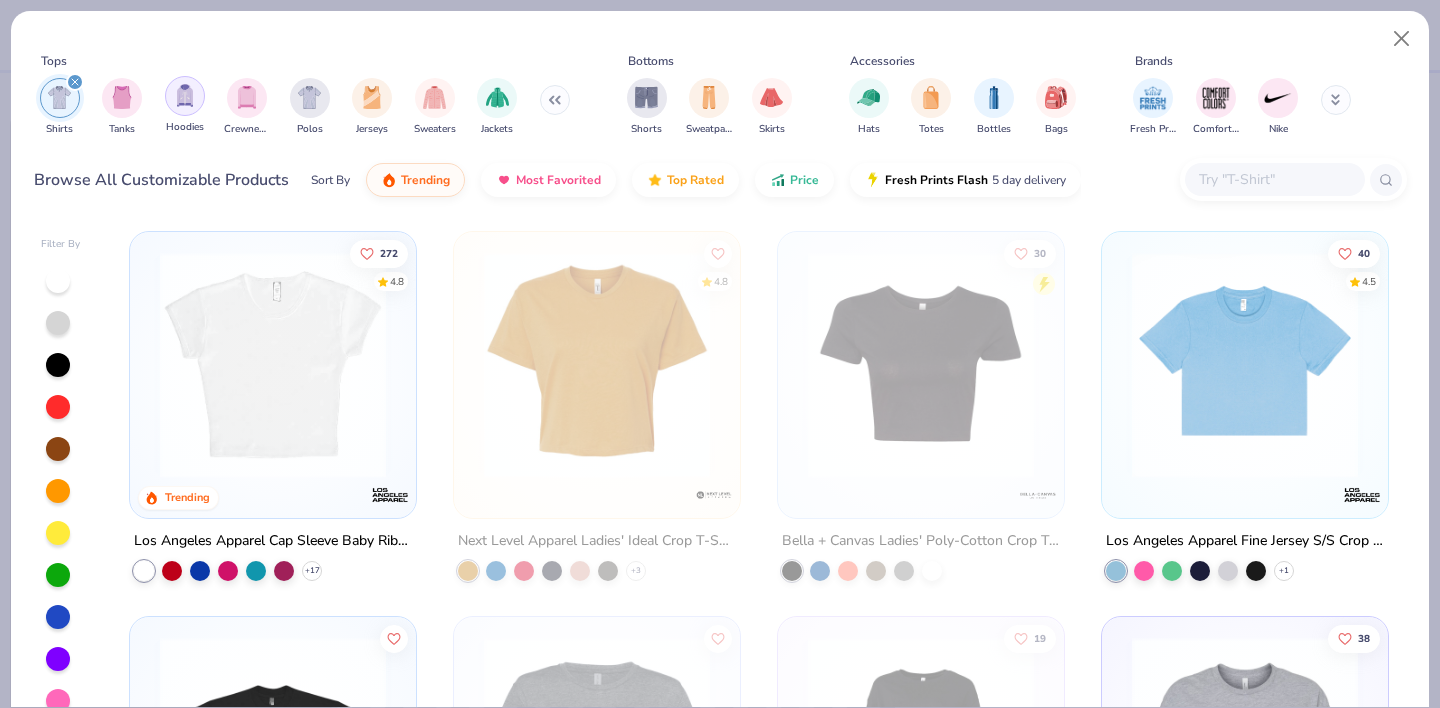 click at bounding box center [185, 95] 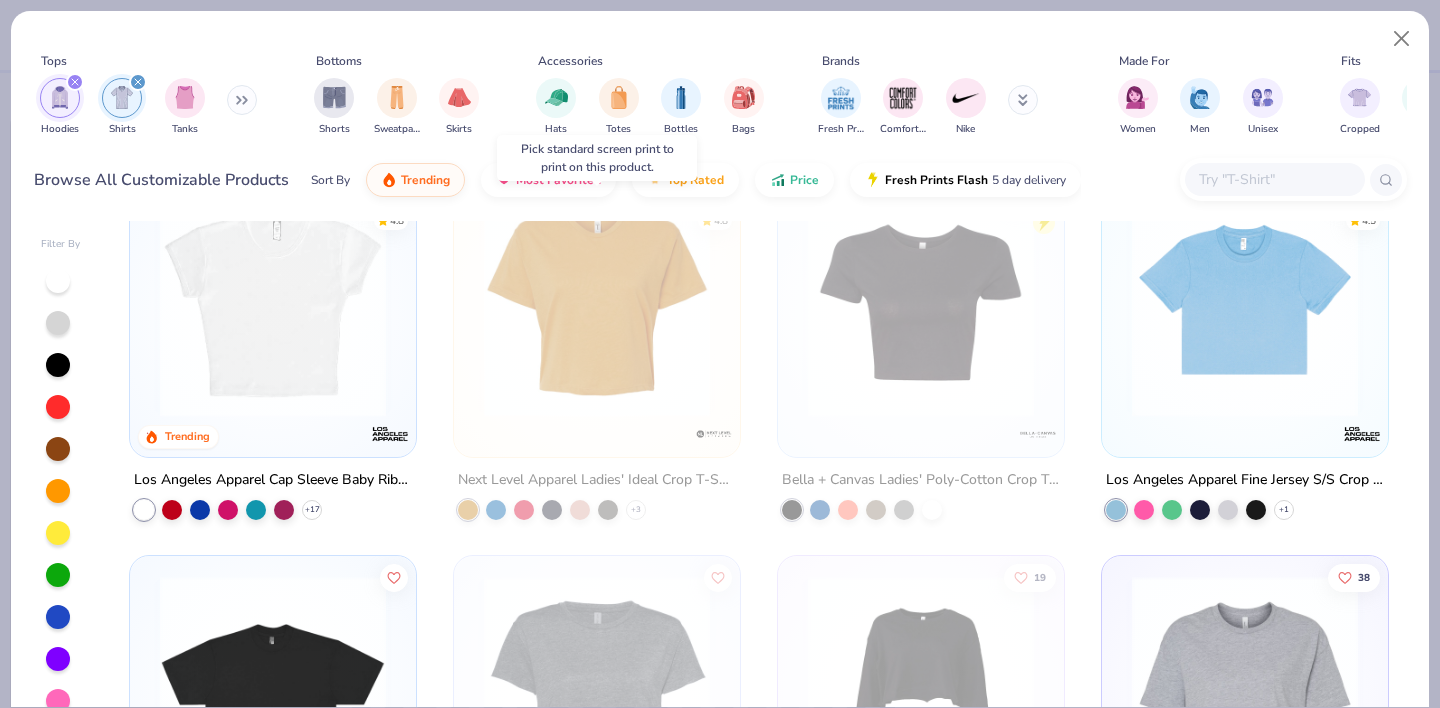 scroll, scrollTop: 65, scrollLeft: 0, axis: vertical 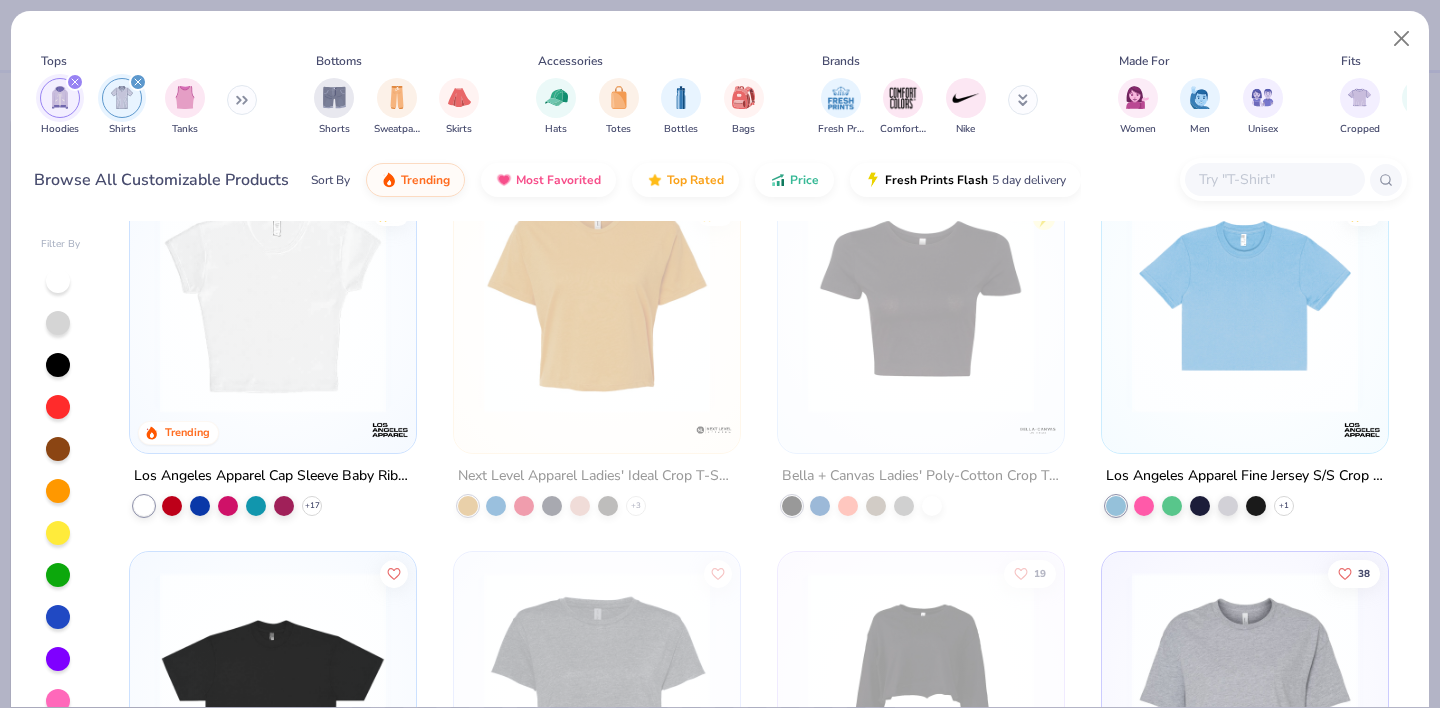 click 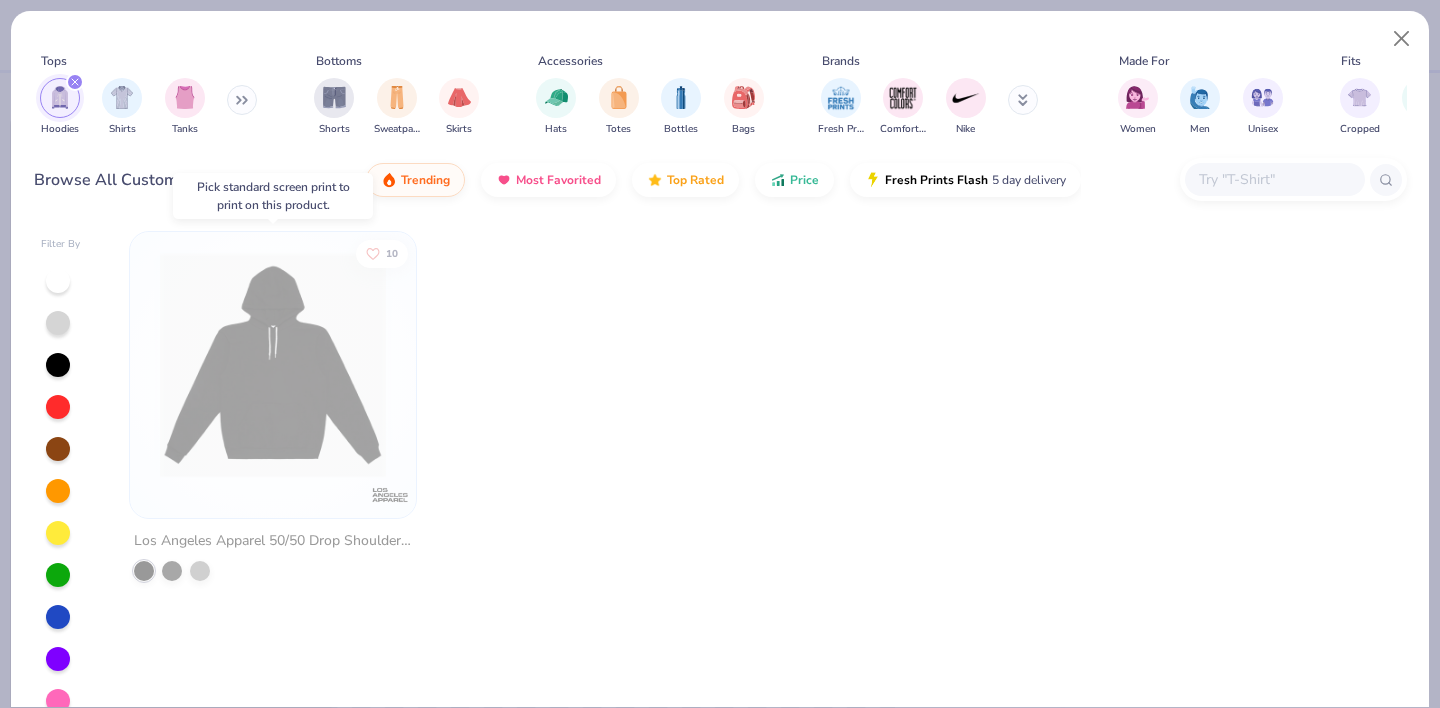 click at bounding box center [273, 365] 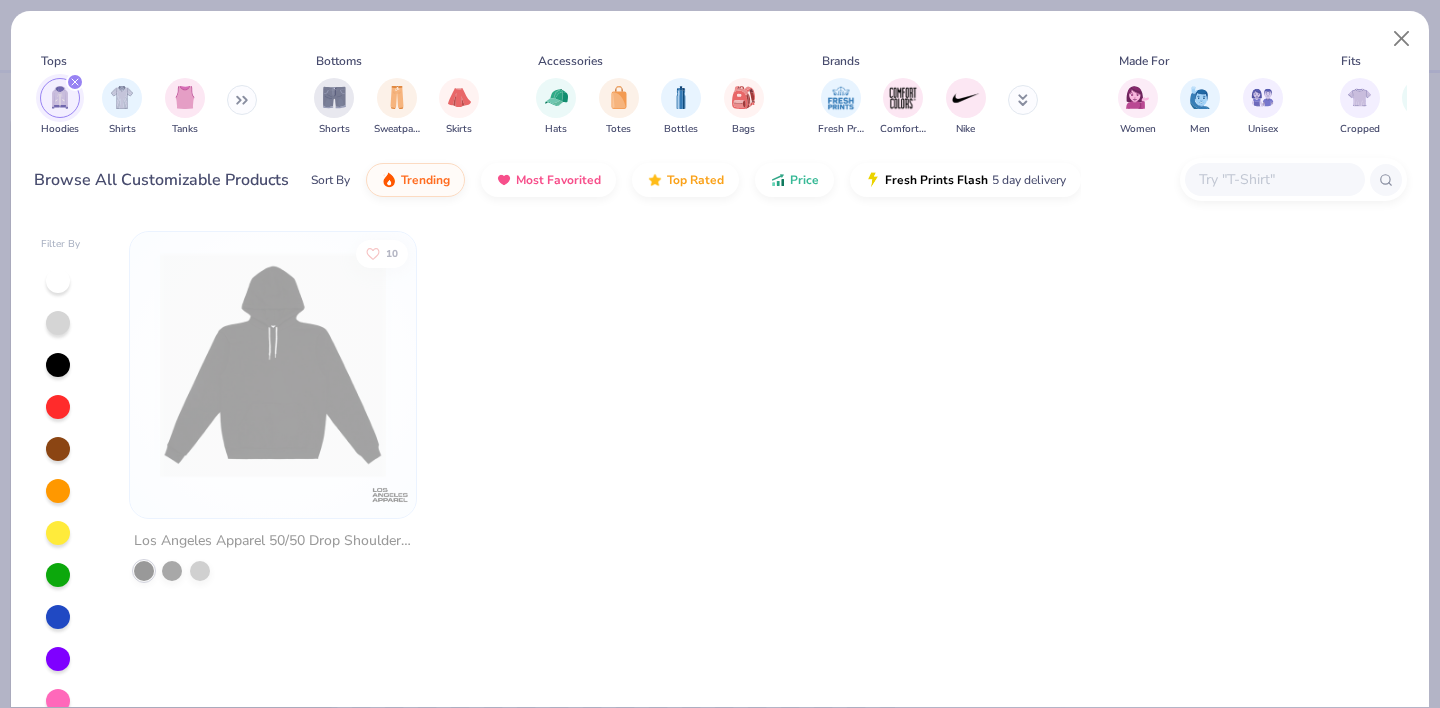 click at bounding box center (75, 82) 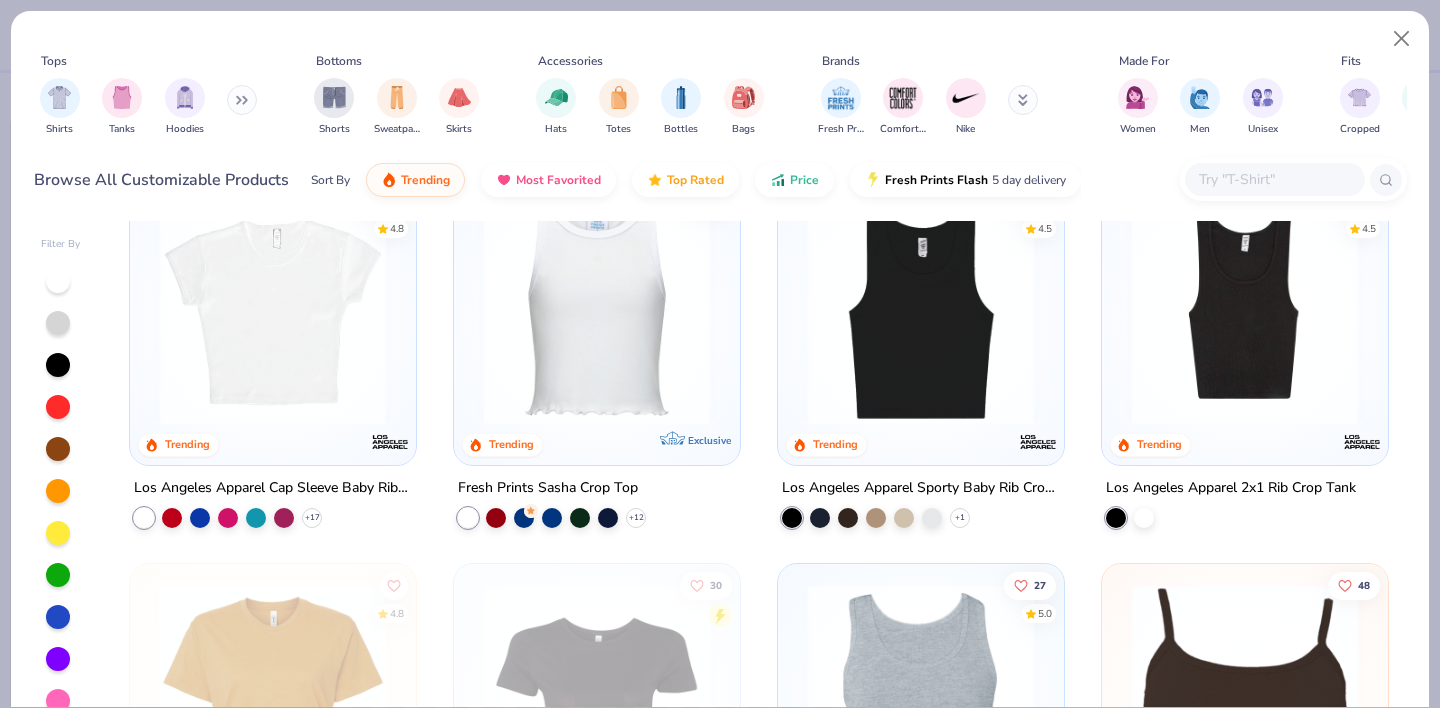 scroll, scrollTop: 0, scrollLeft: 0, axis: both 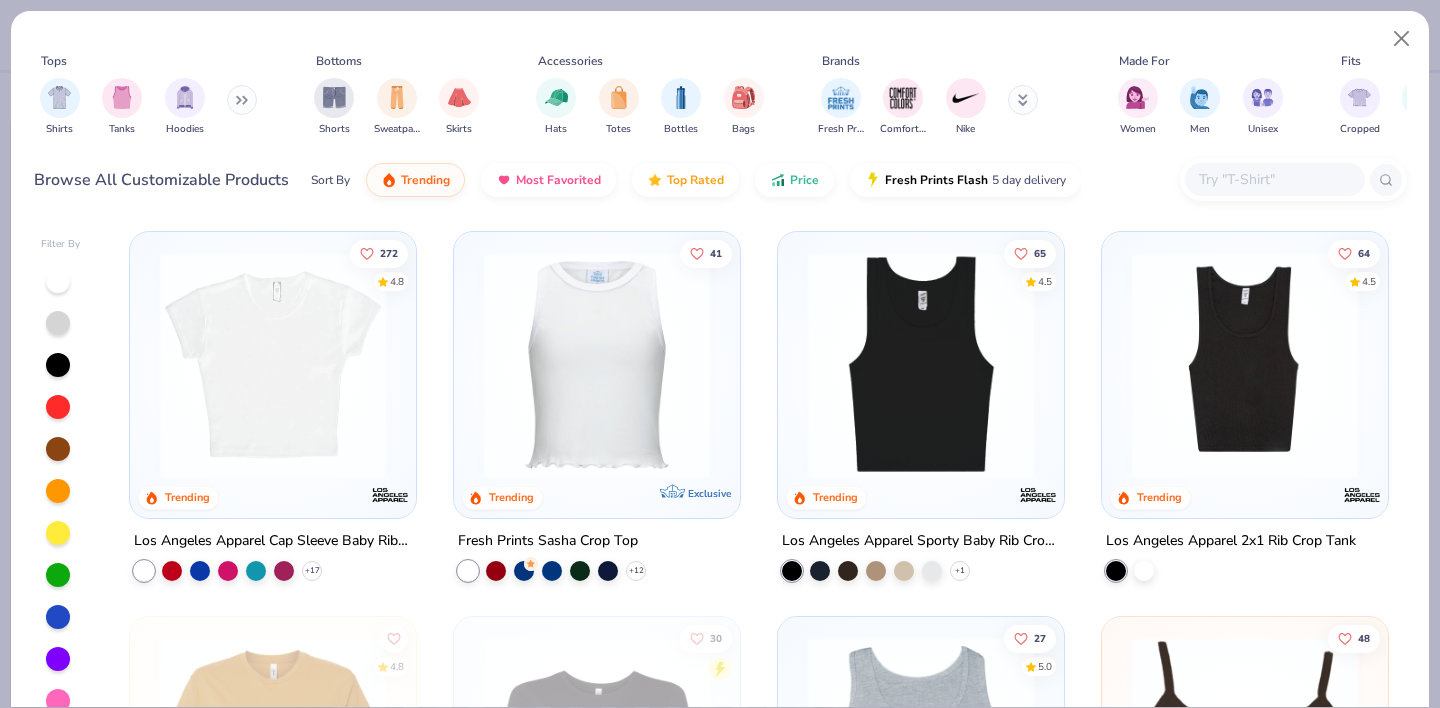 click at bounding box center (273, 365) 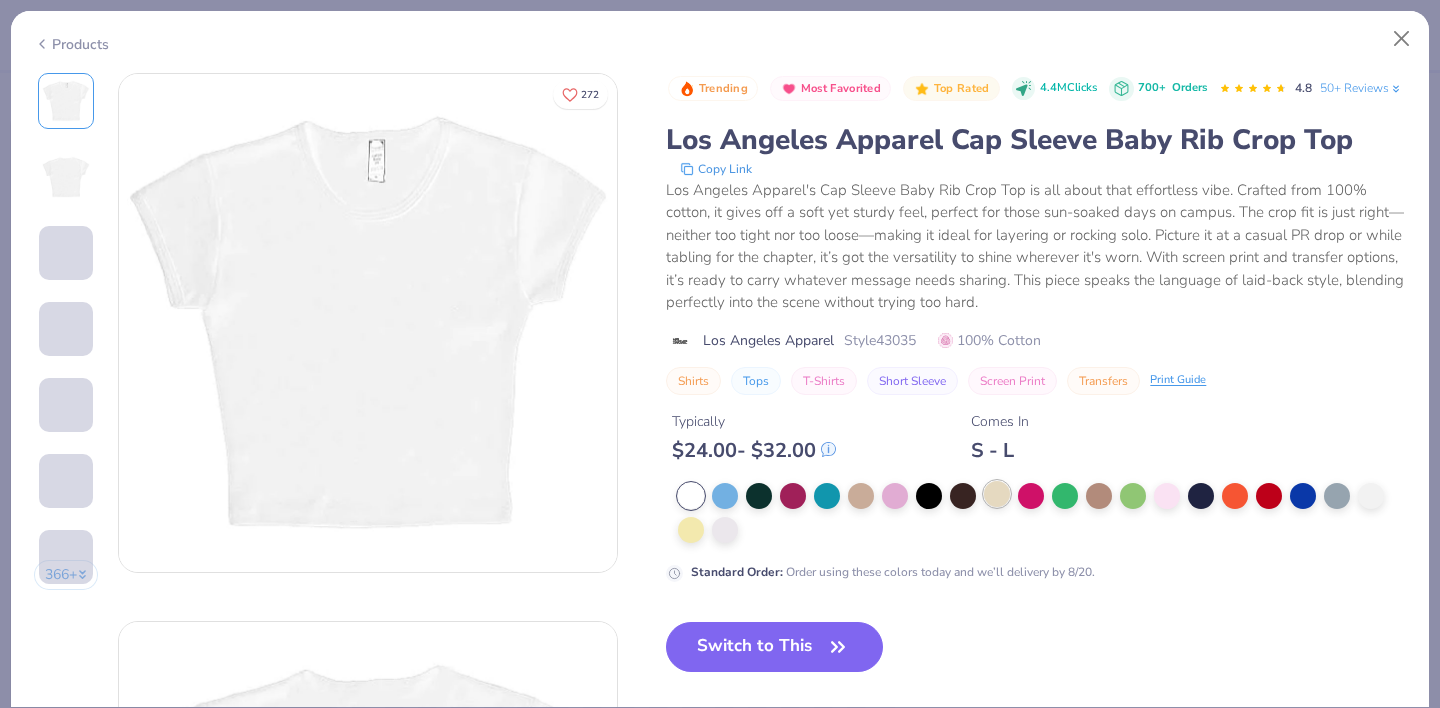 click at bounding box center (861, 496) 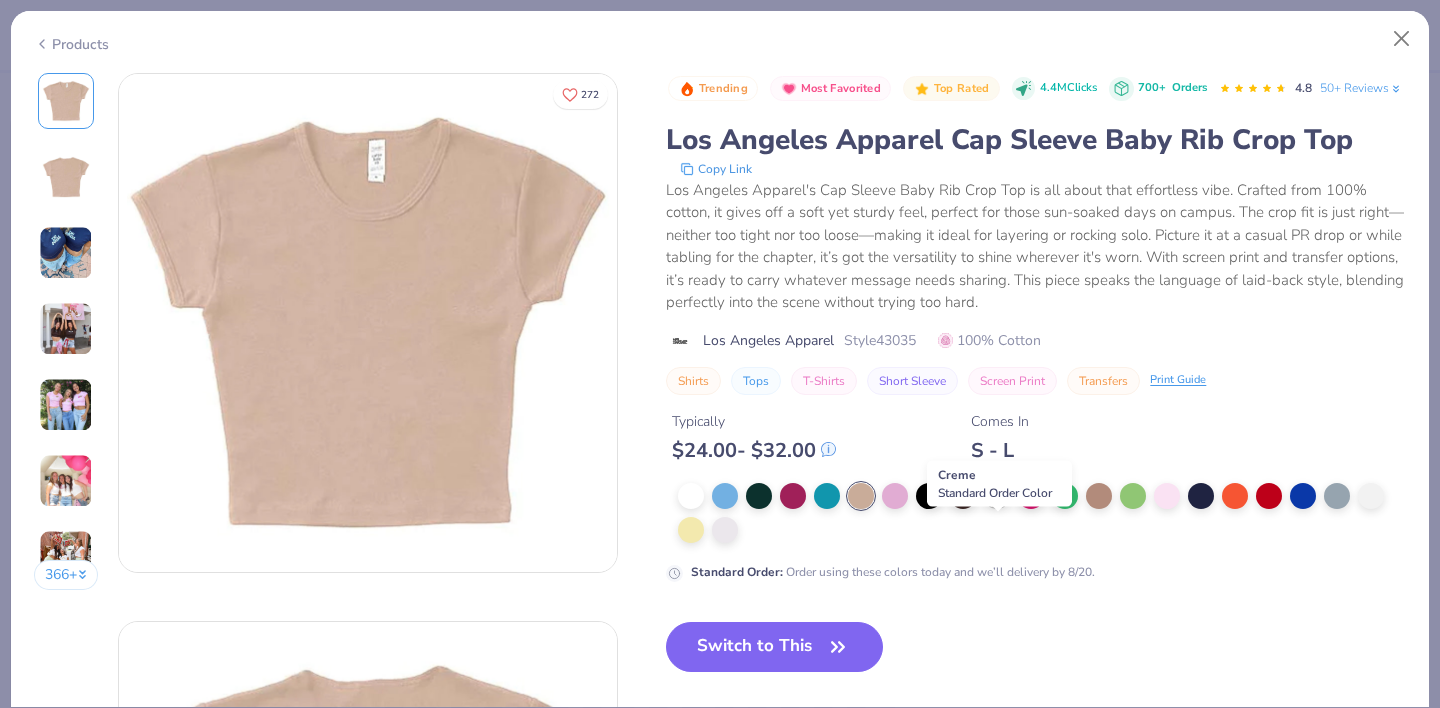 click at bounding box center [997, 494] 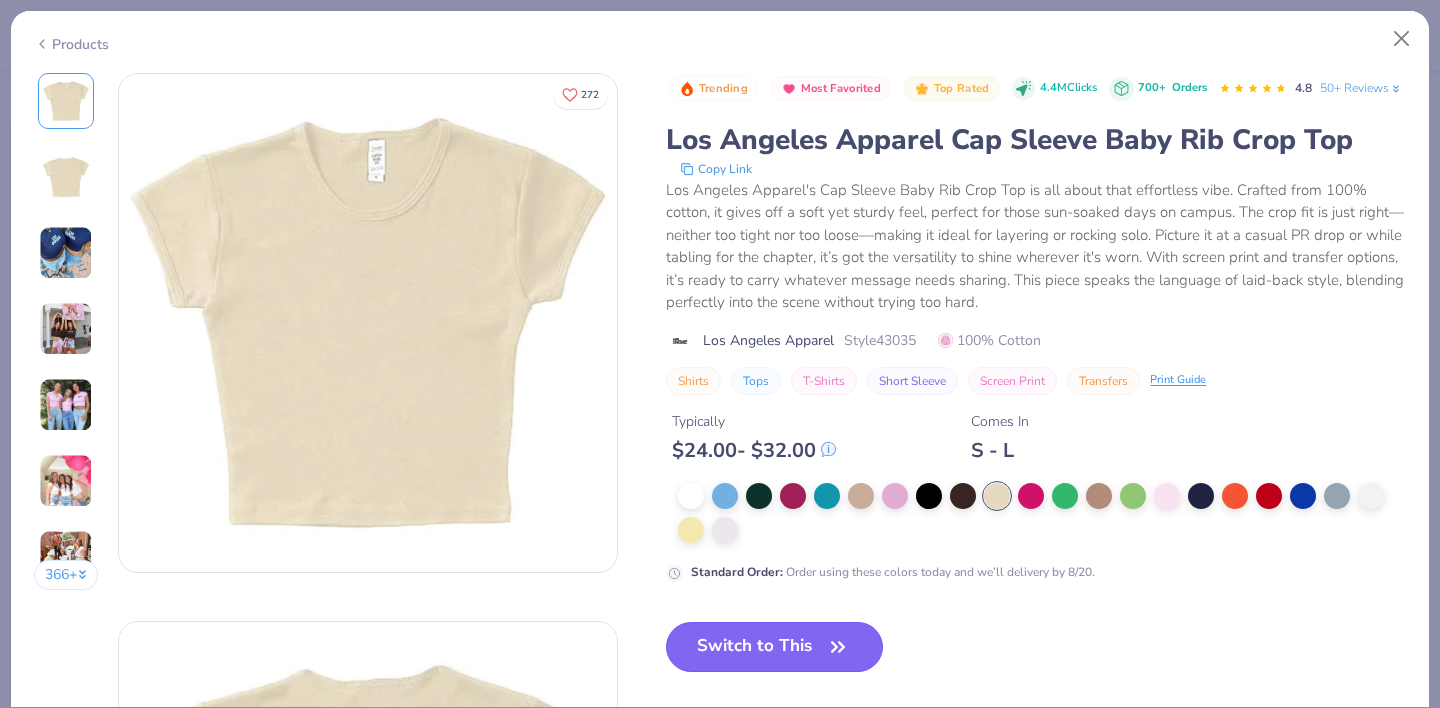 click on "Switch to This" at bounding box center (774, 647) 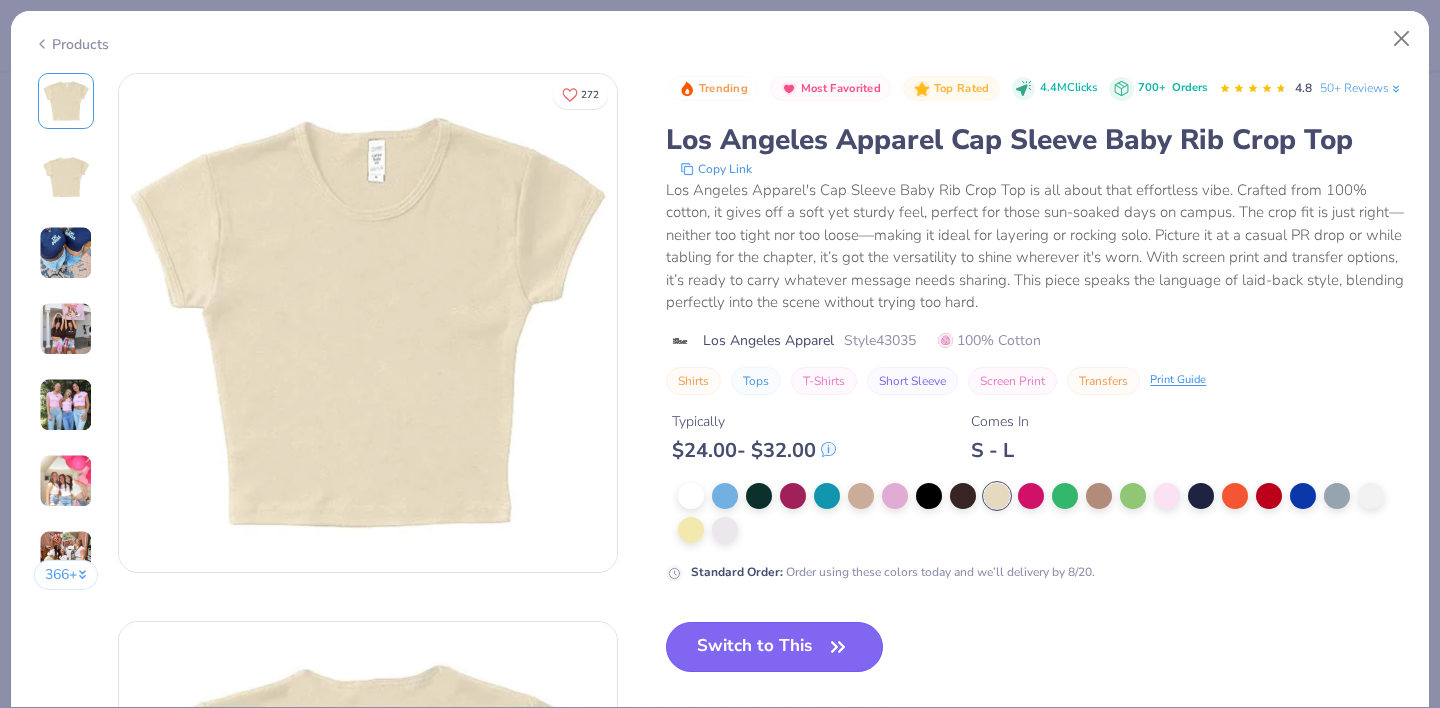 scroll, scrollTop: 5868, scrollLeft: 0, axis: vertical 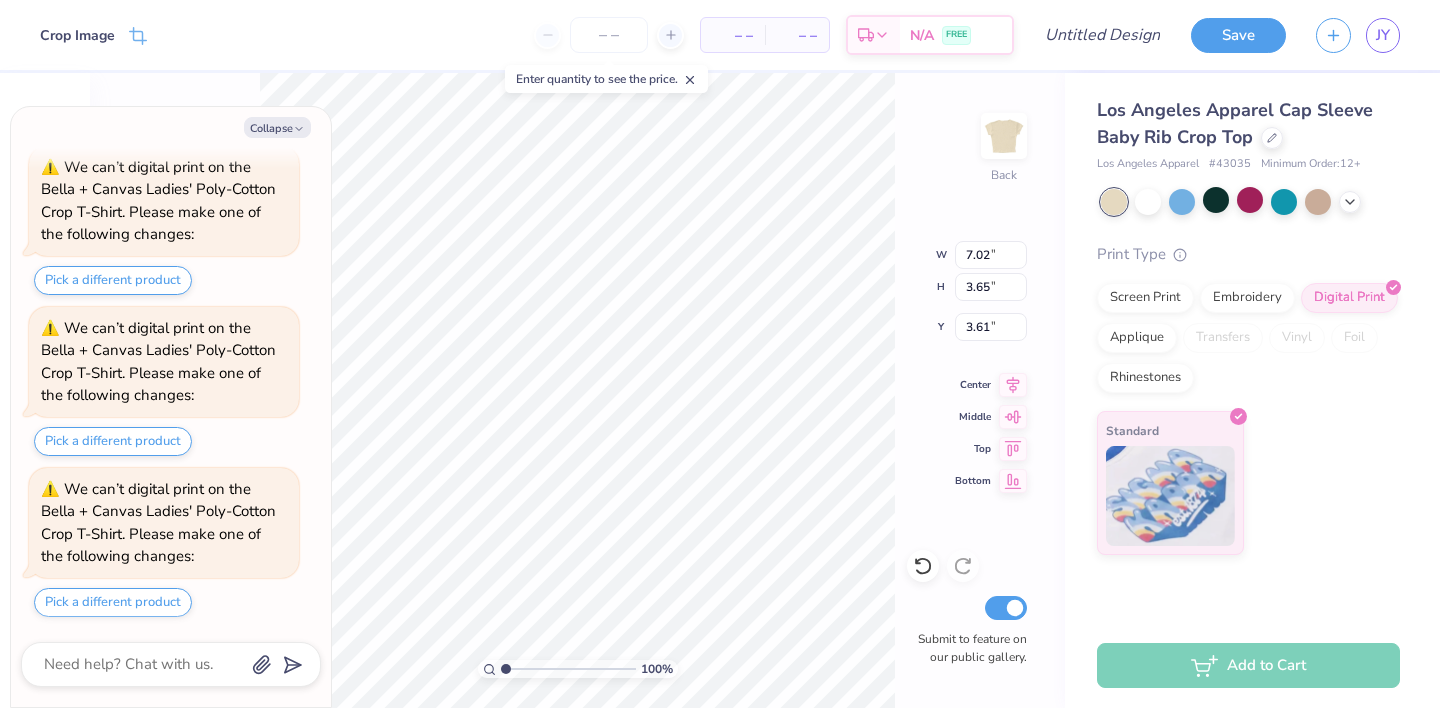 type on "x" 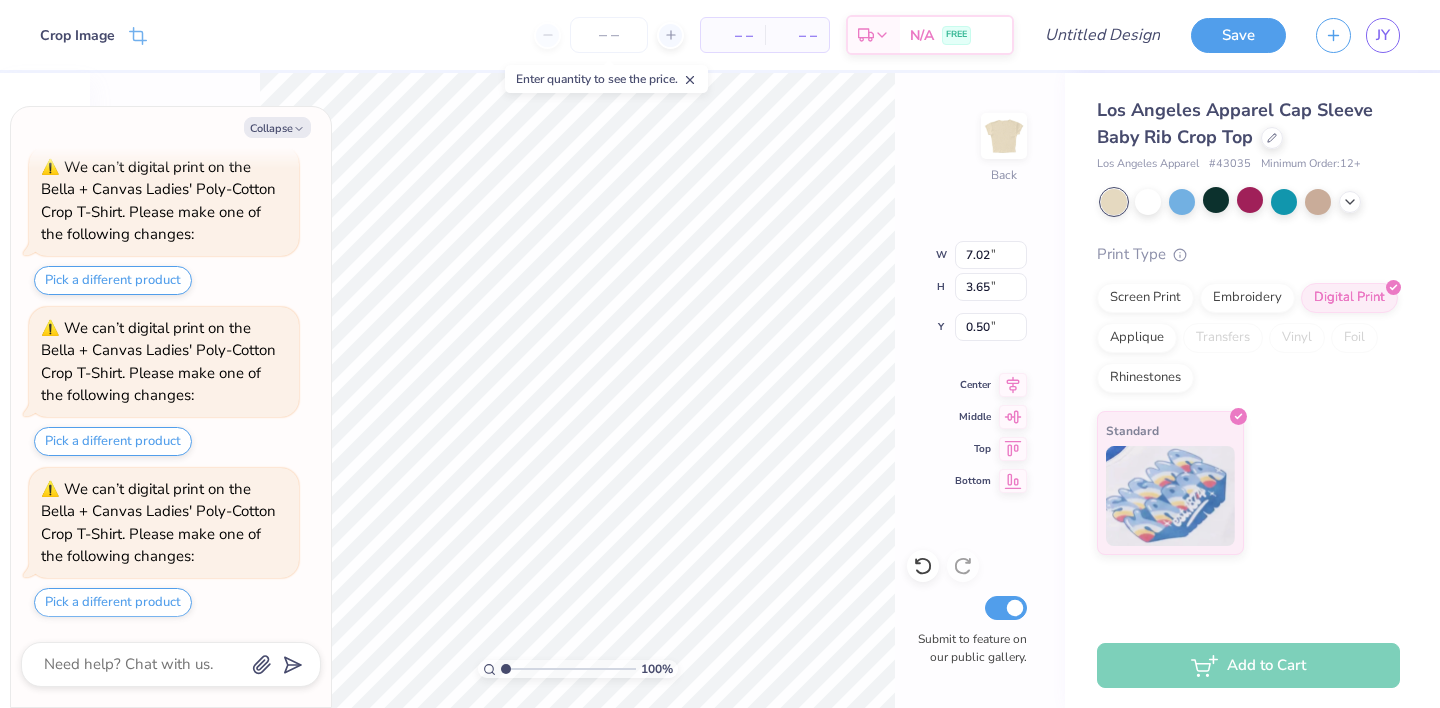 type on "x" 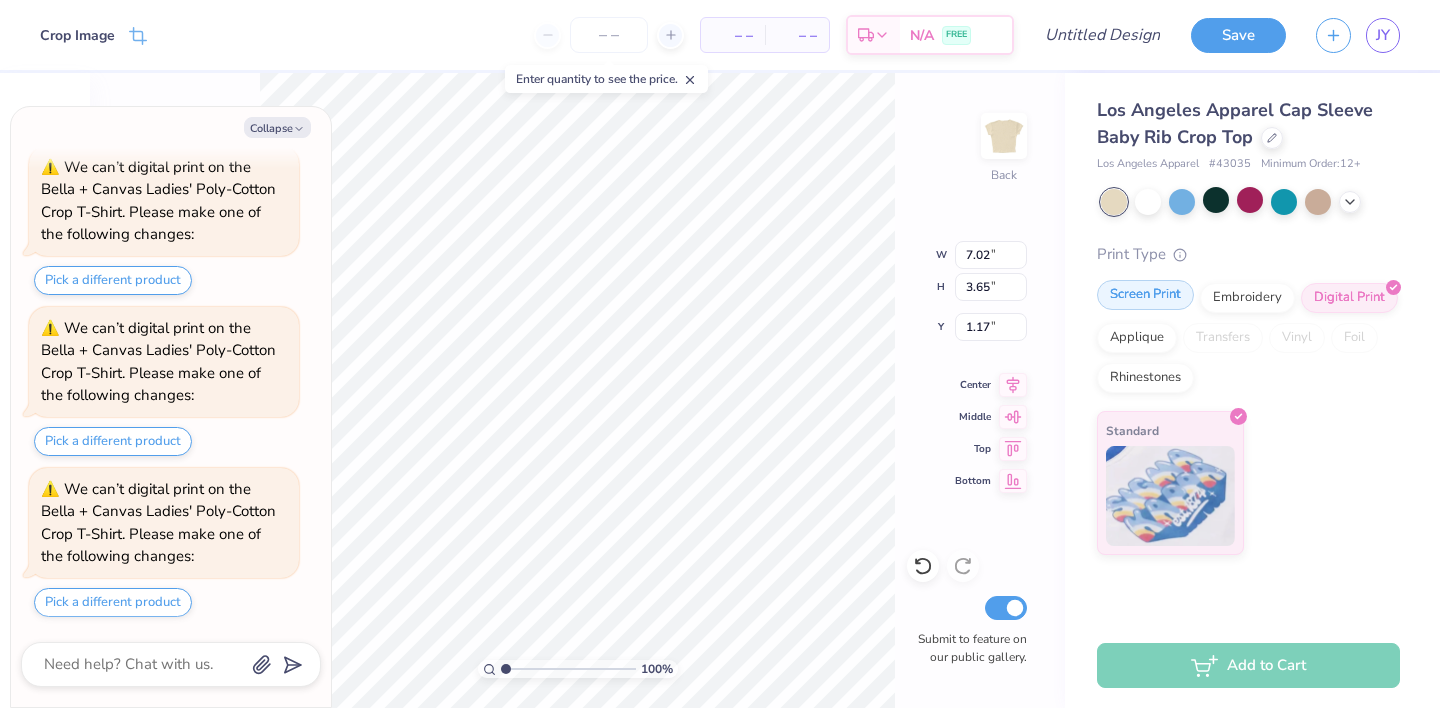click on "Screen Print" at bounding box center (1145, 295) 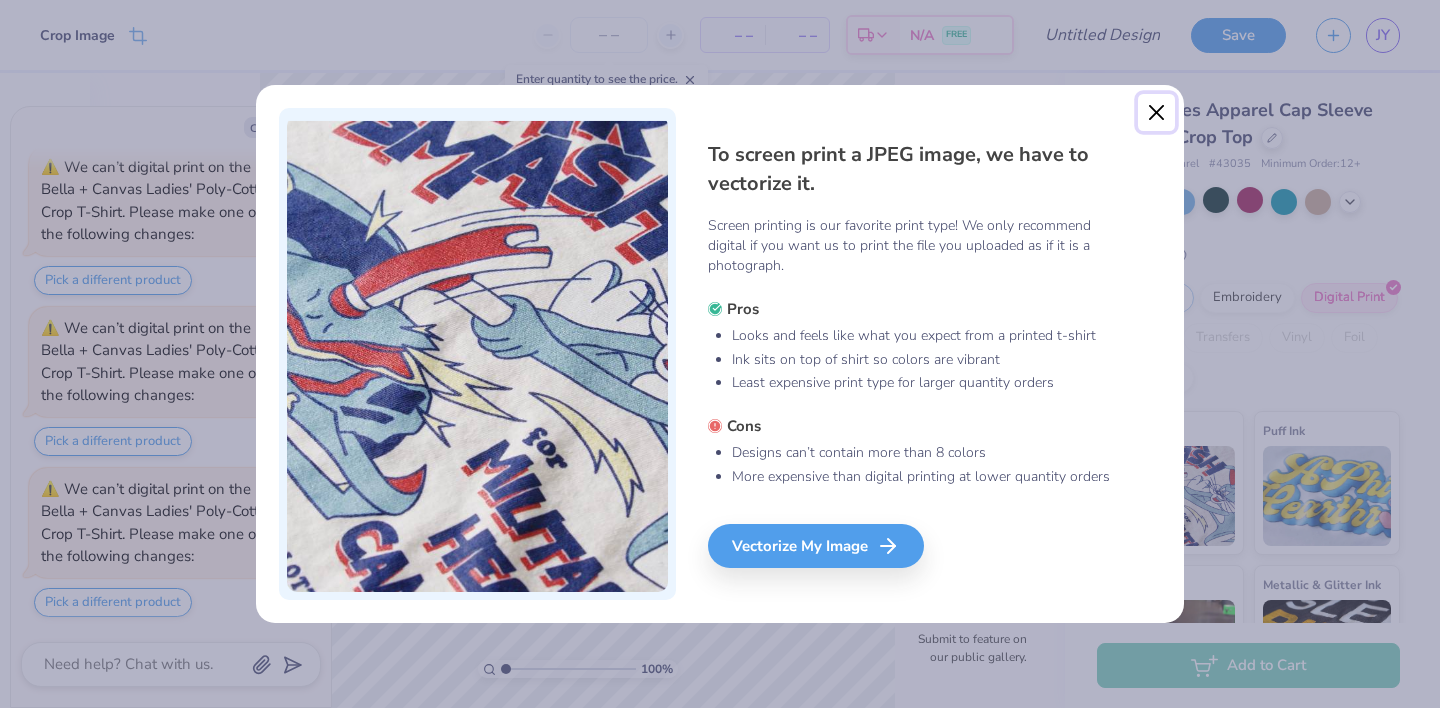 click at bounding box center (1157, 113) 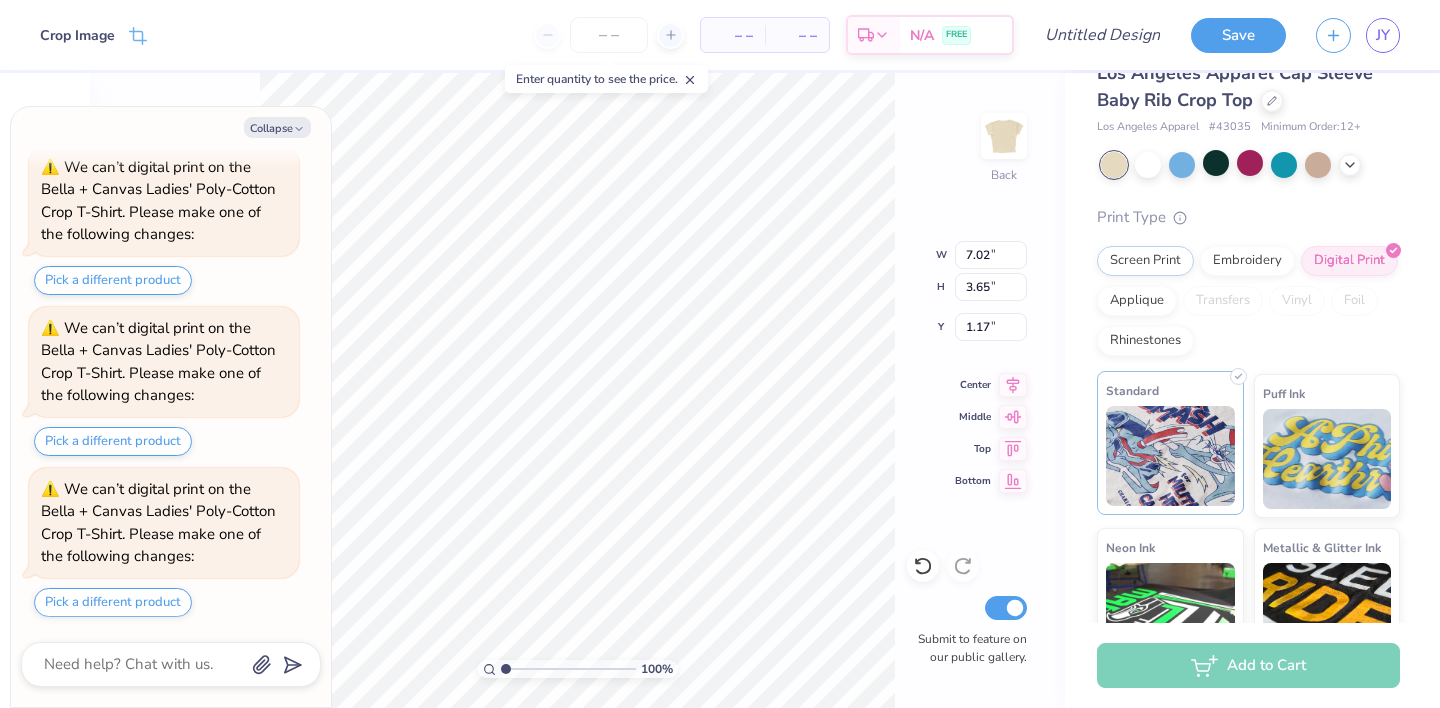 scroll, scrollTop: 0, scrollLeft: 0, axis: both 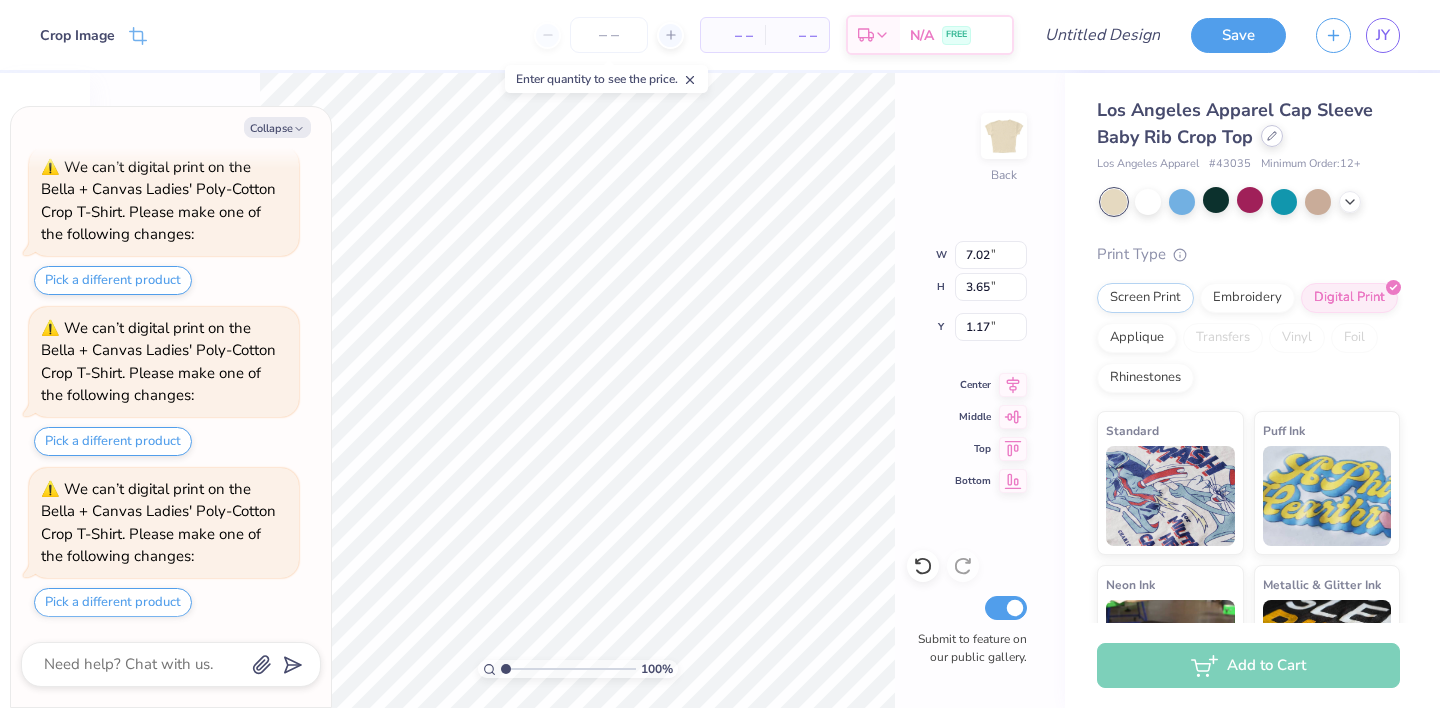 click at bounding box center (1272, 136) 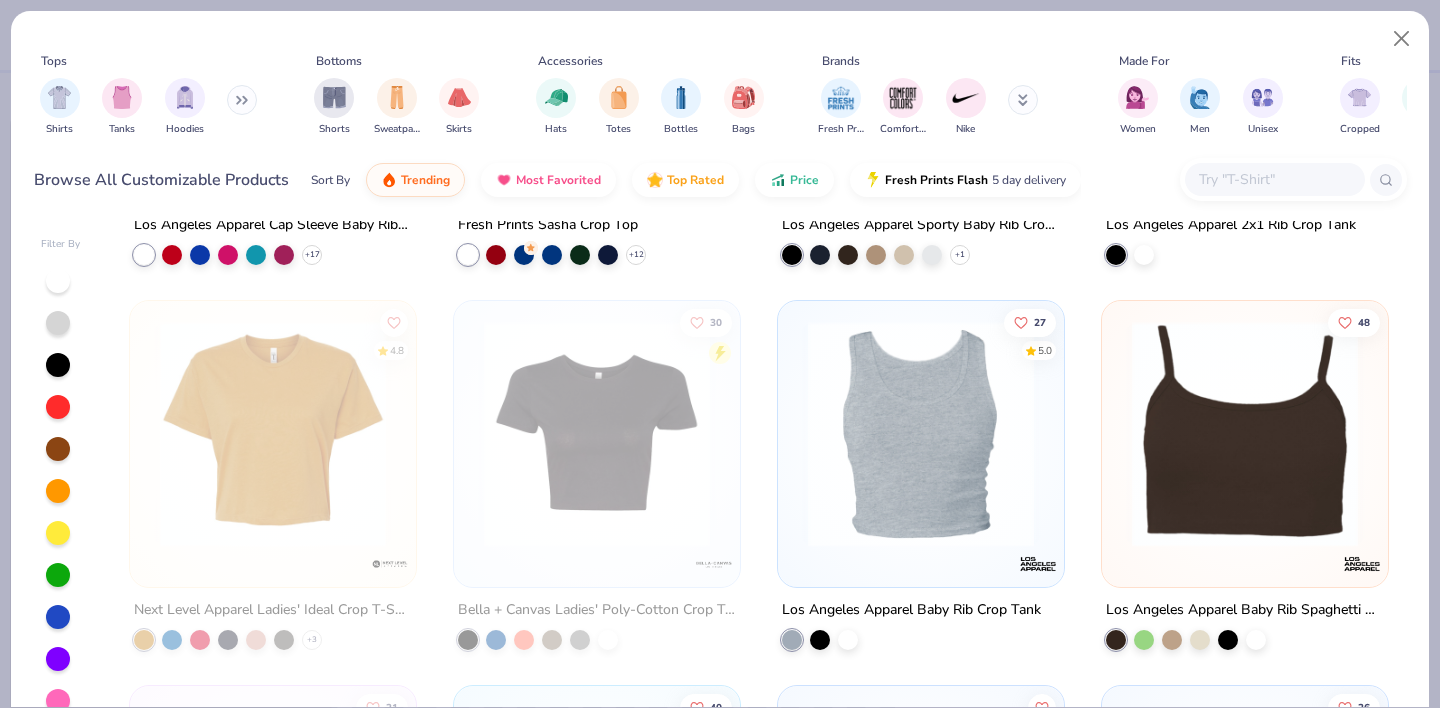 scroll, scrollTop: 326, scrollLeft: 0, axis: vertical 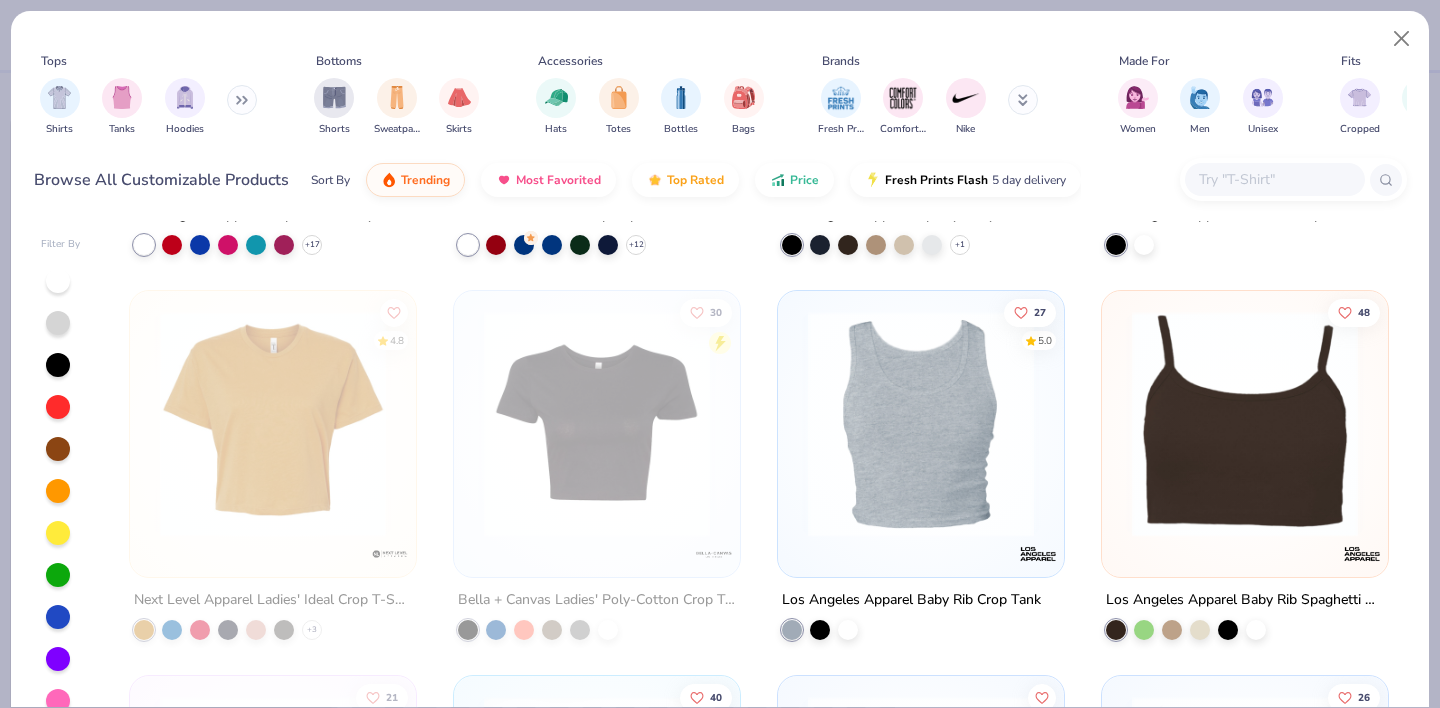 click at bounding box center [1245, 424] 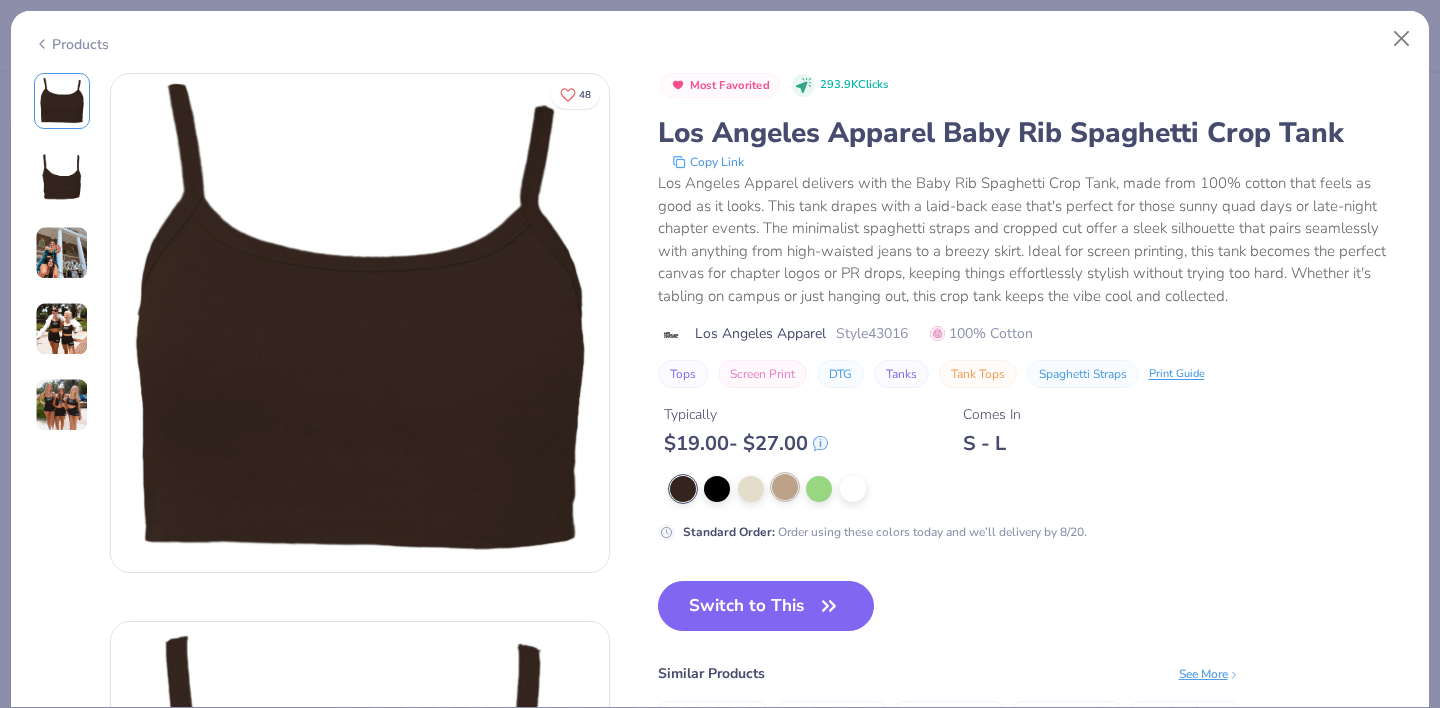 click at bounding box center (751, 489) 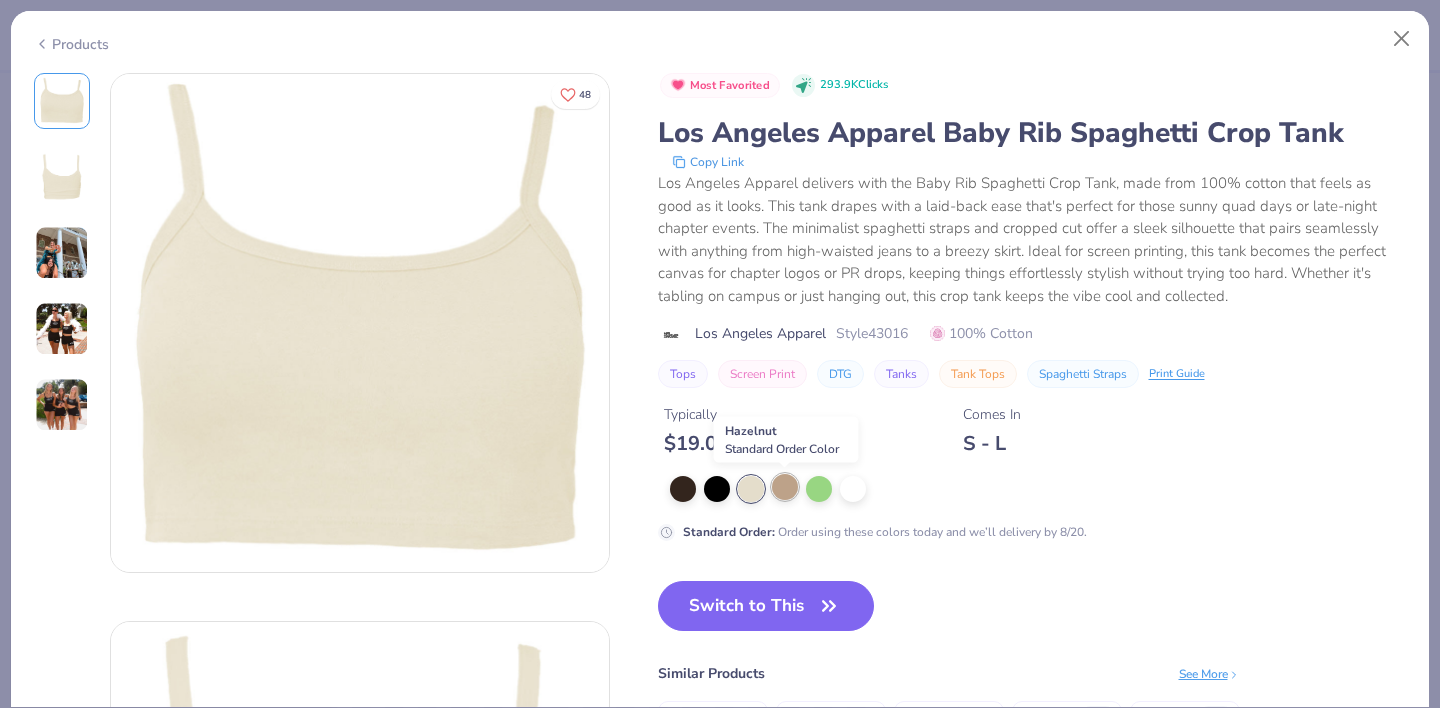 click at bounding box center [785, 487] 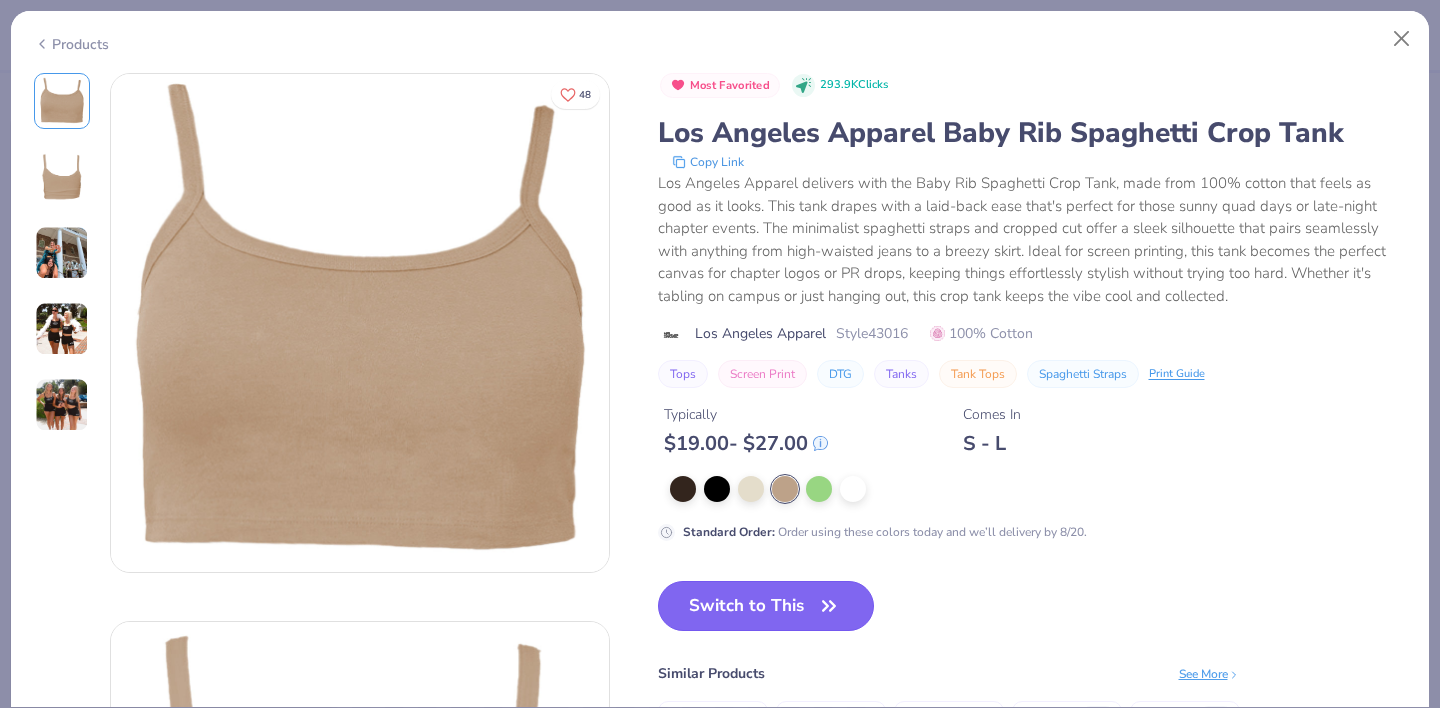 click on "Switch to This" at bounding box center (766, 606) 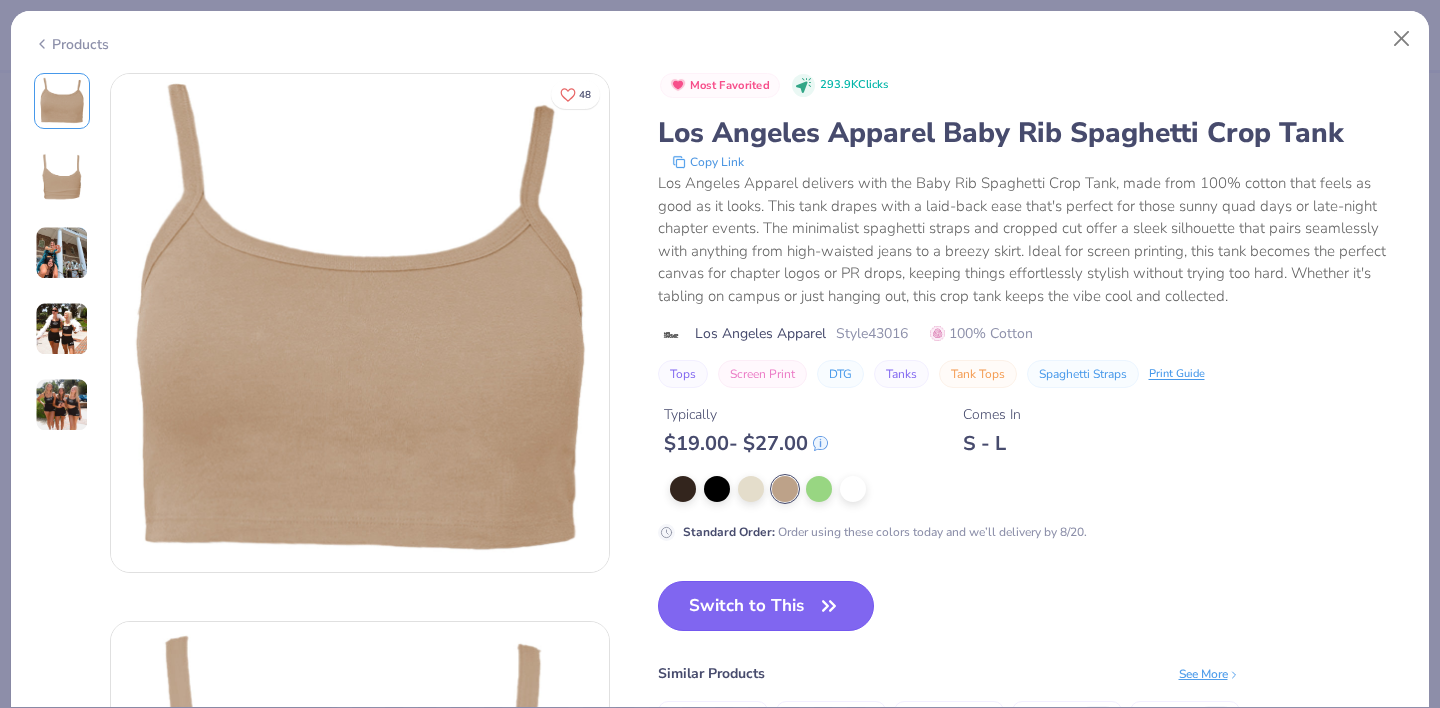 scroll, scrollTop: 7023, scrollLeft: 0, axis: vertical 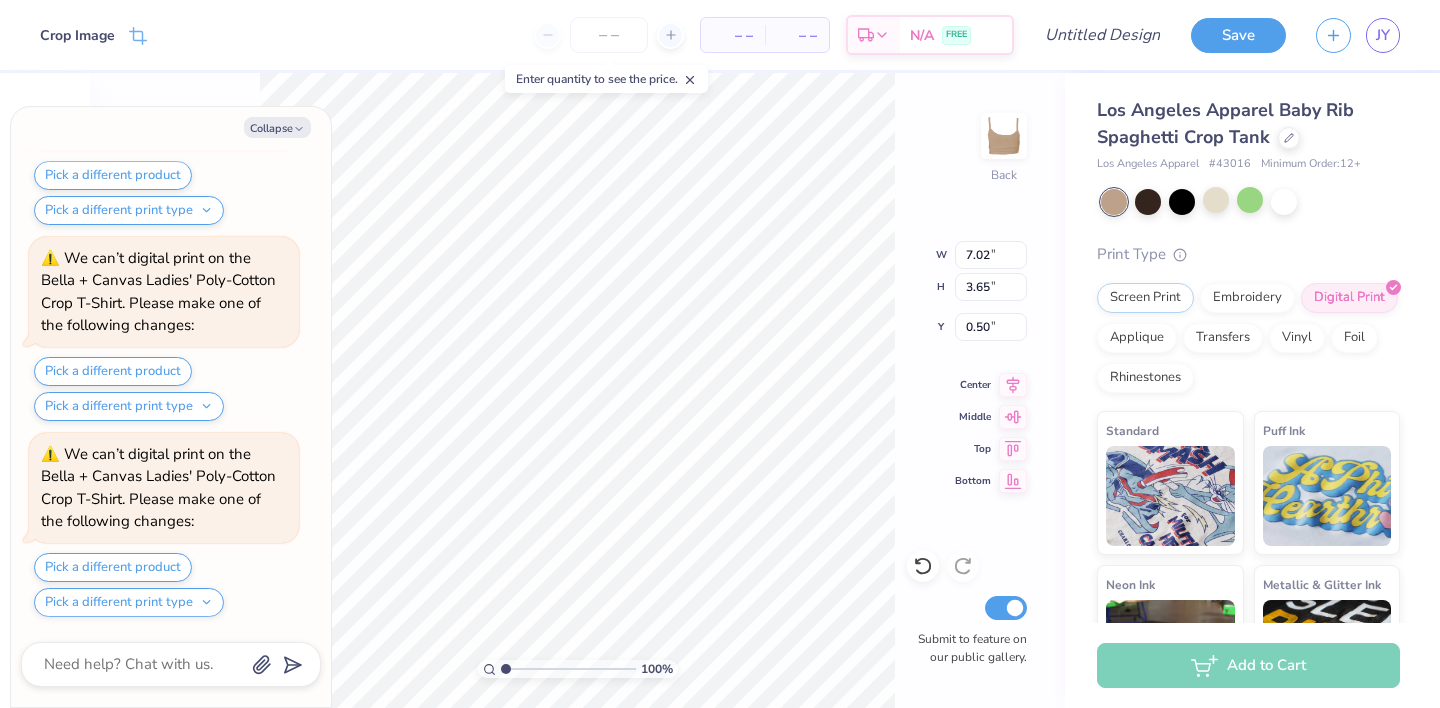 type on "x" 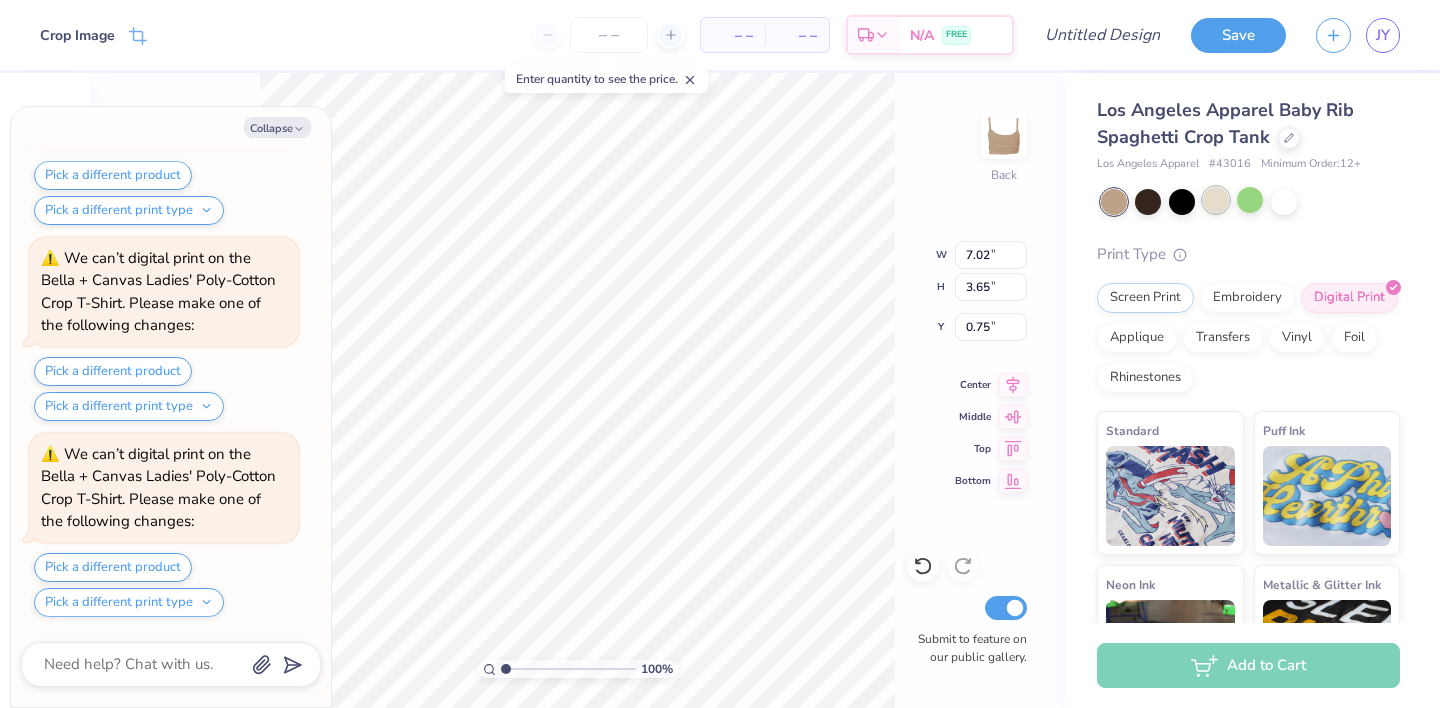 click at bounding box center (1216, 200) 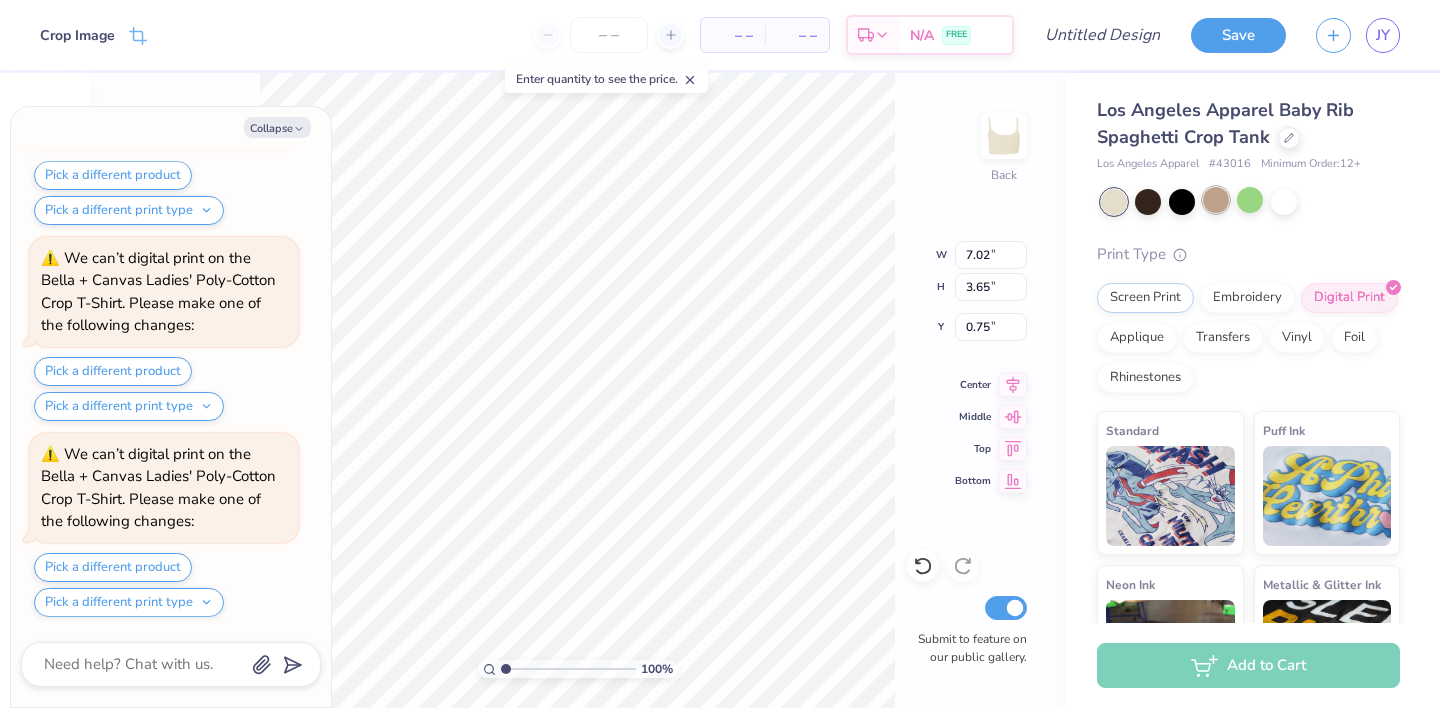 click at bounding box center [1216, 200] 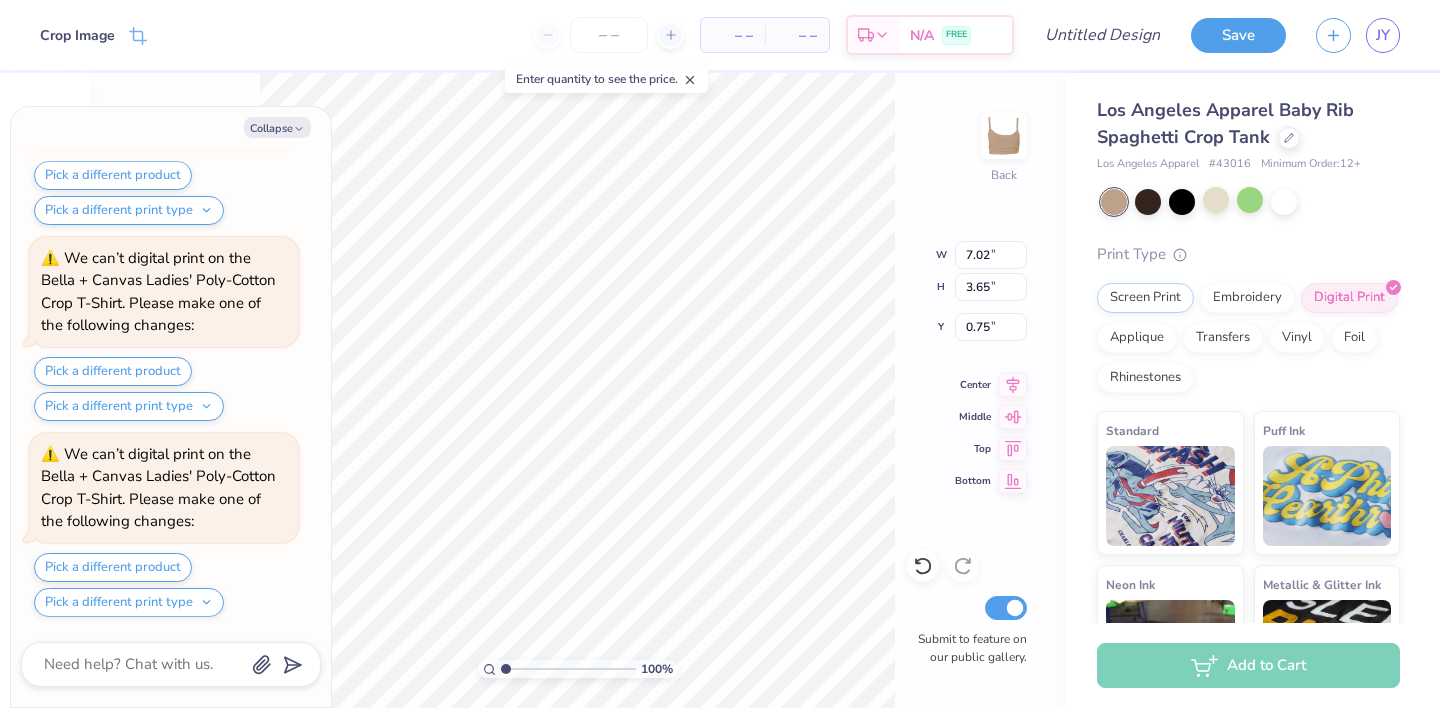 type on "x" 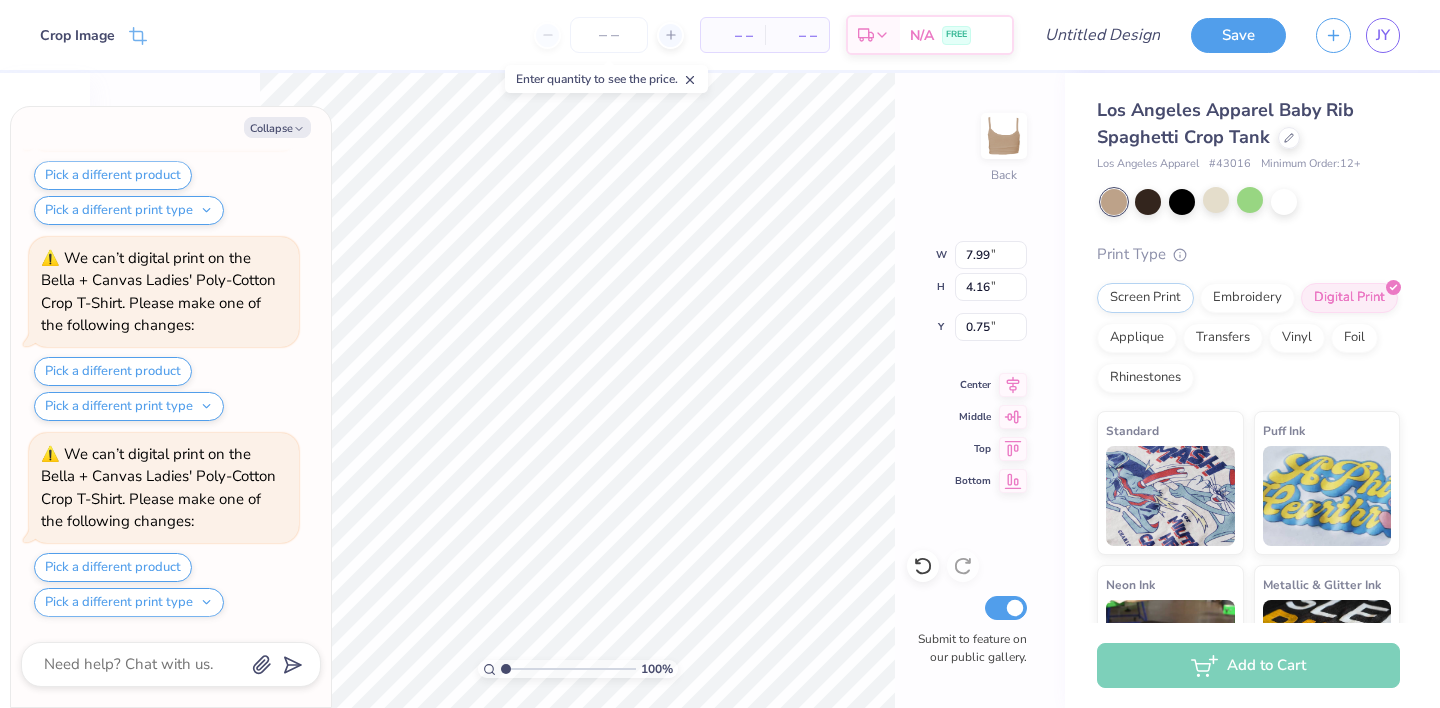 type on "x" 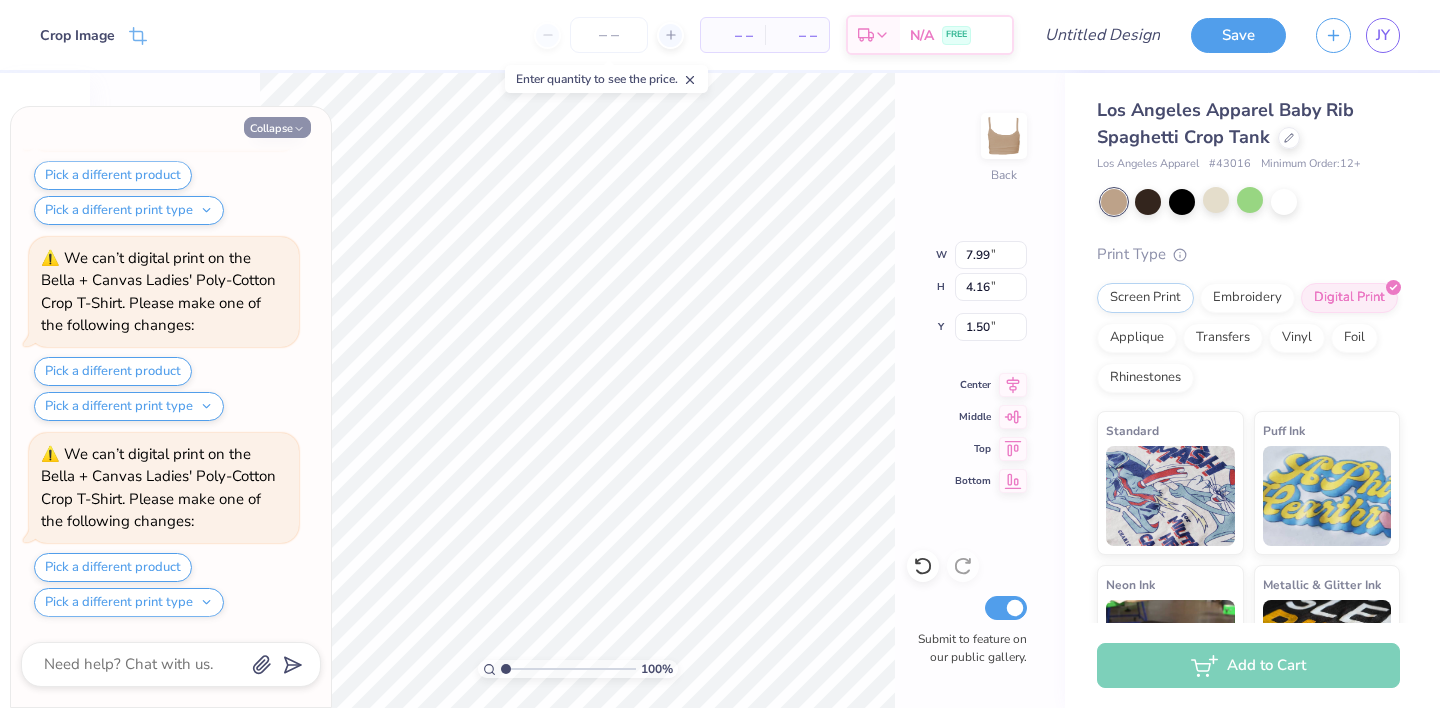 click 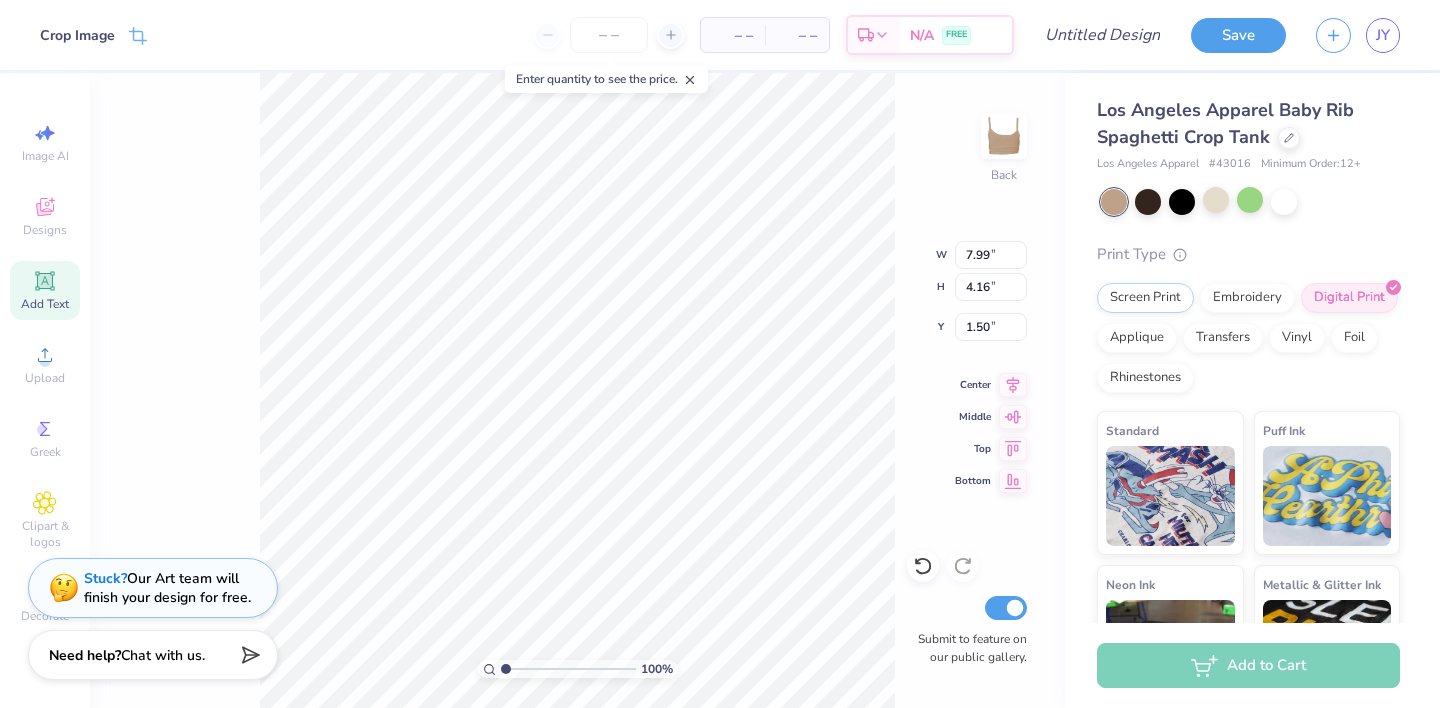 type on "1.51" 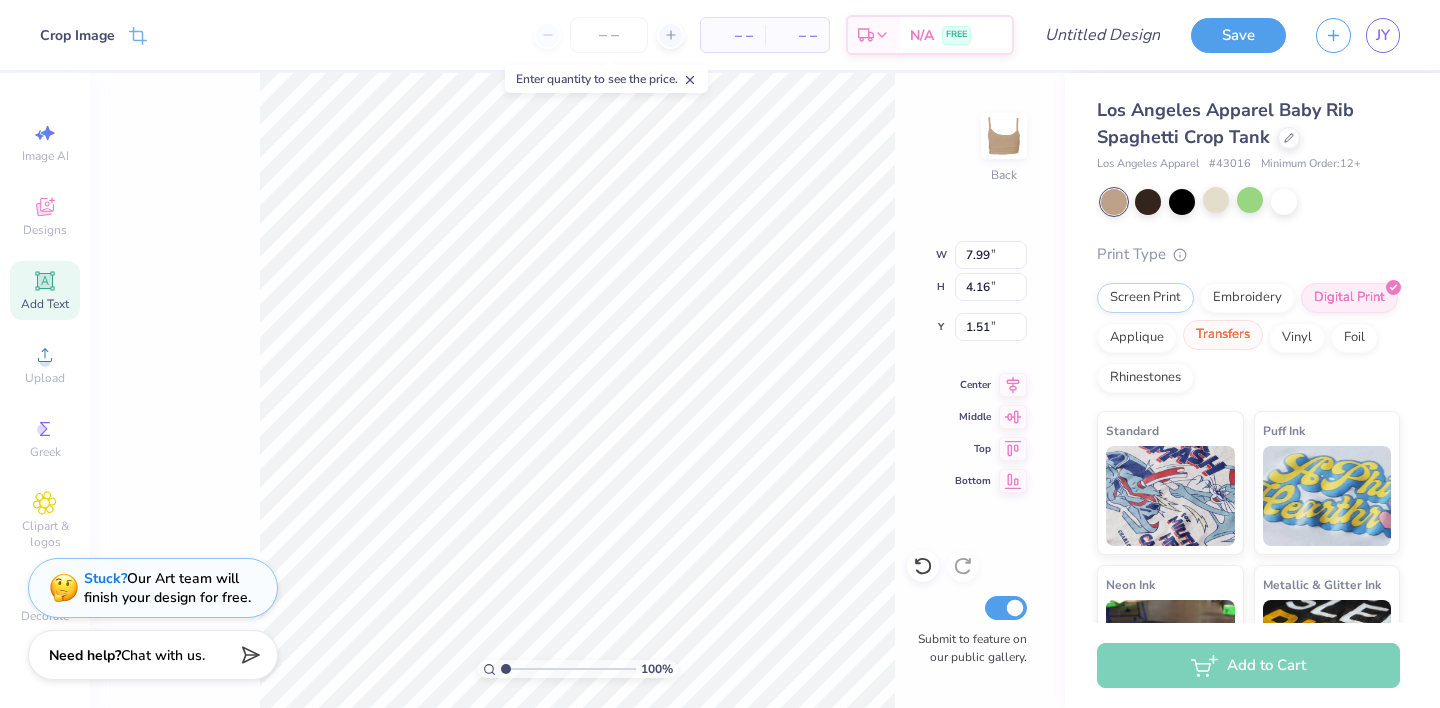 click on "Transfers" at bounding box center (1223, 335) 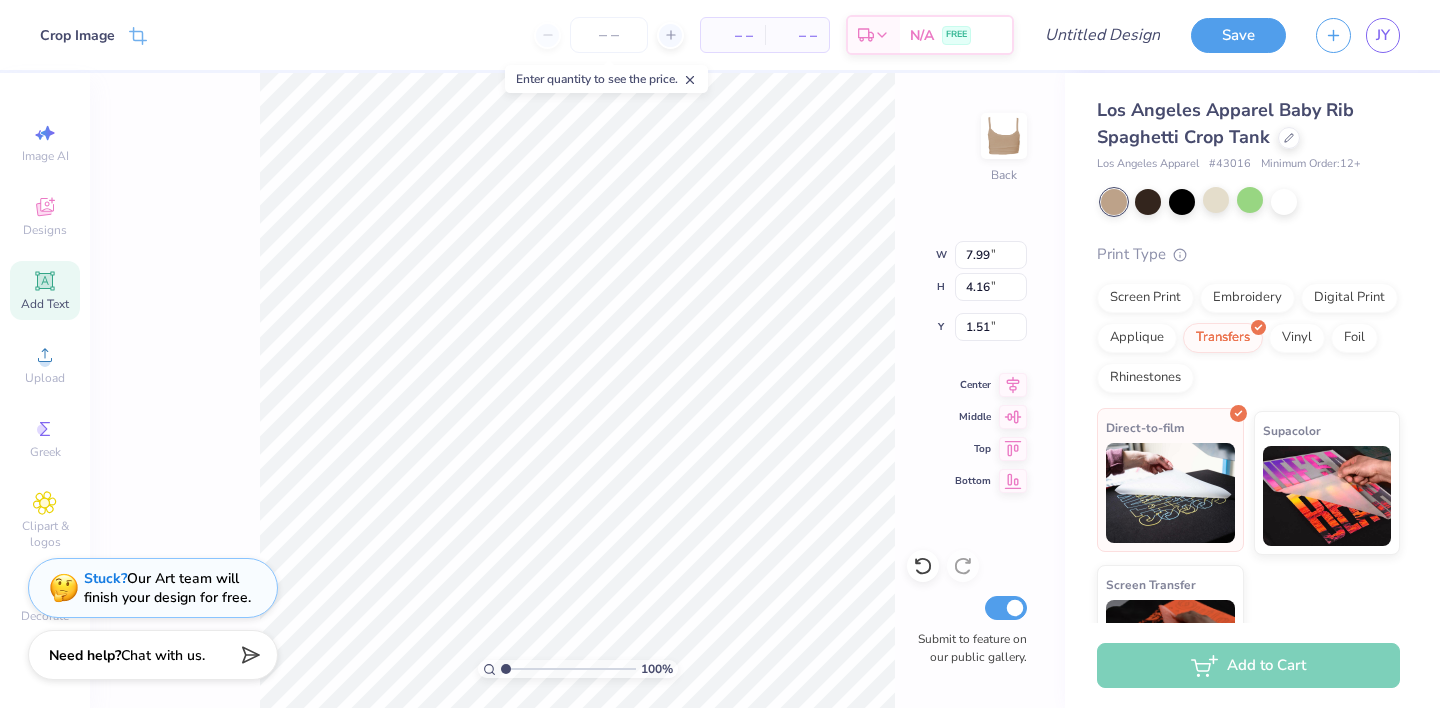 click at bounding box center [1170, 493] 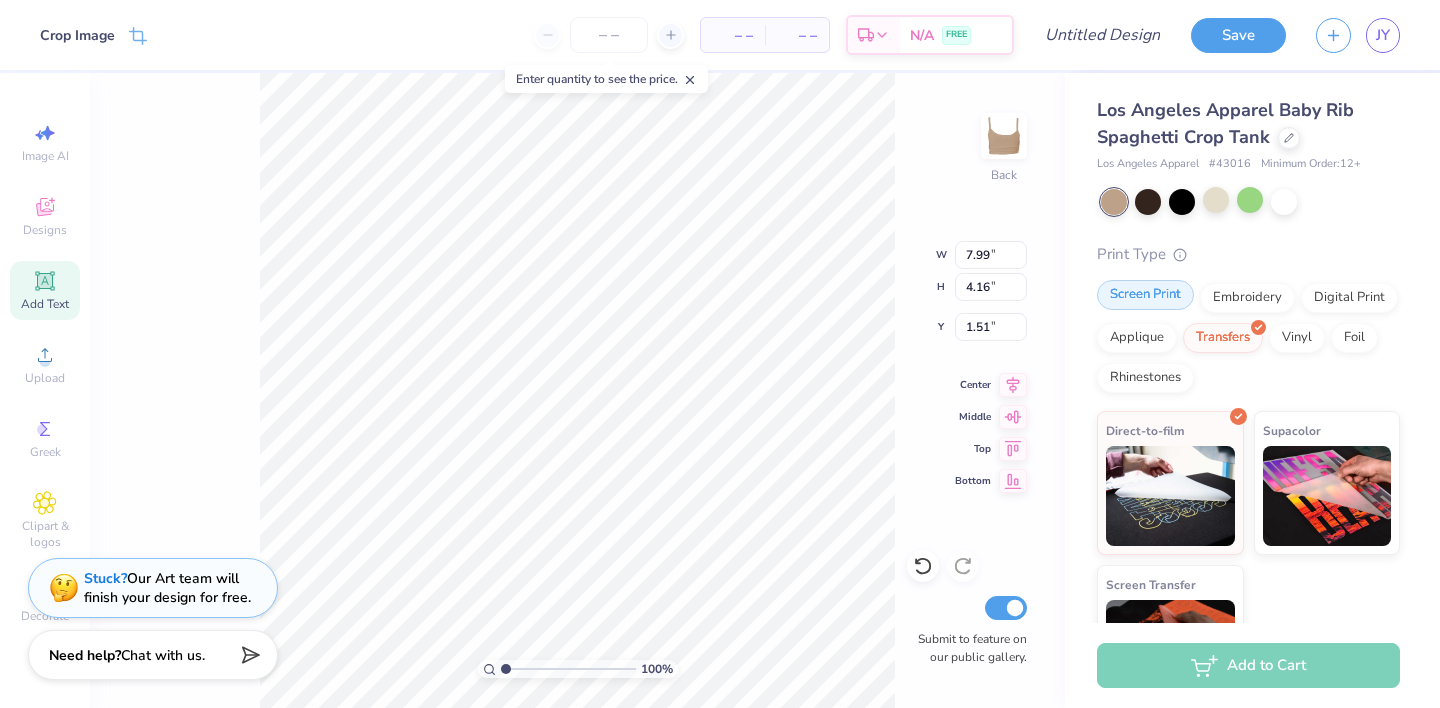 click on "Screen Print" at bounding box center [1145, 295] 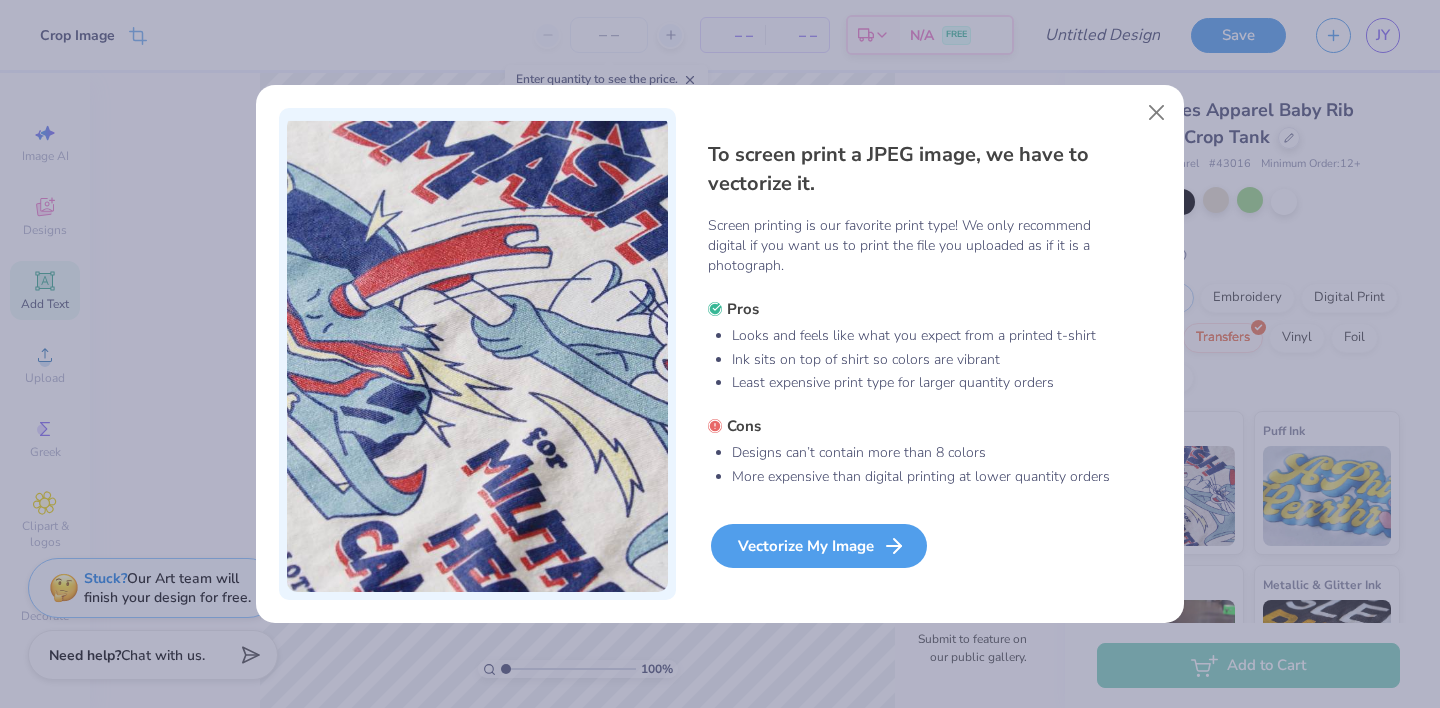 click on "Vectorize My Image" at bounding box center [819, 546] 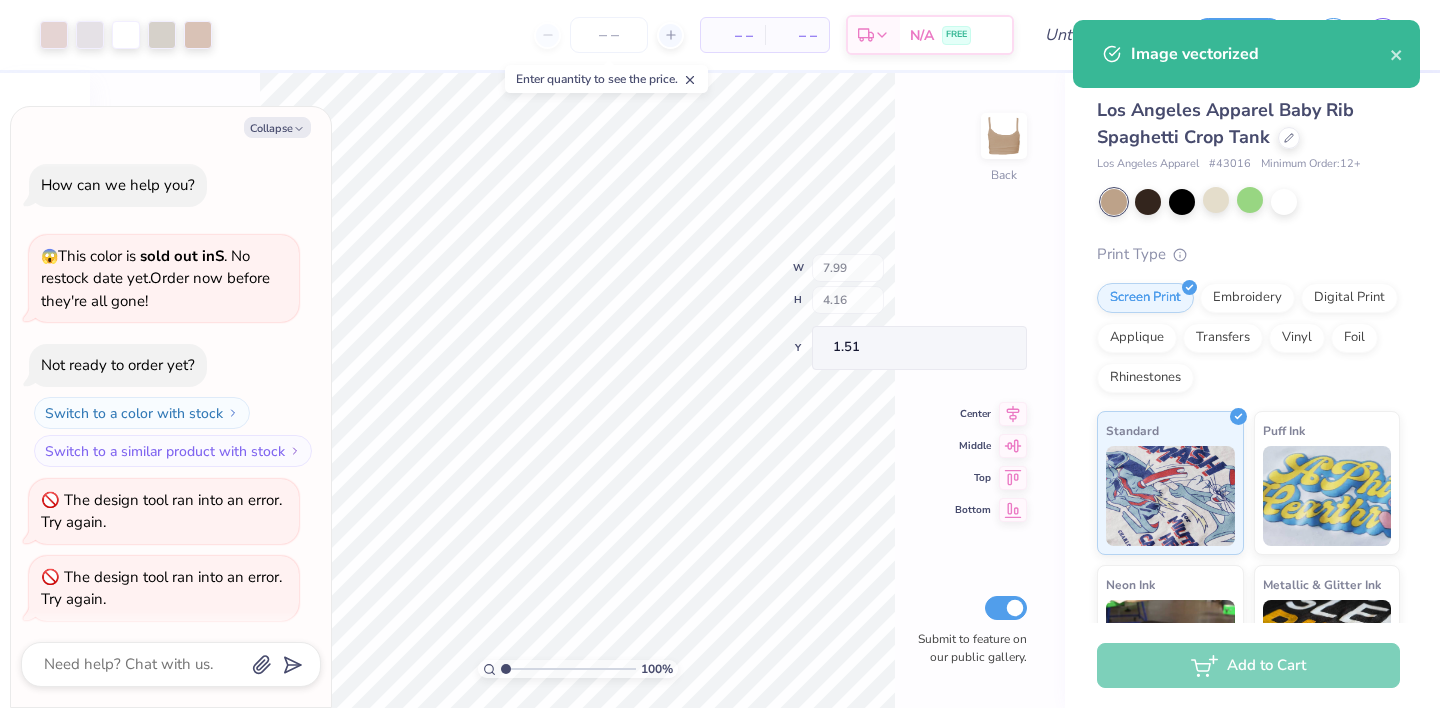 scroll, scrollTop: 7189, scrollLeft: 0, axis: vertical 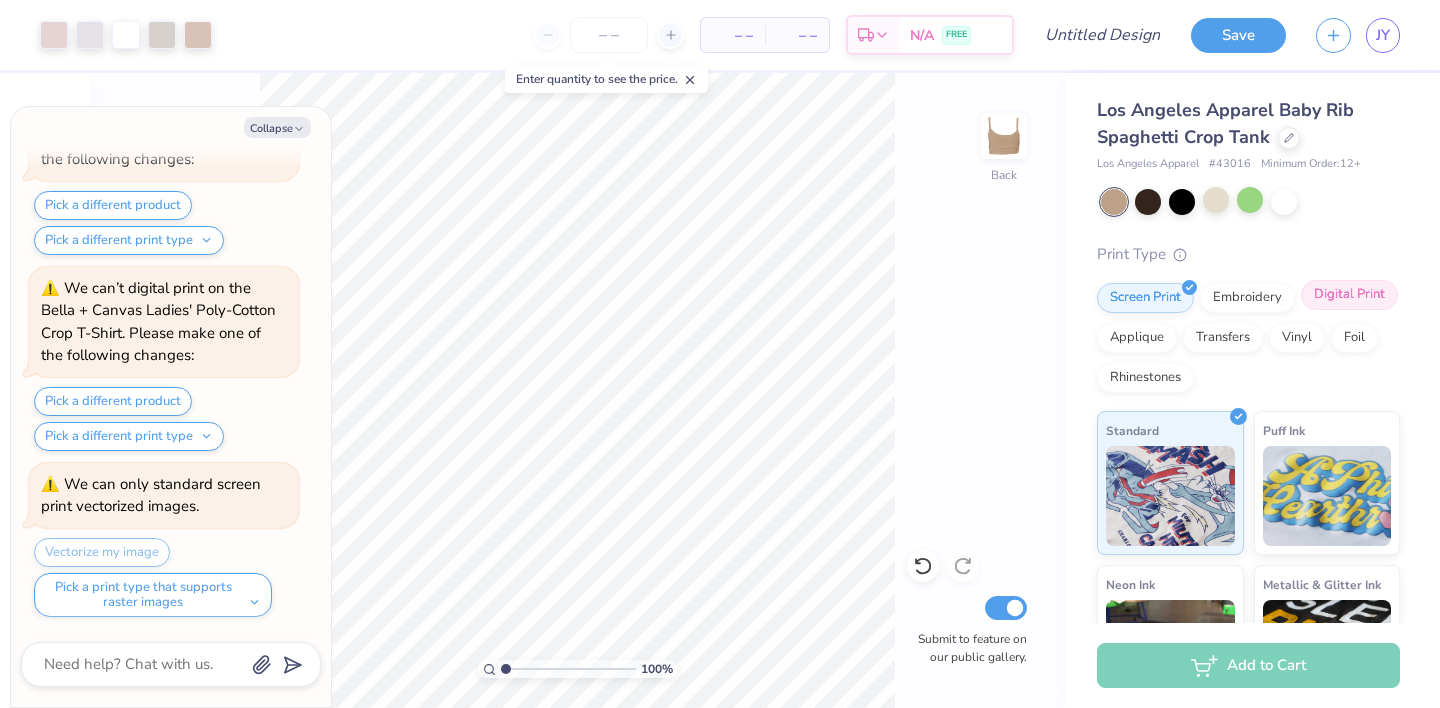 click on "Digital Print" at bounding box center [1349, 295] 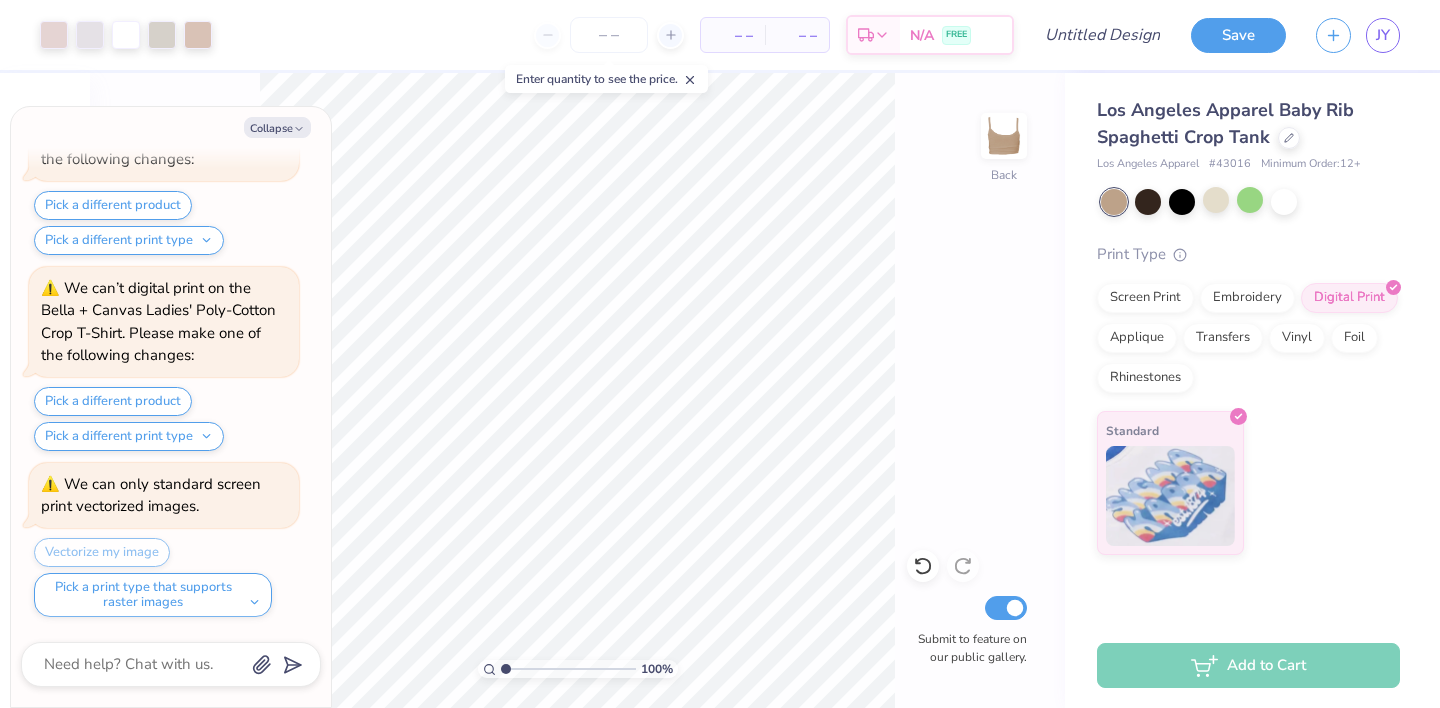 click on "100  % Back Submit to feature on our public gallery." at bounding box center (577, 390) 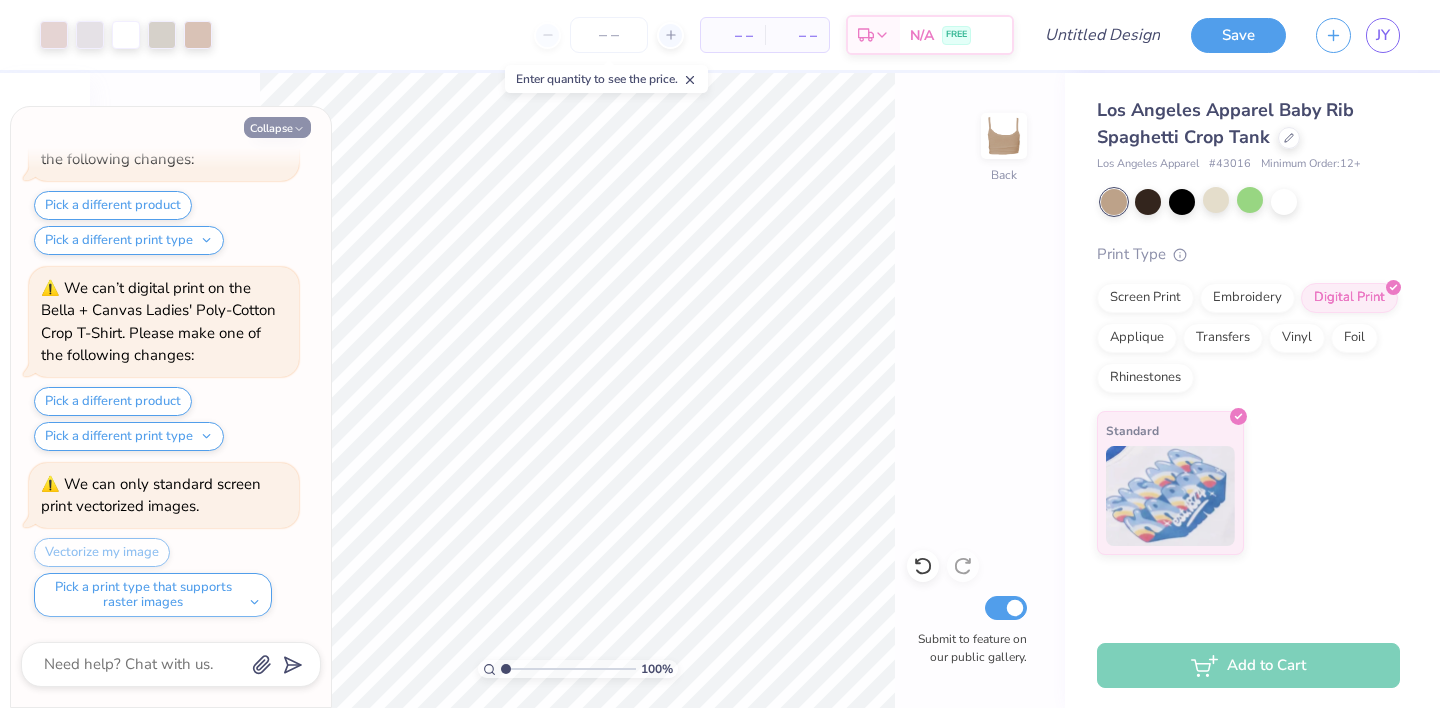click on "Collapse" at bounding box center [277, 127] 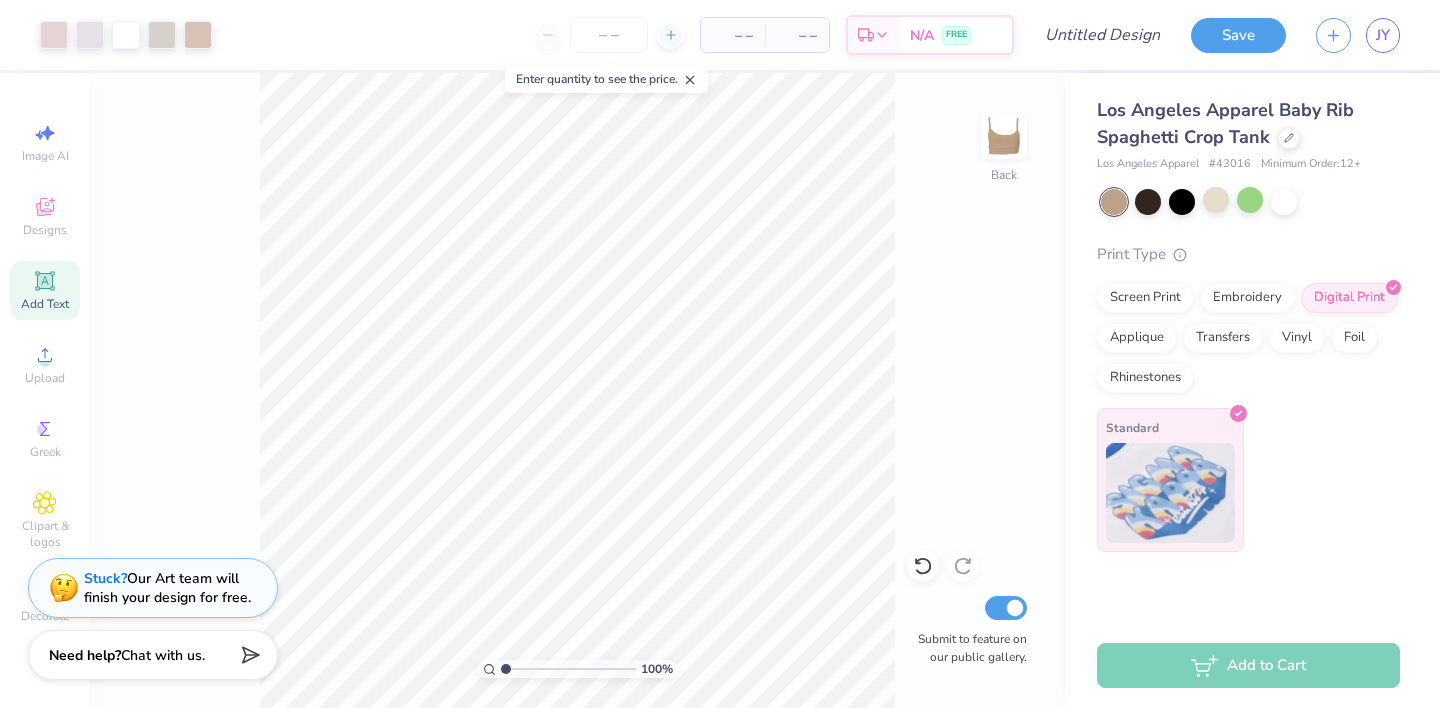 click on "Standard" at bounding box center (1170, 480) 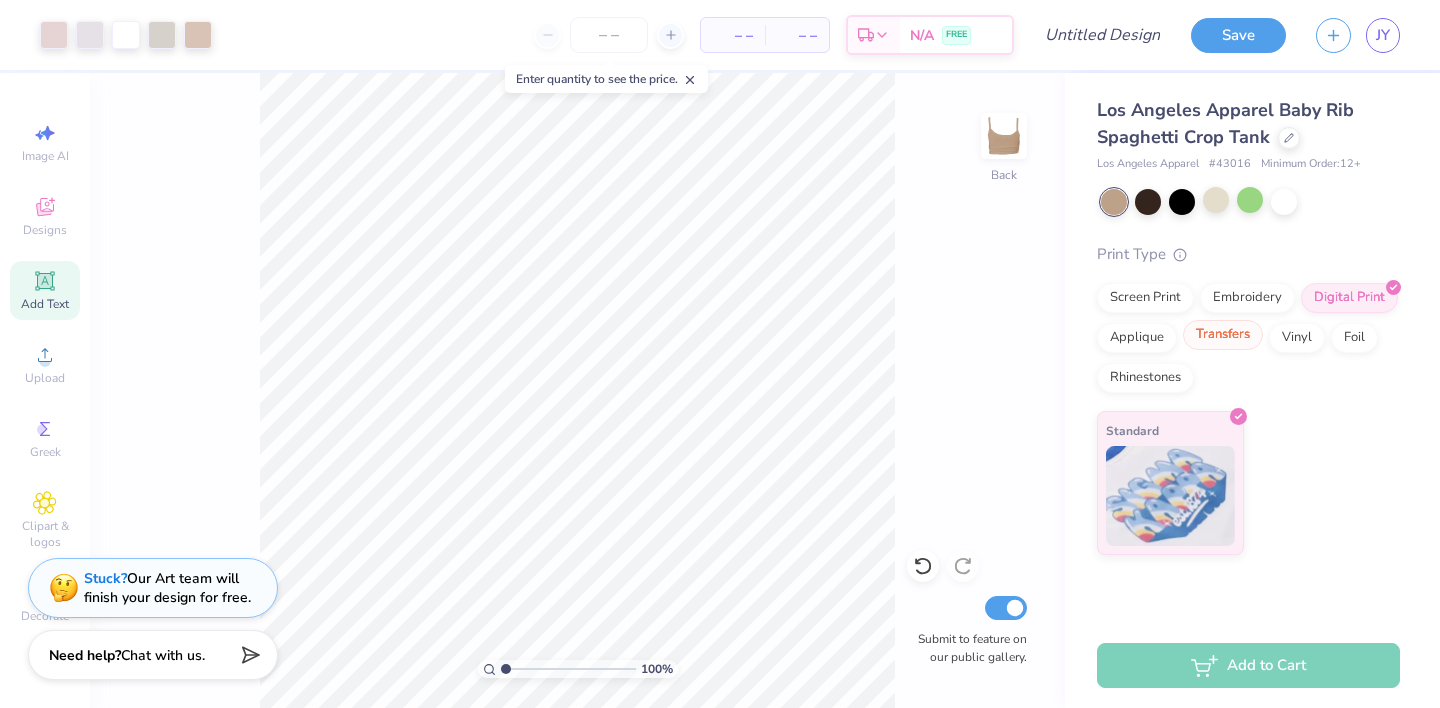 click on "Transfers" at bounding box center (1223, 335) 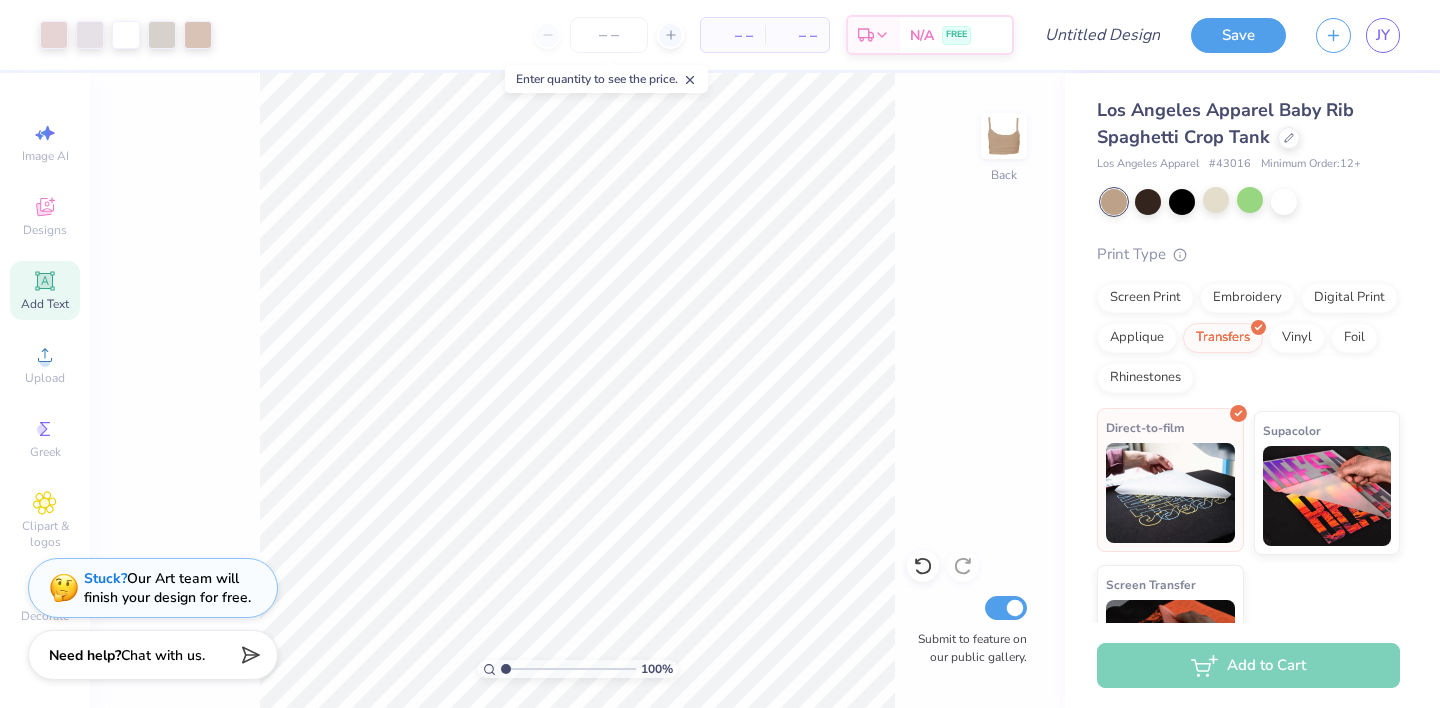 click at bounding box center [1170, 493] 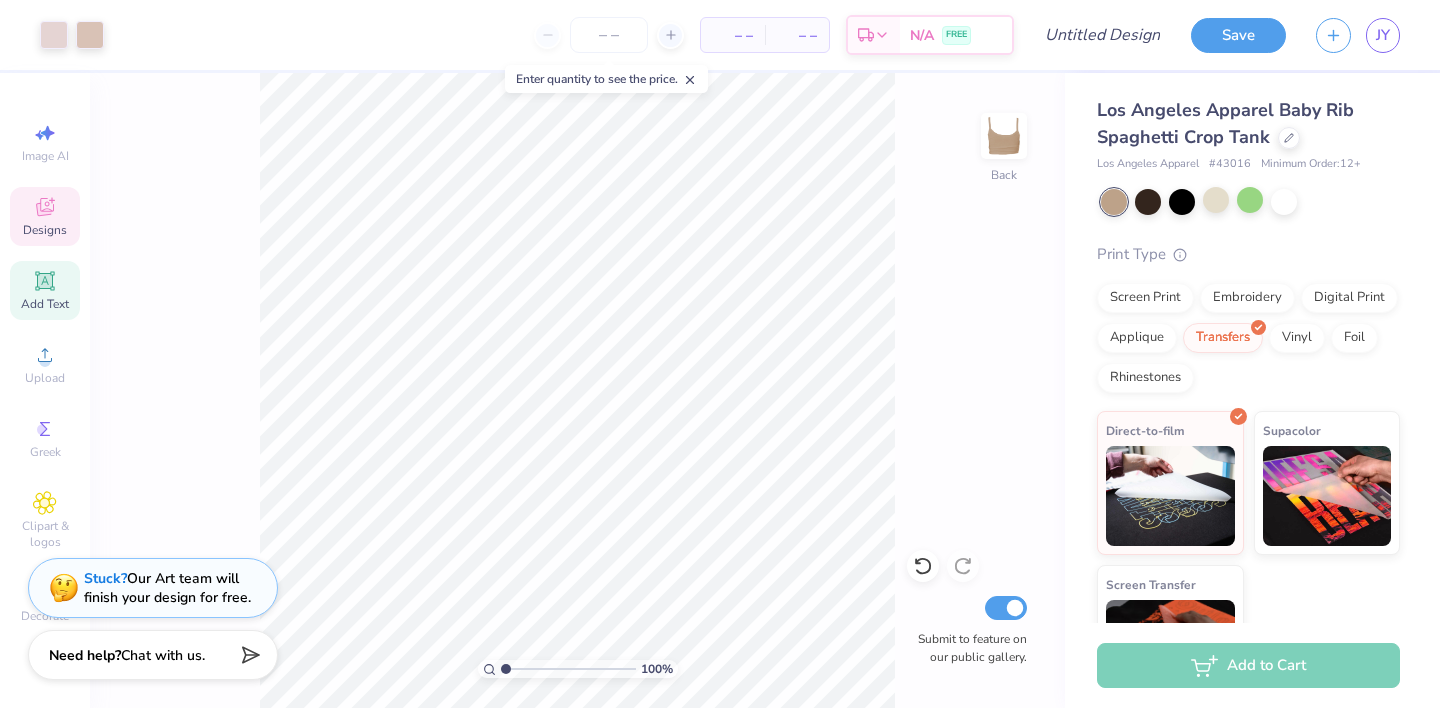 click 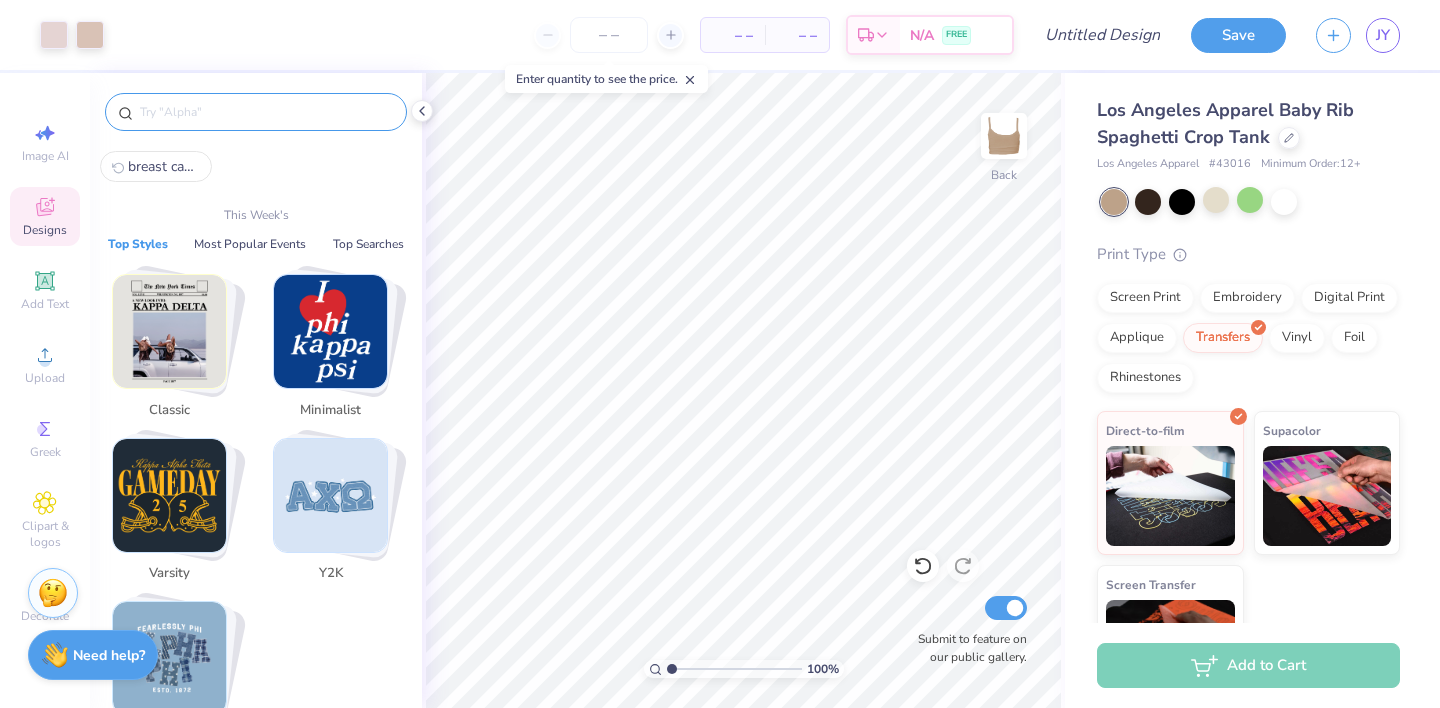 click at bounding box center (266, 112) 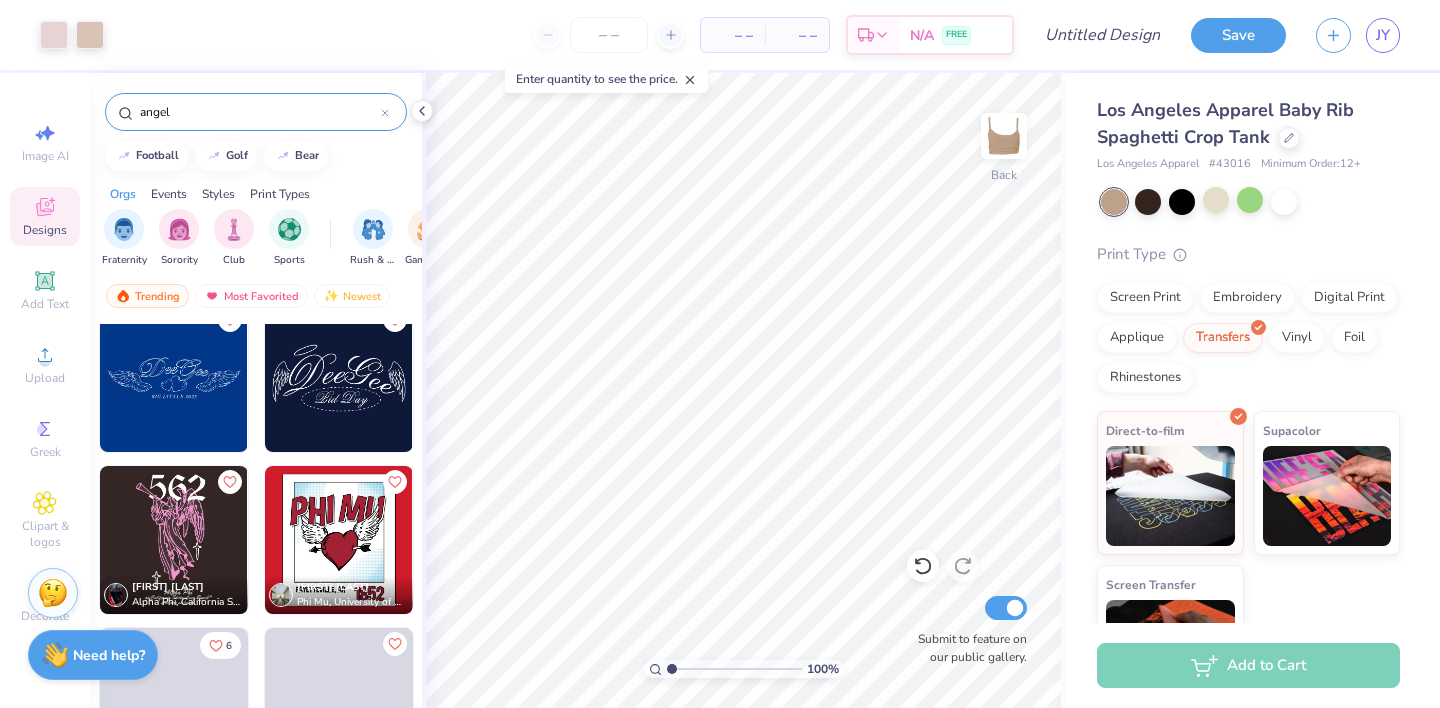scroll, scrollTop: 706, scrollLeft: 0, axis: vertical 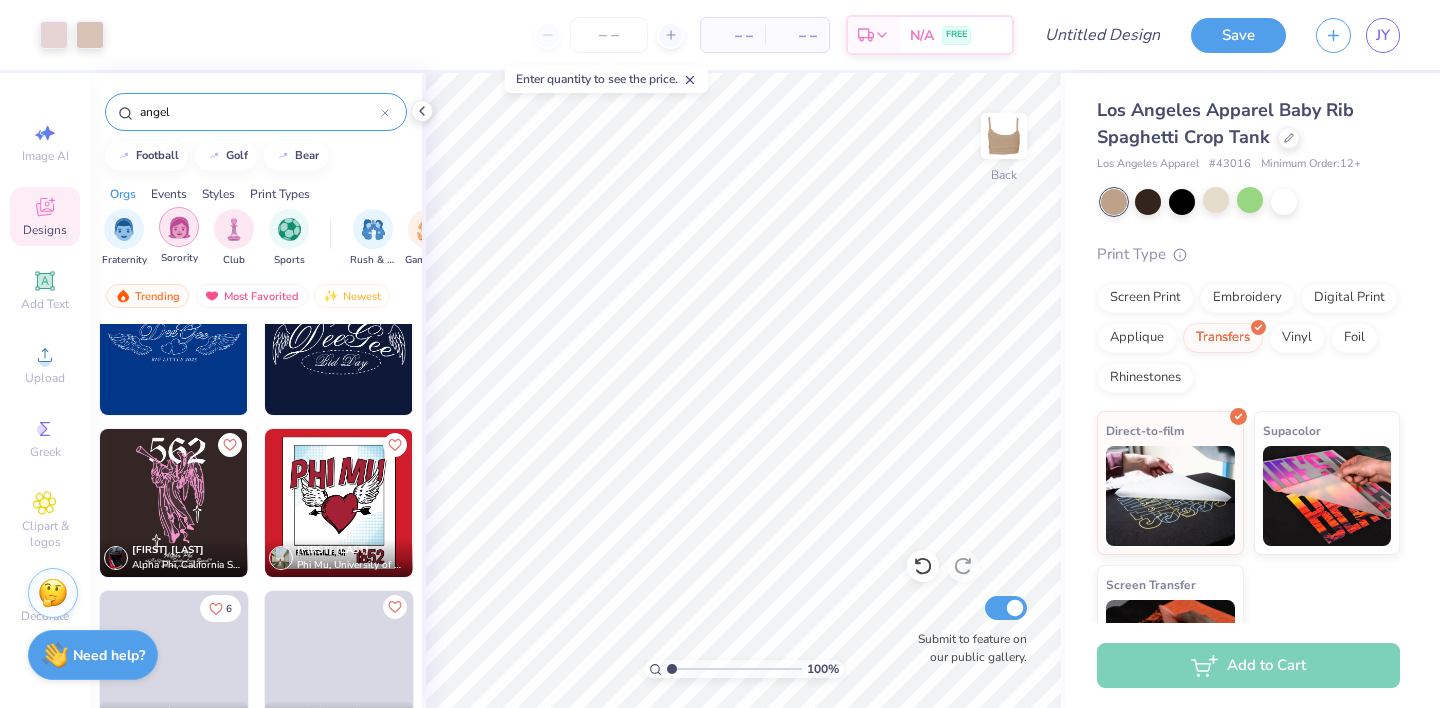 type on "angel" 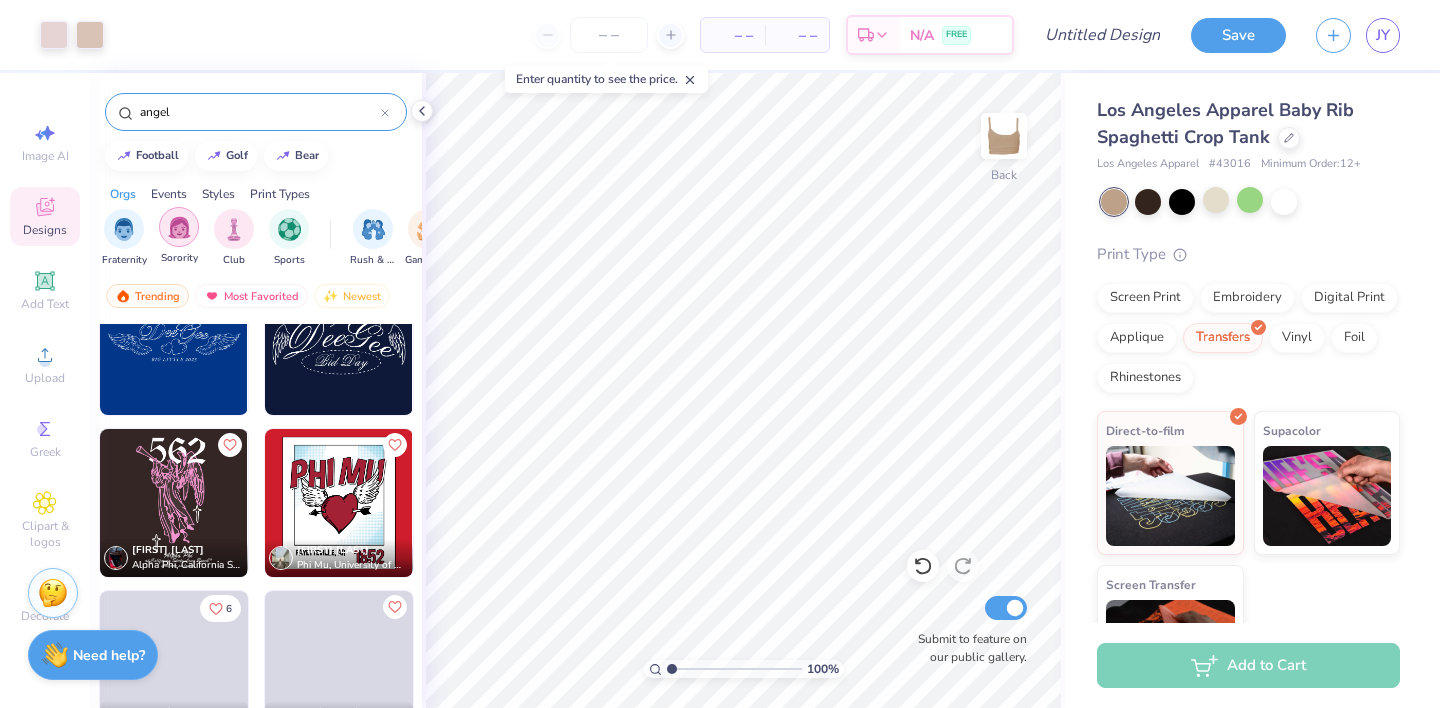 click at bounding box center (179, 227) 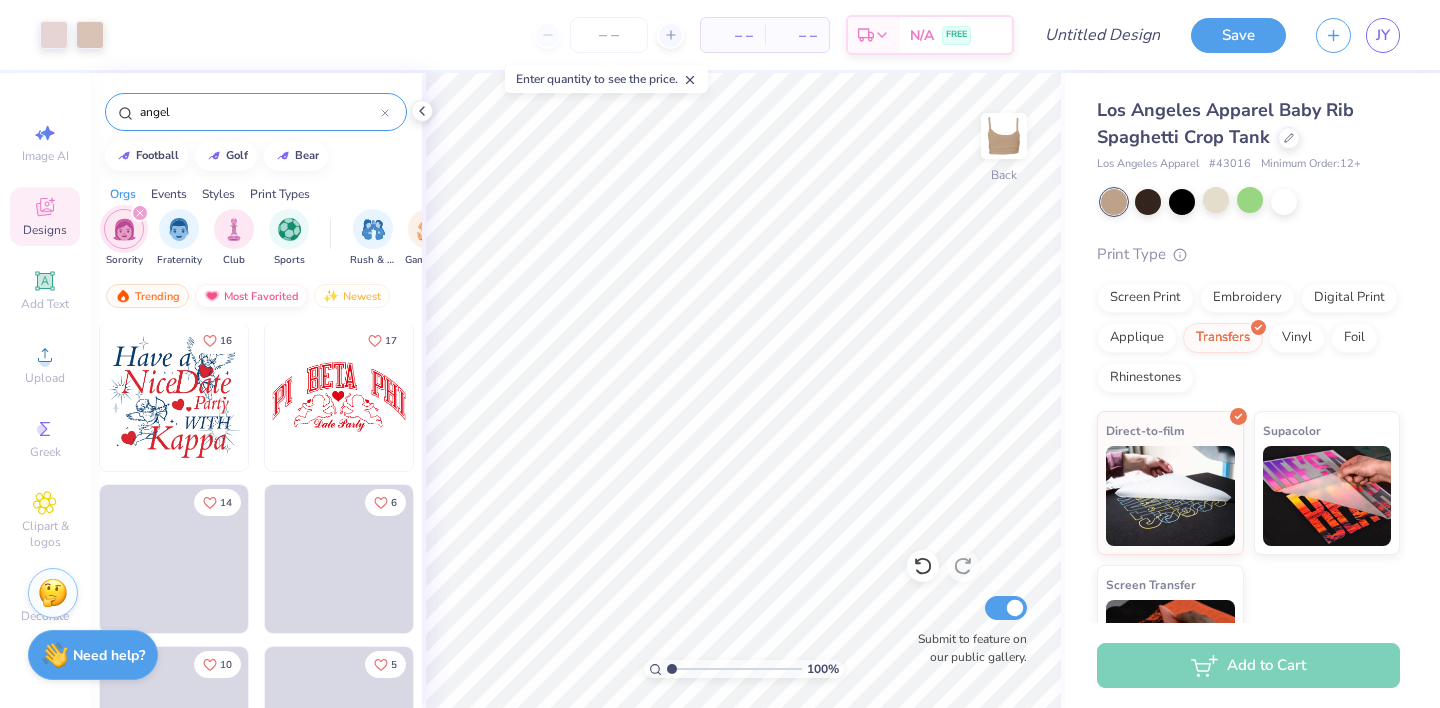 scroll, scrollTop: 2285, scrollLeft: 0, axis: vertical 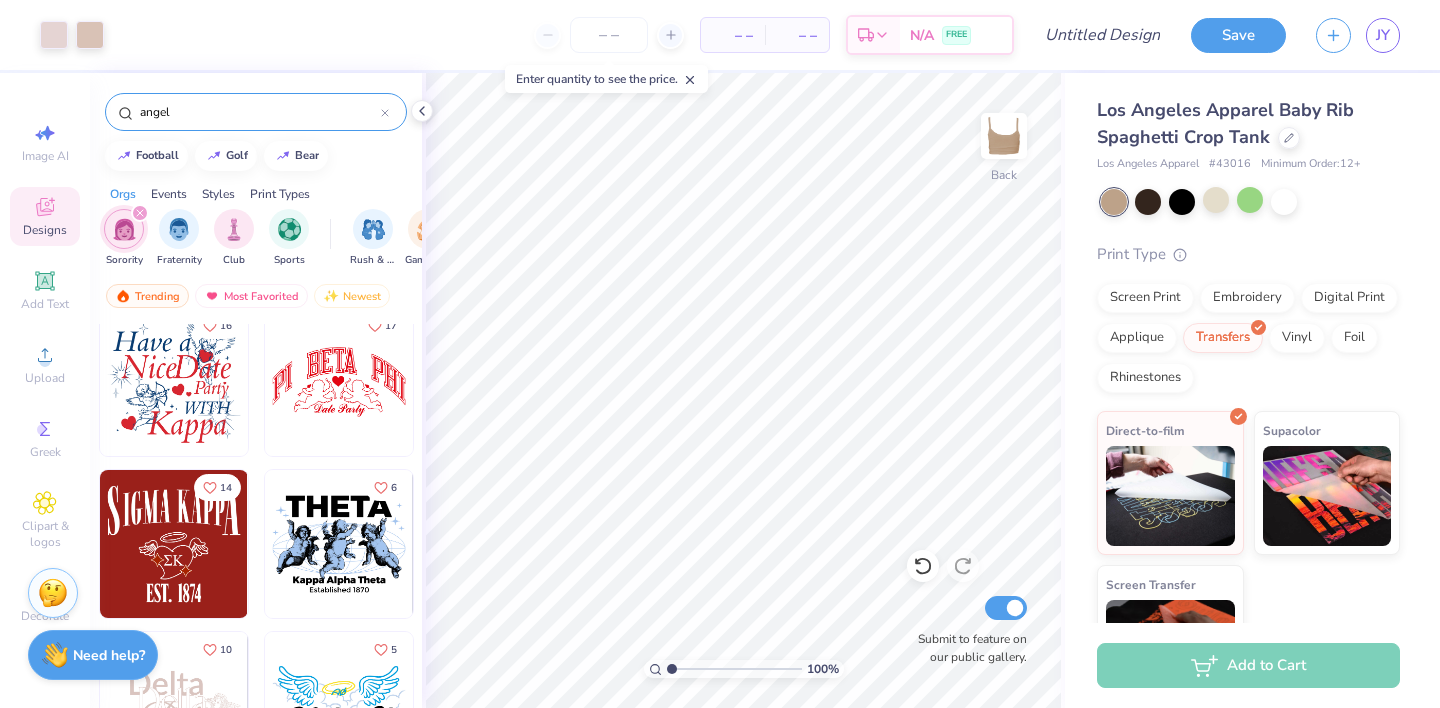click at bounding box center [385, 112] 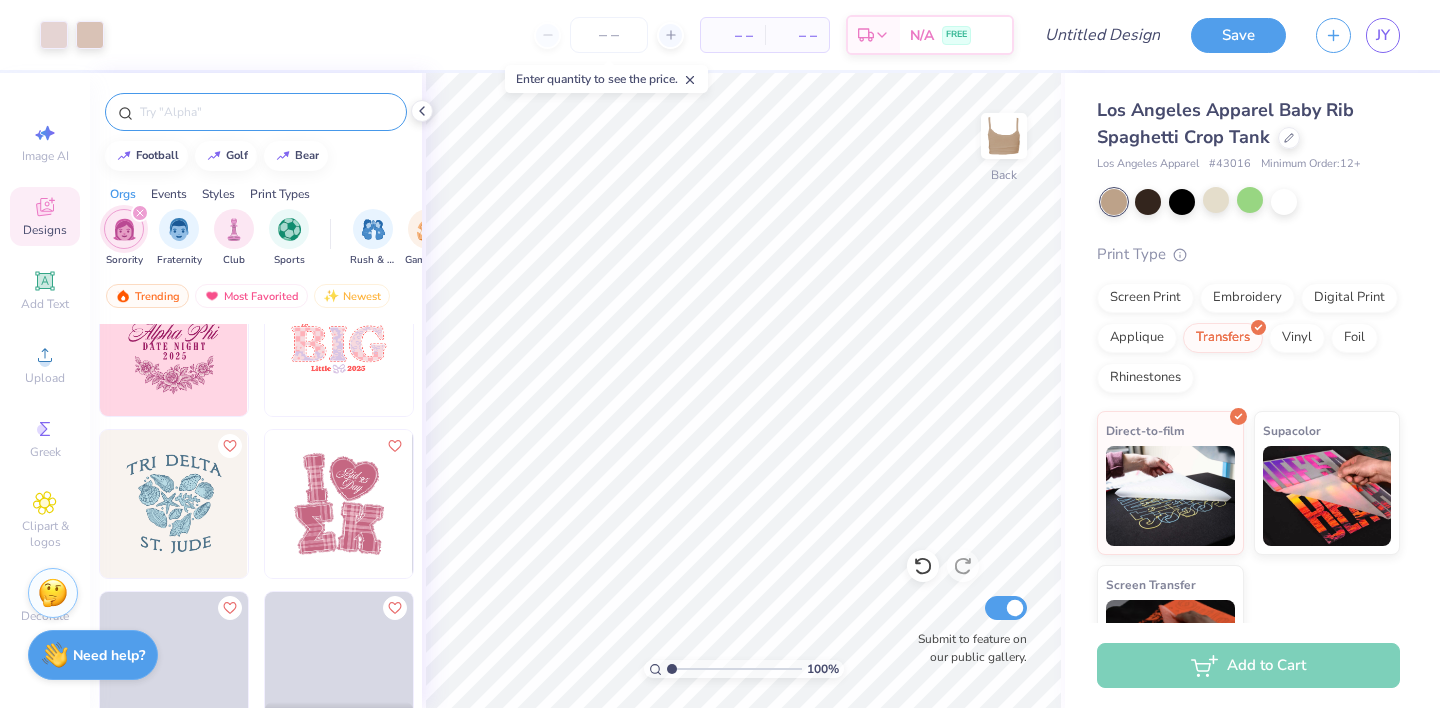 scroll, scrollTop: 9657, scrollLeft: 0, axis: vertical 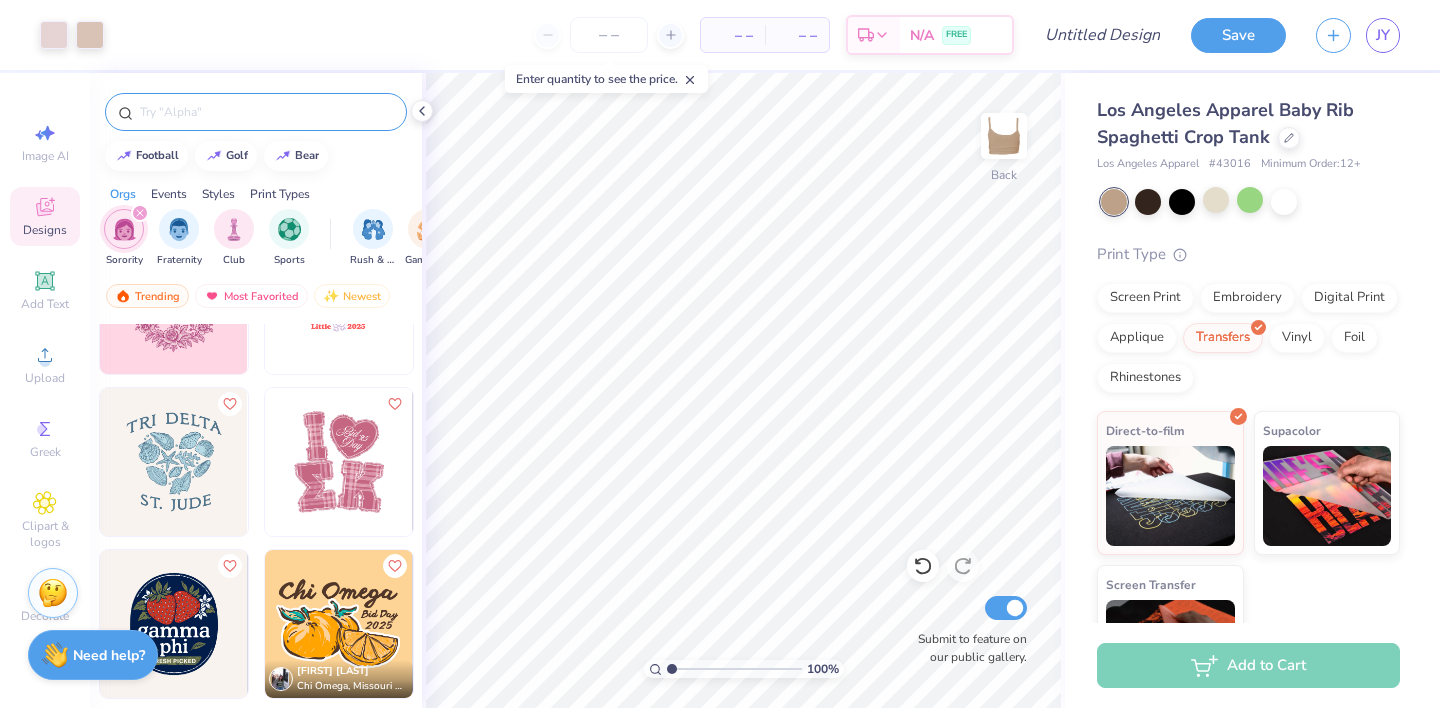 click at bounding box center (266, 112) 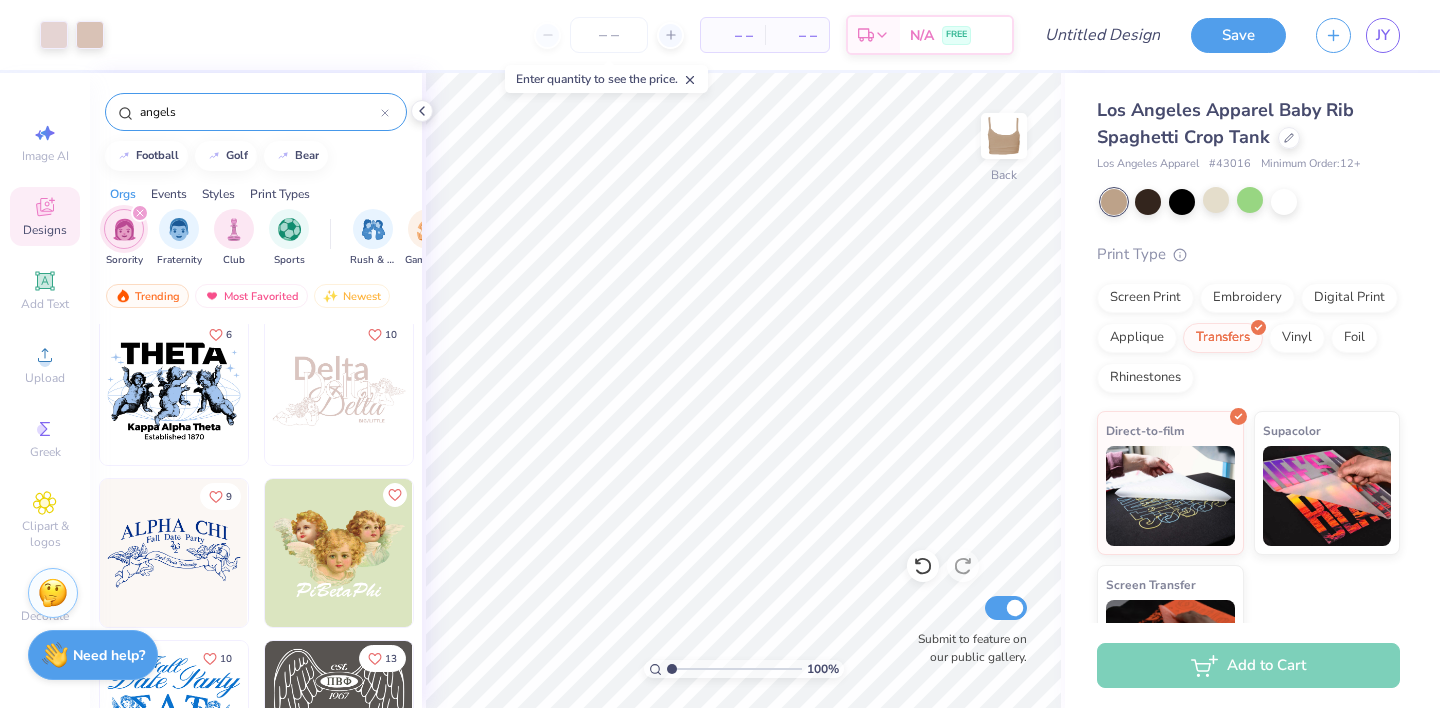scroll, scrollTop: 487, scrollLeft: 0, axis: vertical 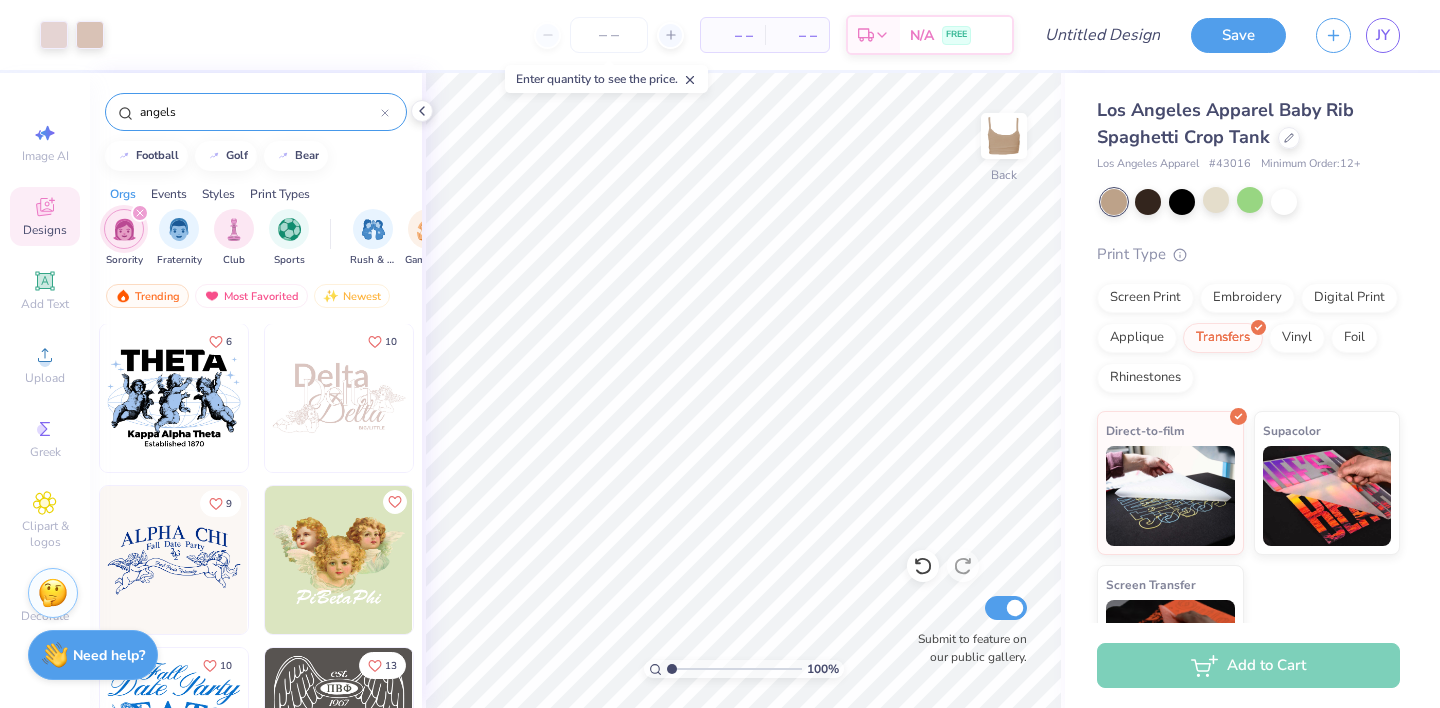 type on "angels" 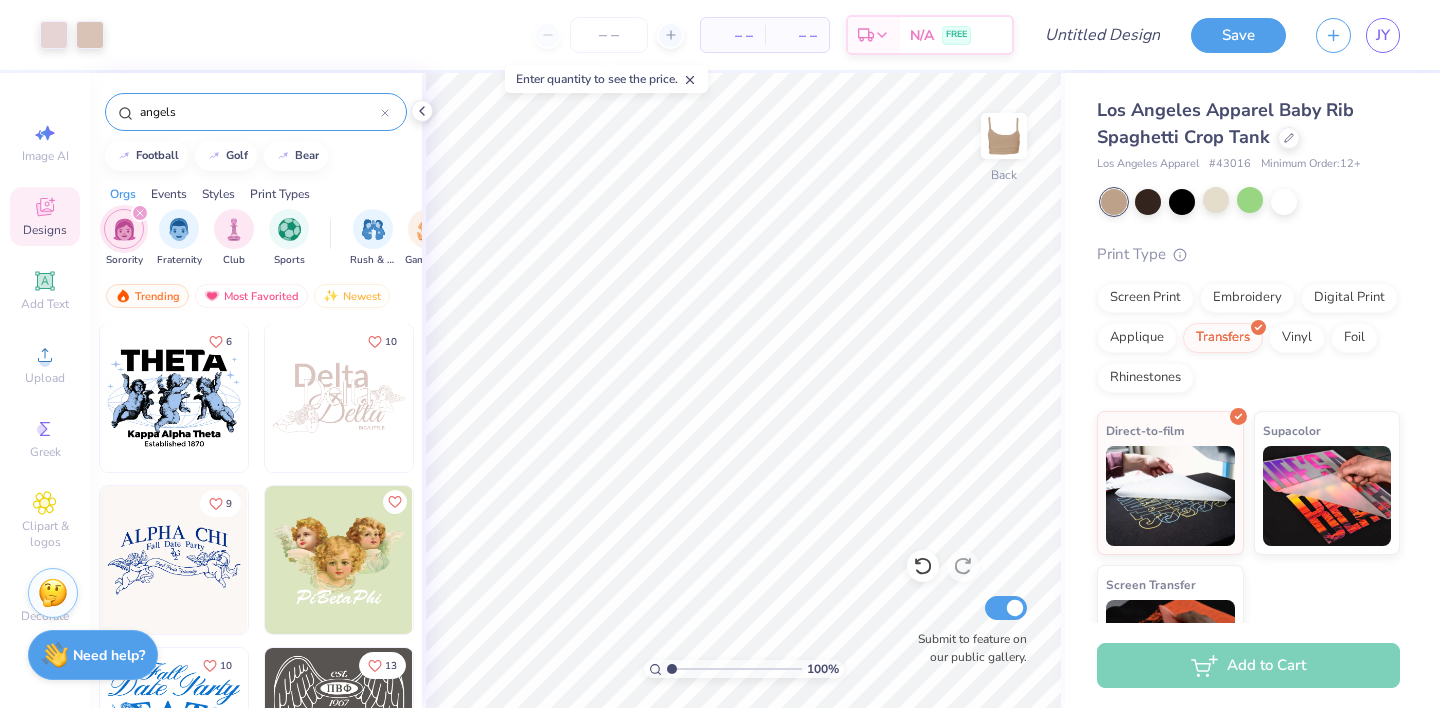 click at bounding box center [339, 398] 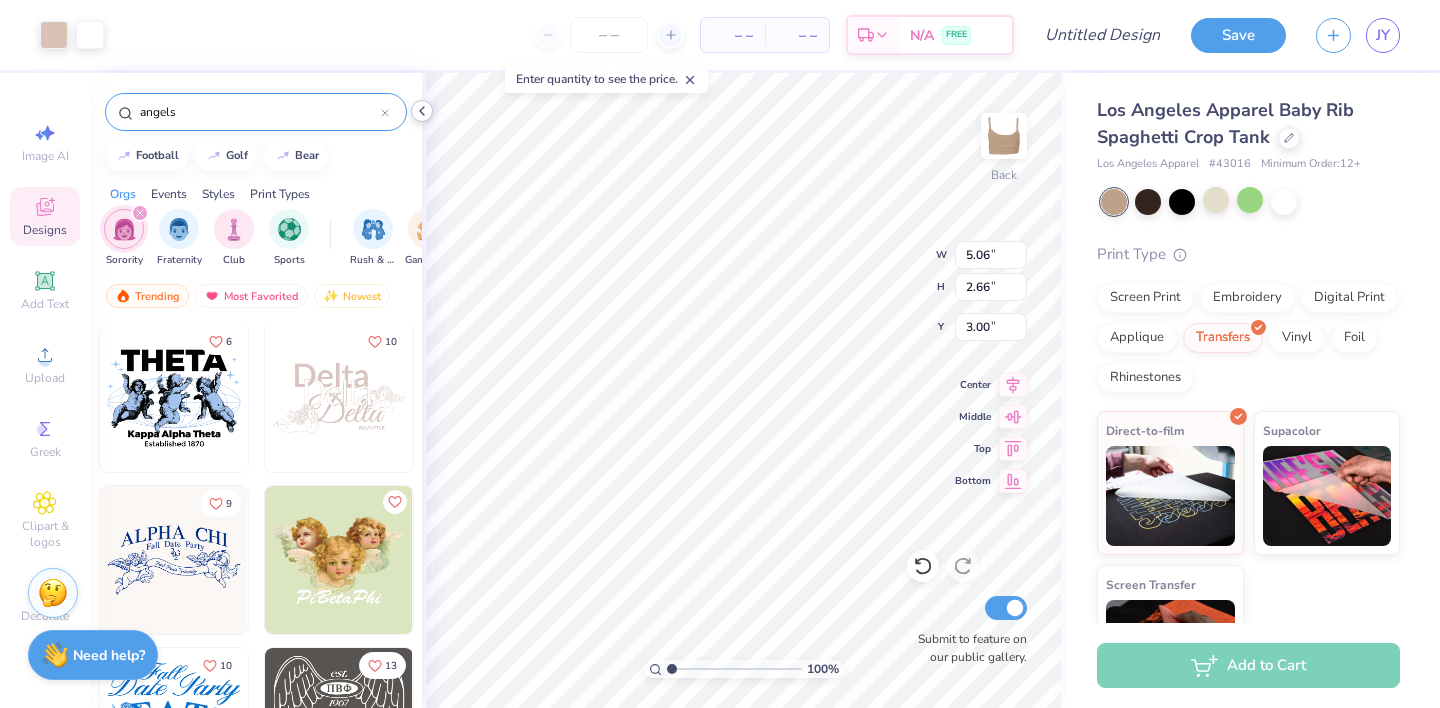 click at bounding box center (422, 111) 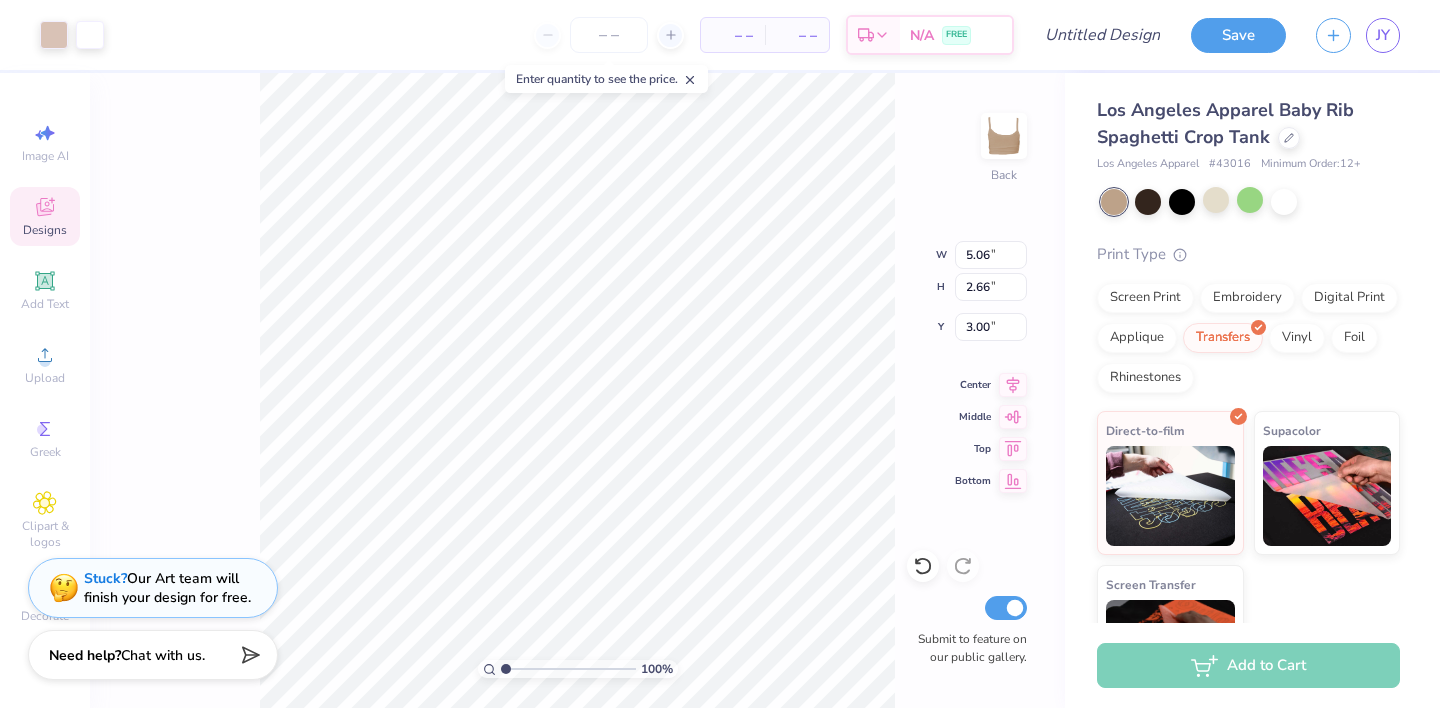 type on "6.48" 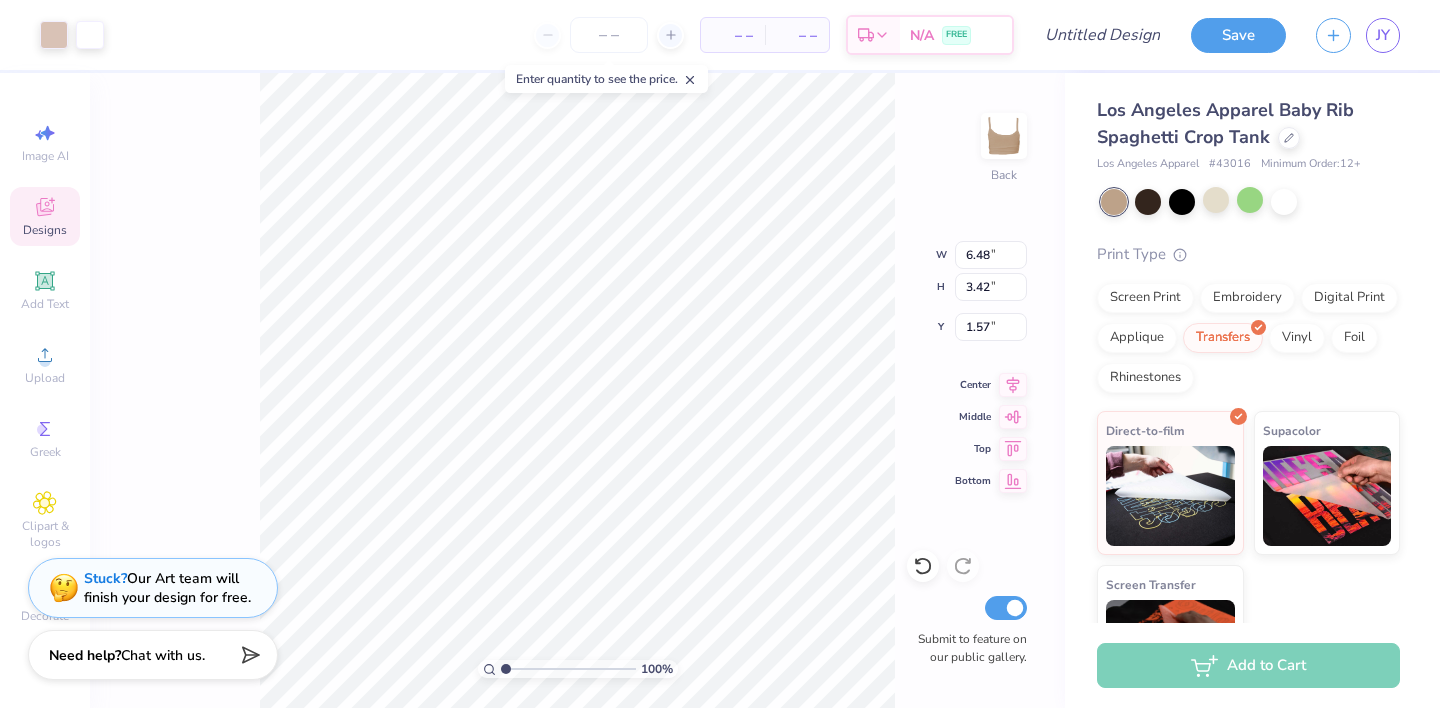 type on "1.55" 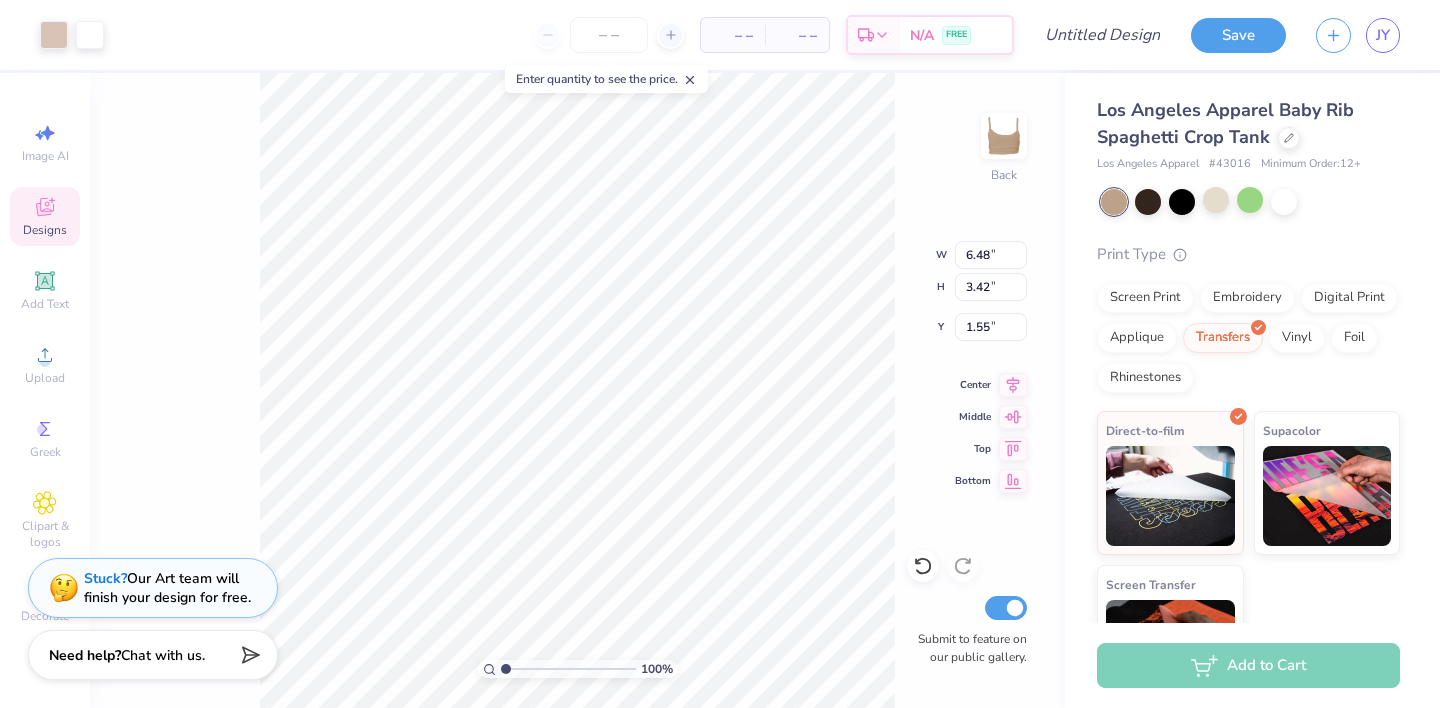 type on "7.32" 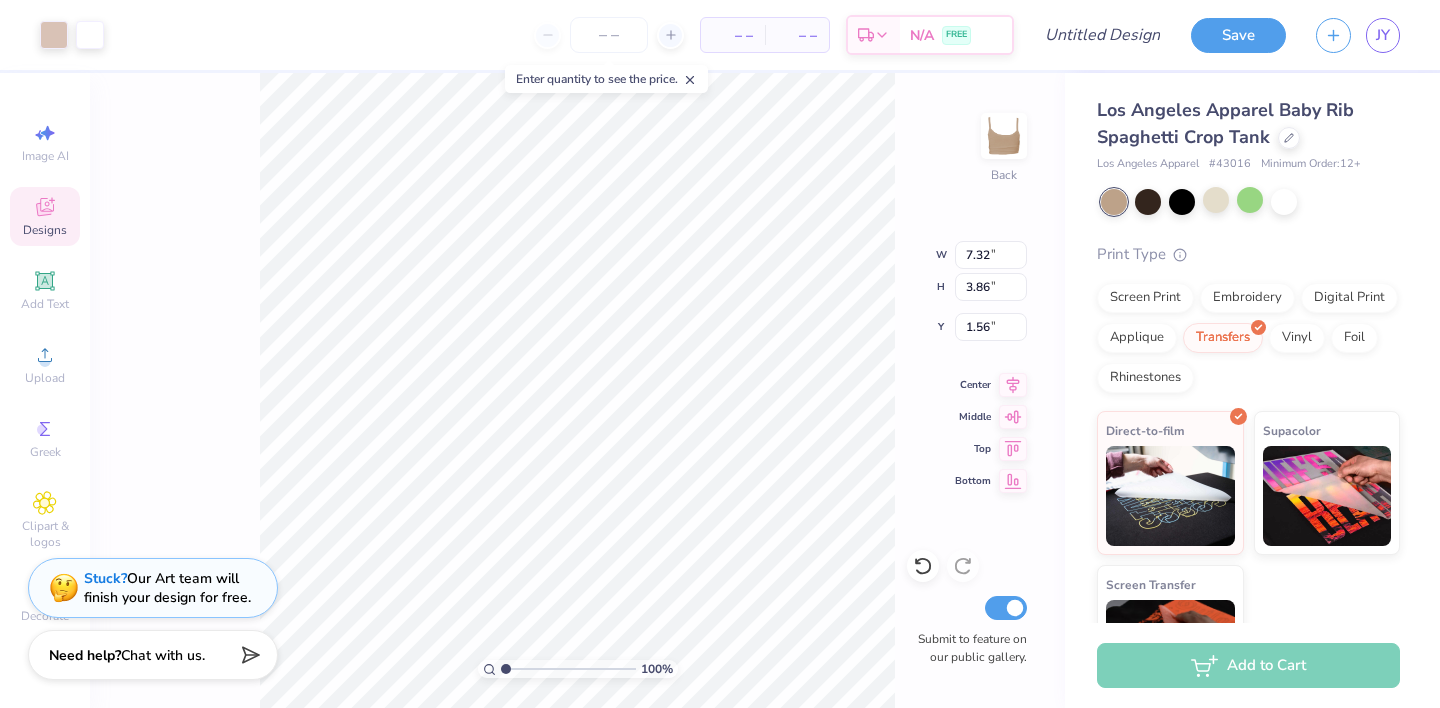 type on "1.26" 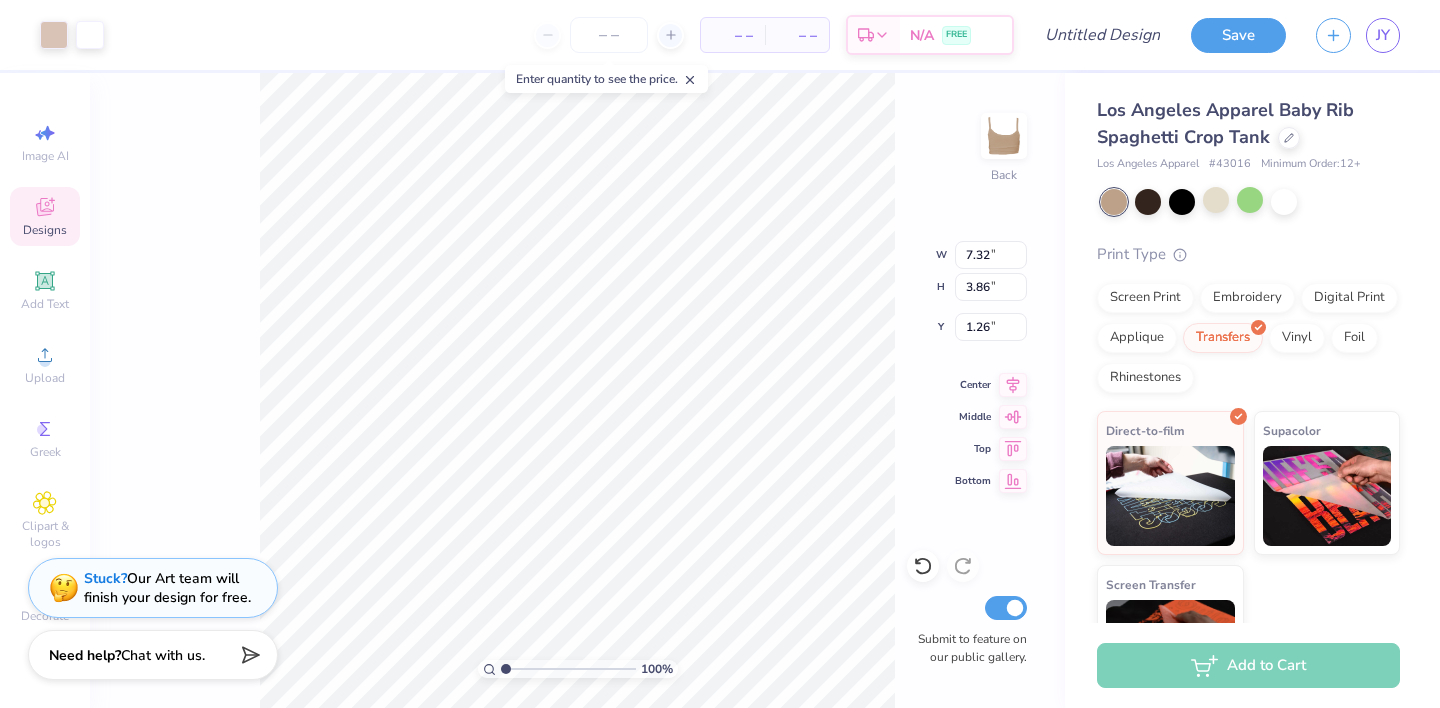type on "3.93" 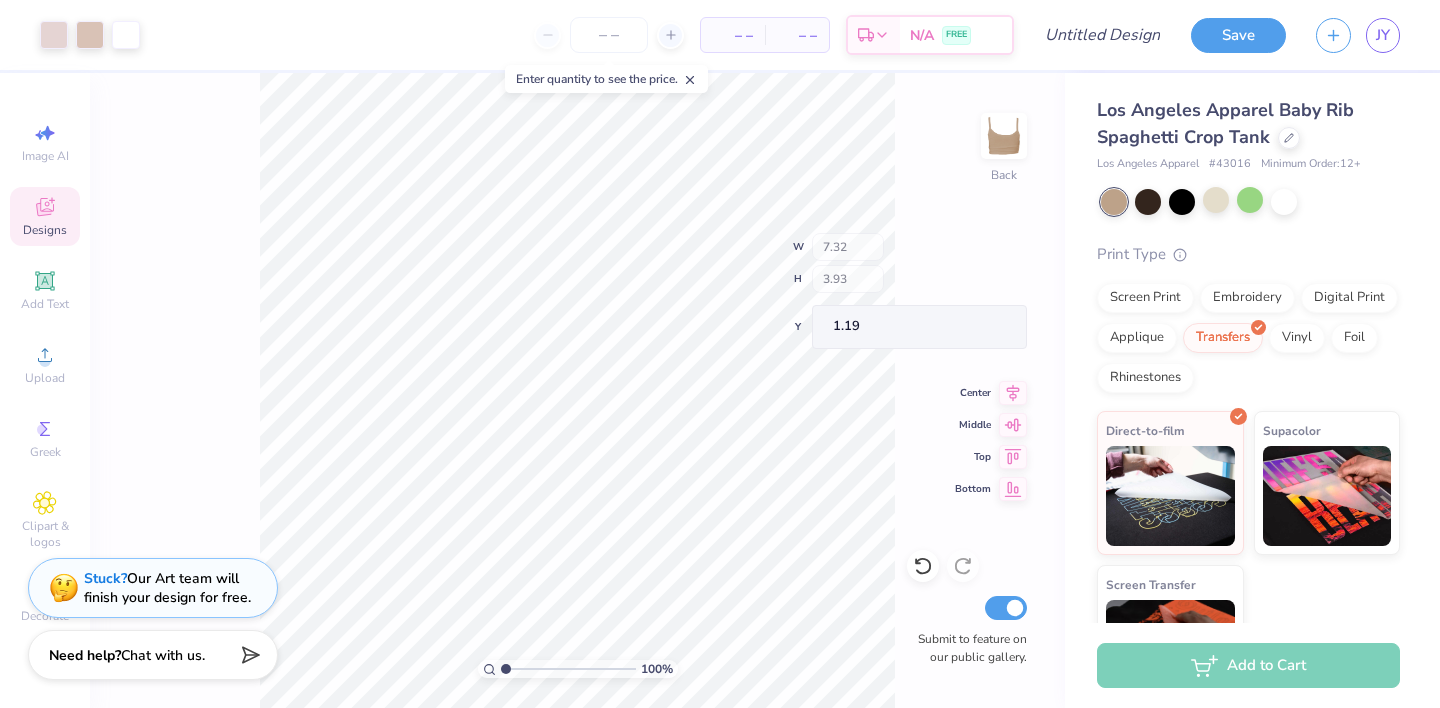 type on "3.76" 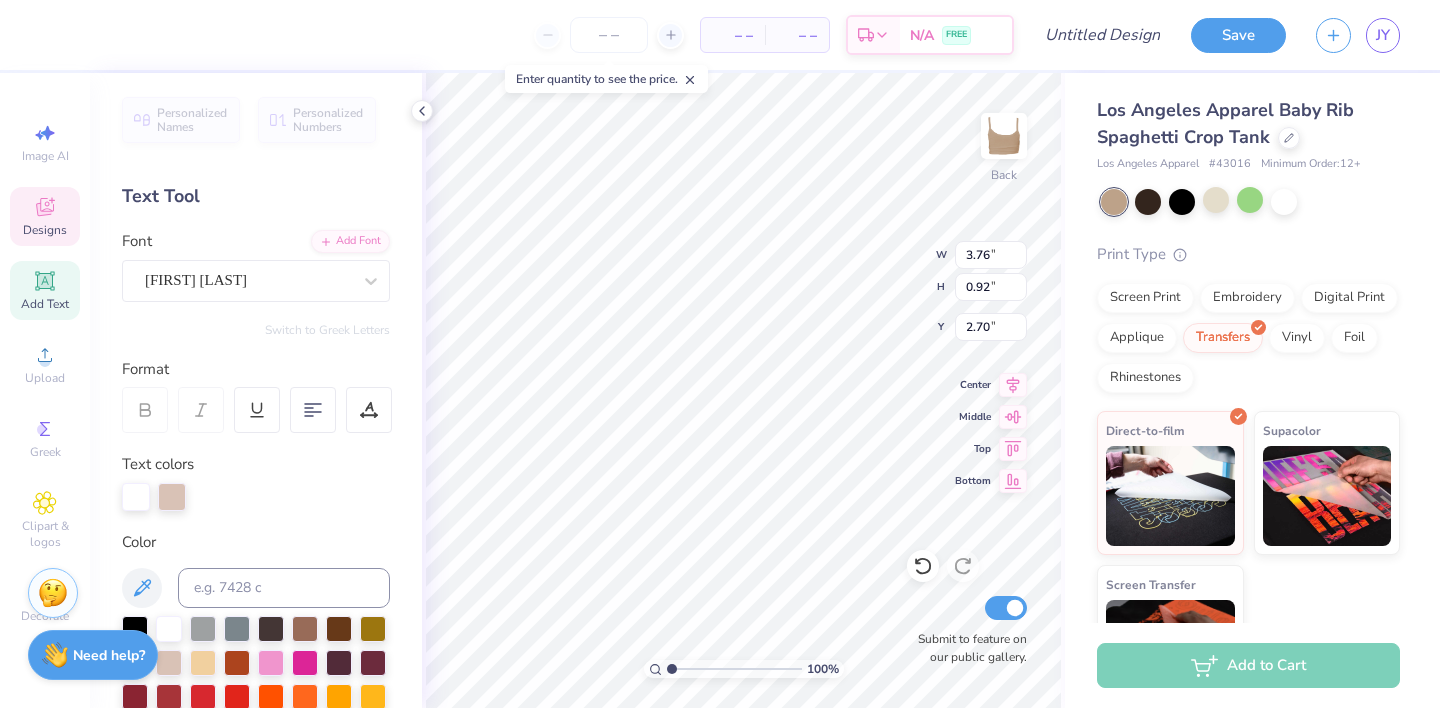 type on "4.05" 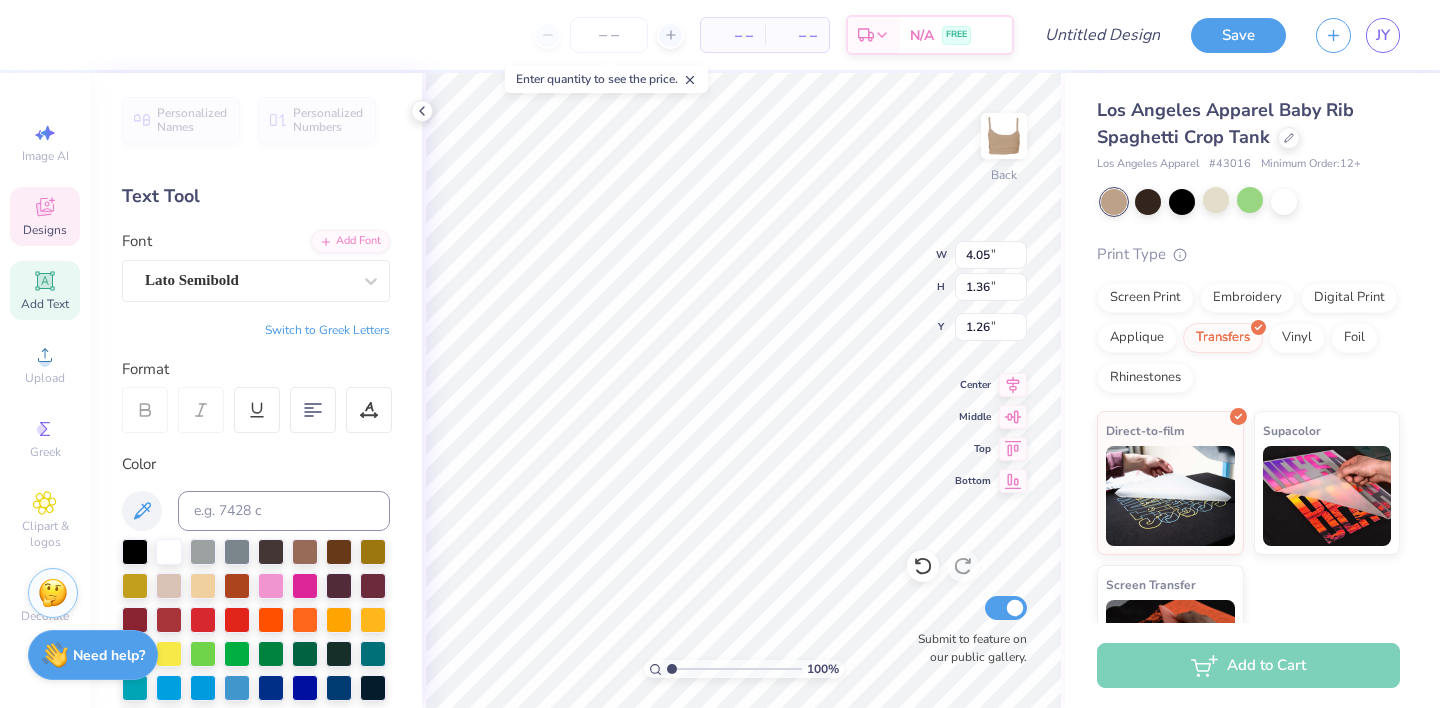 type on "1.39" 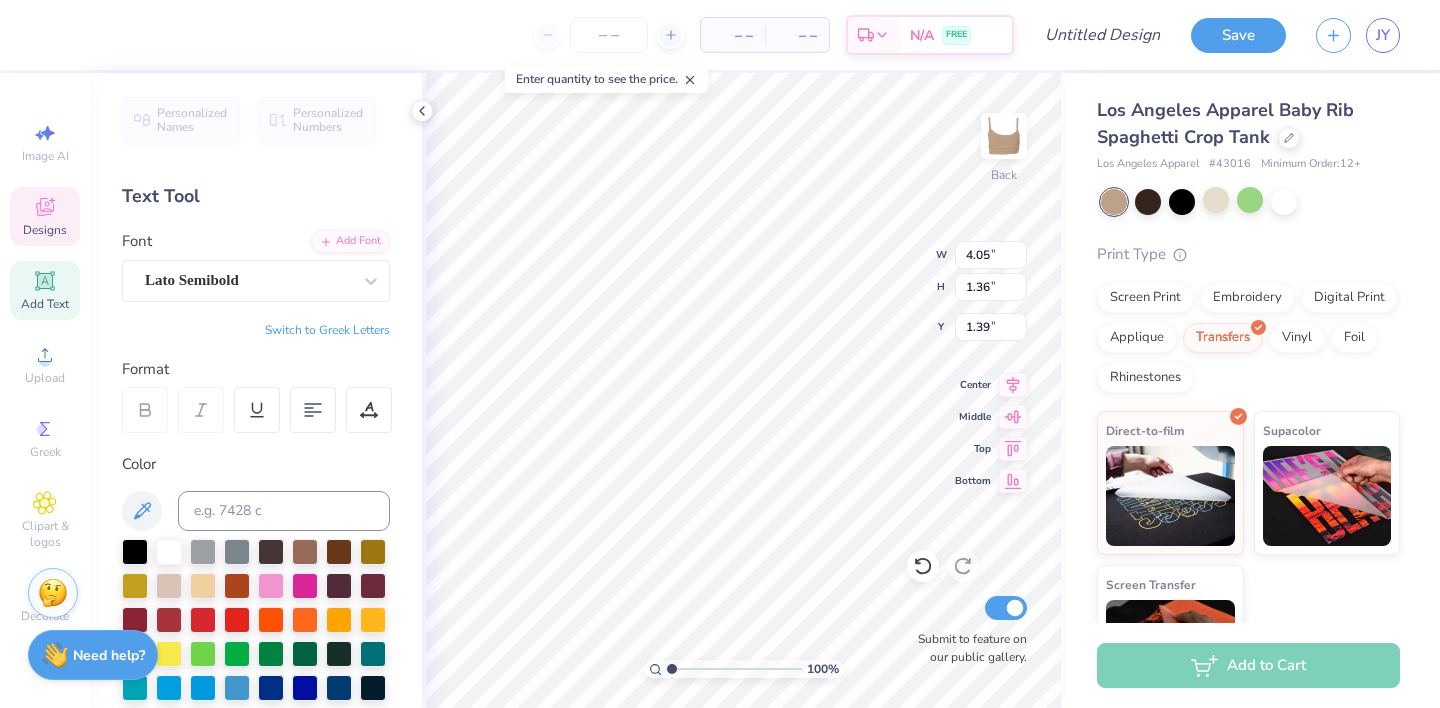 scroll, scrollTop: 0, scrollLeft: 0, axis: both 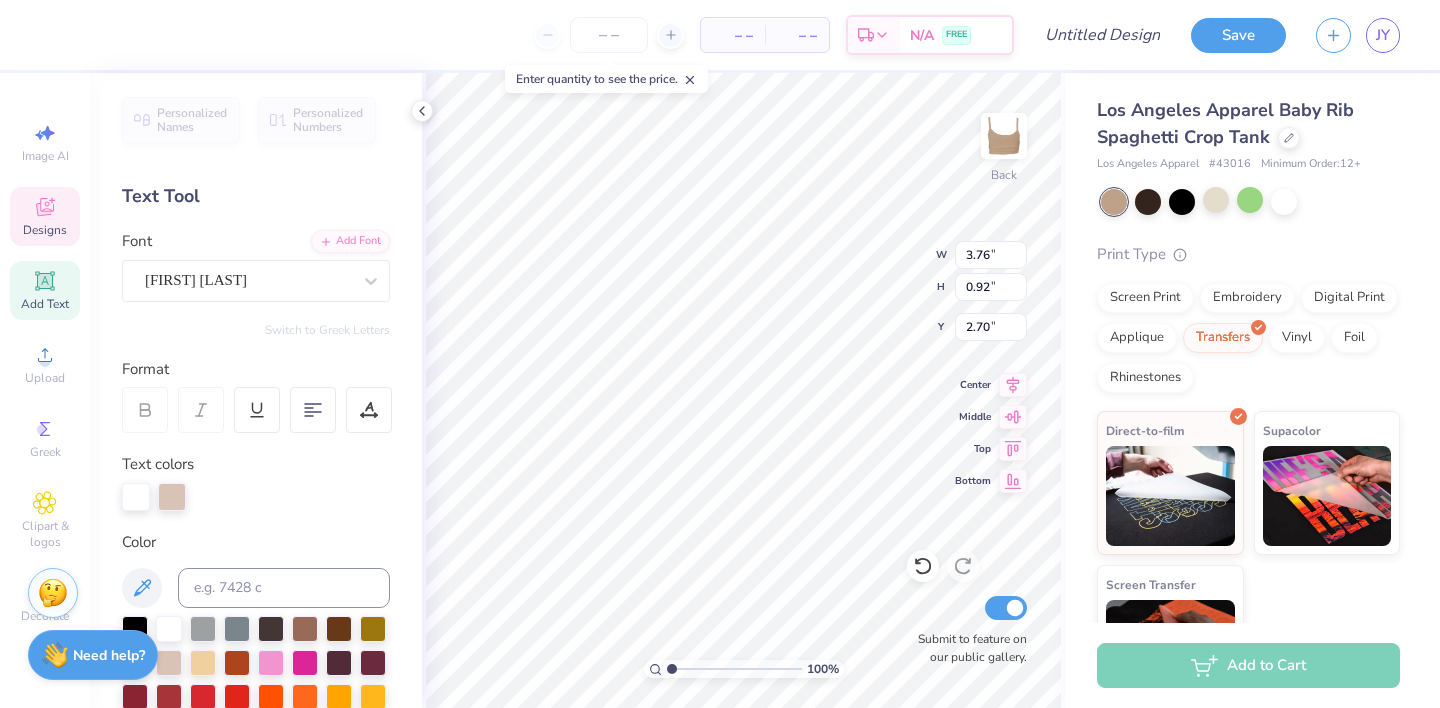 type on "D" 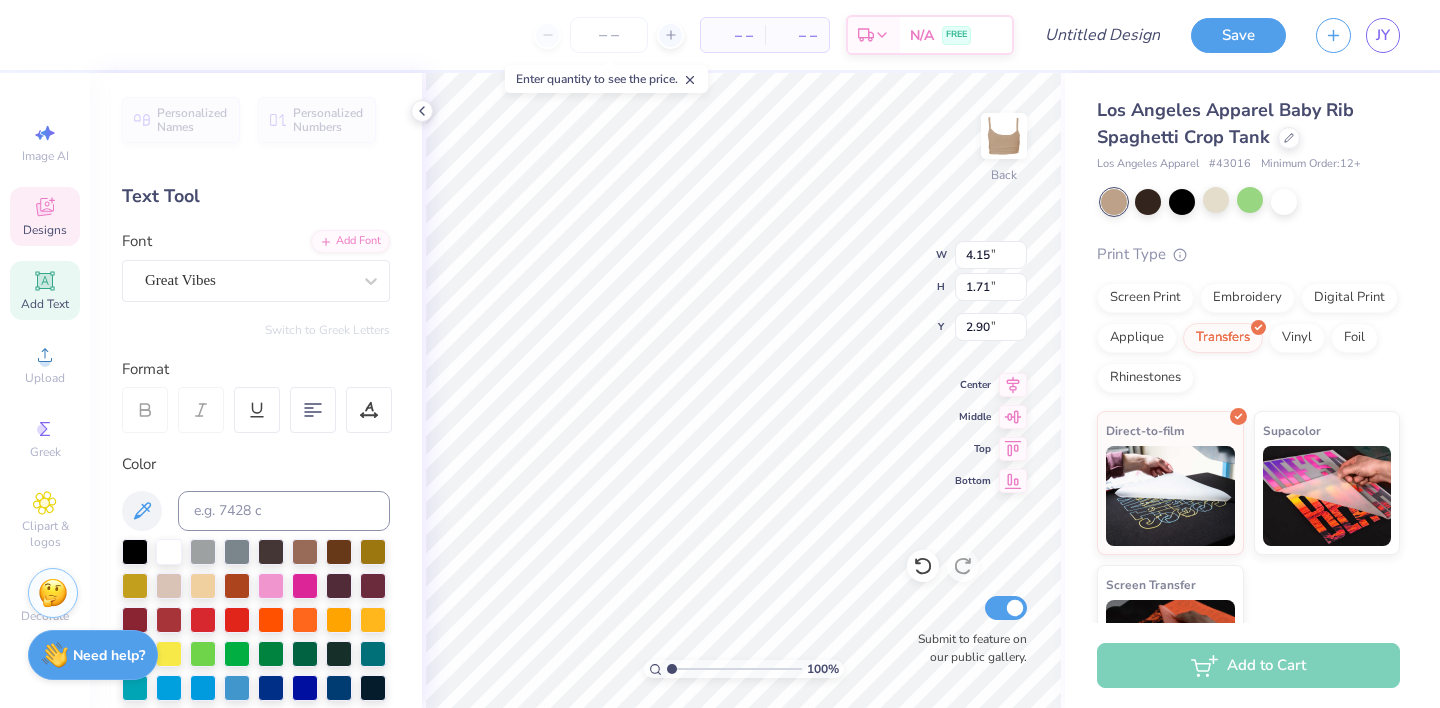 type on "3.00" 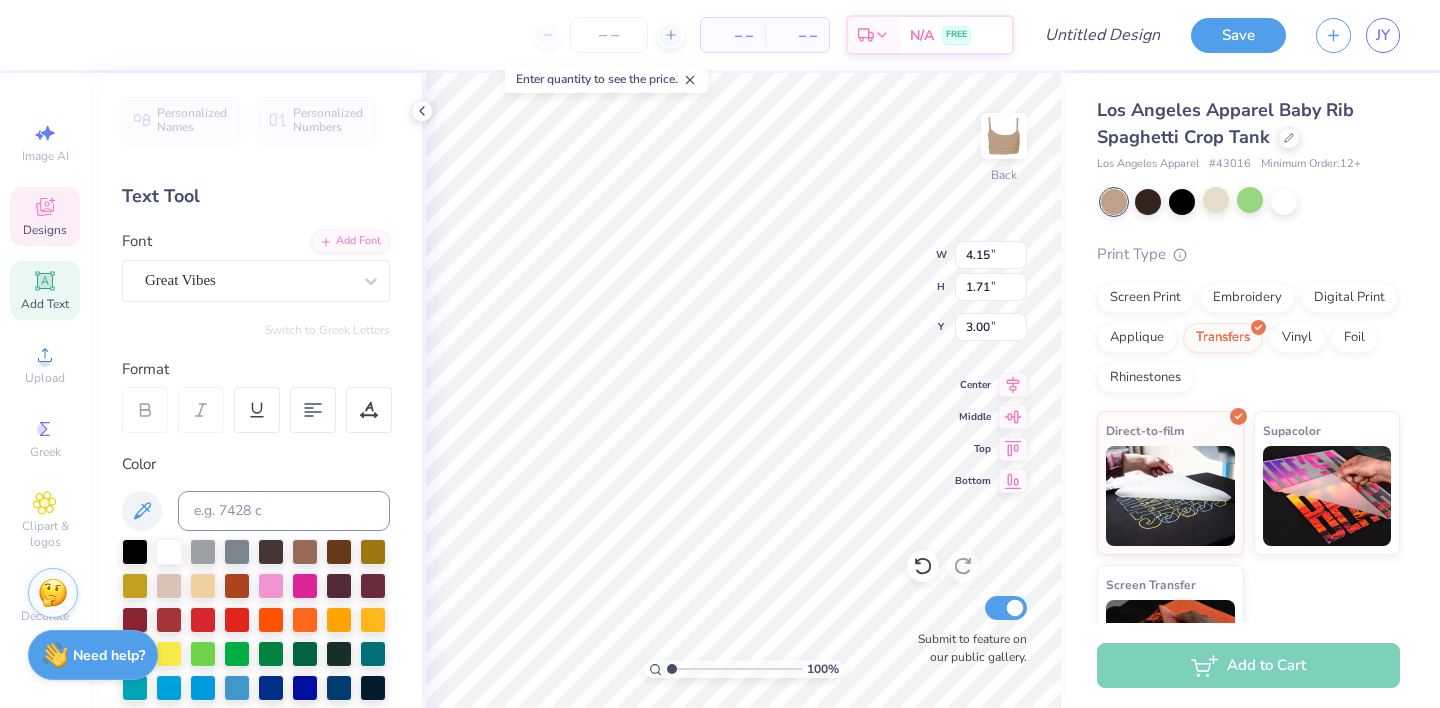 scroll, scrollTop: 0, scrollLeft: 0, axis: both 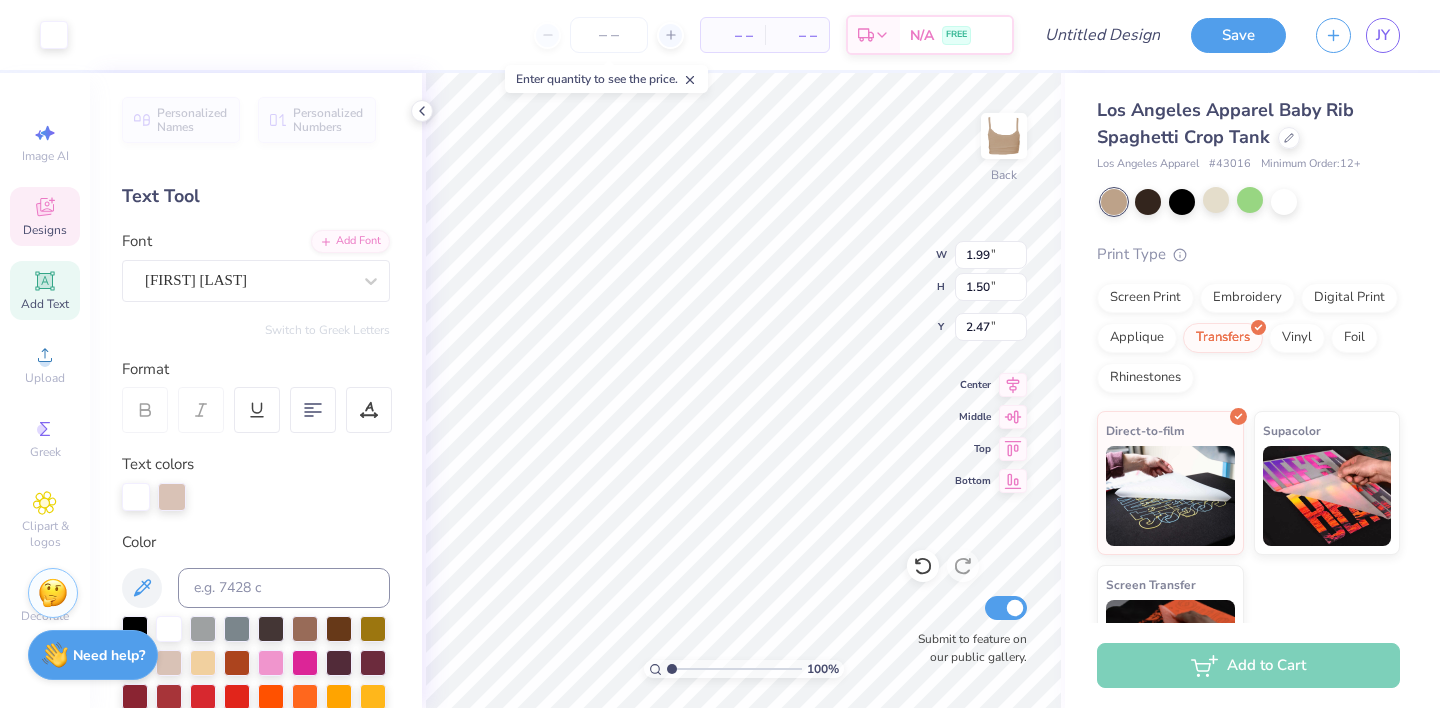 type on "1.99" 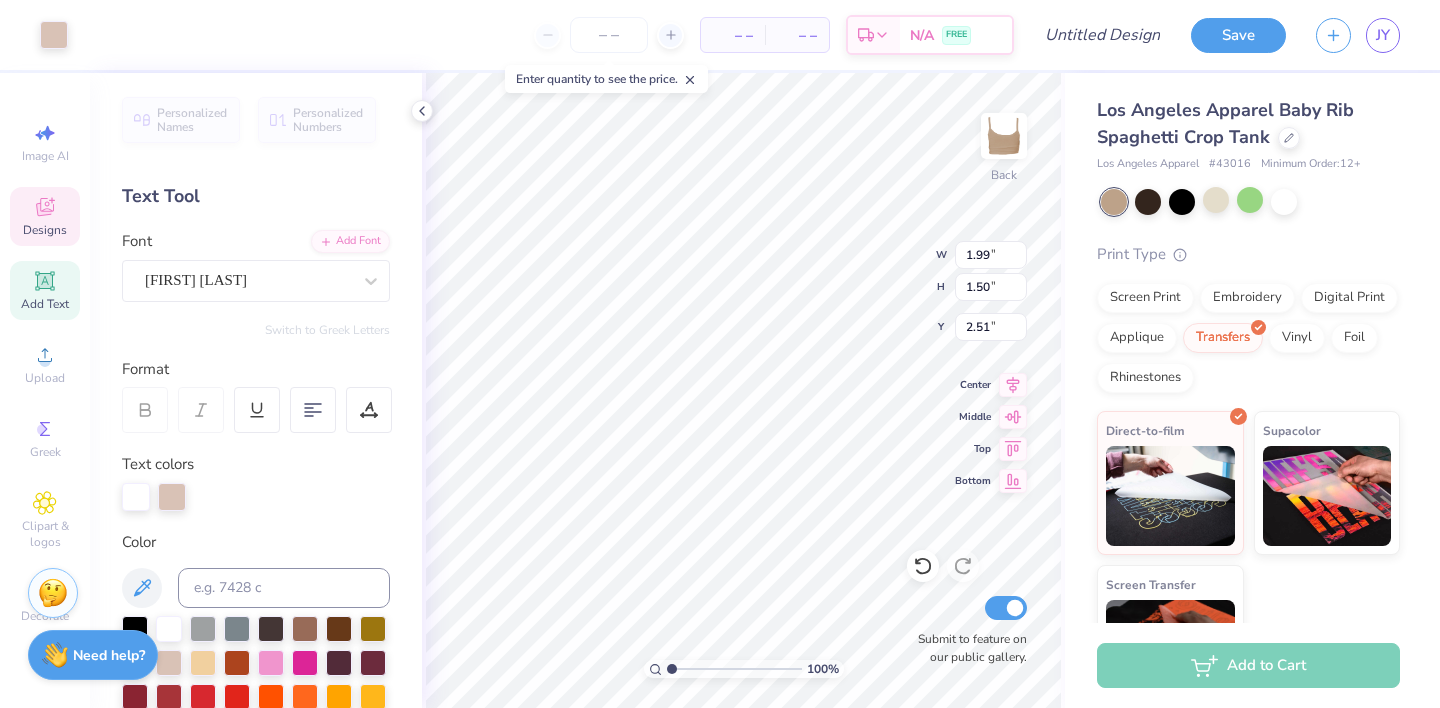 type on "0.04" 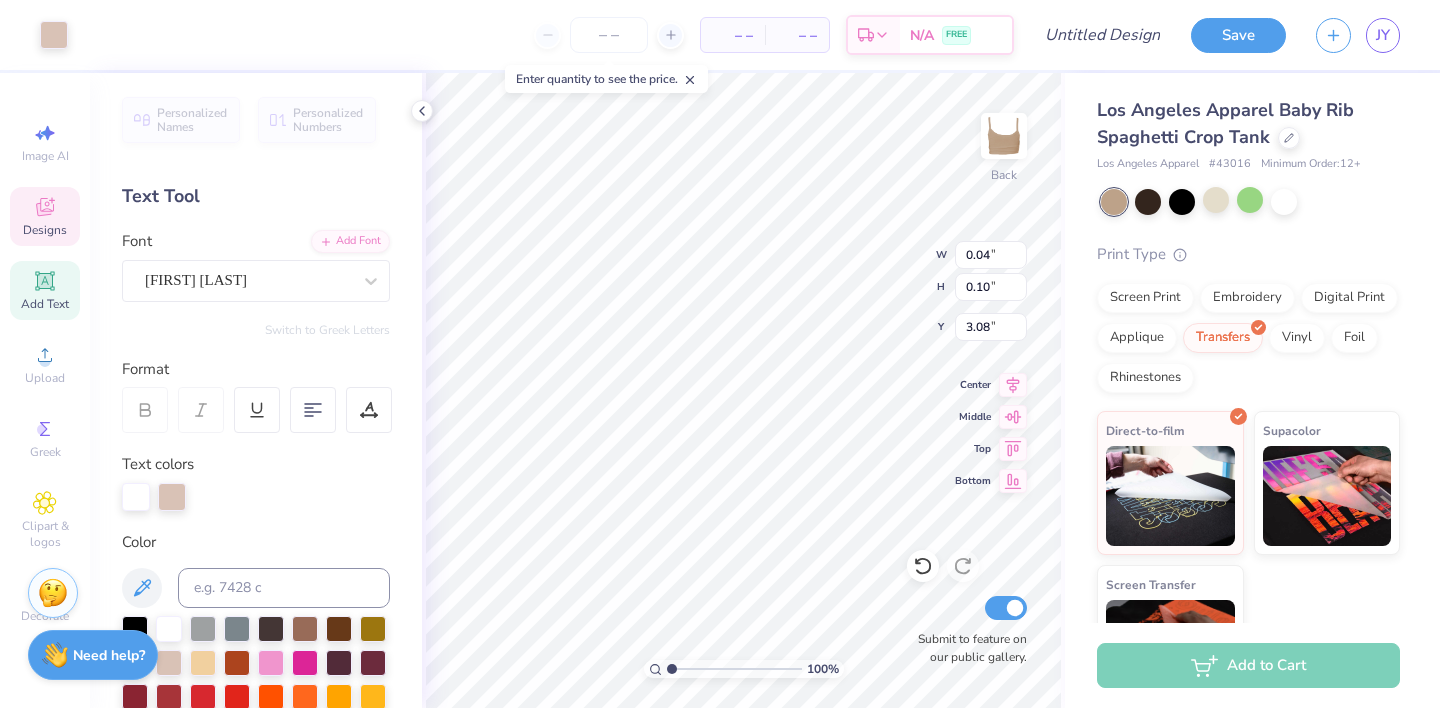 type on "3.00" 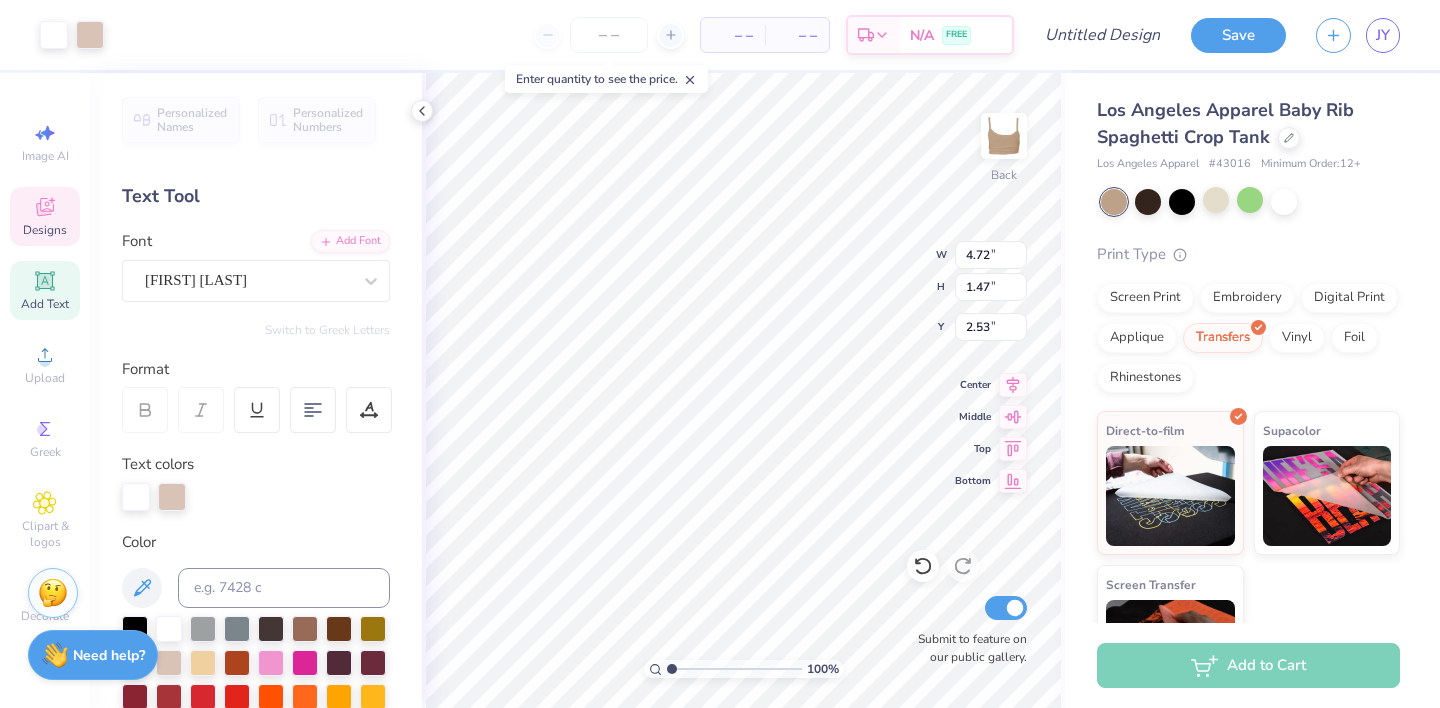type on "4.72" 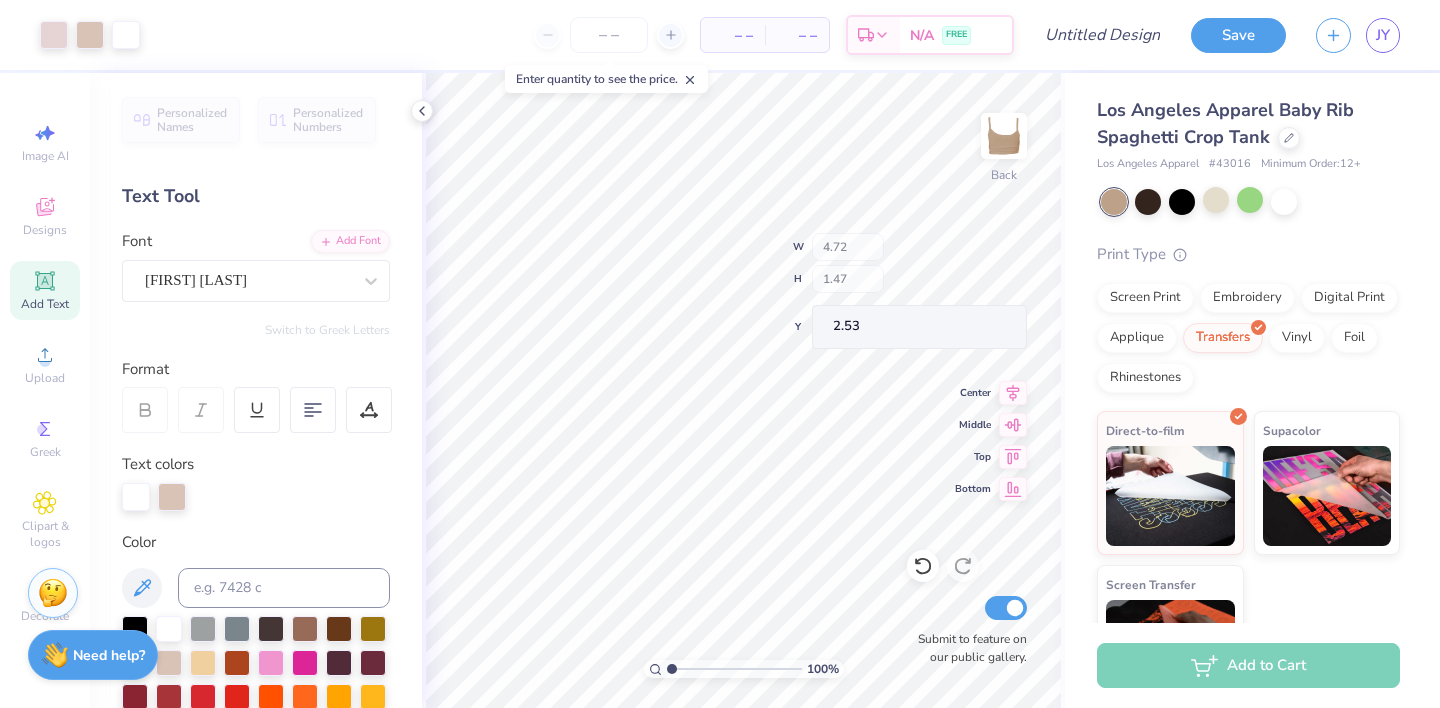 type on "1.99" 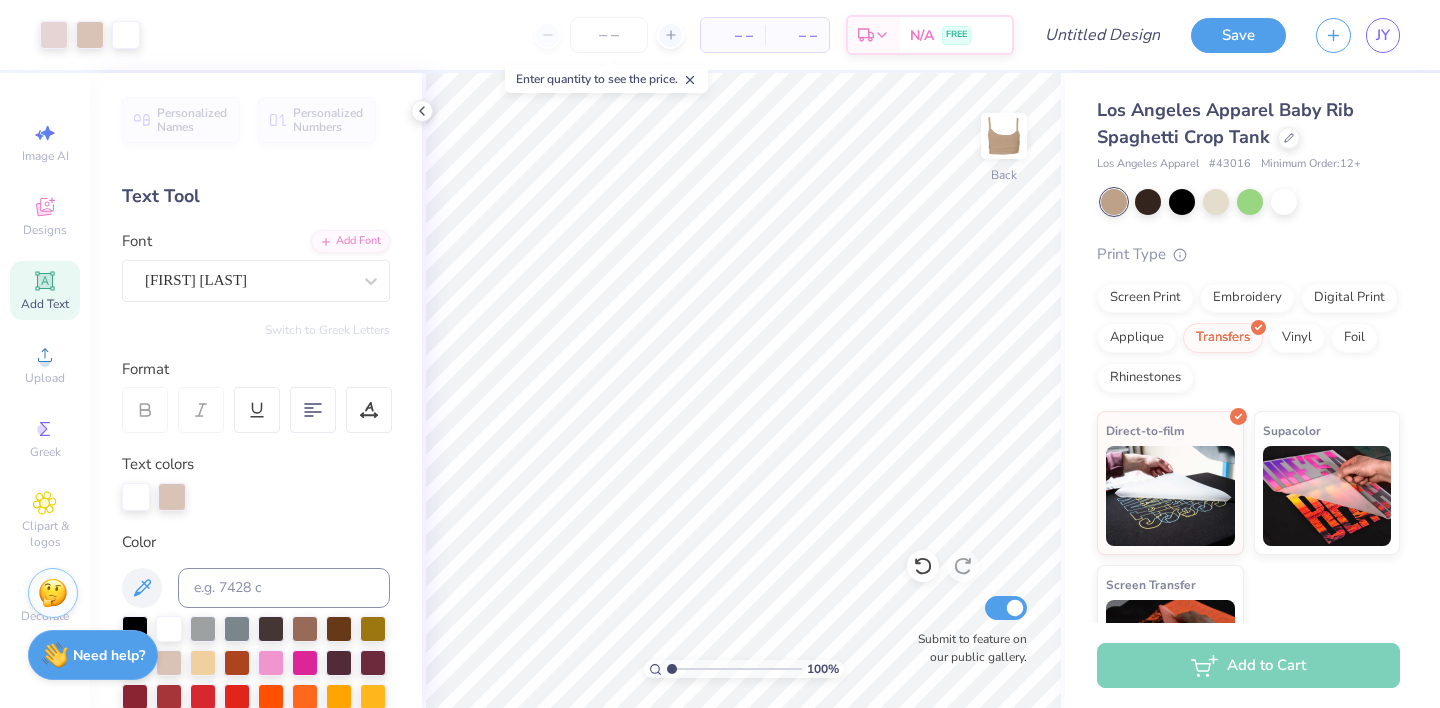 scroll, scrollTop: 0, scrollLeft: 0, axis: both 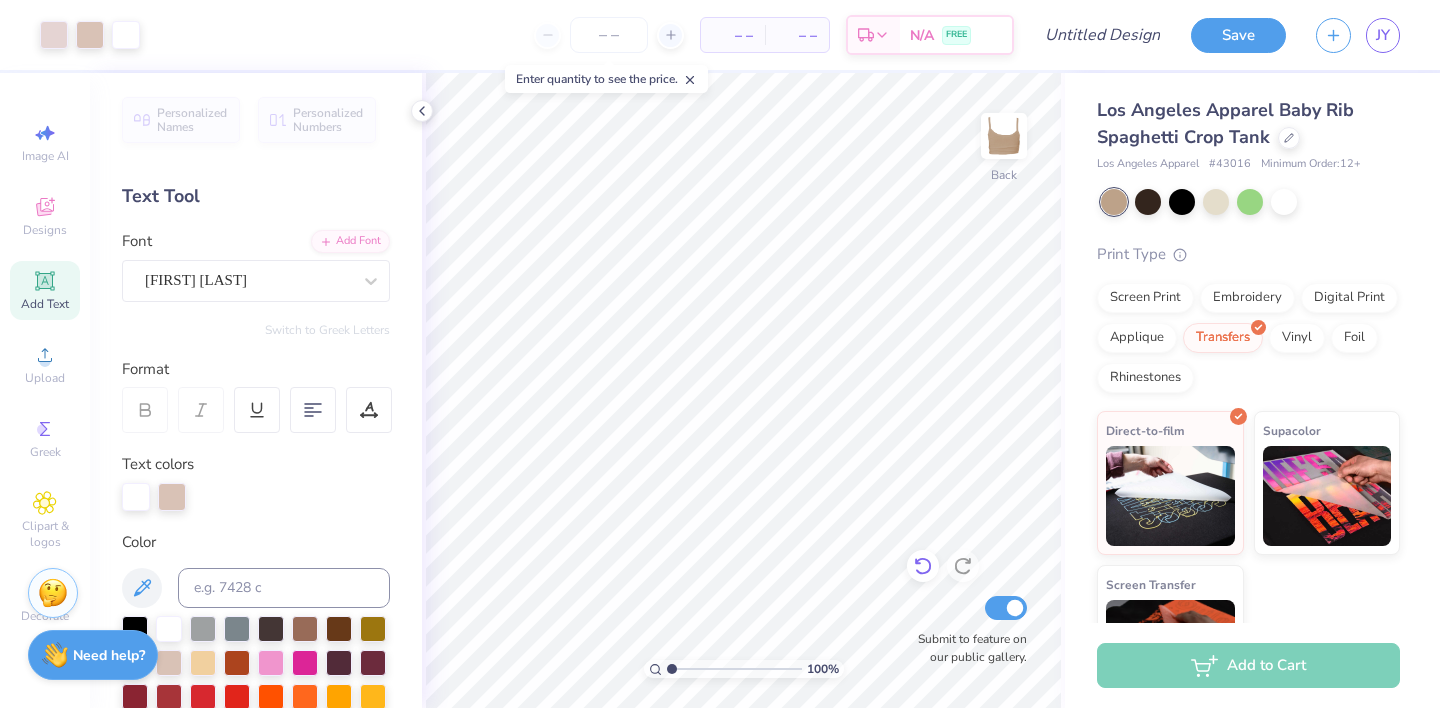 click 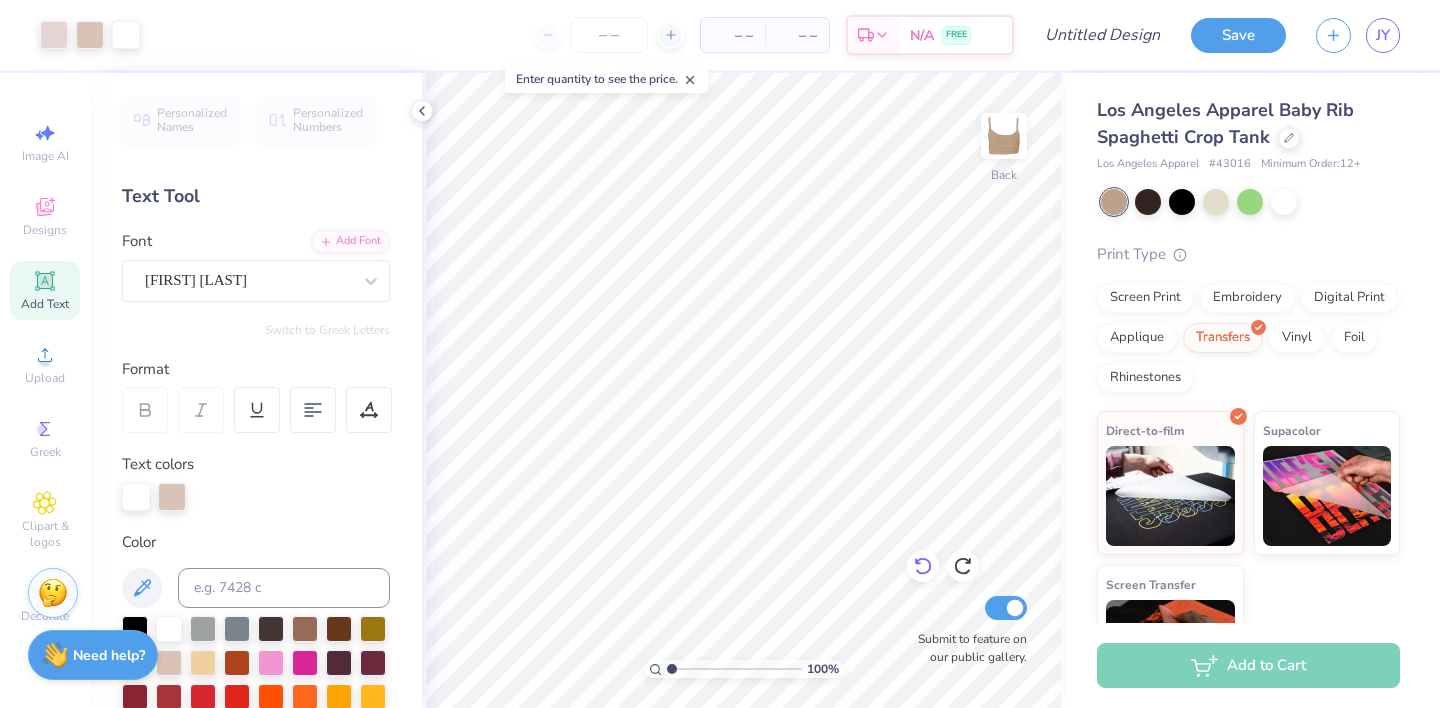click 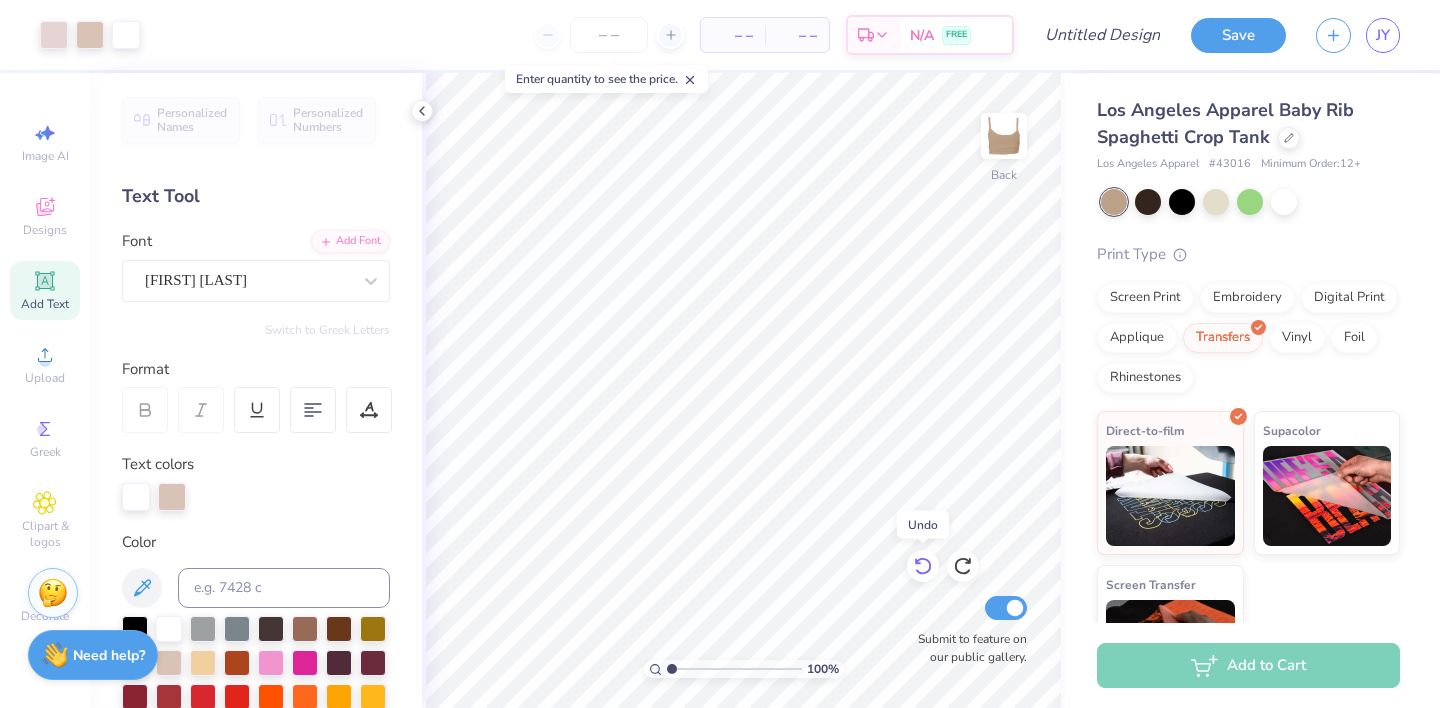 click 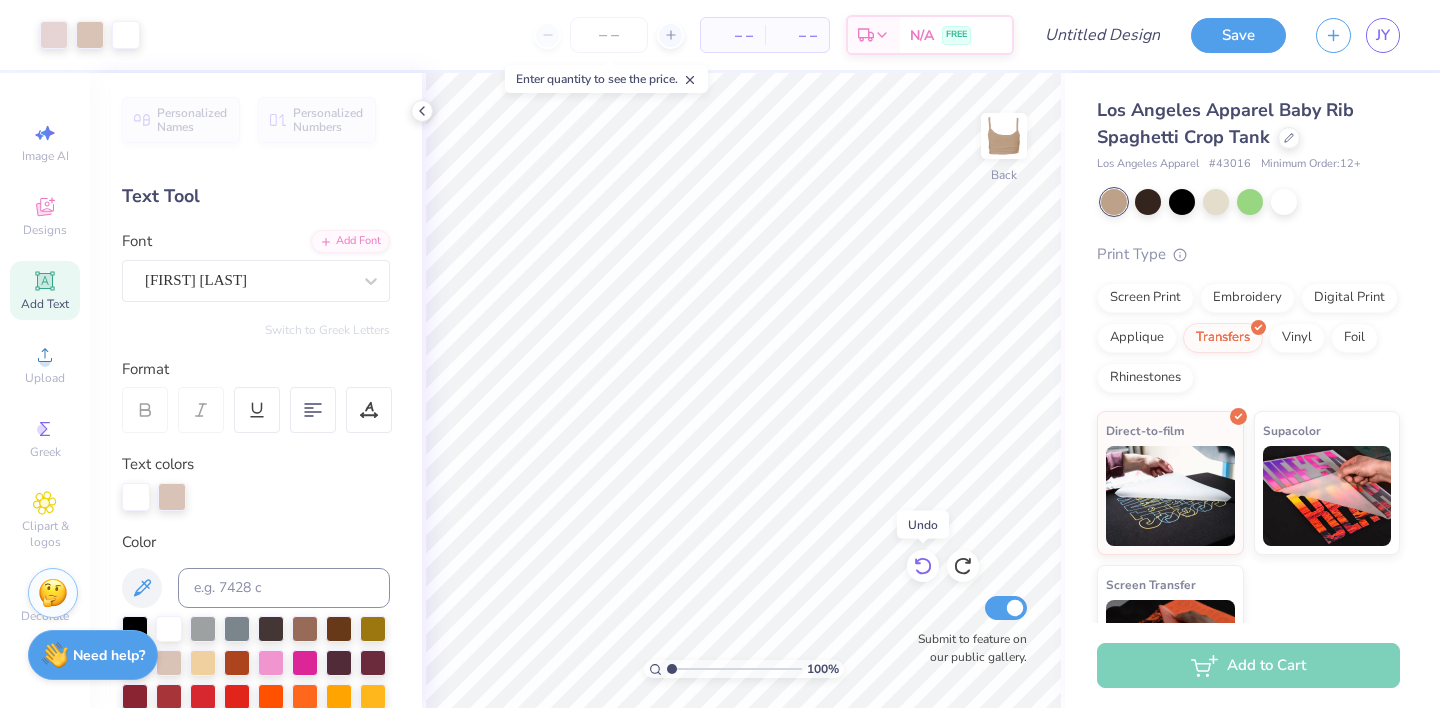click 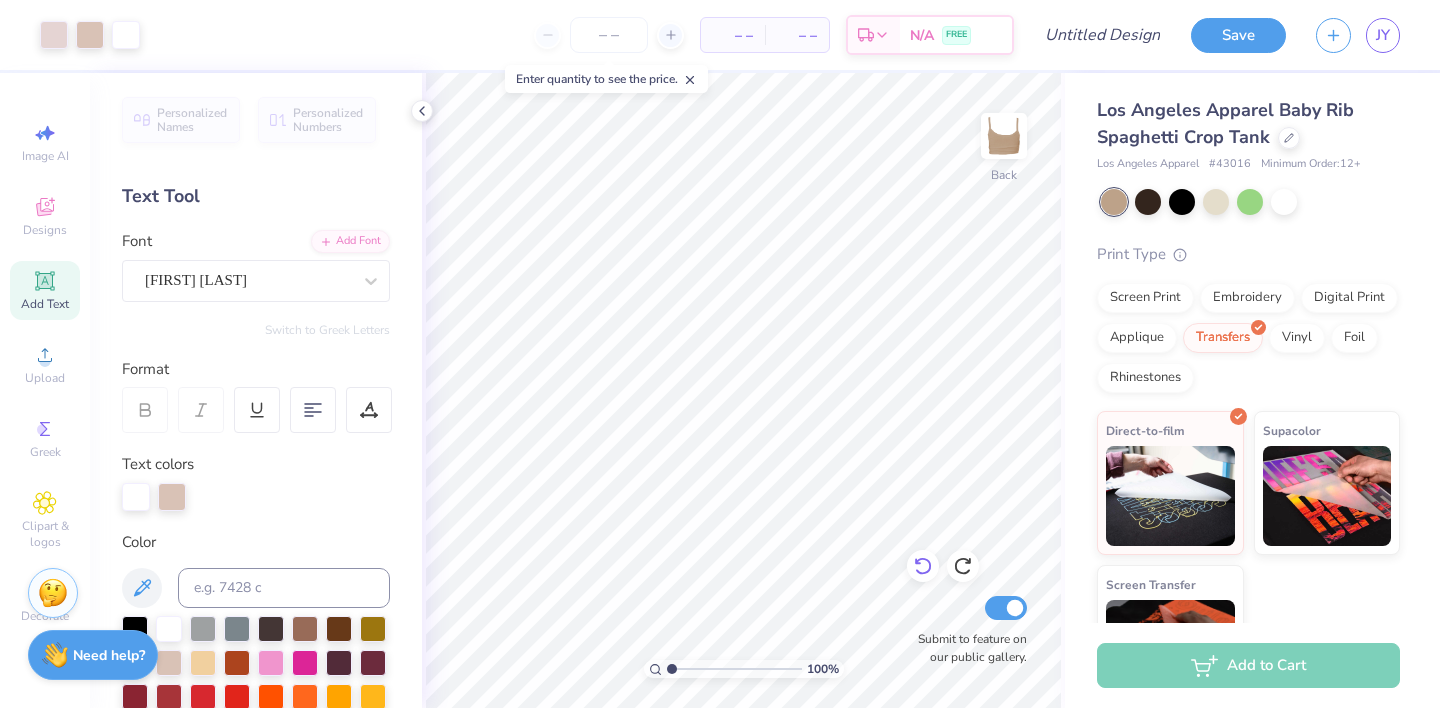click 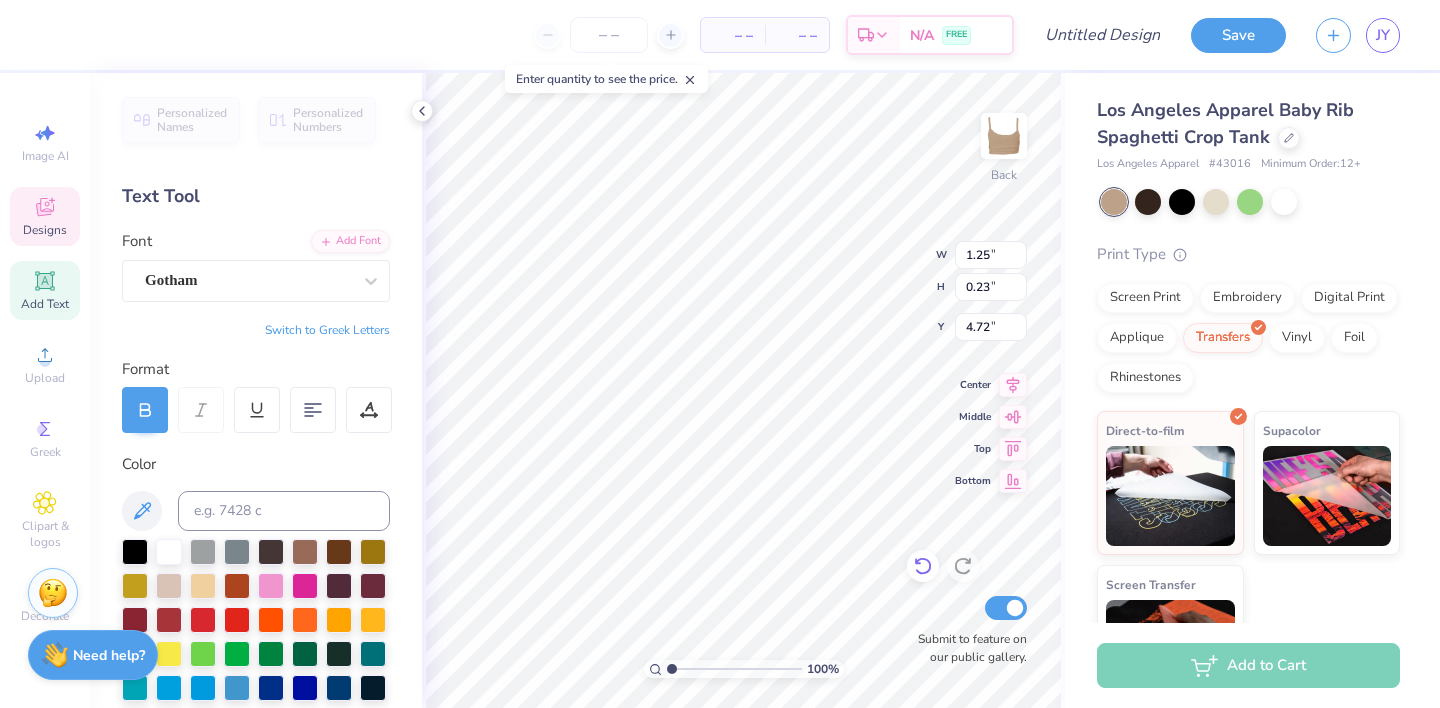 type on "1.41" 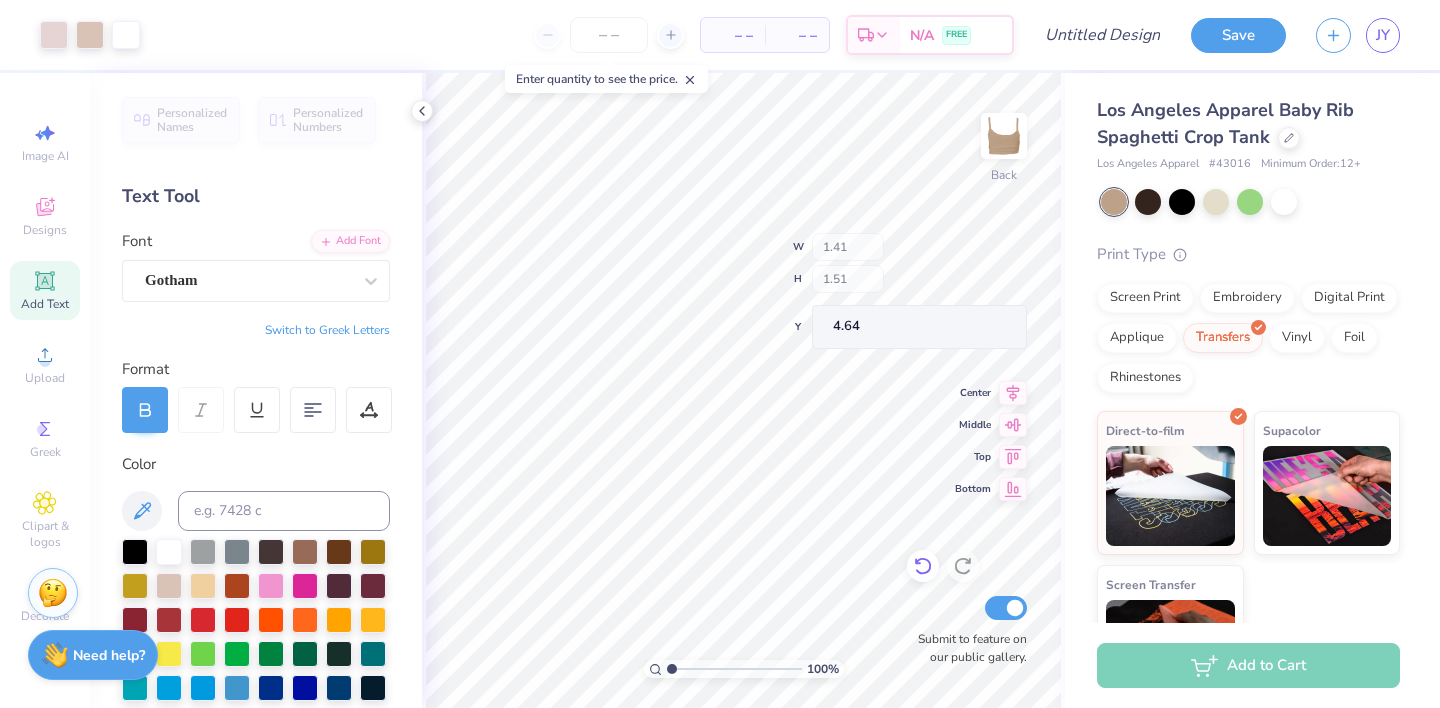 type on "2.00" 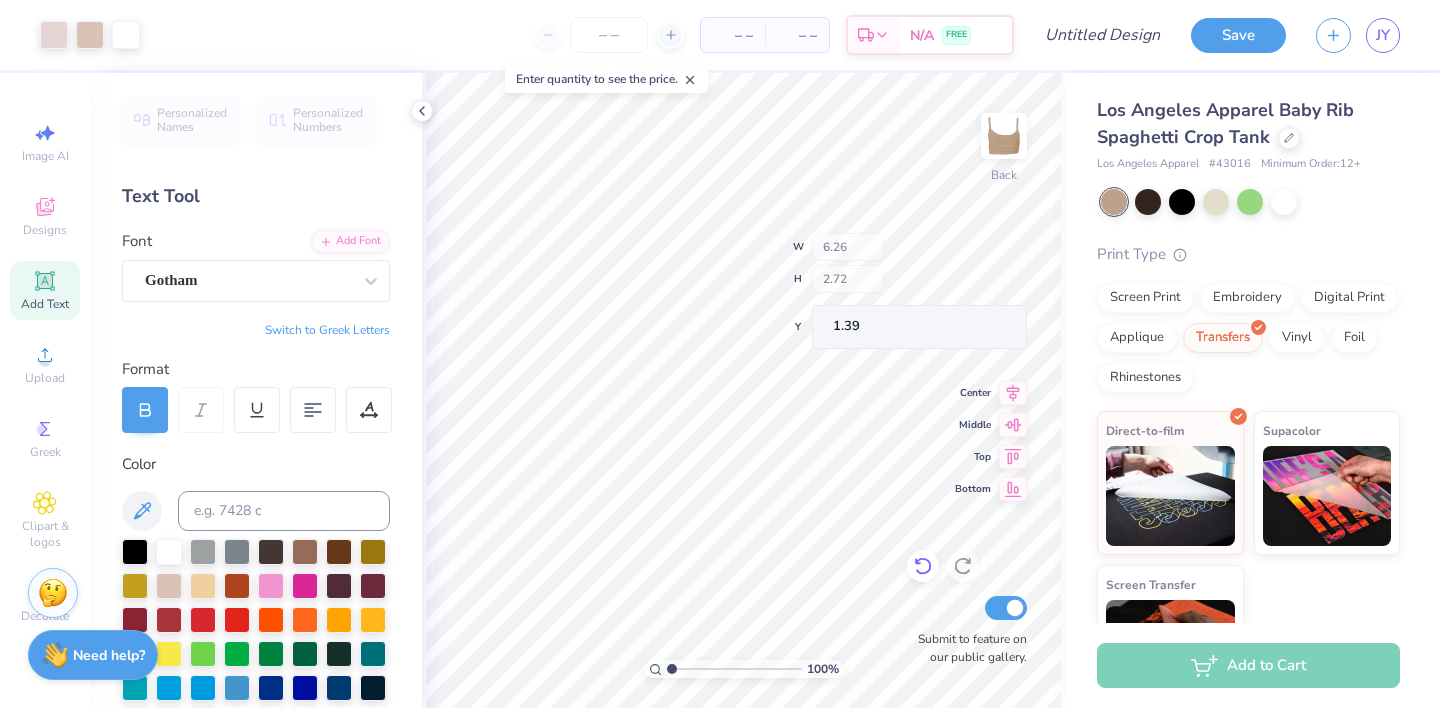 click 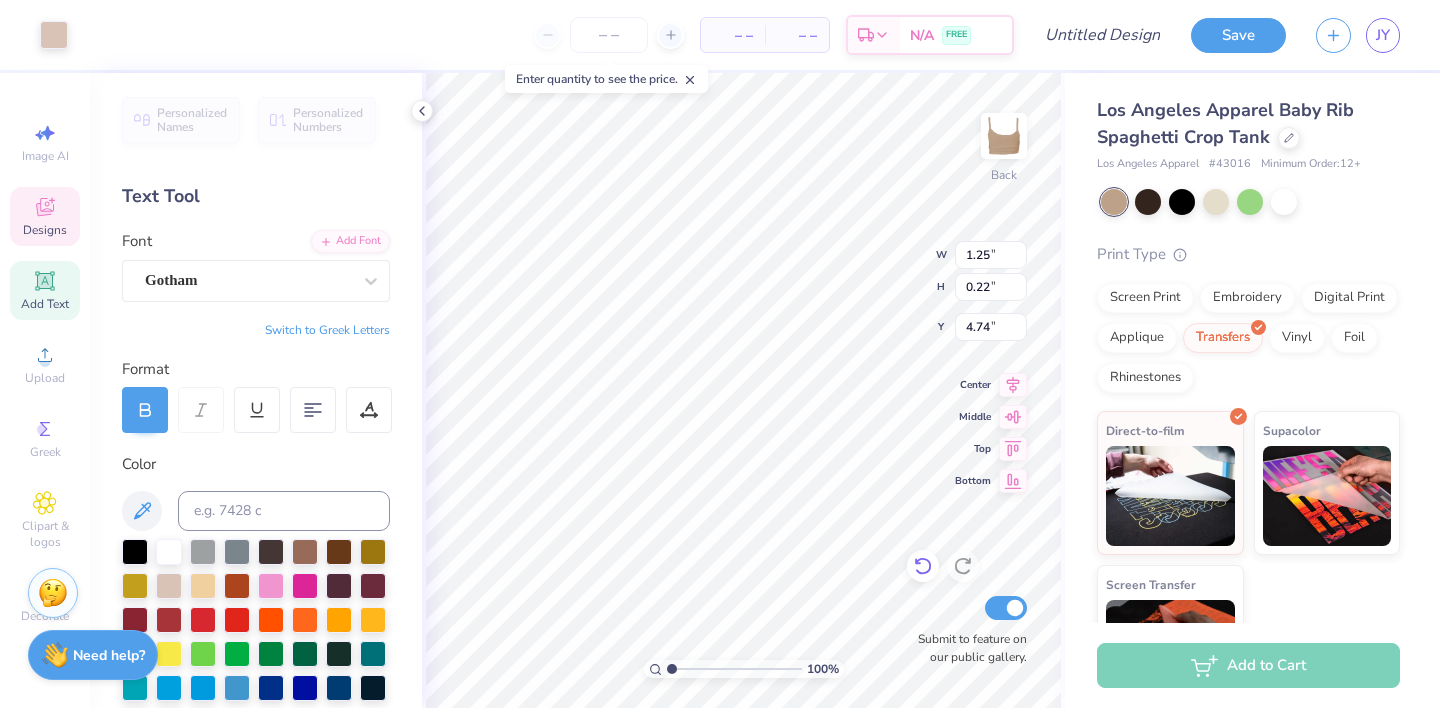 type on "1.41" 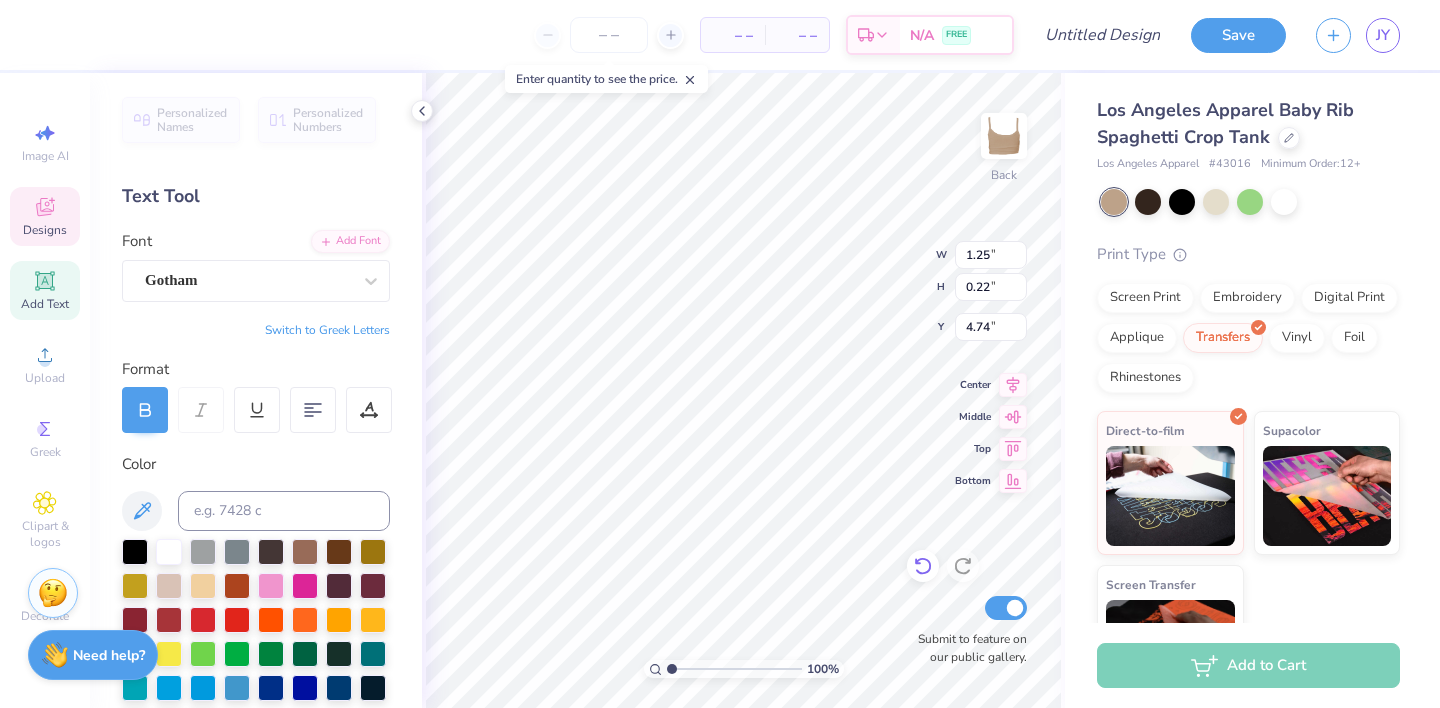type on "4.64" 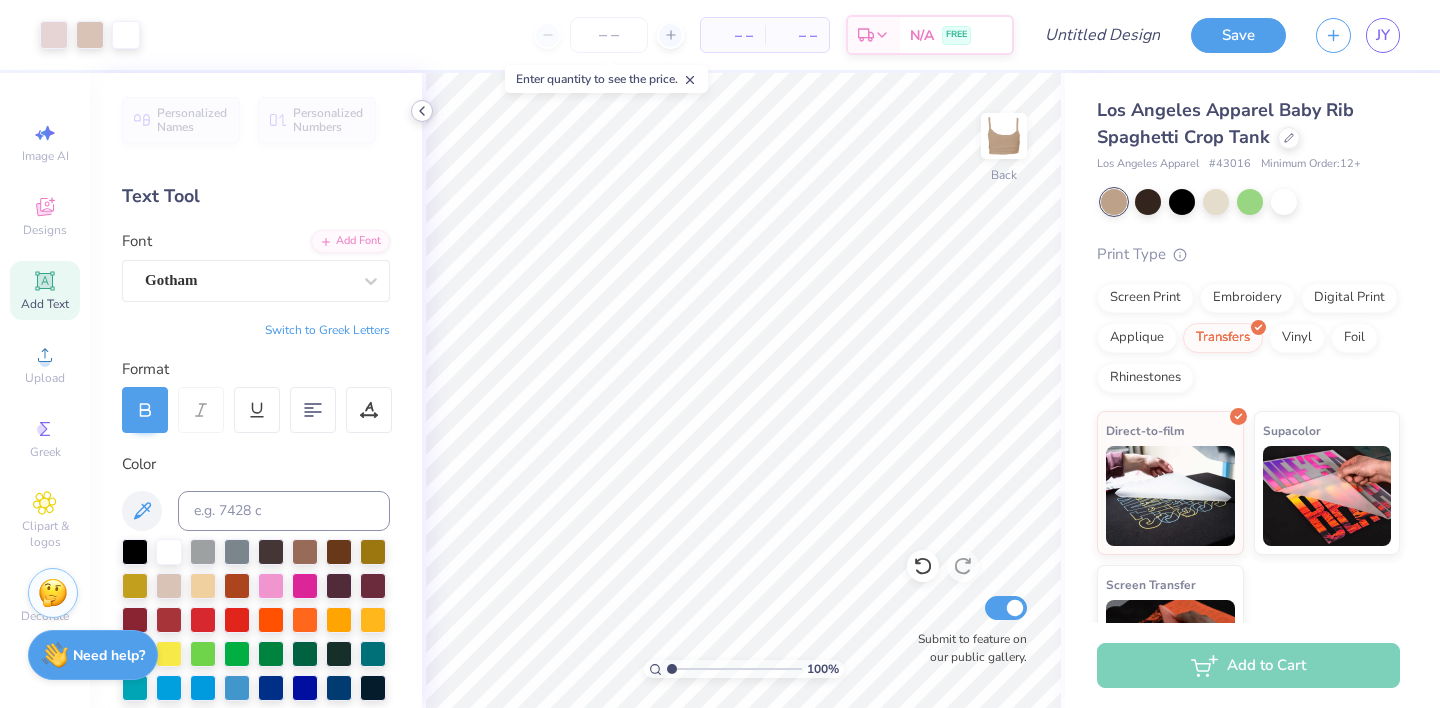 click 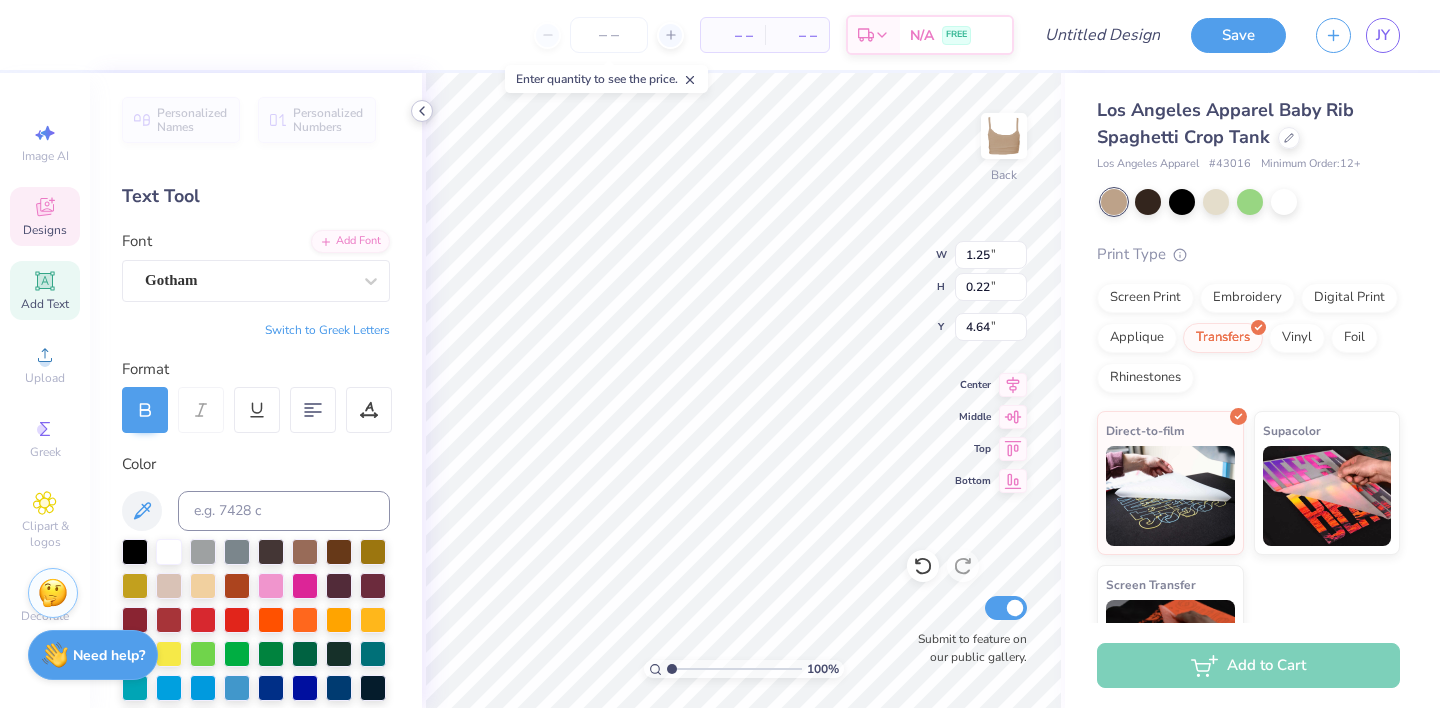 scroll, scrollTop: 0, scrollLeft: 2, axis: horizontal 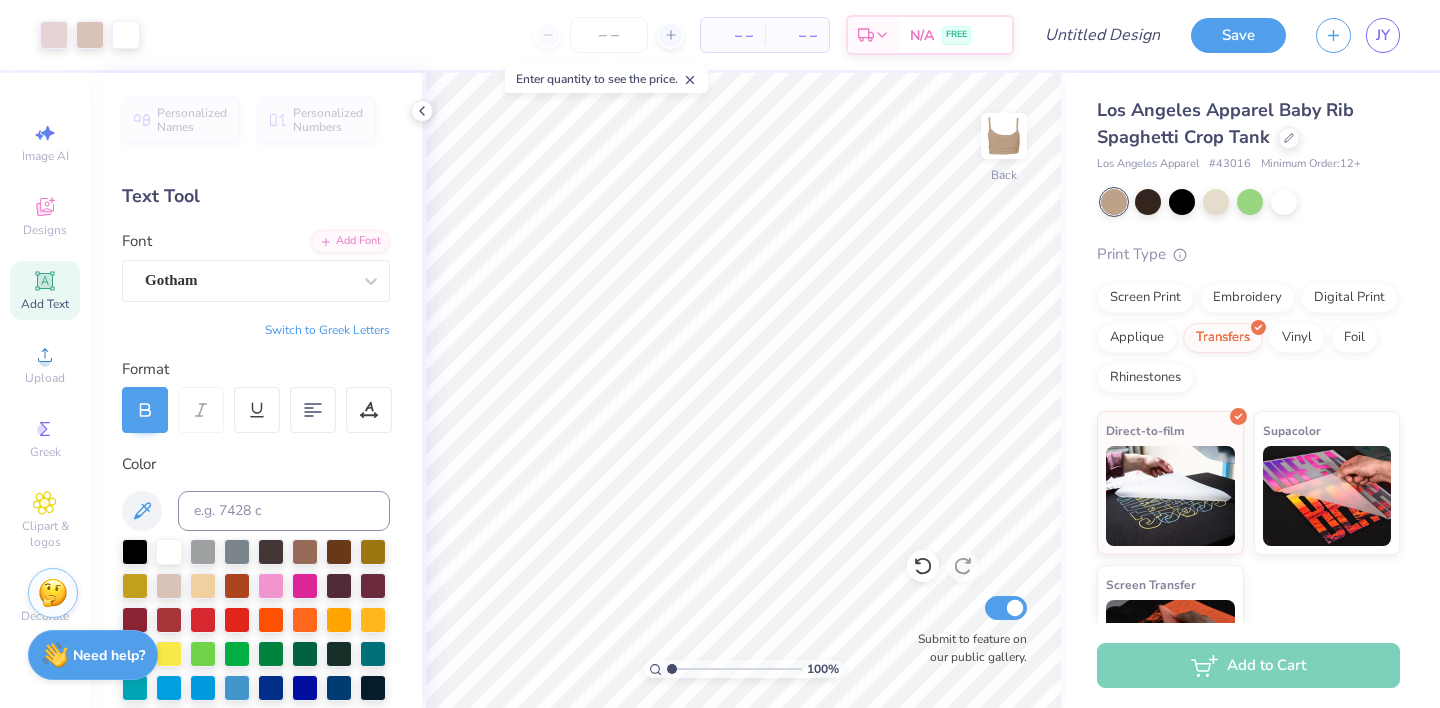 click 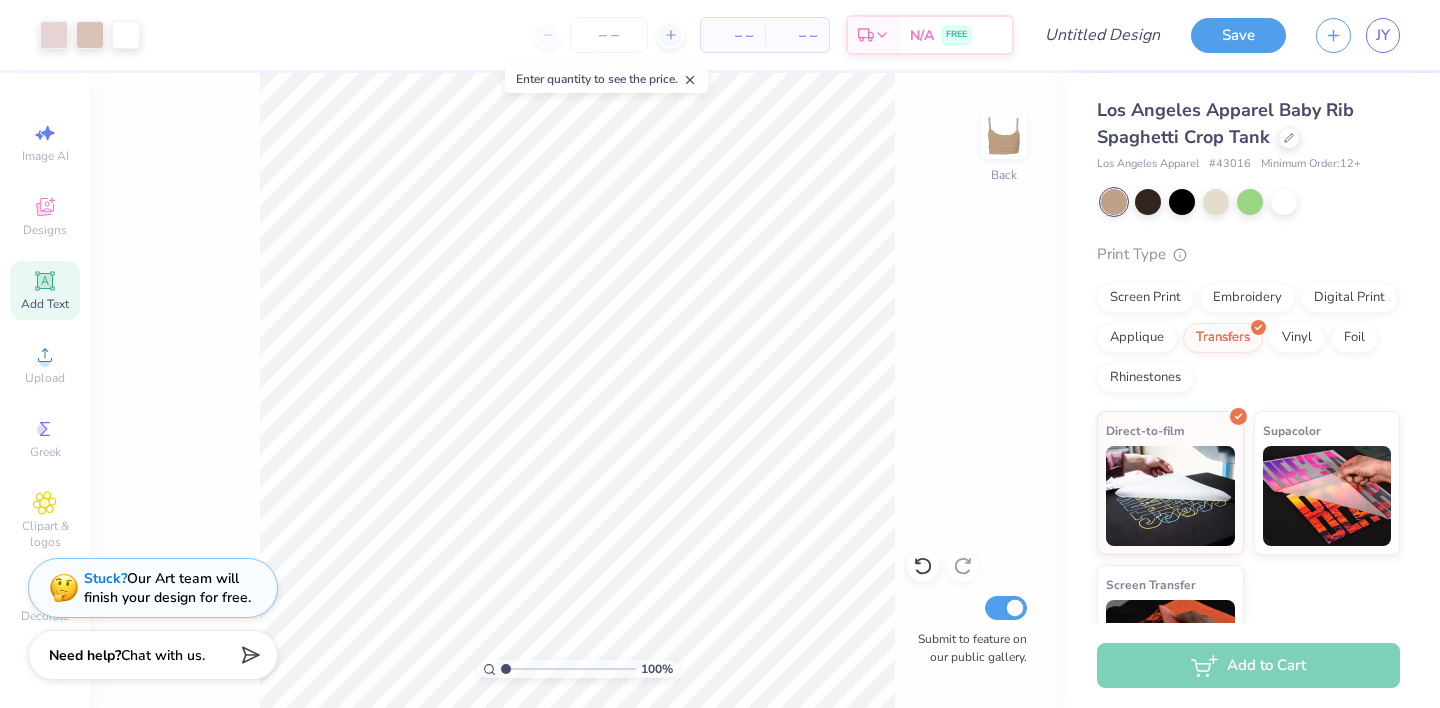 click on "100  % Back Submit to feature on our public gallery." at bounding box center (577, 390) 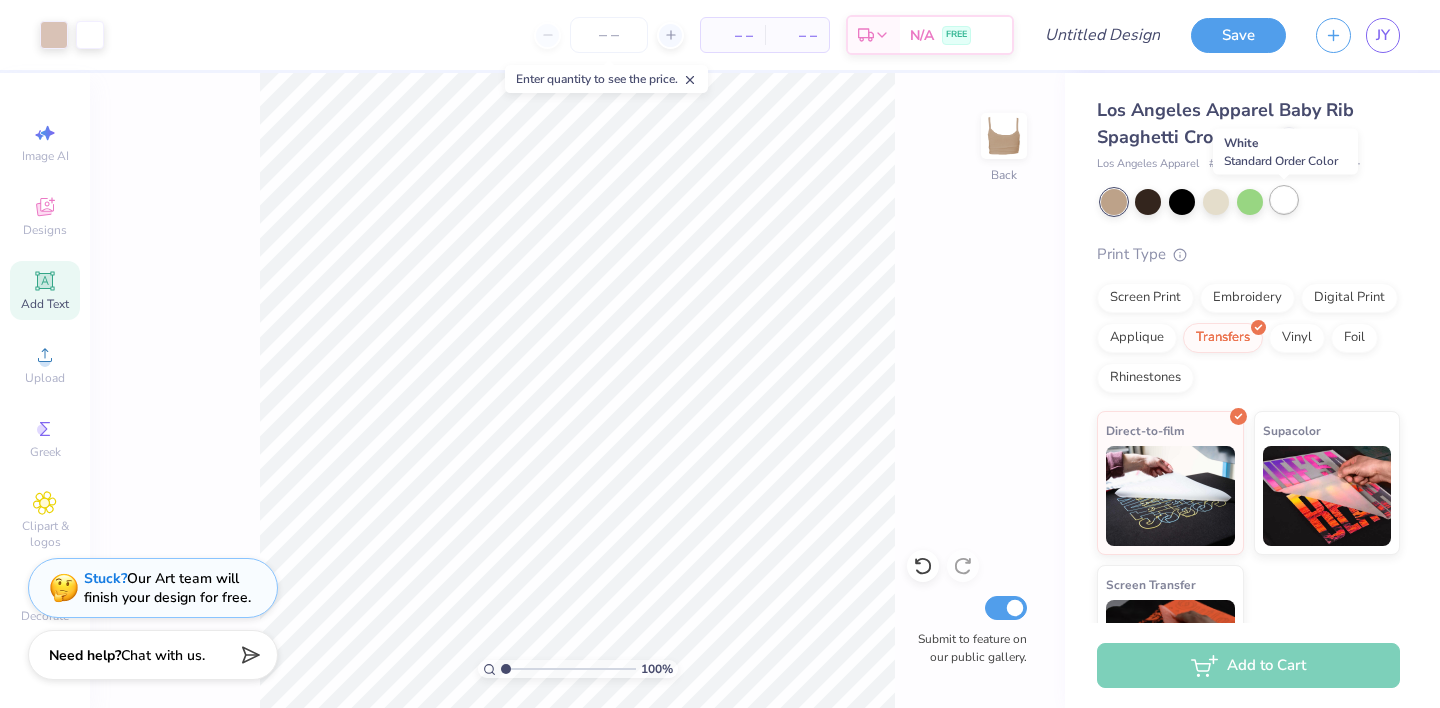 click at bounding box center [1284, 200] 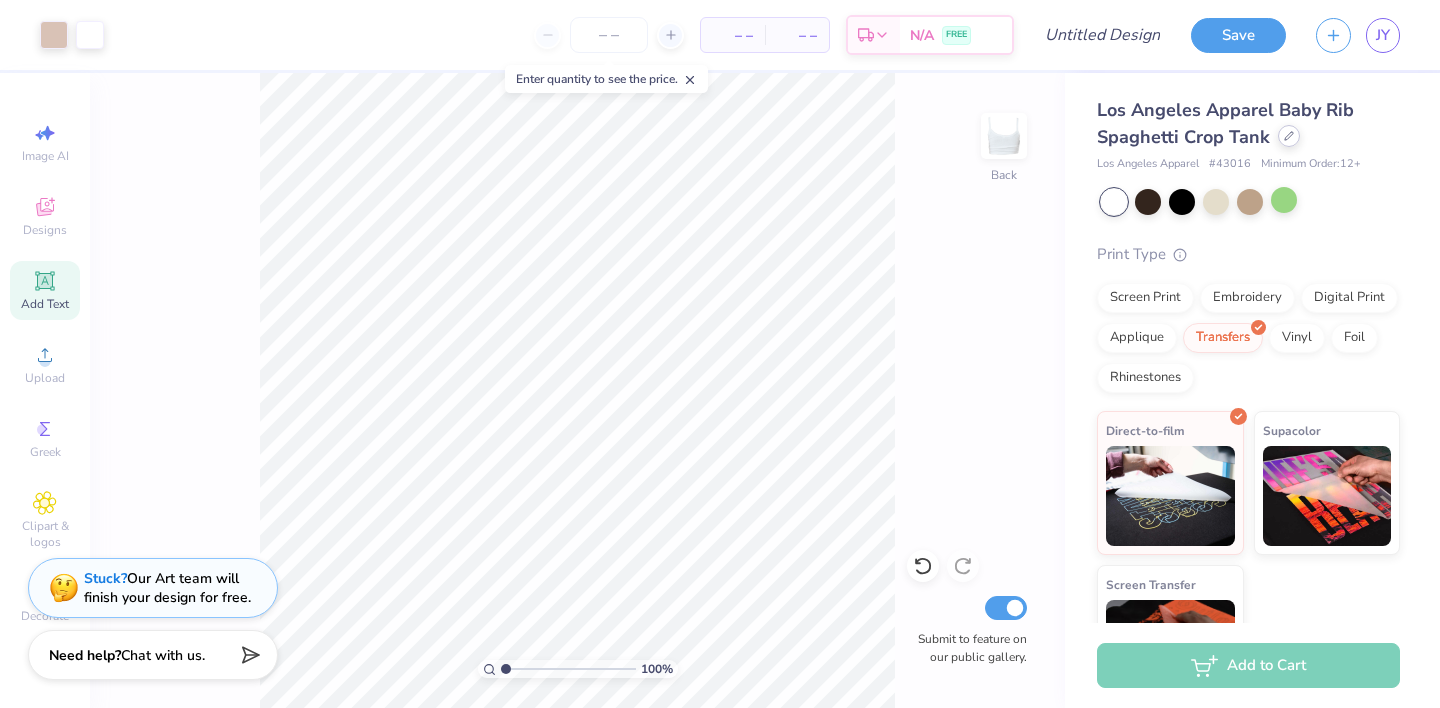 click at bounding box center (1289, 136) 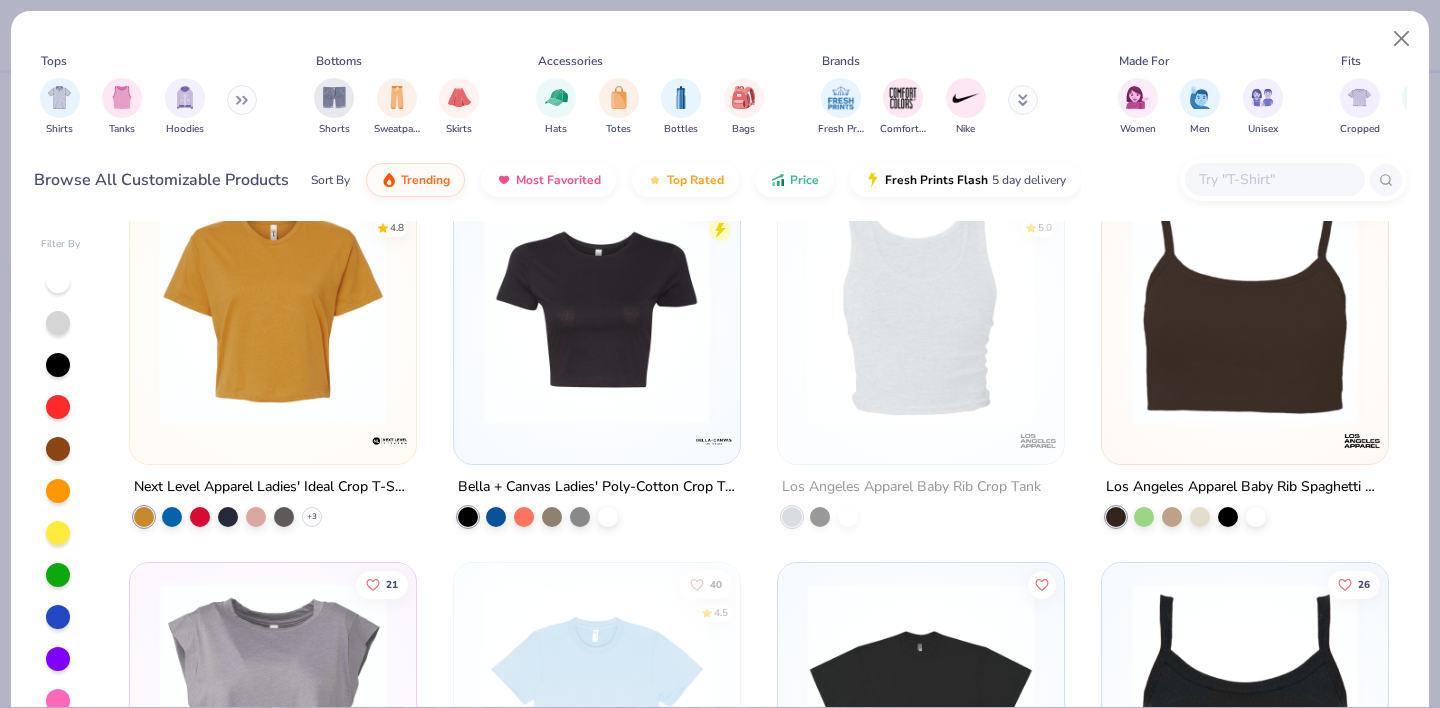scroll, scrollTop: 409, scrollLeft: 0, axis: vertical 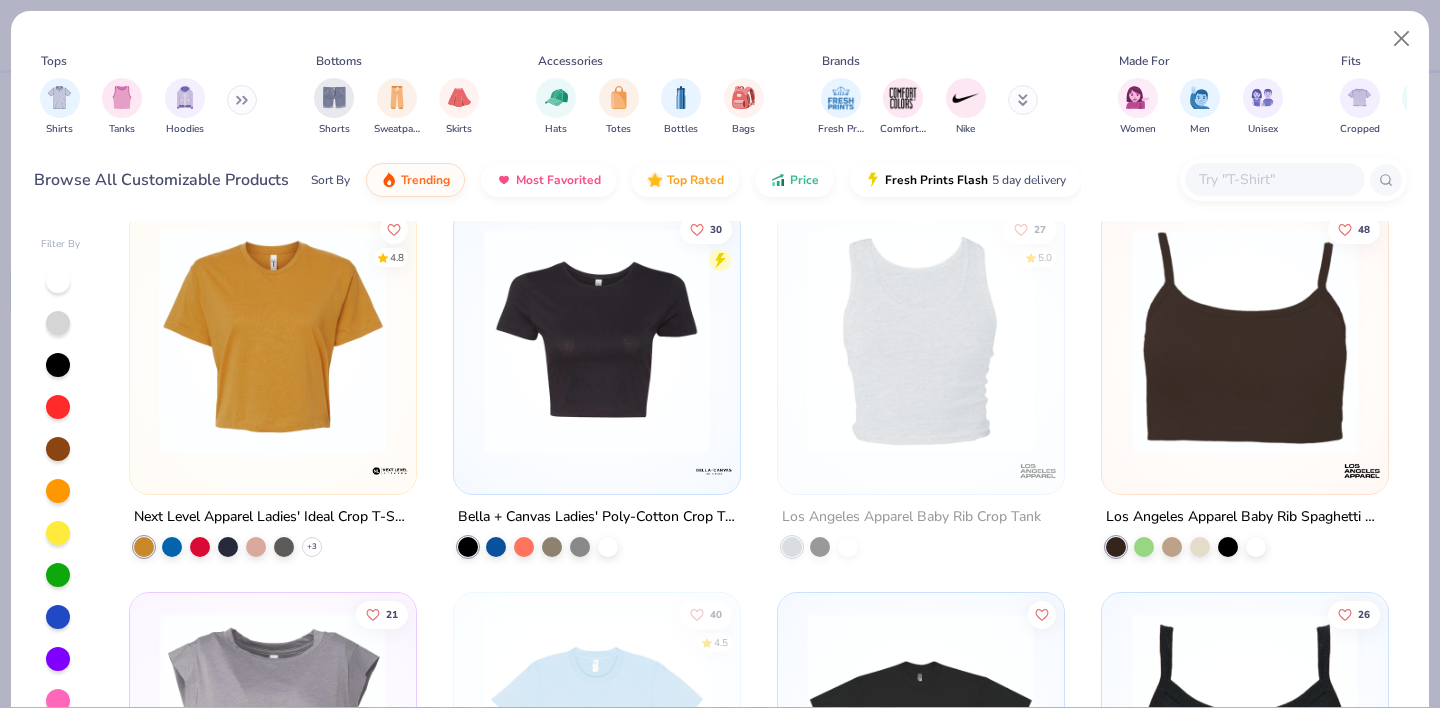 click at bounding box center (597, 341) 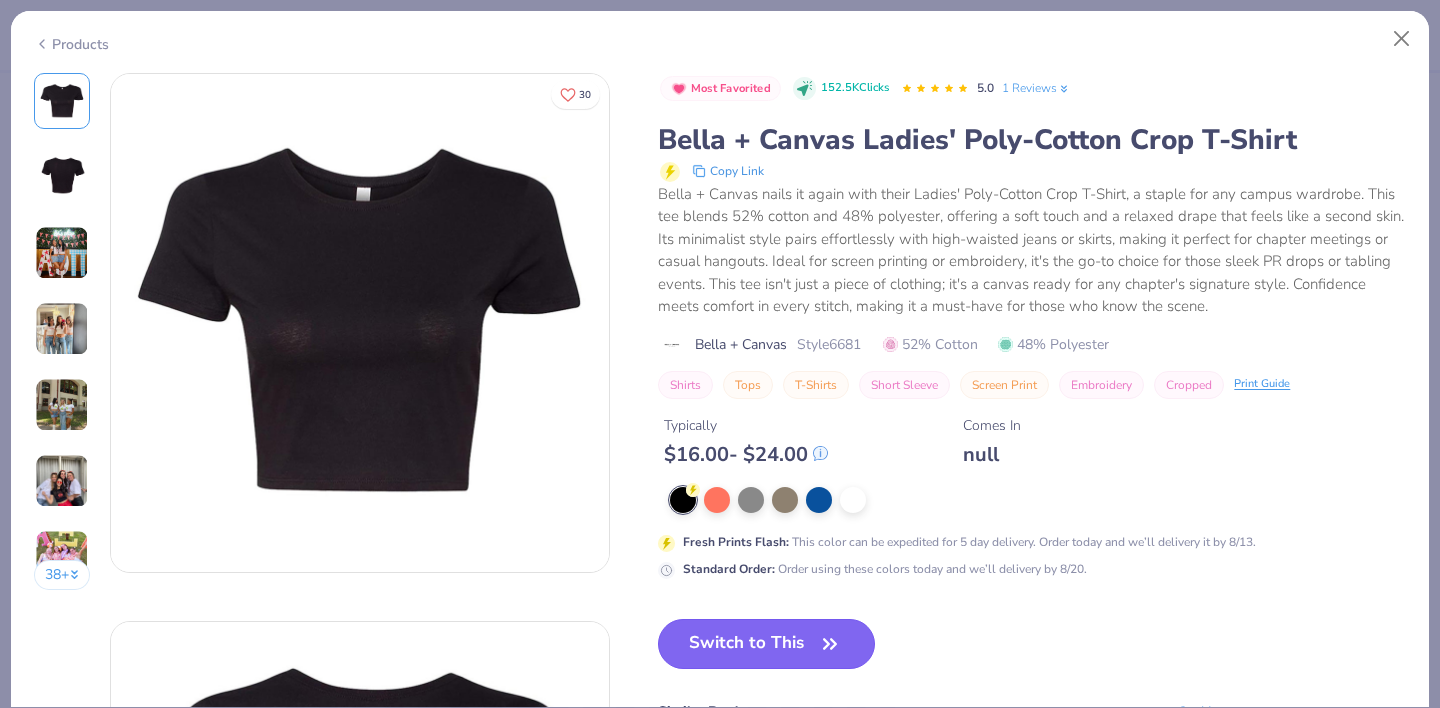 click on "Switch to This" at bounding box center (766, 644) 